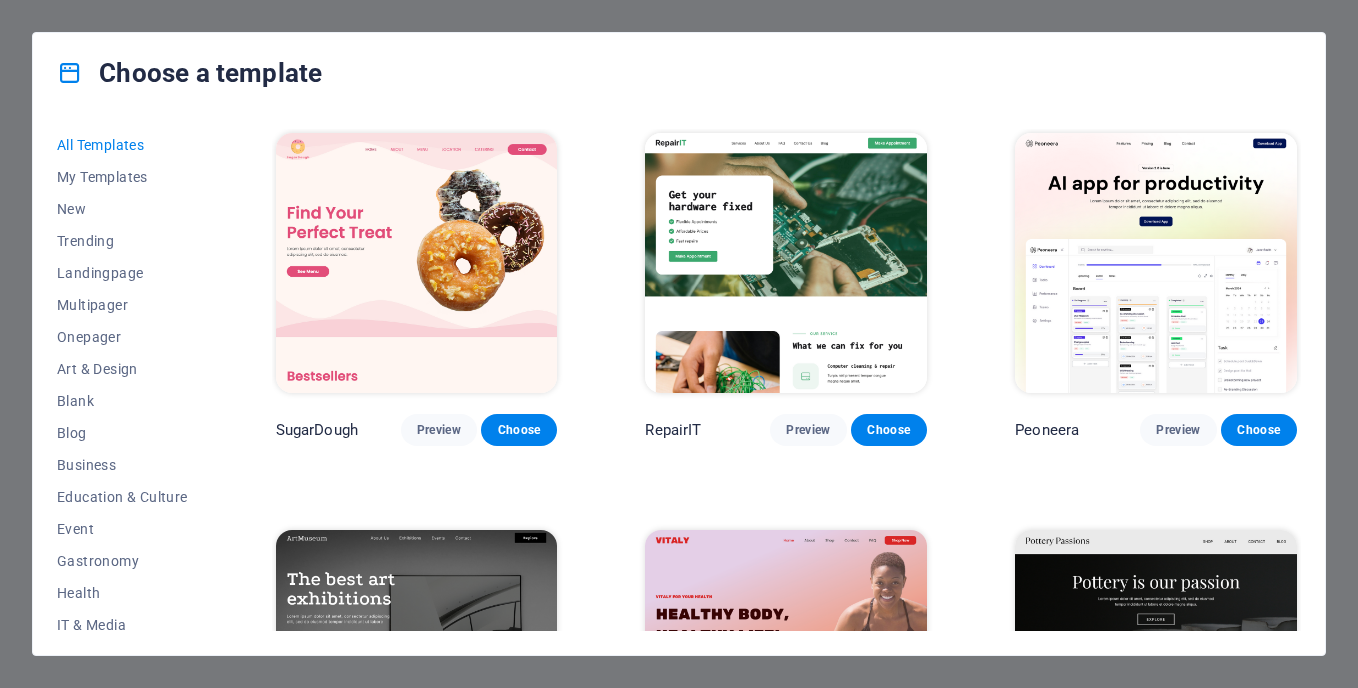 scroll, scrollTop: 0, scrollLeft: 0, axis: both 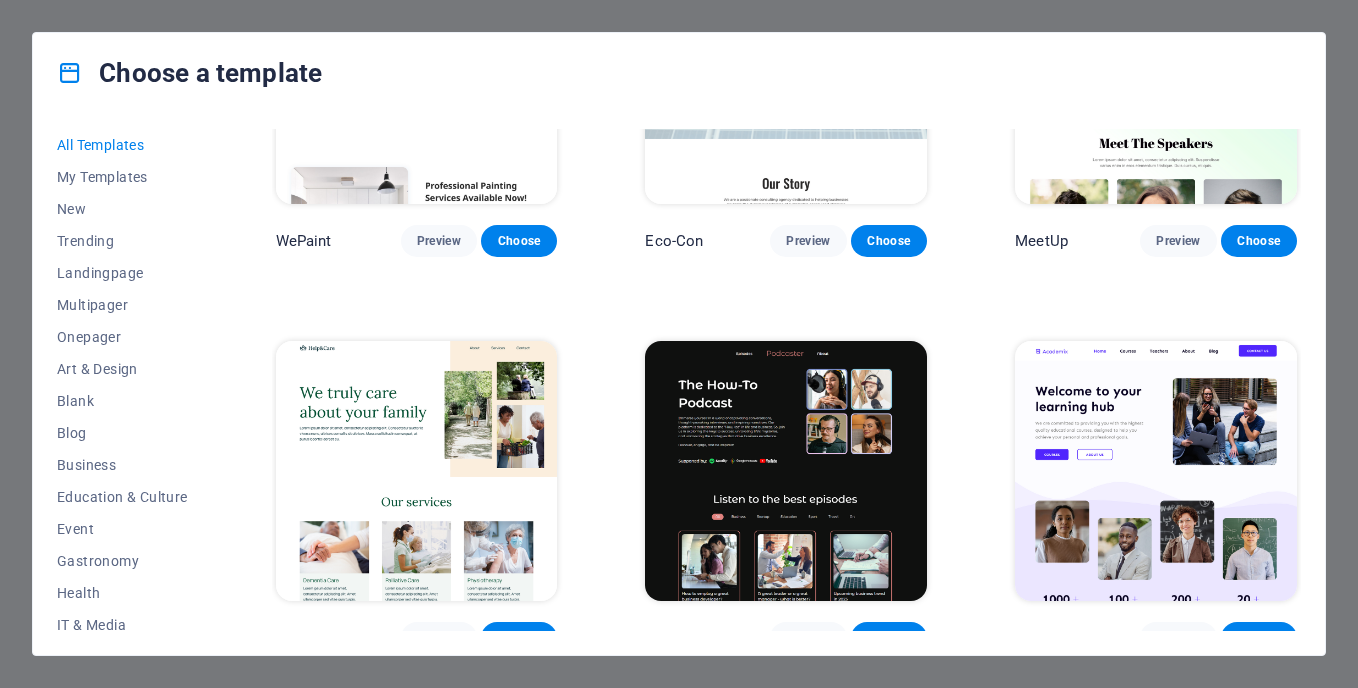 click on "All Templates My Templates New Trending Landingpage Multipager Onepager Art & Design Blank Blog Business Education & Culture Event Gastronomy Health IT & Media Legal & Finance Non-Profit Performance Portfolio Services Shop Sports & Beauty Trades Travel Wireframe SugarDough Preview Choose RepairIT Preview Choose Peoneera Preview Choose Art Museum Preview Choose Vitaly Preview Choose Pottery Passions Preview Choose Home Decor Preview Choose Toyland Preview Choose Pet Shop Preview Choose Wonder Planner Preview Choose Transportable Preview Choose S&L Preview Choose WePaint Preview Choose Eco-Con Preview Choose MeetUp Preview Choose Help & Care Preview Choose Podcaster Preview Choose Academix Preview Choose BIG Barber Shop Preview Choose Health & Food Preview Choose UrbanNest Interiors Preview Choose Green Change Preview Choose The Beauty Temple Preview Choose WeTrain Preview Choose Cleaner Preview Choose Johanna James Preview Choose Delicioso Preview Choose Dream Garden Preview Choose LumeDeAqua Preview Choose" at bounding box center (679, 384) 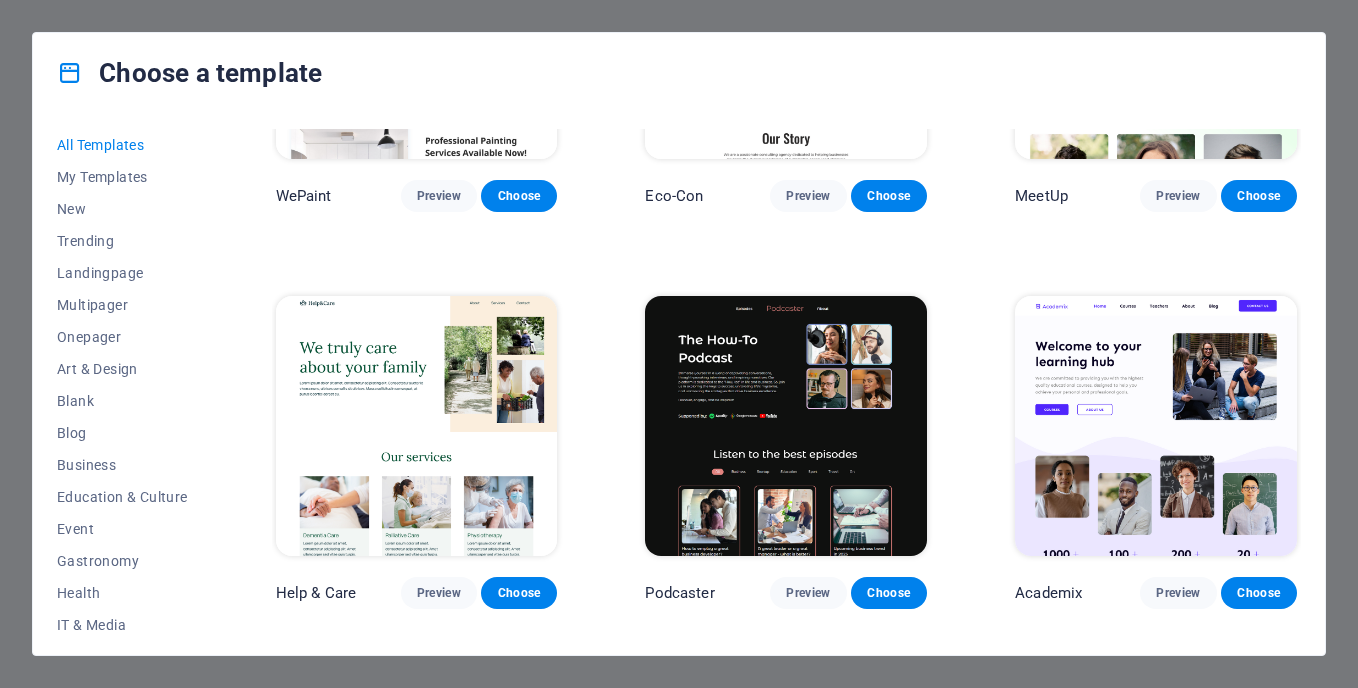 scroll, scrollTop: 1915, scrollLeft: 0, axis: vertical 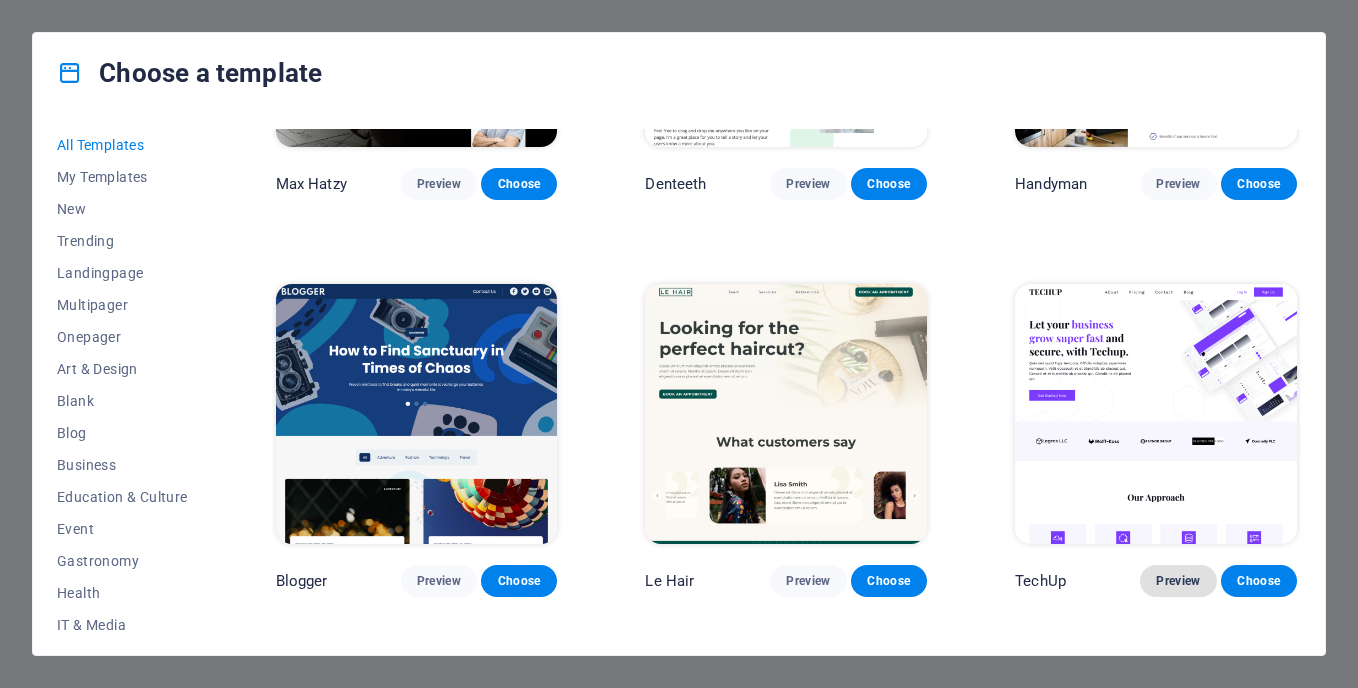 click on "Preview" at bounding box center [1178, 581] 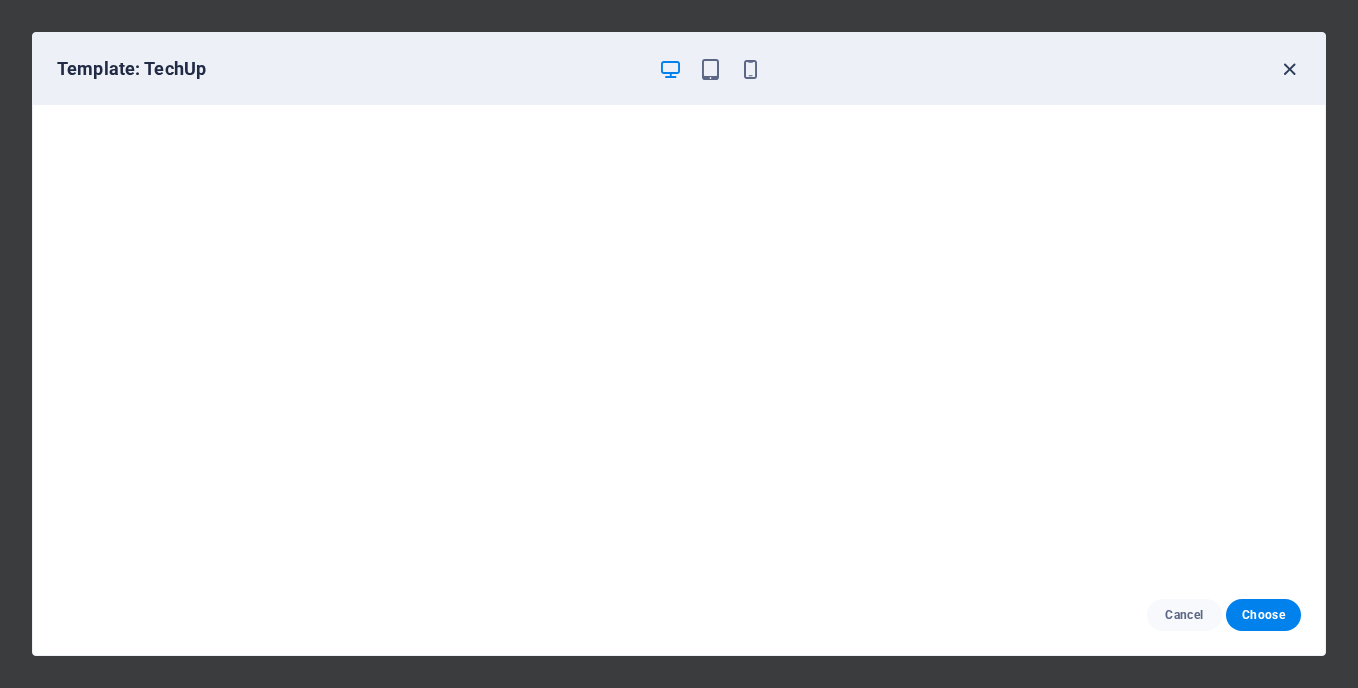 click at bounding box center [1289, 69] 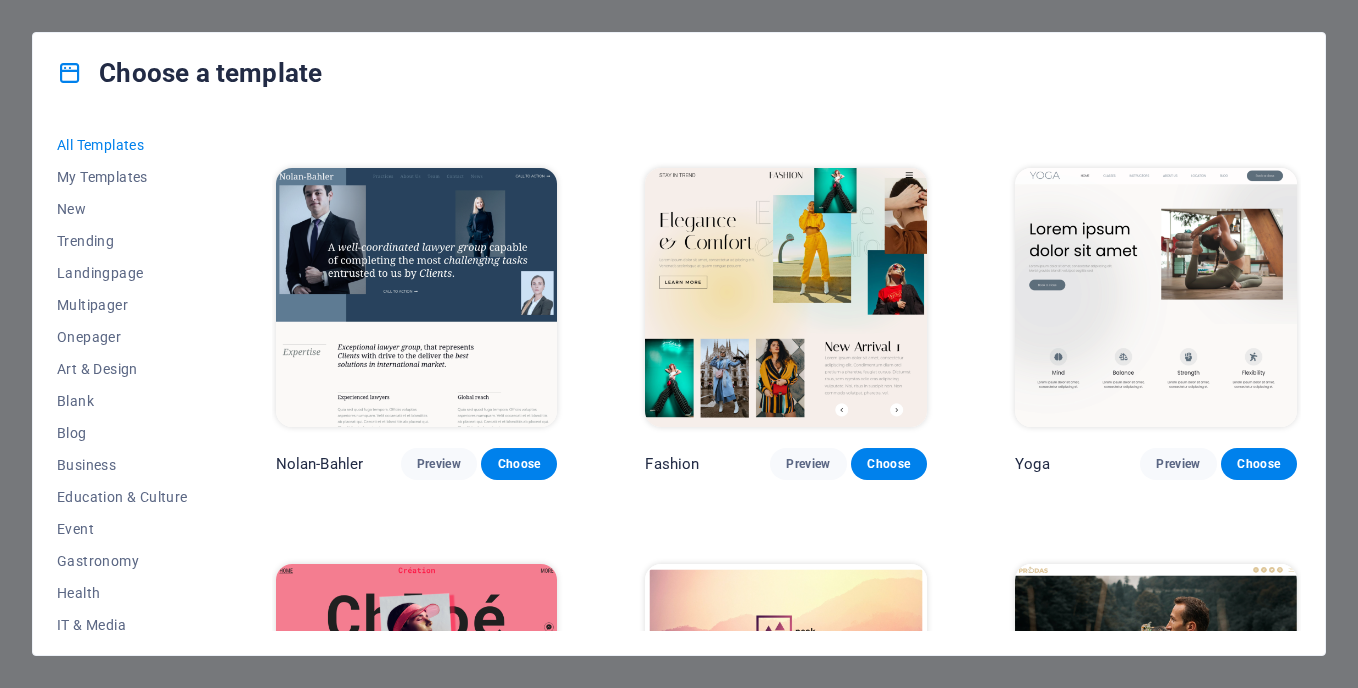 scroll, scrollTop: 6818, scrollLeft: 0, axis: vertical 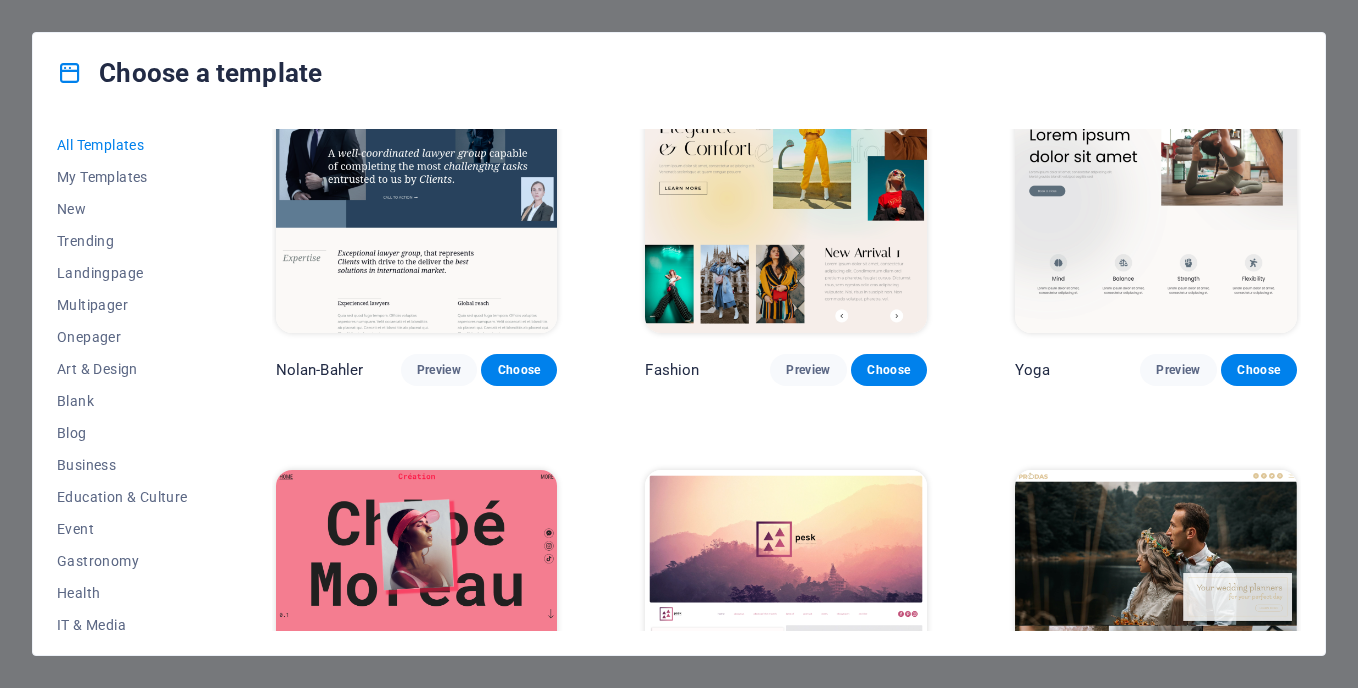 drag, startPoint x: 1301, startPoint y: 282, endPoint x: 1301, endPoint y: 295, distance: 13 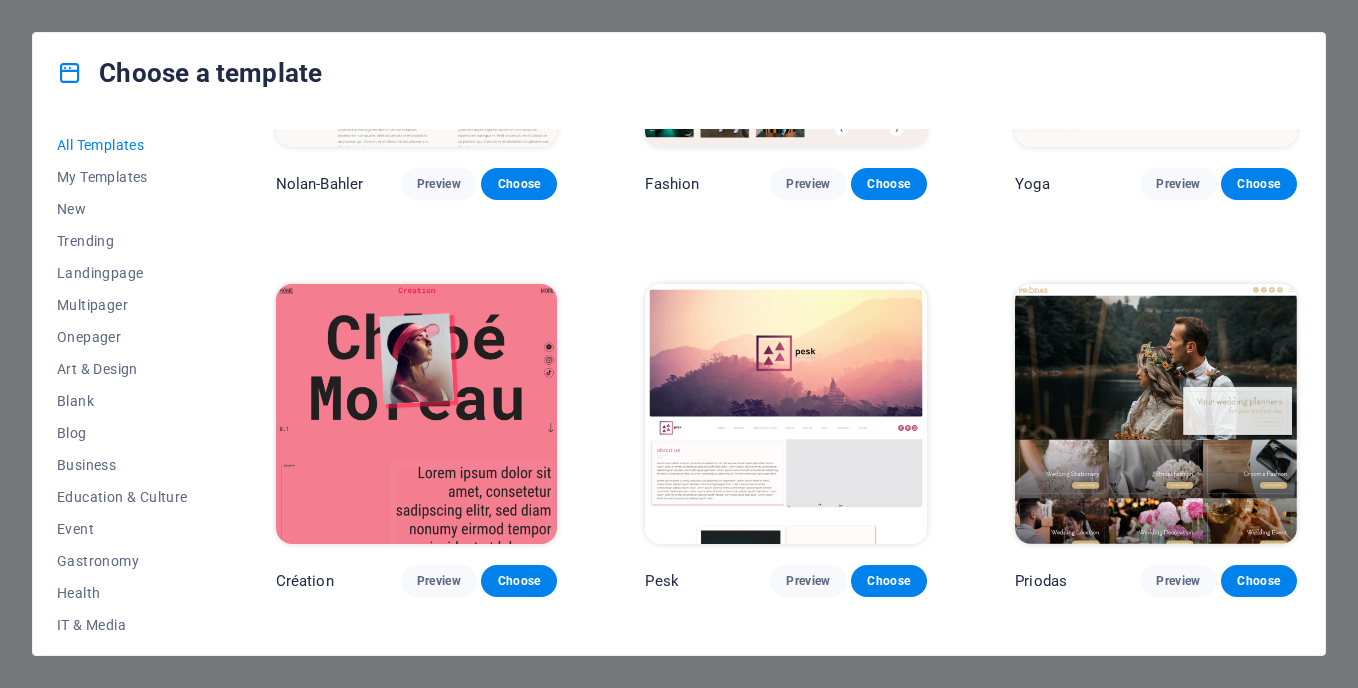 scroll, scrollTop: 7052, scrollLeft: 0, axis: vertical 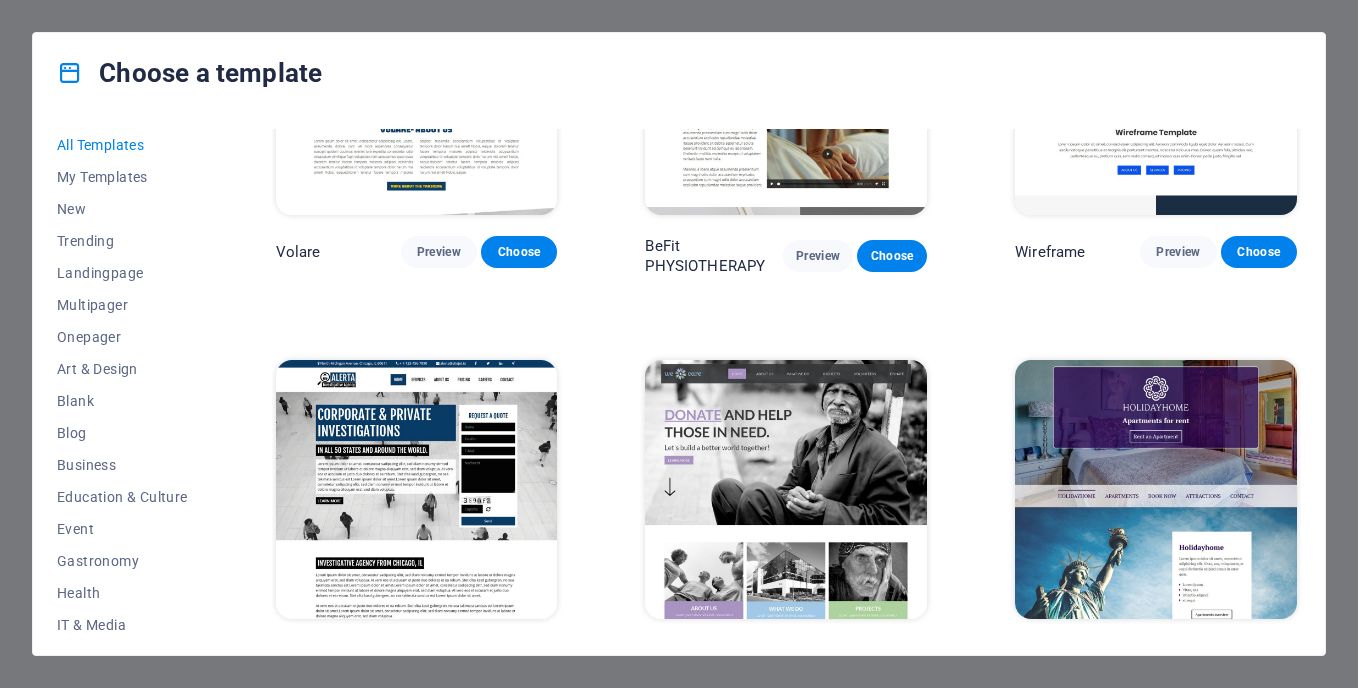 click on "Preview" at bounding box center (808, 656) 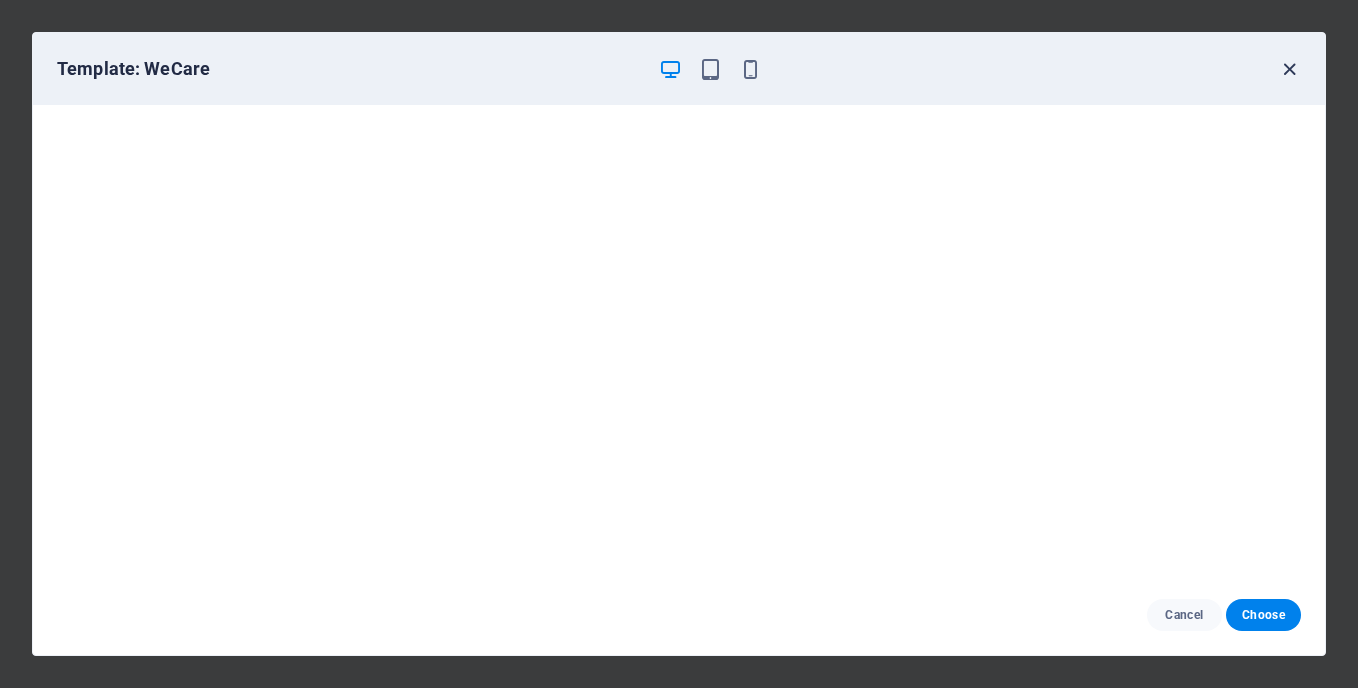 click at bounding box center (1289, 69) 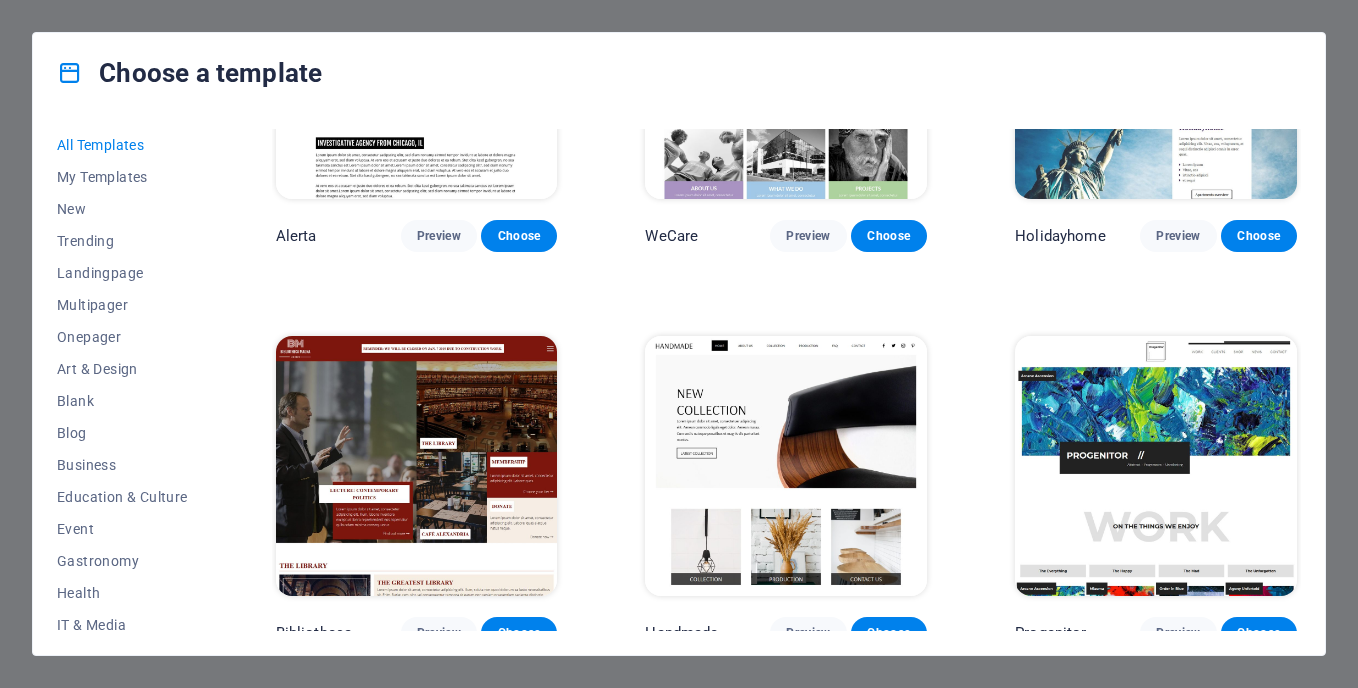 scroll, scrollTop: 11395, scrollLeft: 0, axis: vertical 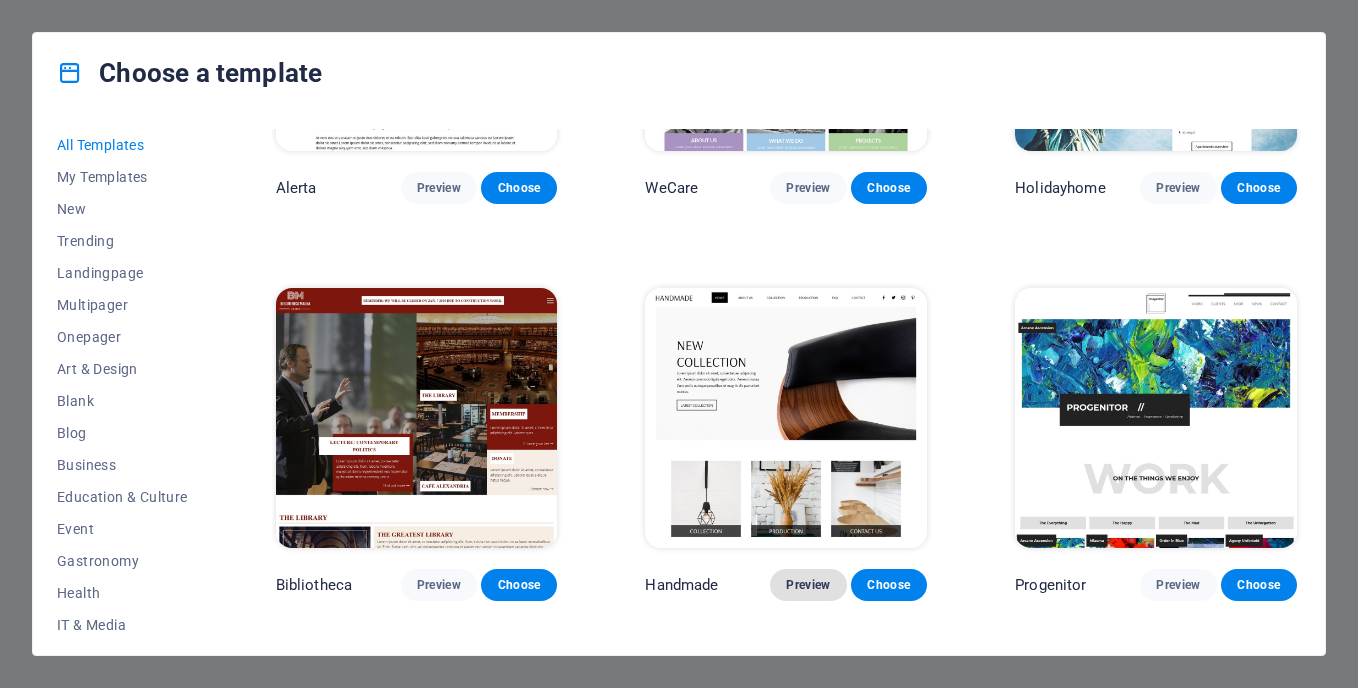 click on "Preview" at bounding box center (808, 585) 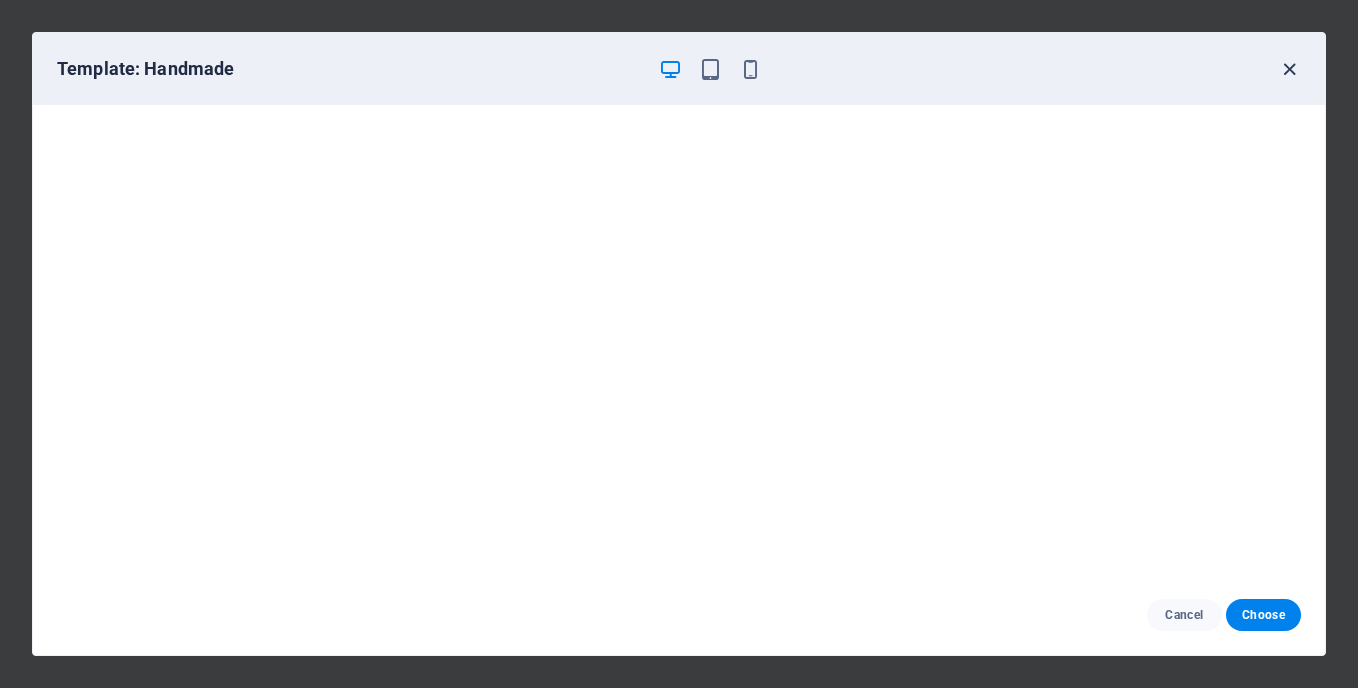 click at bounding box center (1289, 69) 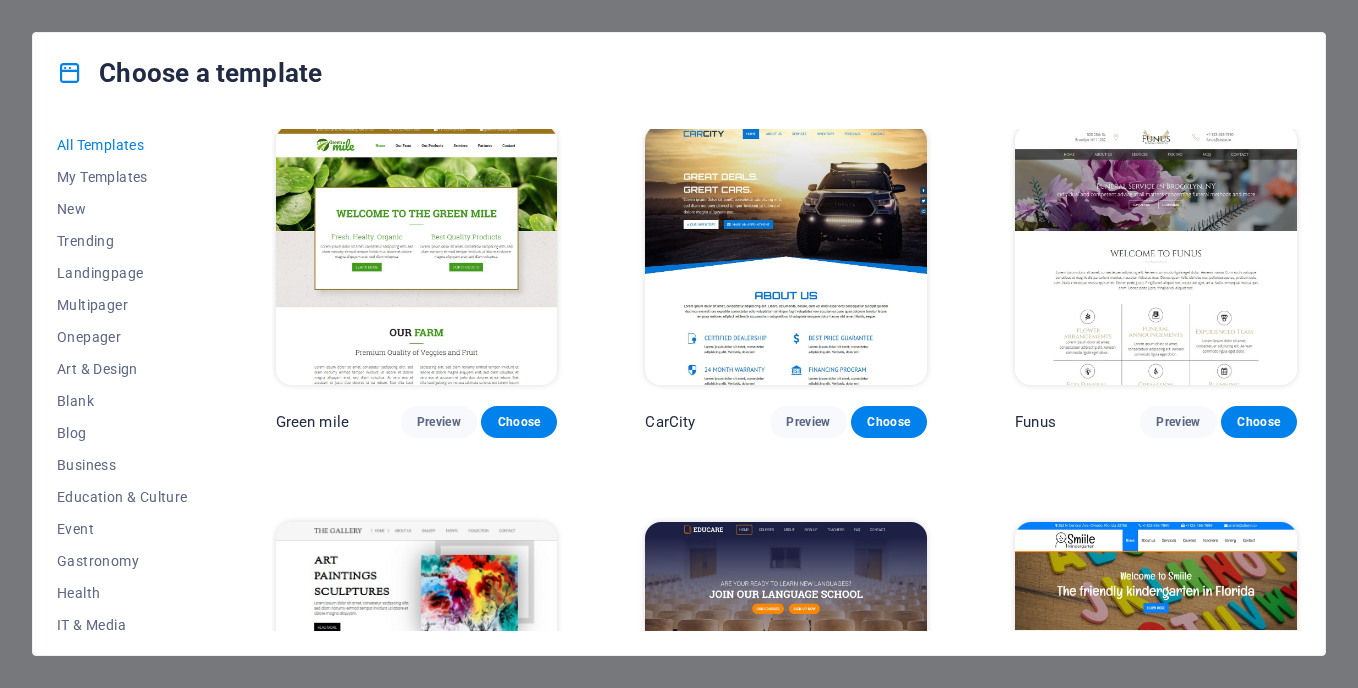 scroll, scrollTop: 12842, scrollLeft: 0, axis: vertical 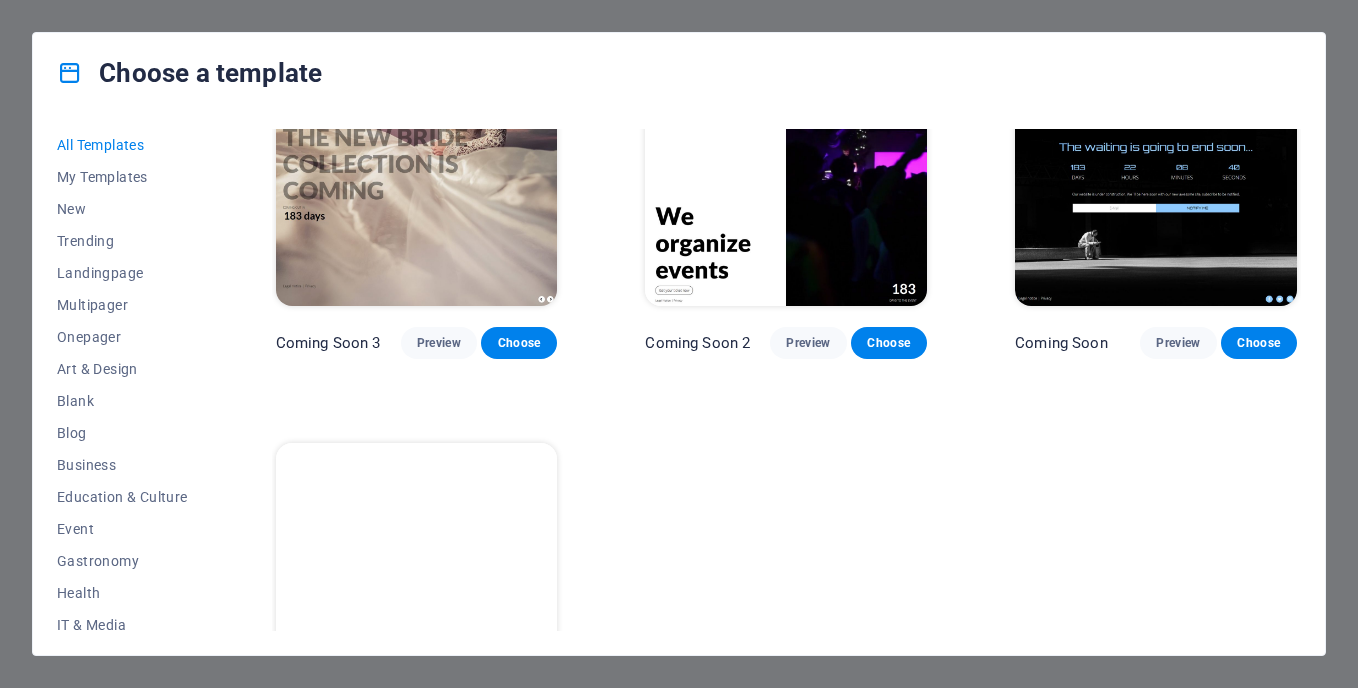 click on "Choose" at bounding box center [519, 740] 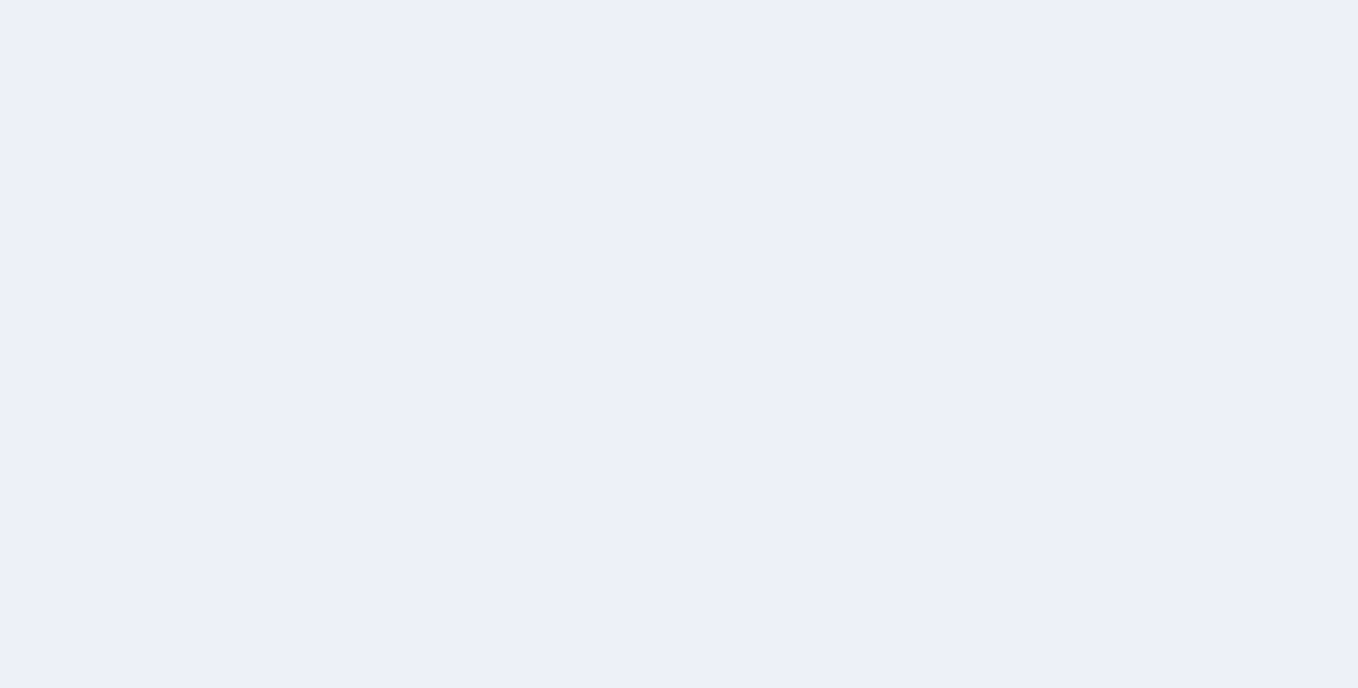 scroll, scrollTop: 0, scrollLeft: 0, axis: both 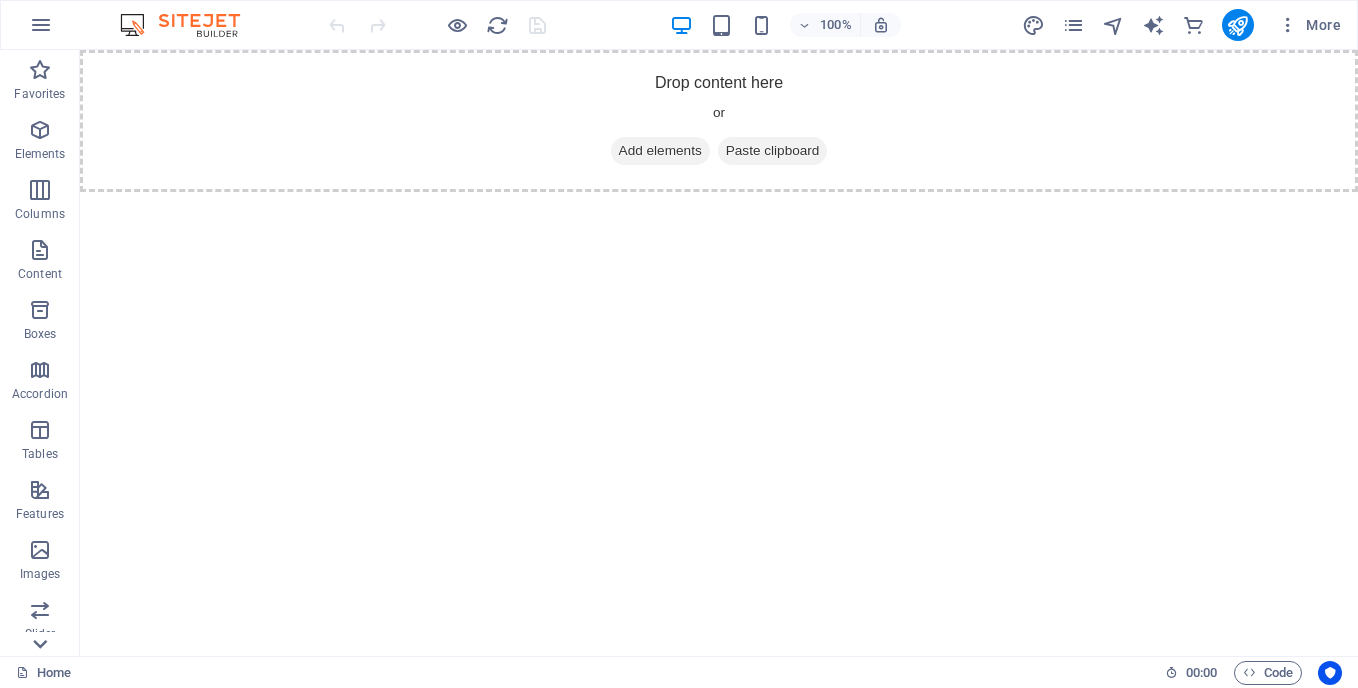 click 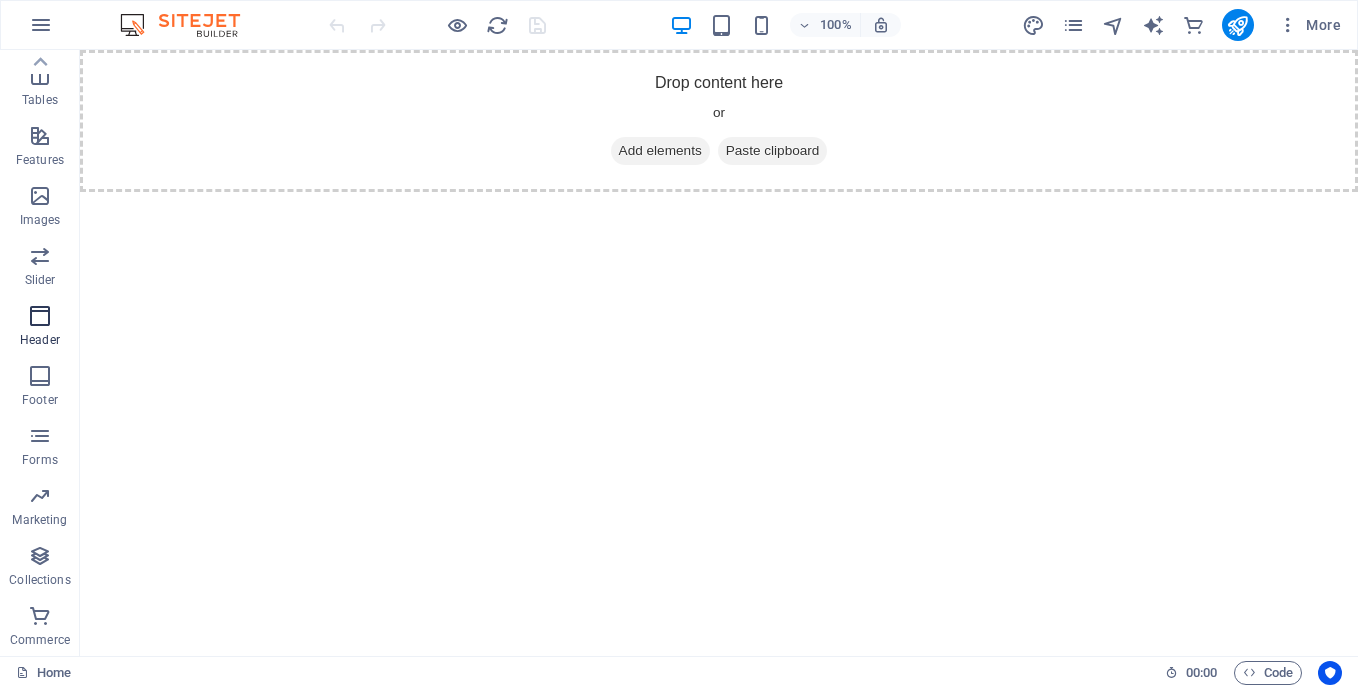 click at bounding box center (40, 316) 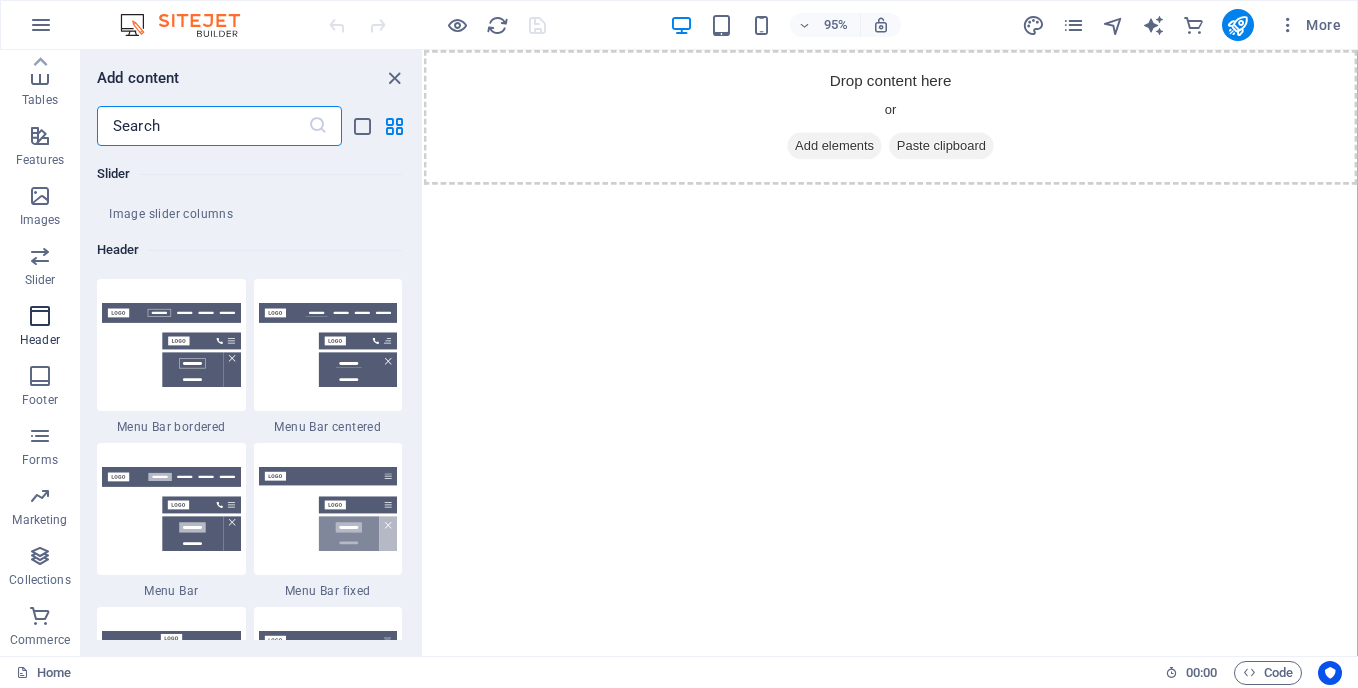 scroll, scrollTop: 12042, scrollLeft: 0, axis: vertical 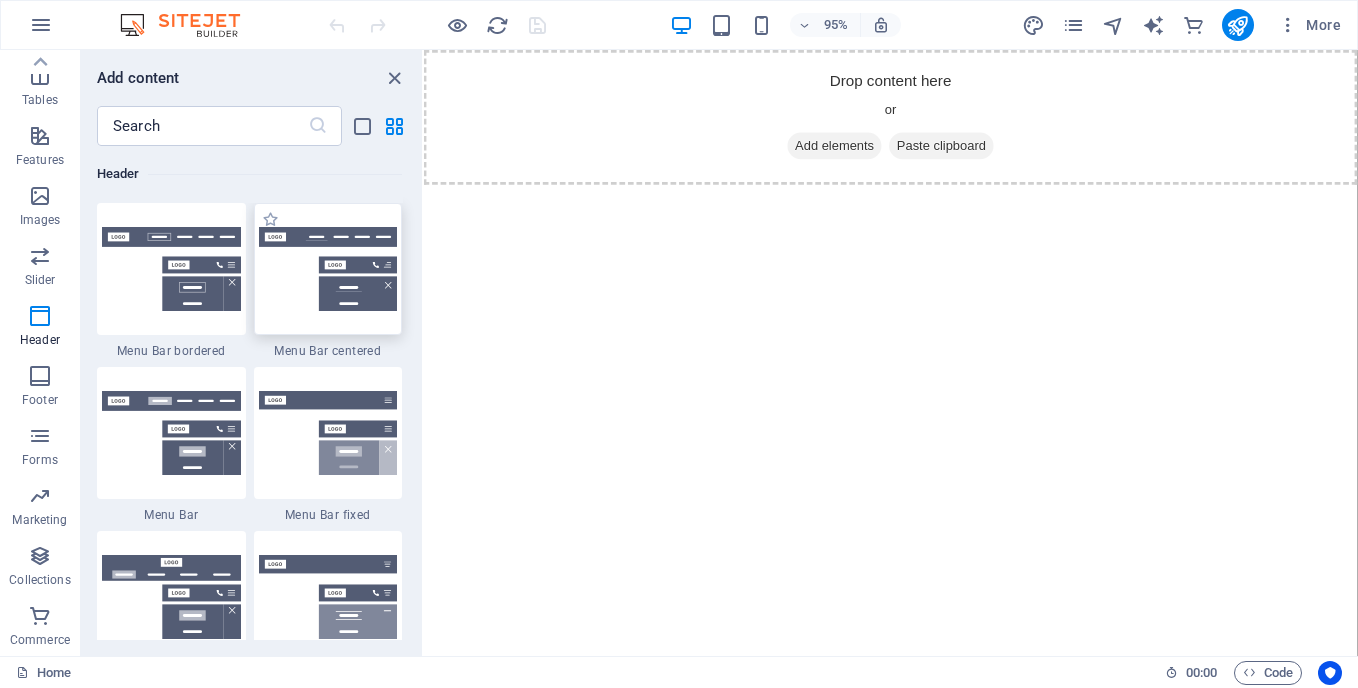 drag, startPoint x: 417, startPoint y: 451, endPoint x: 396, endPoint y: 259, distance: 193.14502 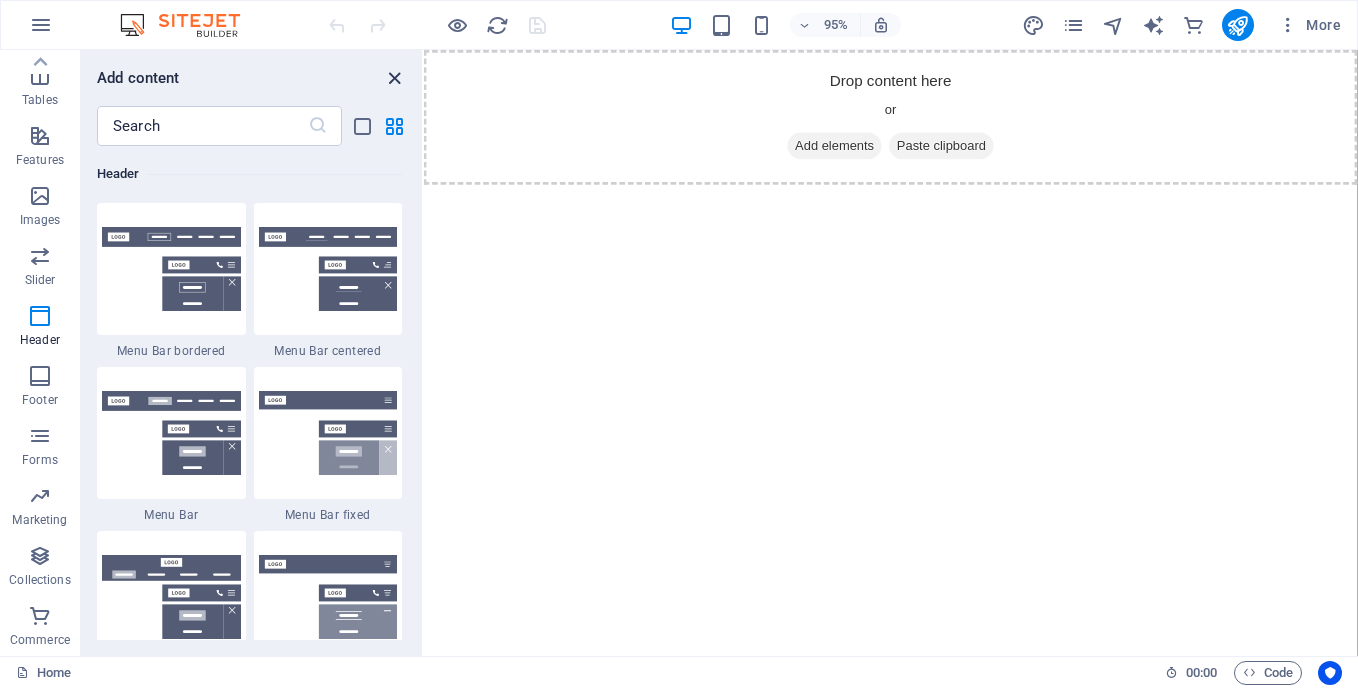 drag, startPoint x: 322, startPoint y: 19, endPoint x: 386, endPoint y: 70, distance: 81.8352 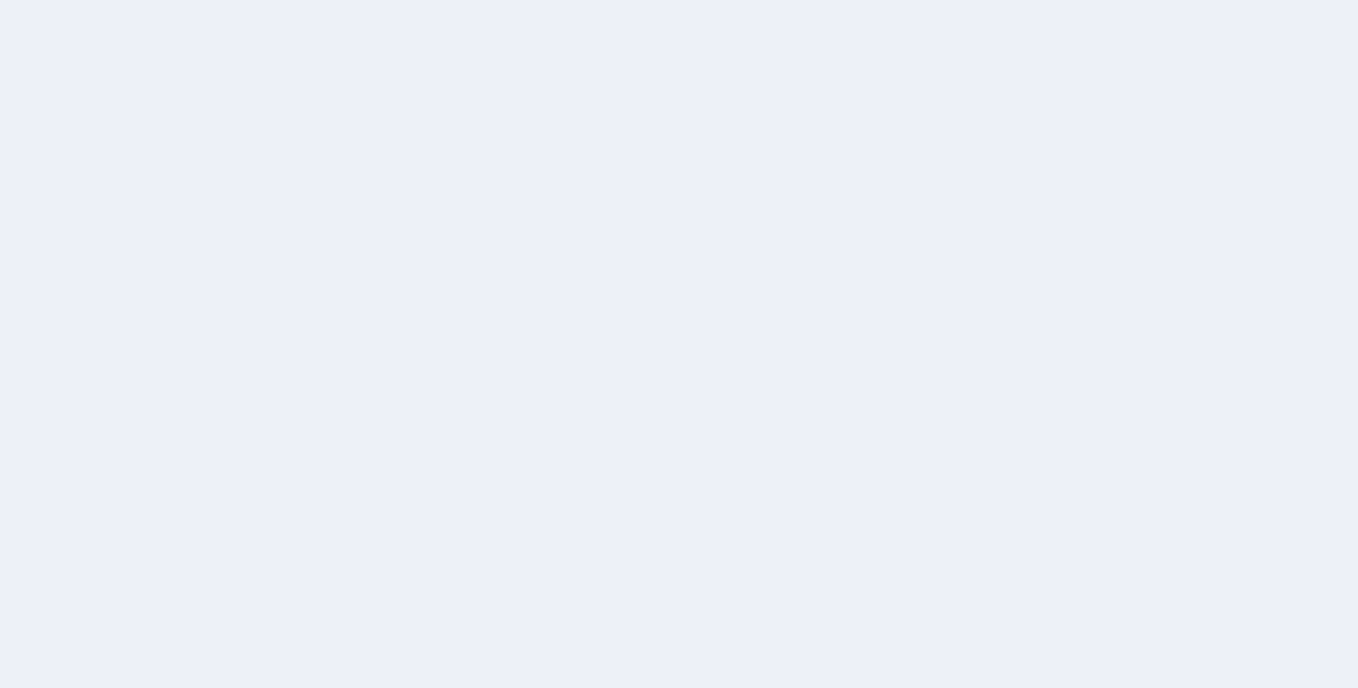 scroll, scrollTop: 0, scrollLeft: 0, axis: both 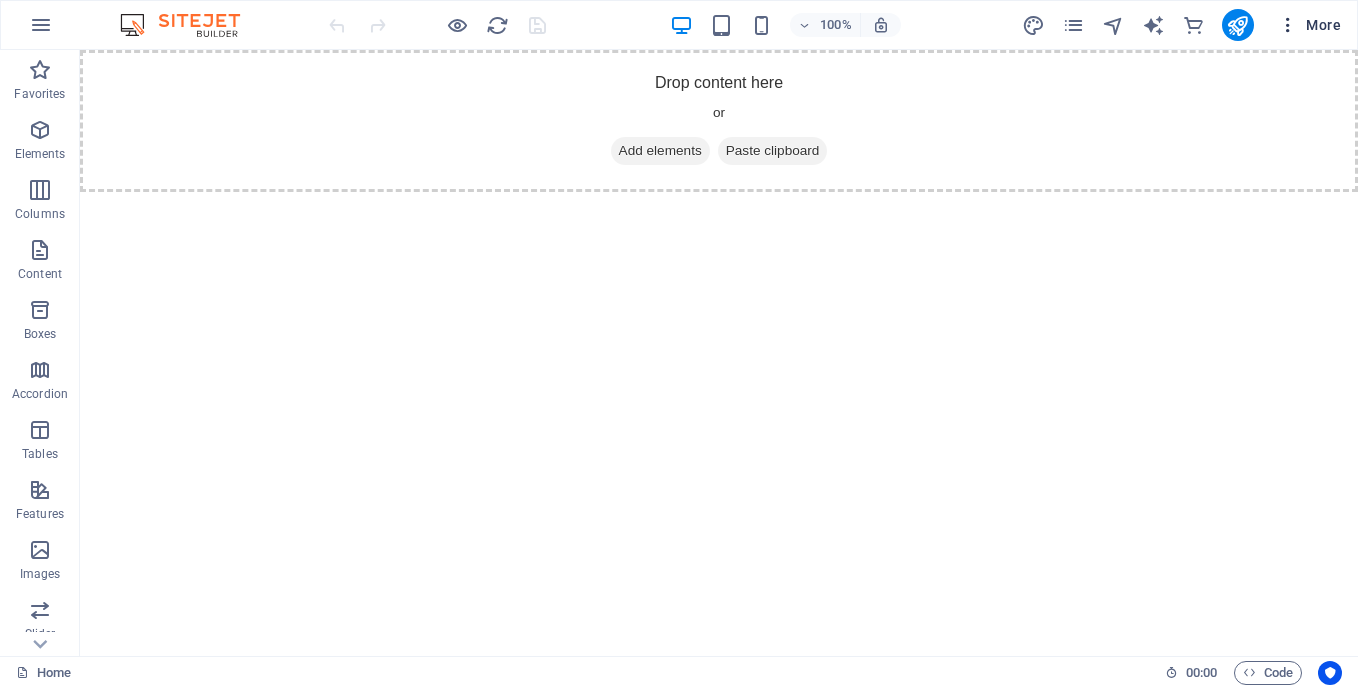click at bounding box center [1288, 25] 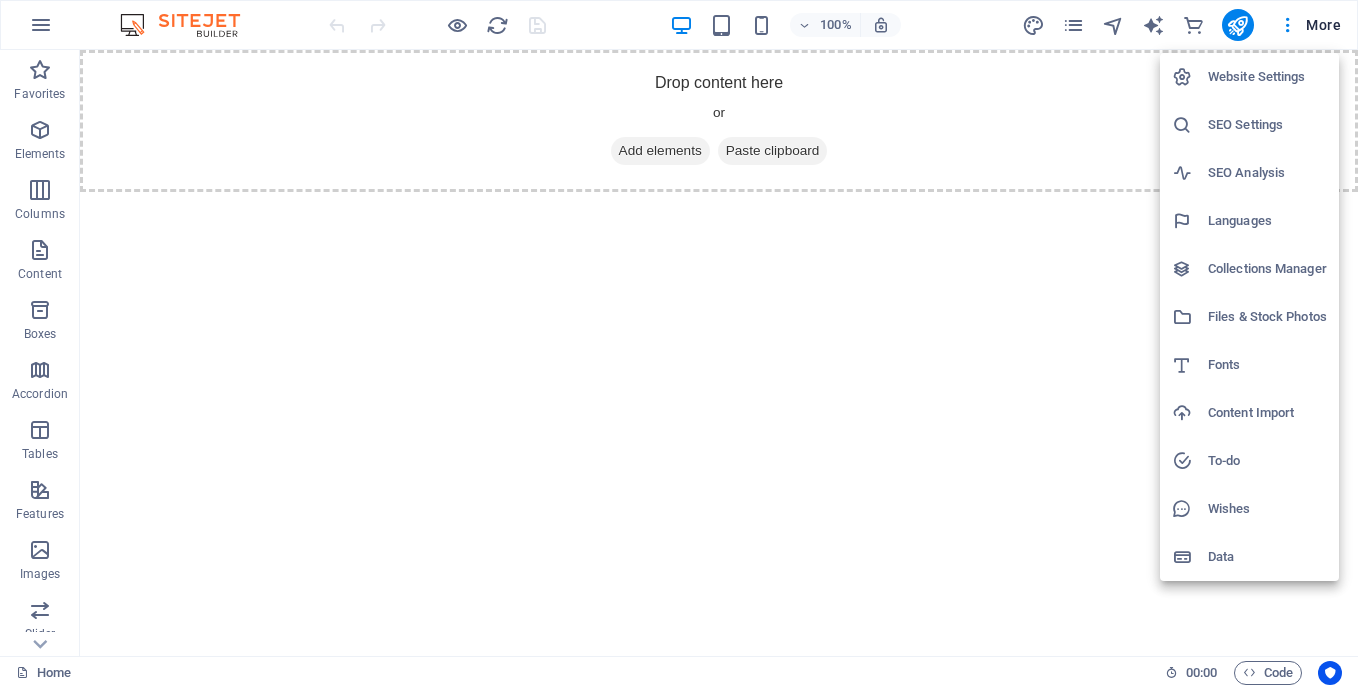 click at bounding box center [679, 344] 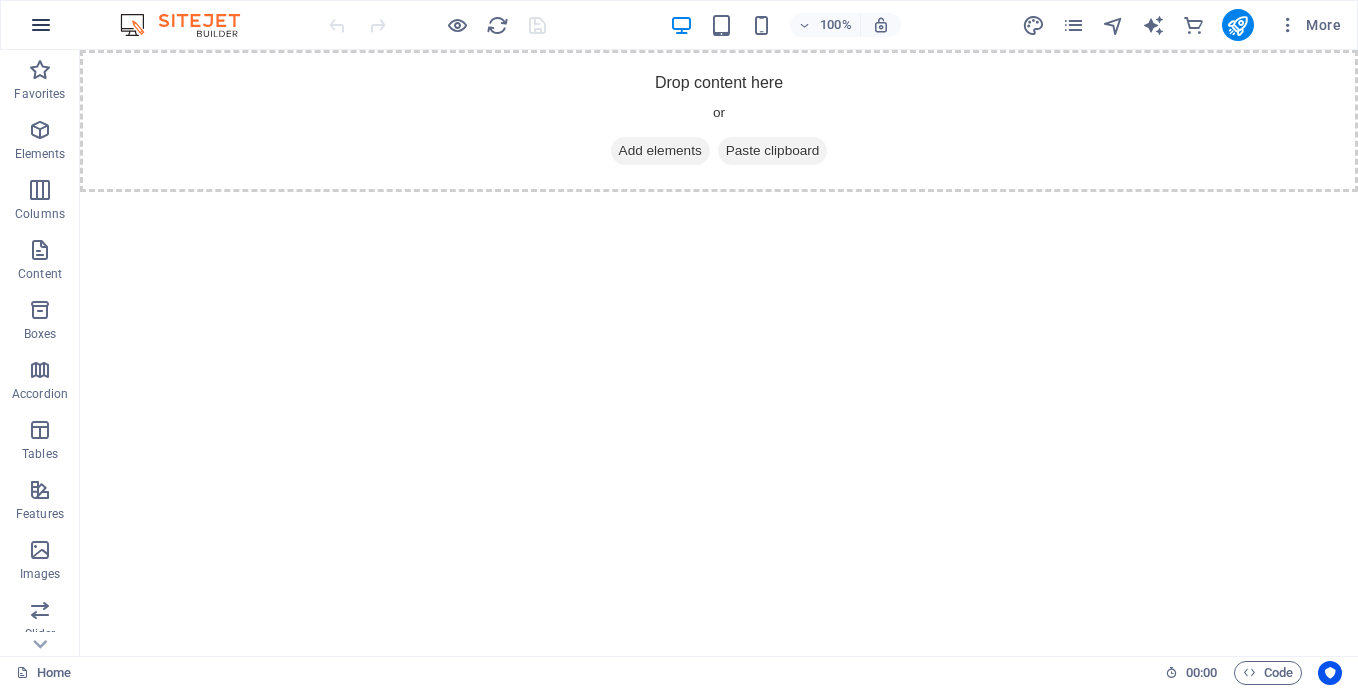 click at bounding box center (41, 25) 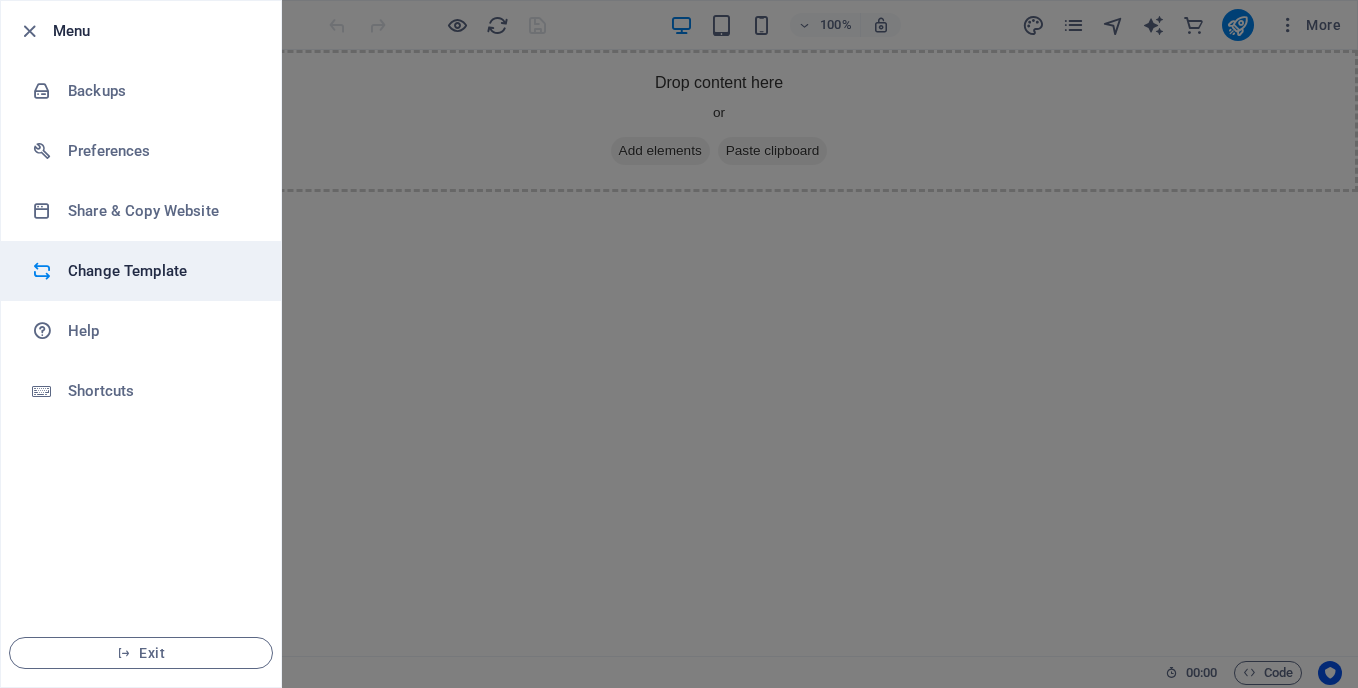 click on "Change Template" at bounding box center [160, 271] 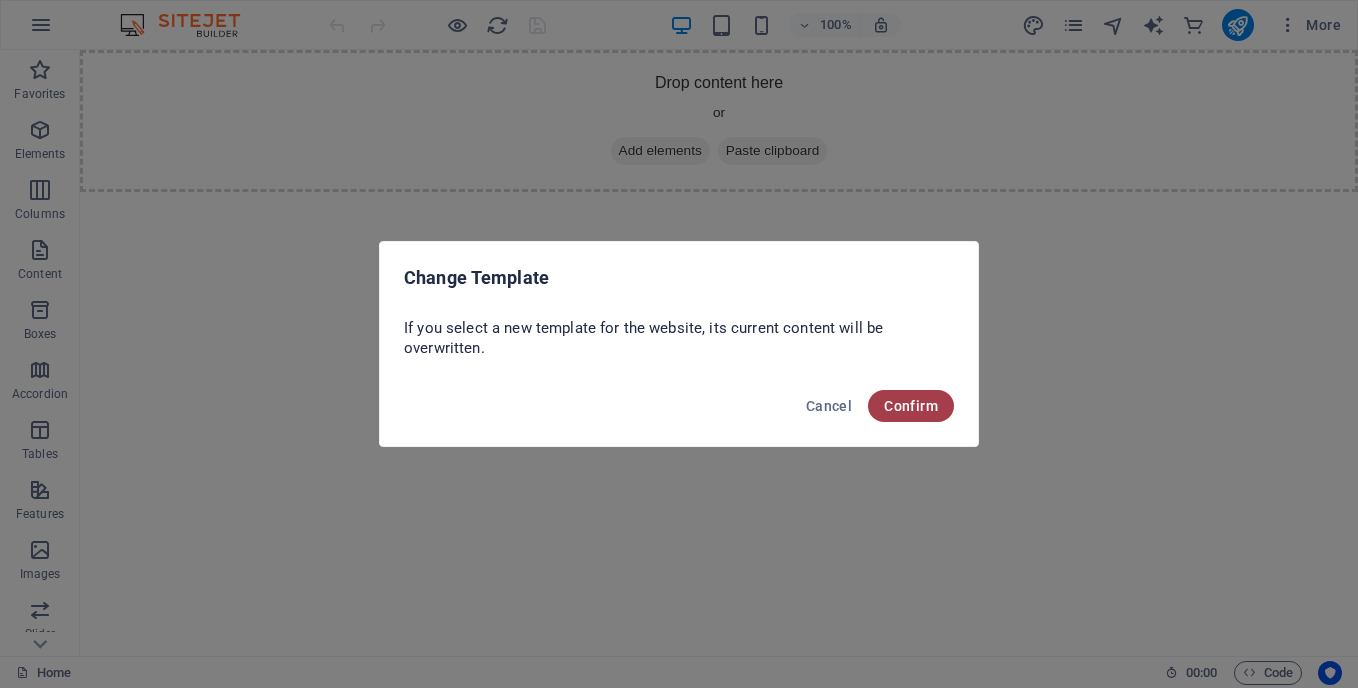 click on "Confirm" at bounding box center (911, 406) 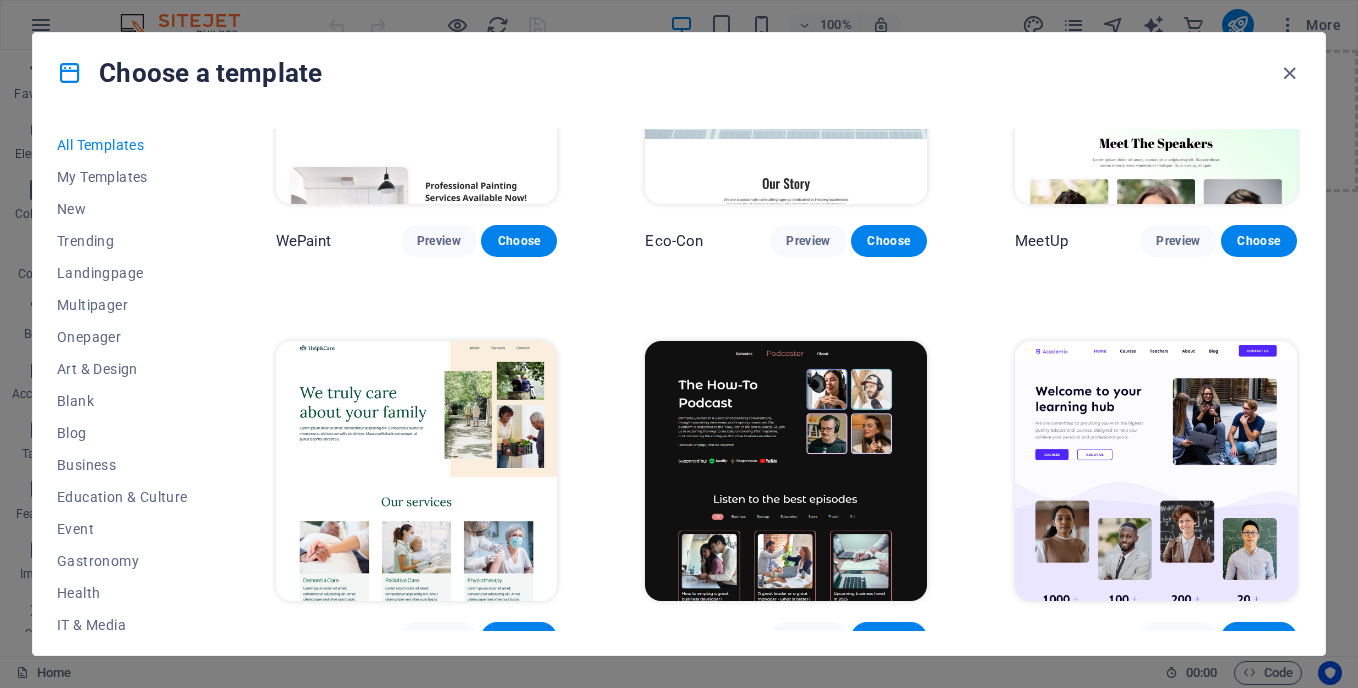 scroll, scrollTop: 1821, scrollLeft: 0, axis: vertical 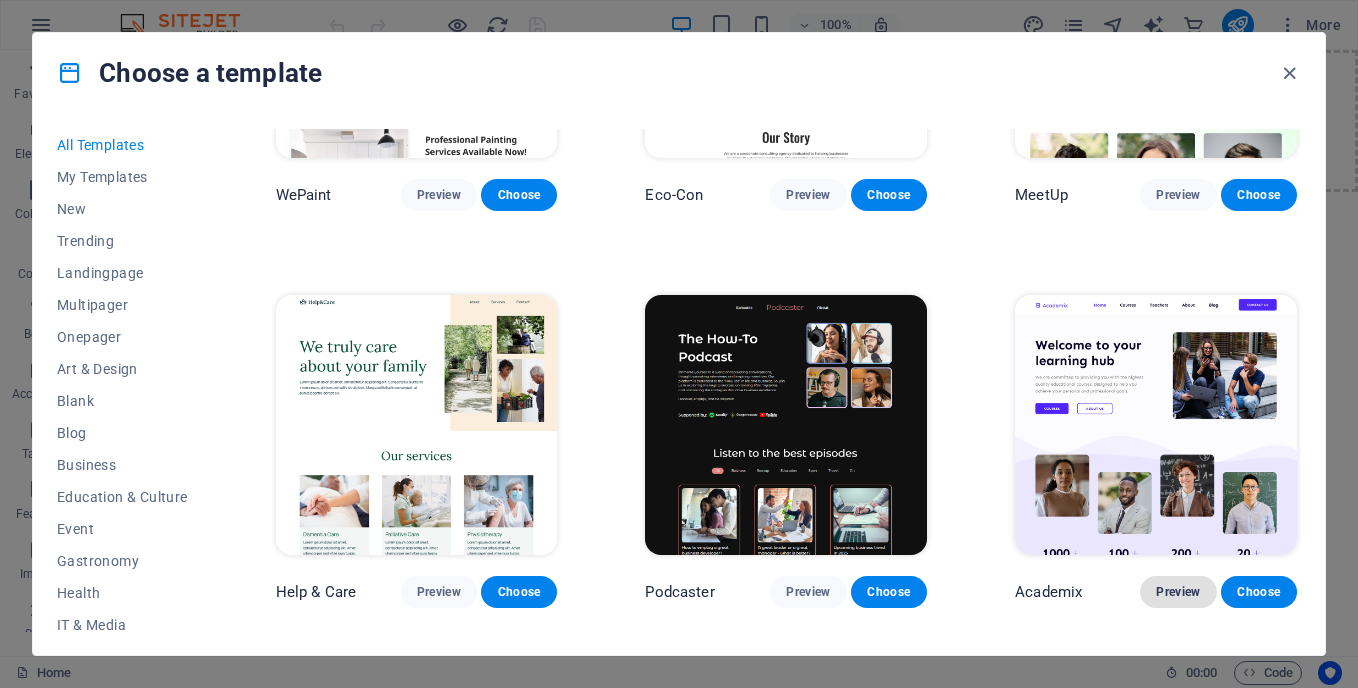 click on "Preview" at bounding box center [1178, 592] 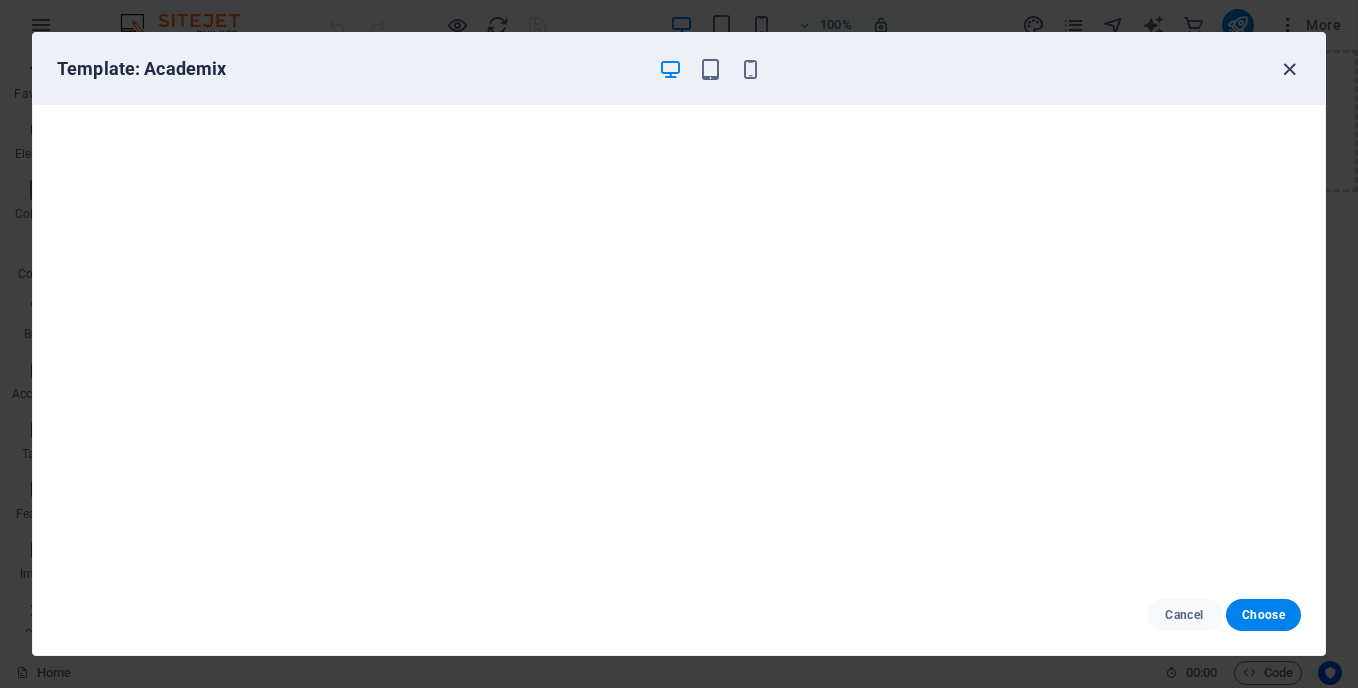 click at bounding box center (1289, 69) 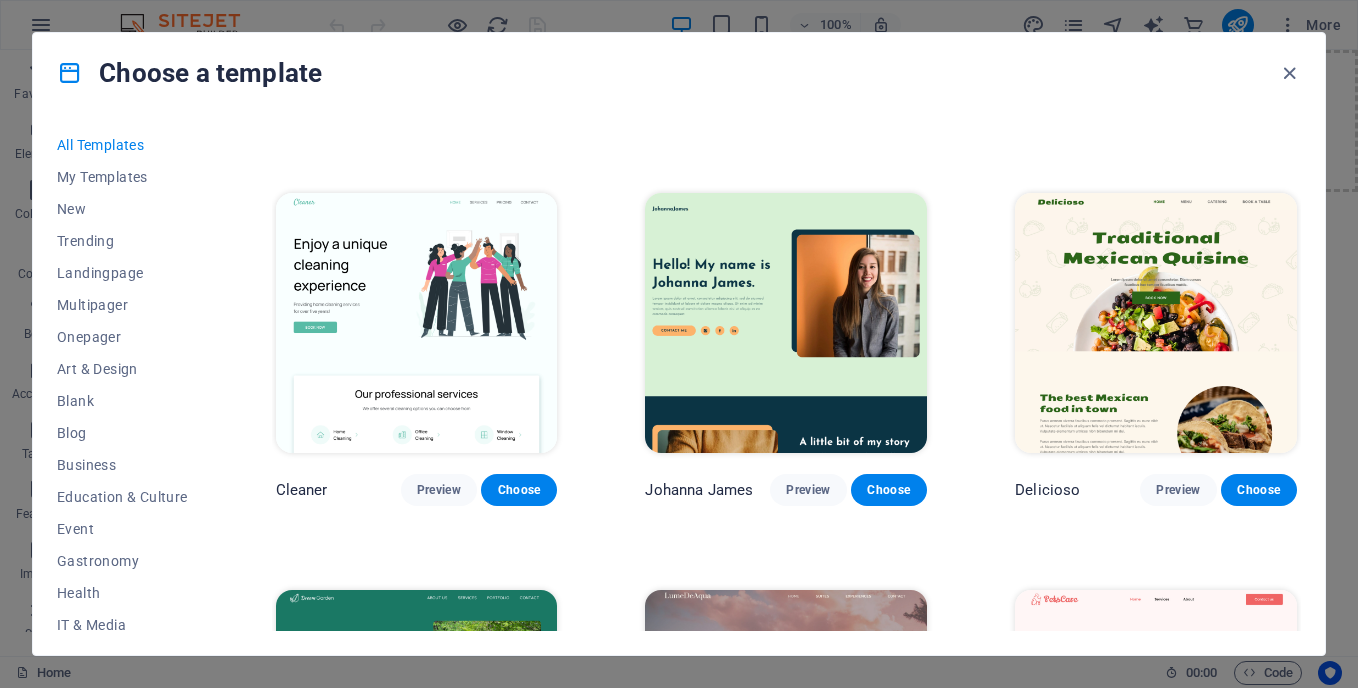 scroll, scrollTop: 3176, scrollLeft: 0, axis: vertical 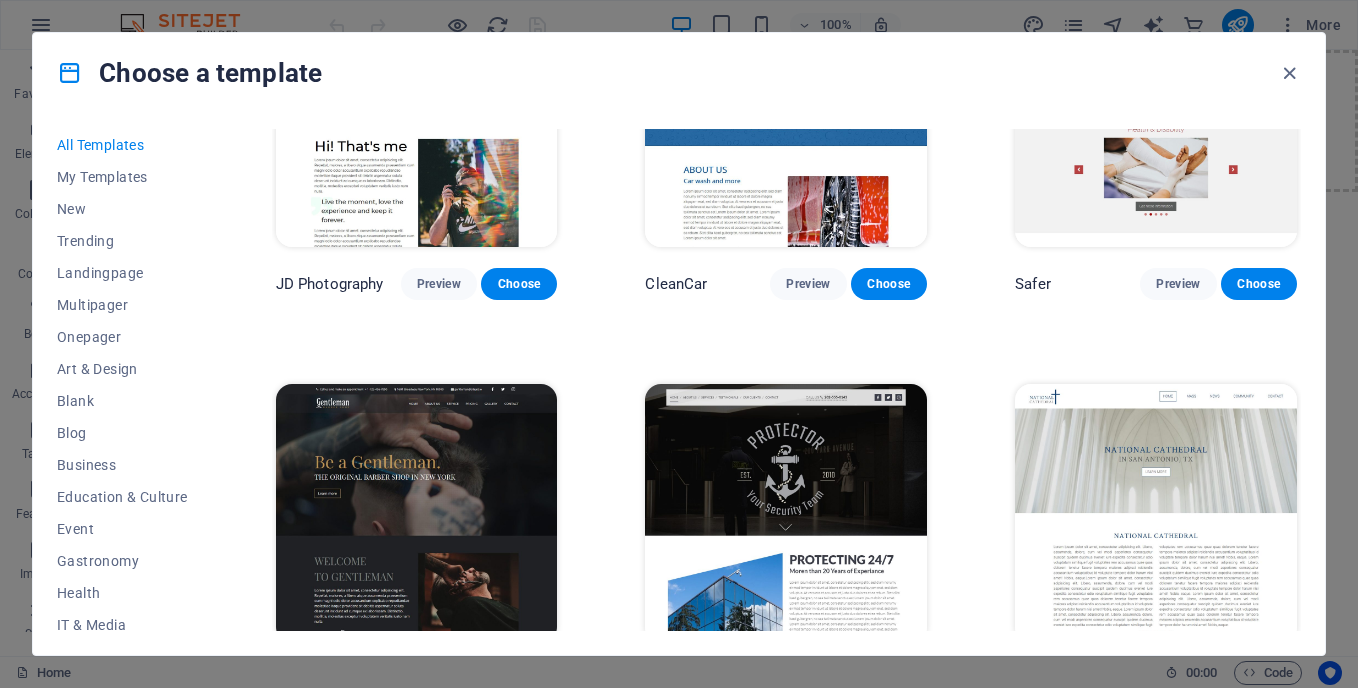 click on "Preview" at bounding box center [439, 680] 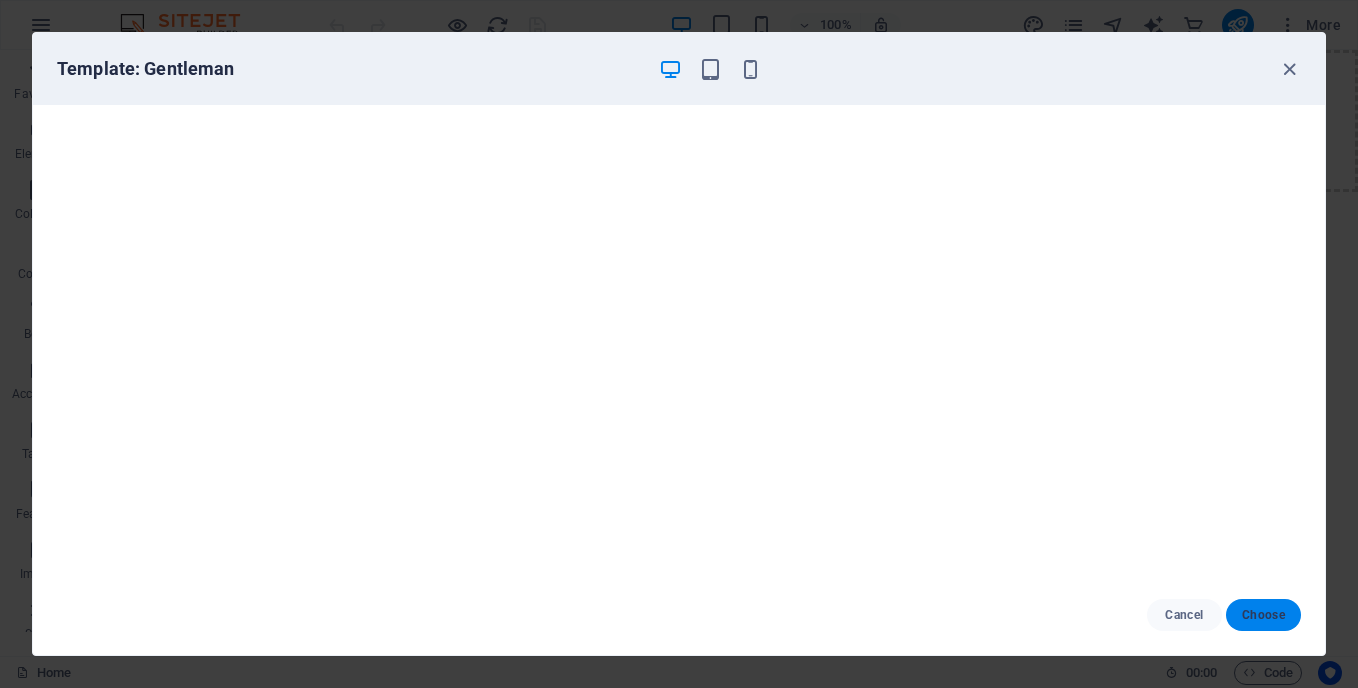 click on "Choose" at bounding box center (1263, 615) 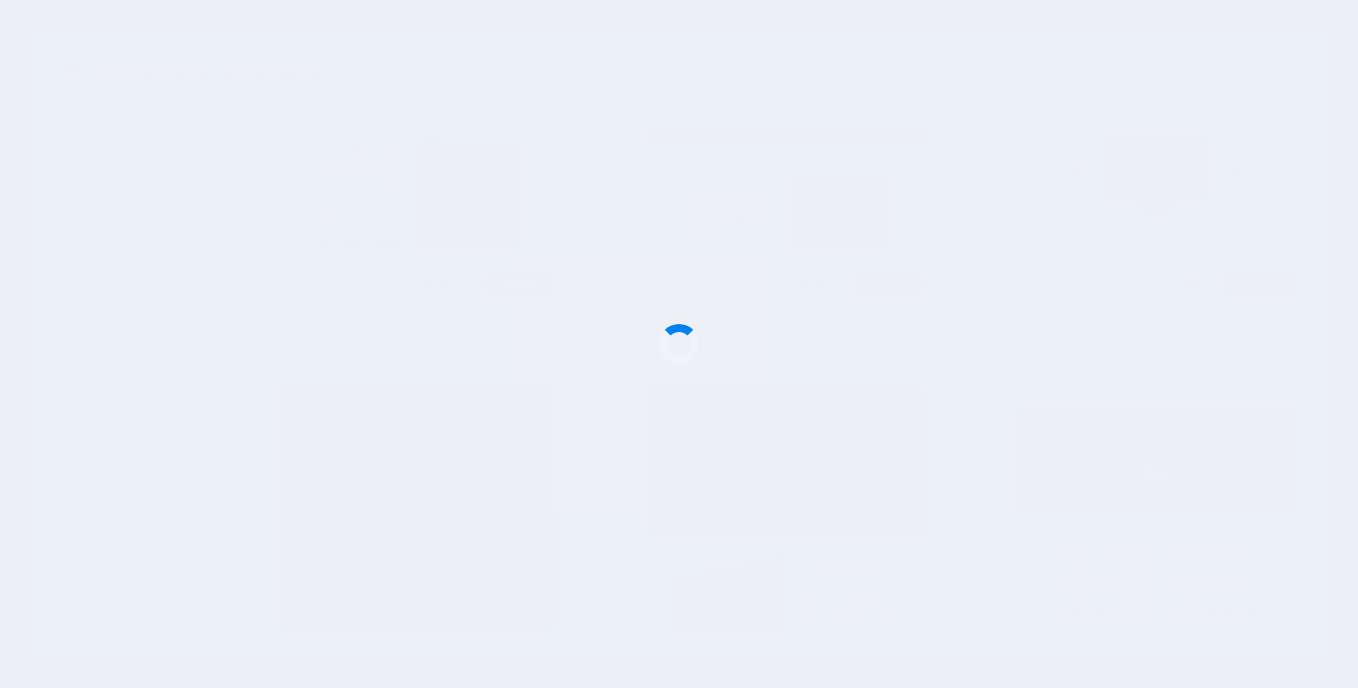 scroll, scrollTop: 8513, scrollLeft: 0, axis: vertical 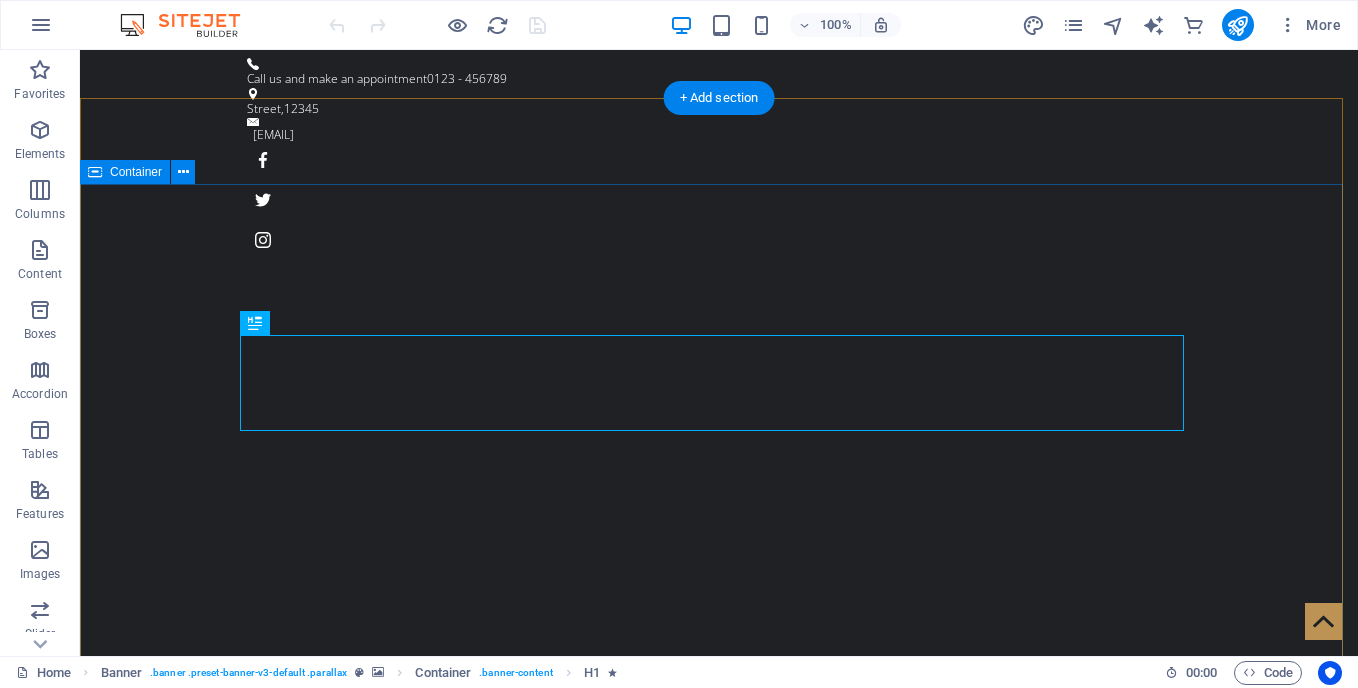 click on "Be a Gentleman. The original Barber Shop in New York Learn more" at bounding box center (719, 1190) 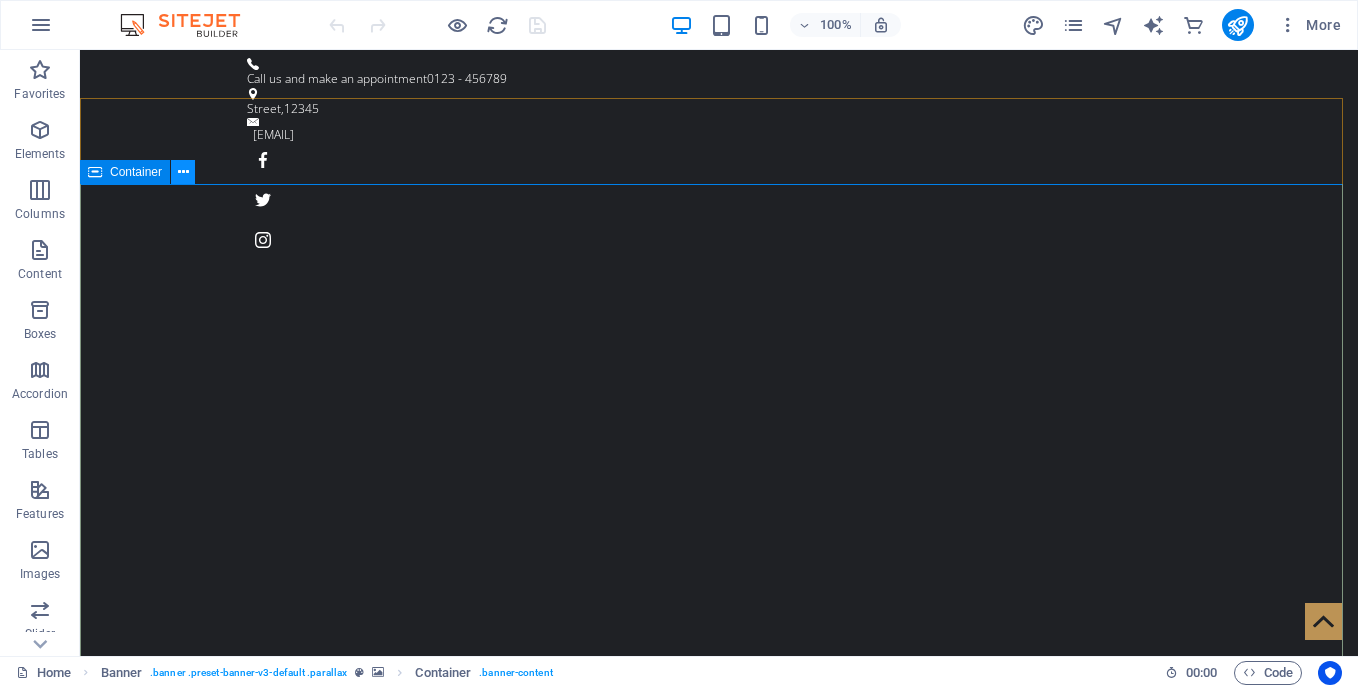 click at bounding box center (183, 172) 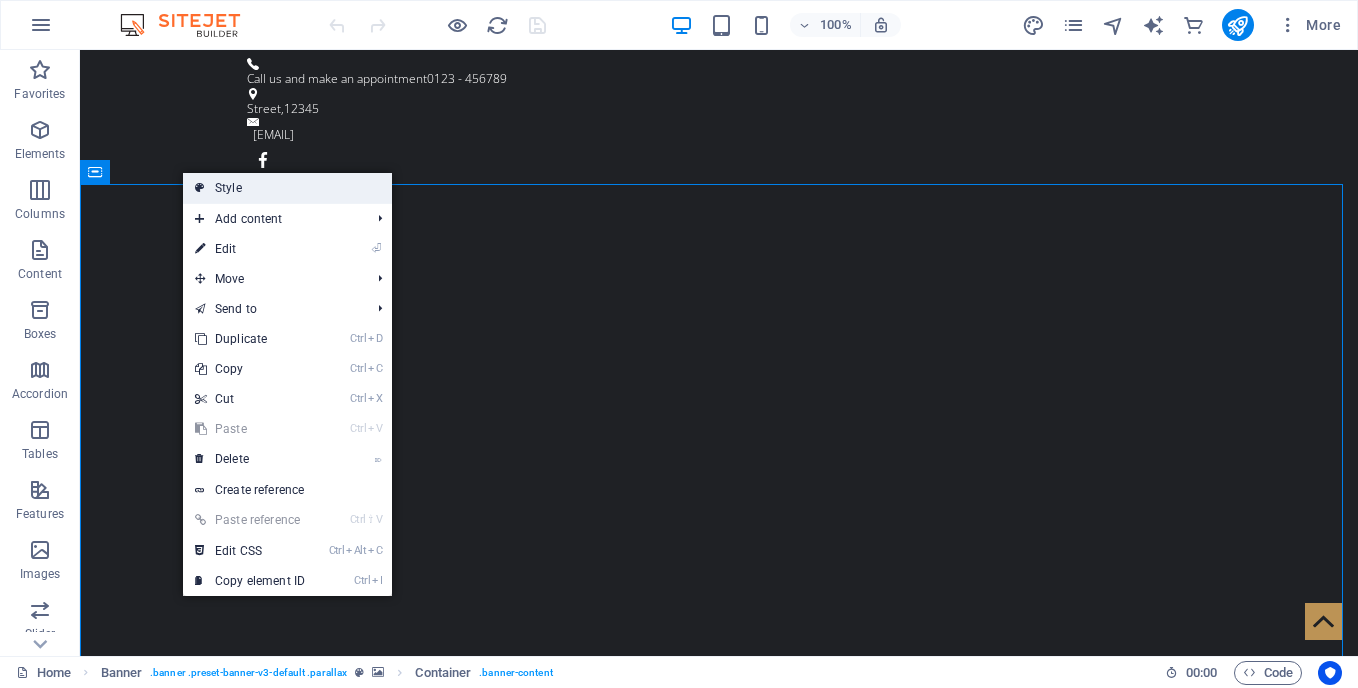 click on "Style" at bounding box center [287, 188] 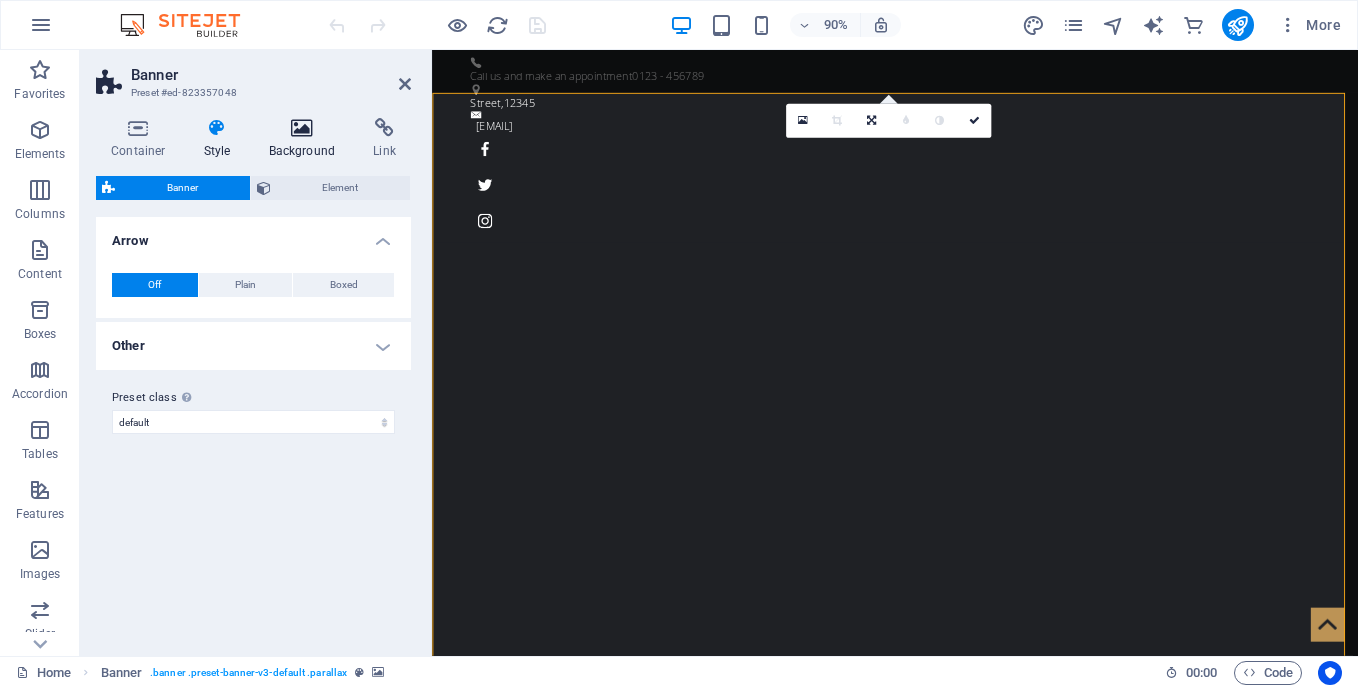 click at bounding box center [302, 128] 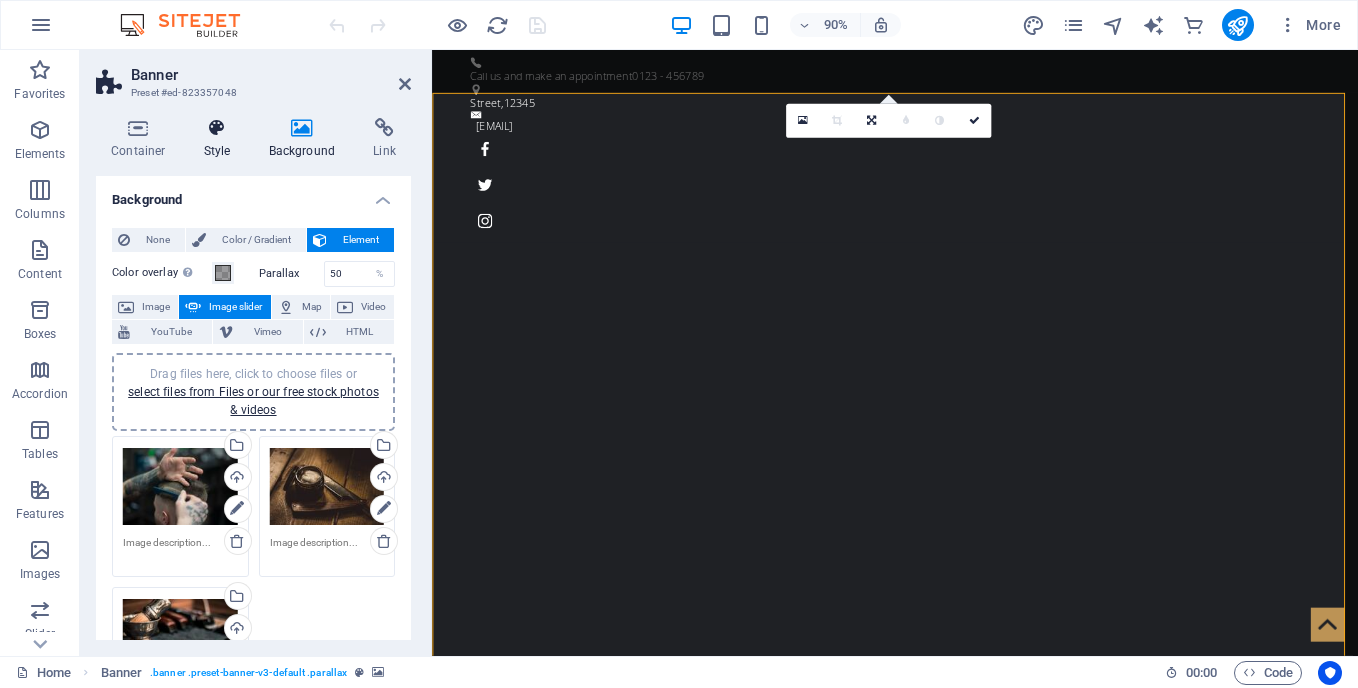 click at bounding box center [217, 128] 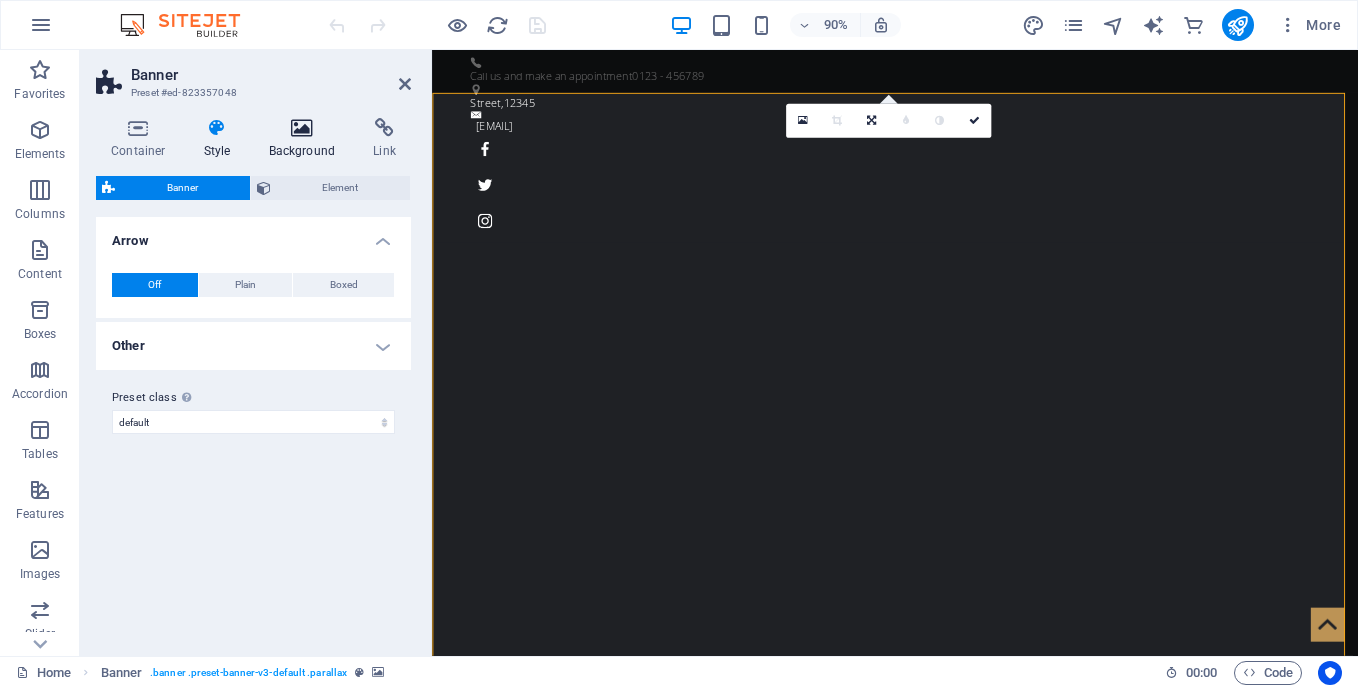 click at bounding box center (302, 128) 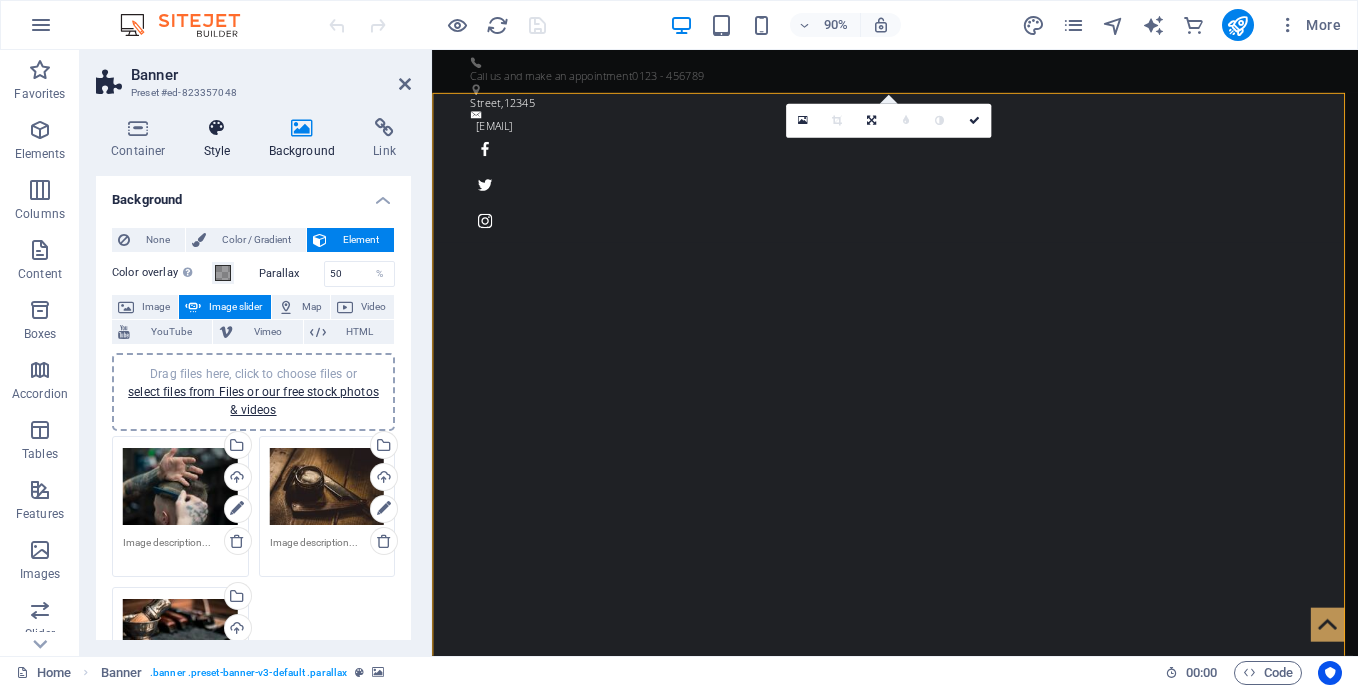 click at bounding box center [217, 128] 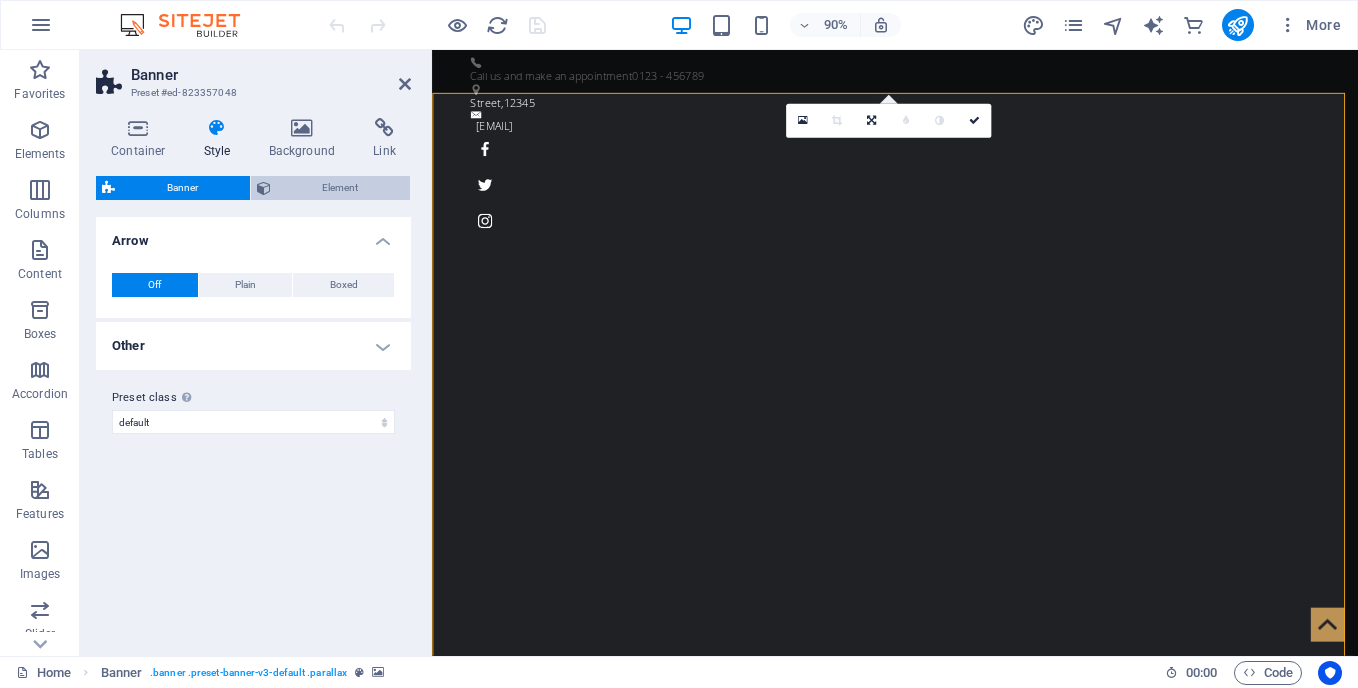 click on "Element" at bounding box center [341, 188] 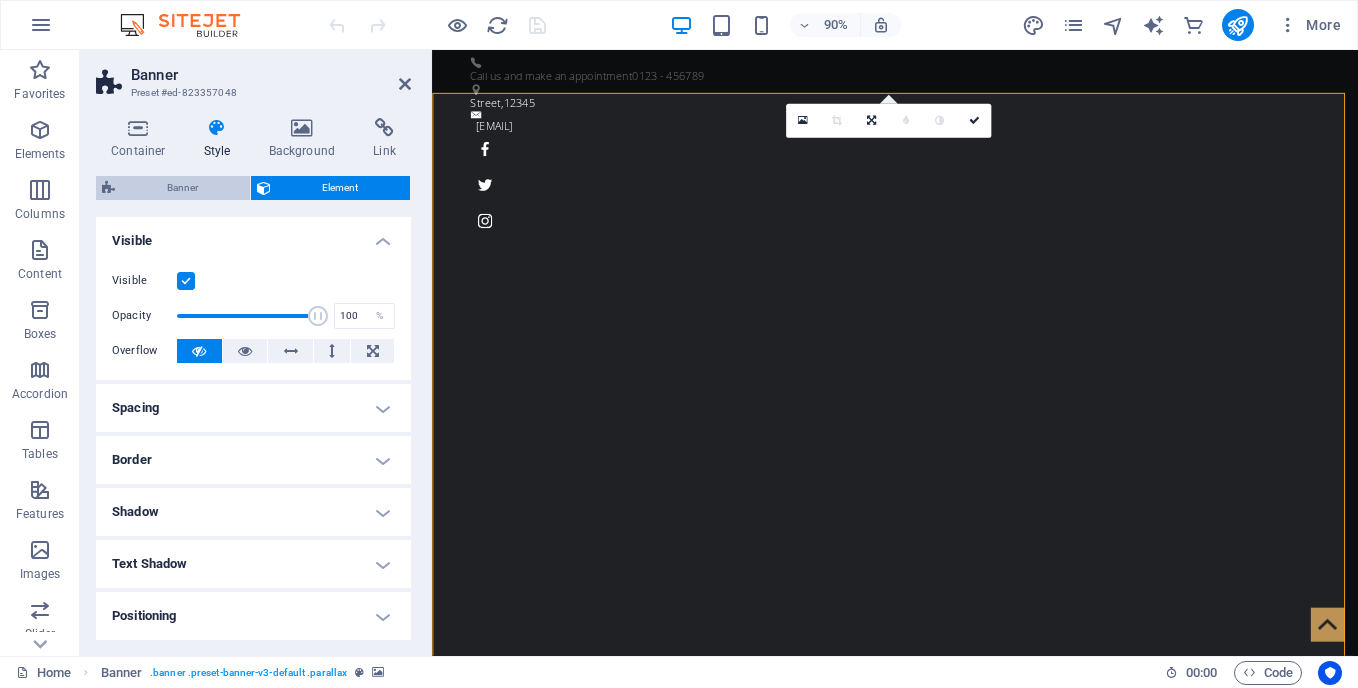 click on "Banner" at bounding box center (182, 188) 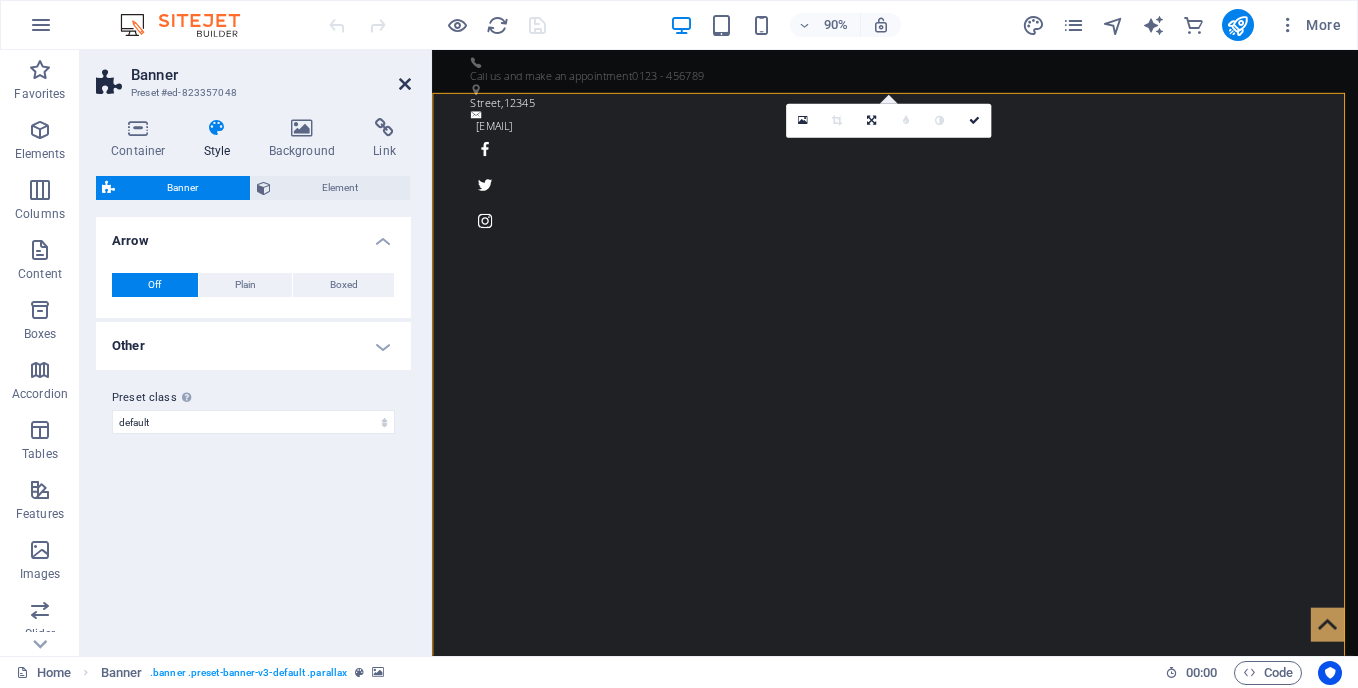 click at bounding box center (405, 84) 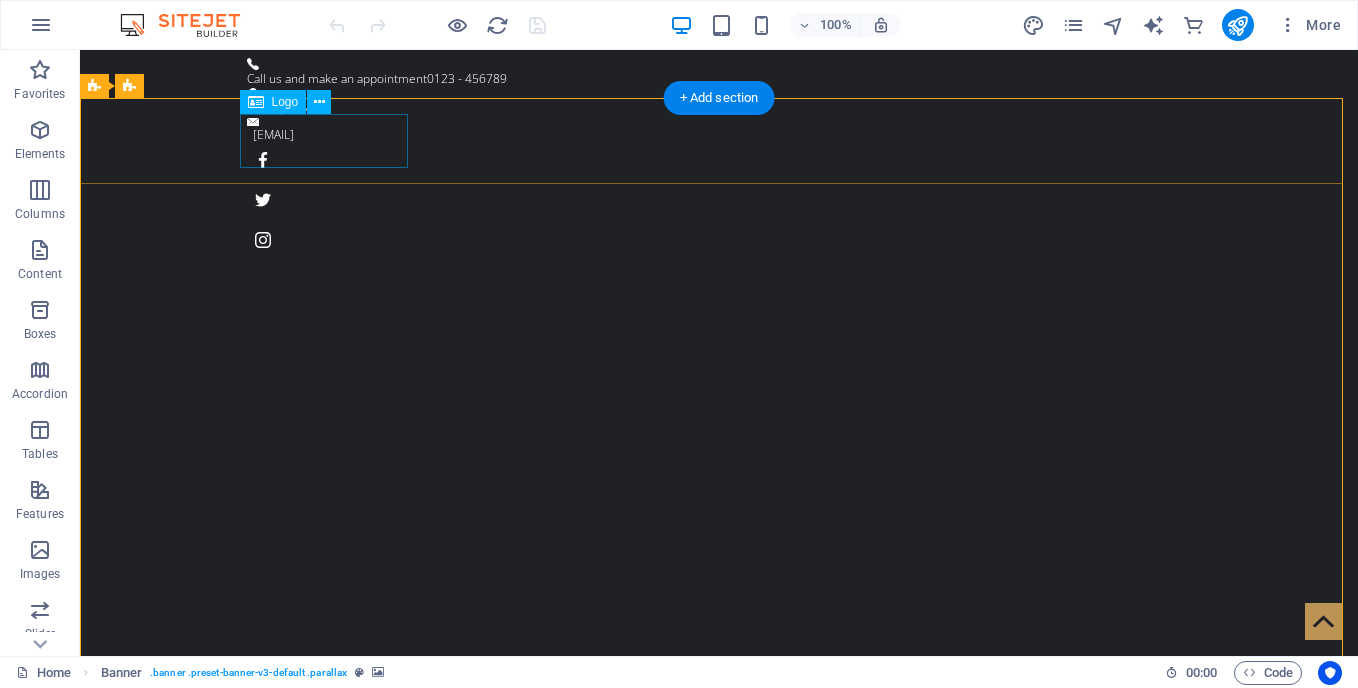 click at bounding box center (719, 913) 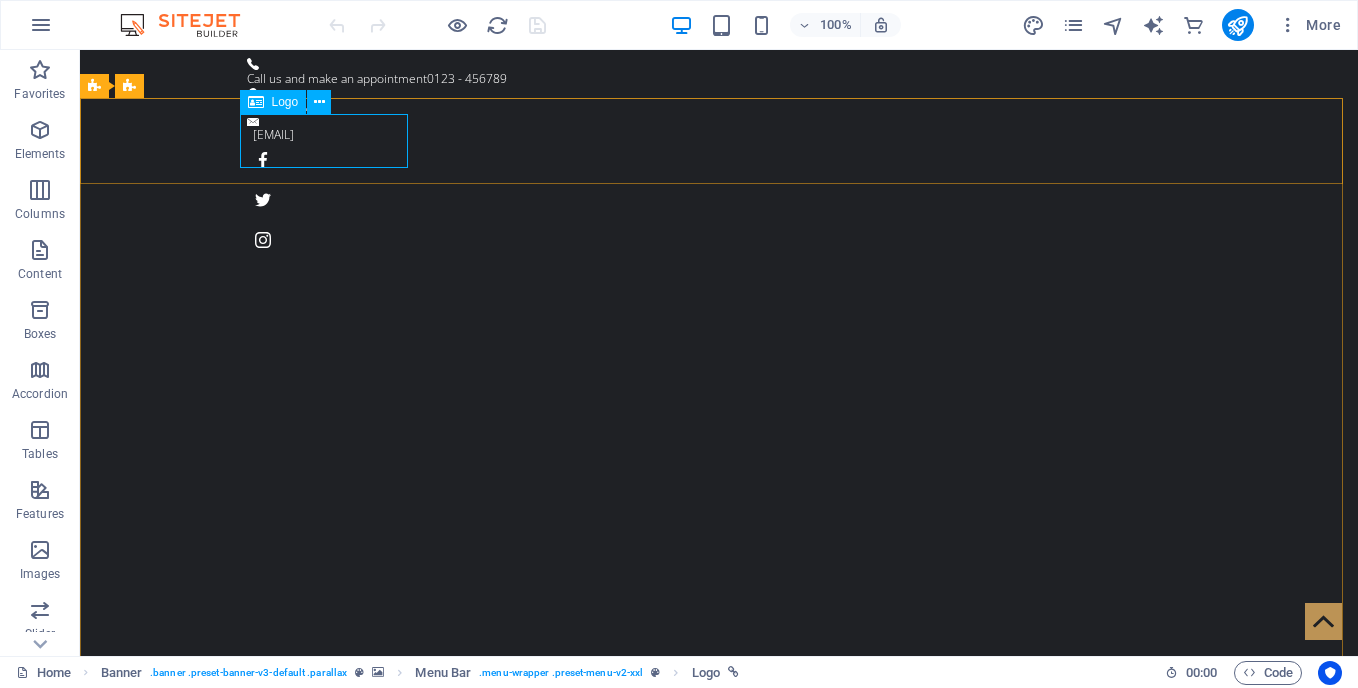 click on "Logo" at bounding box center (285, 102) 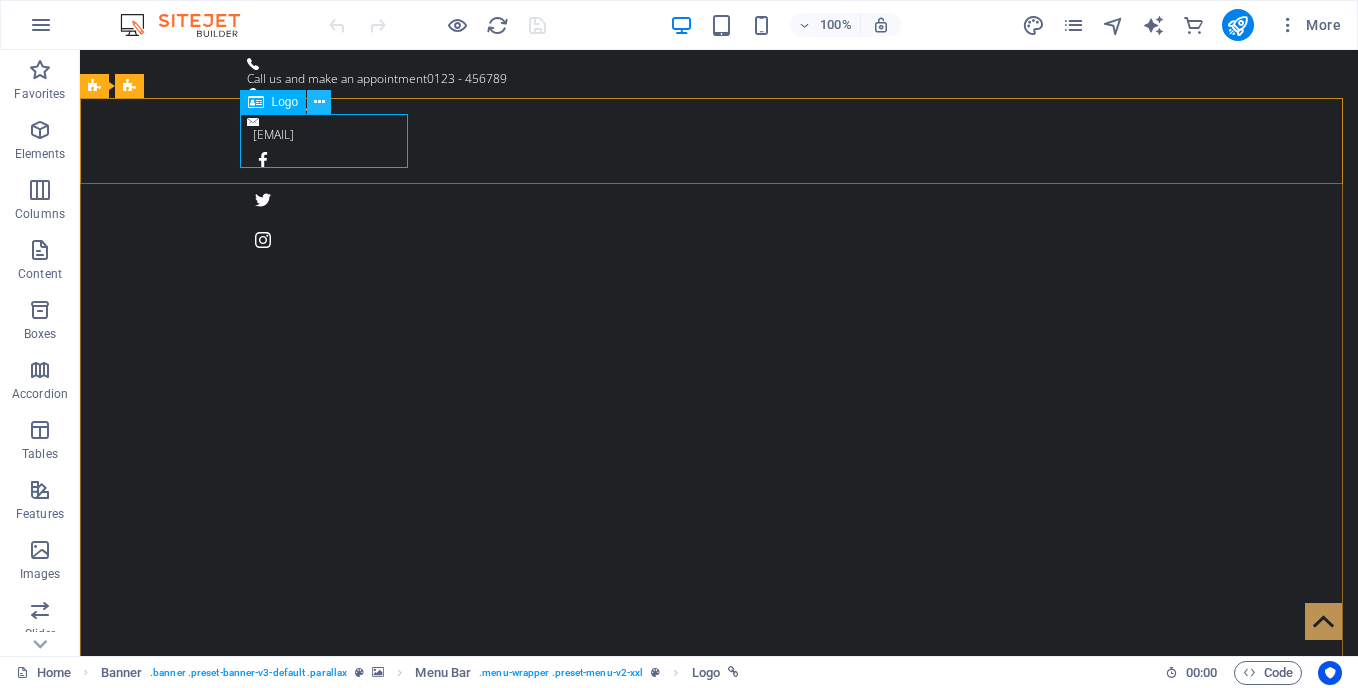 click at bounding box center (319, 102) 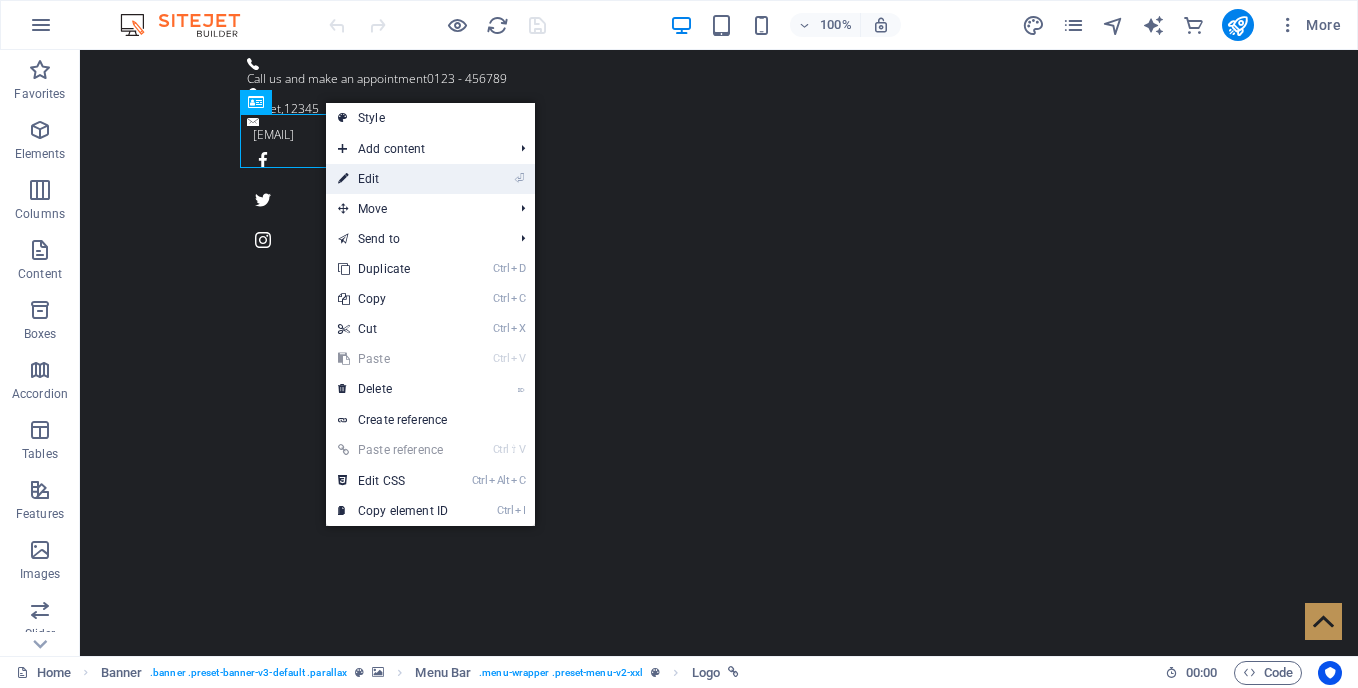 click on "⏎  Edit" at bounding box center (393, 179) 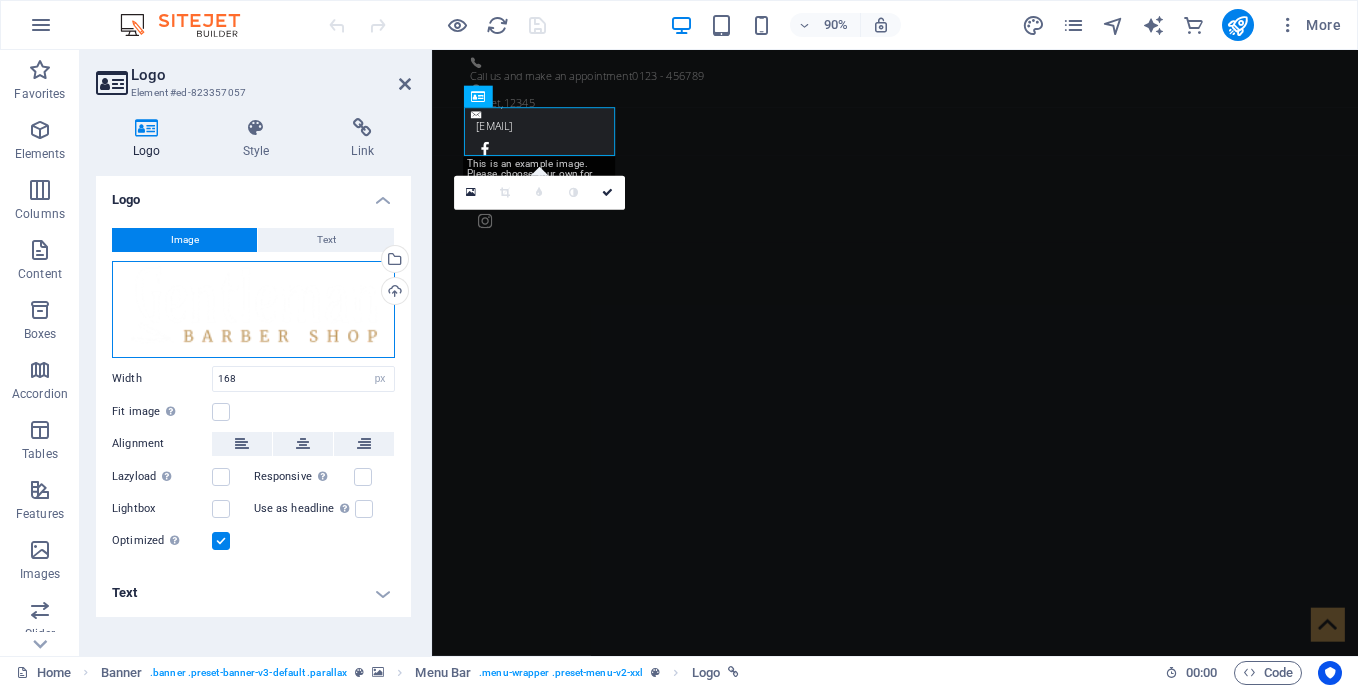 click on "Drag files here, click to choose files or select files from Files or our free stock photos & videos" at bounding box center [253, 309] 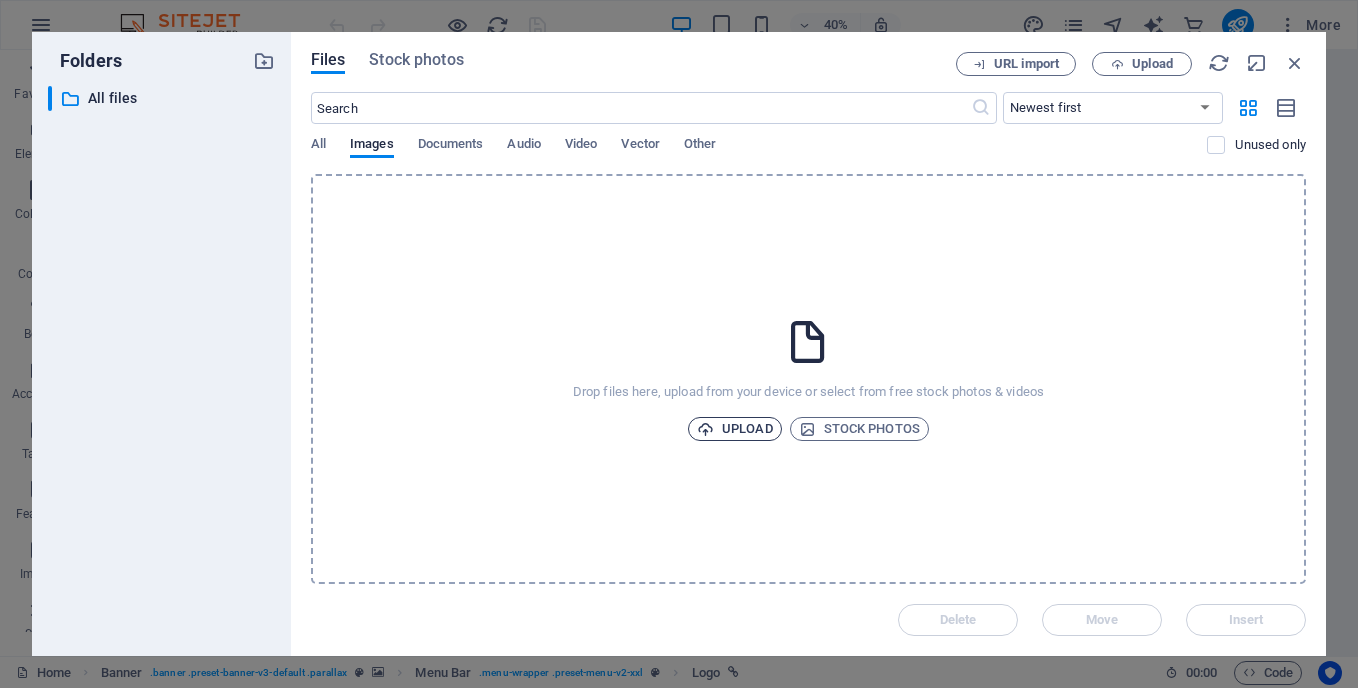 click on "Upload" at bounding box center (735, 429) 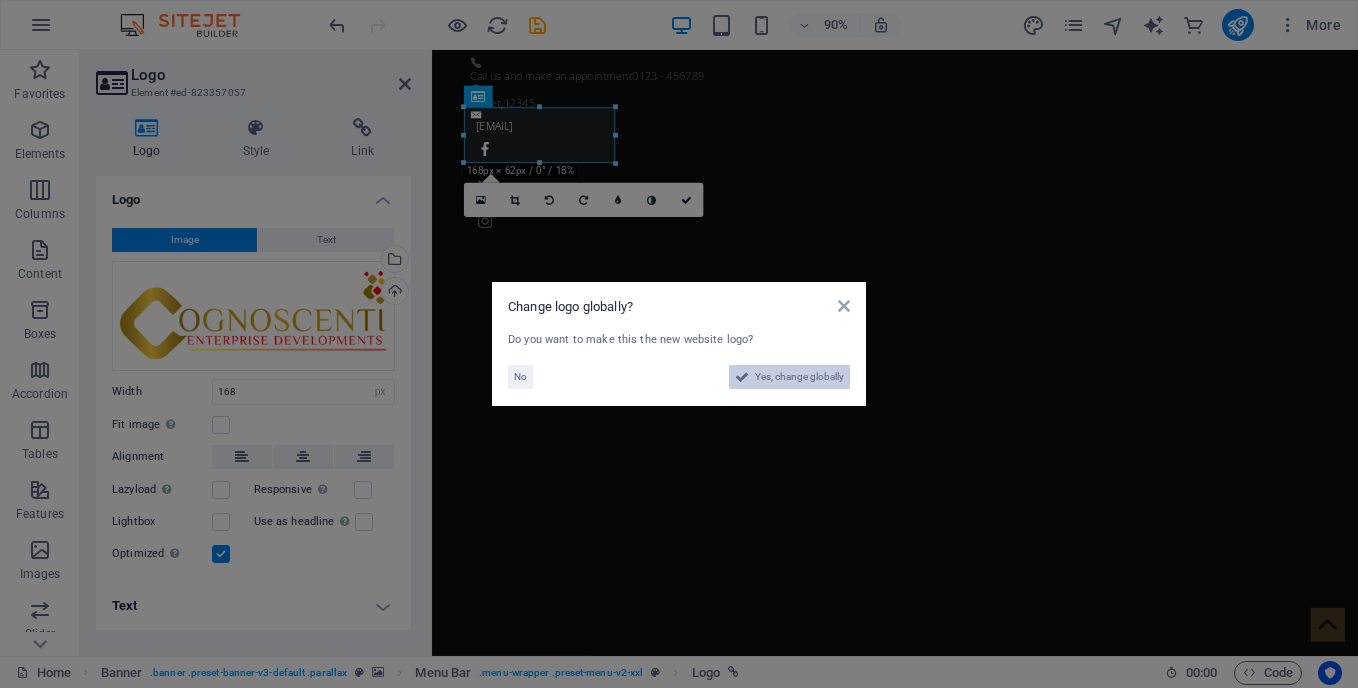 click on "Yes, change globally" at bounding box center [799, 377] 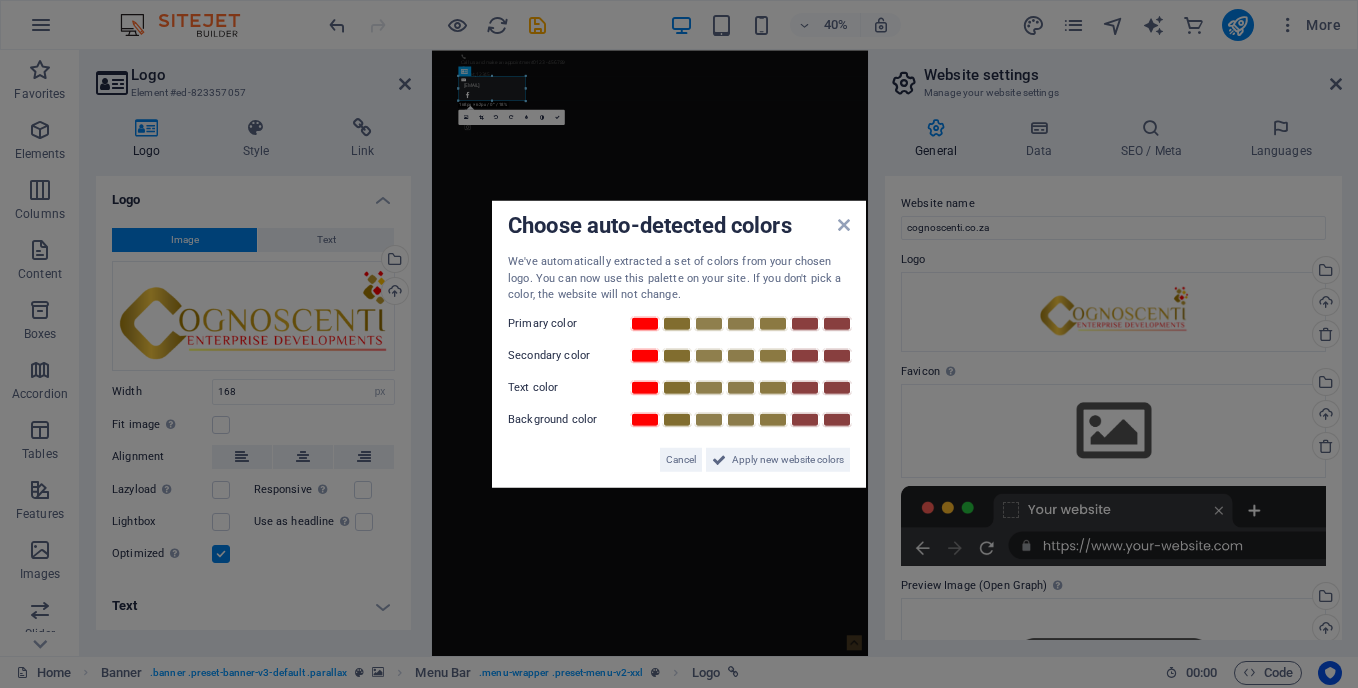 click on "Primary color" at bounding box center (568, 323) 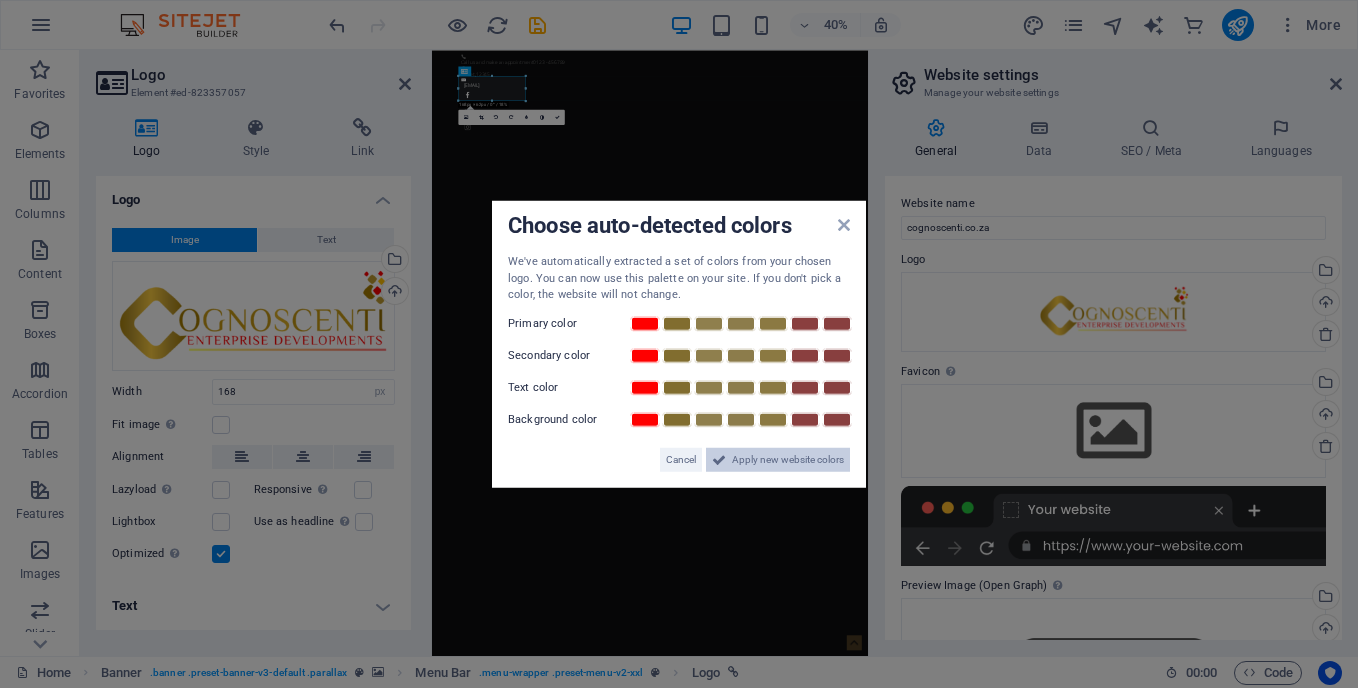click on "Apply new website colors" at bounding box center (788, 459) 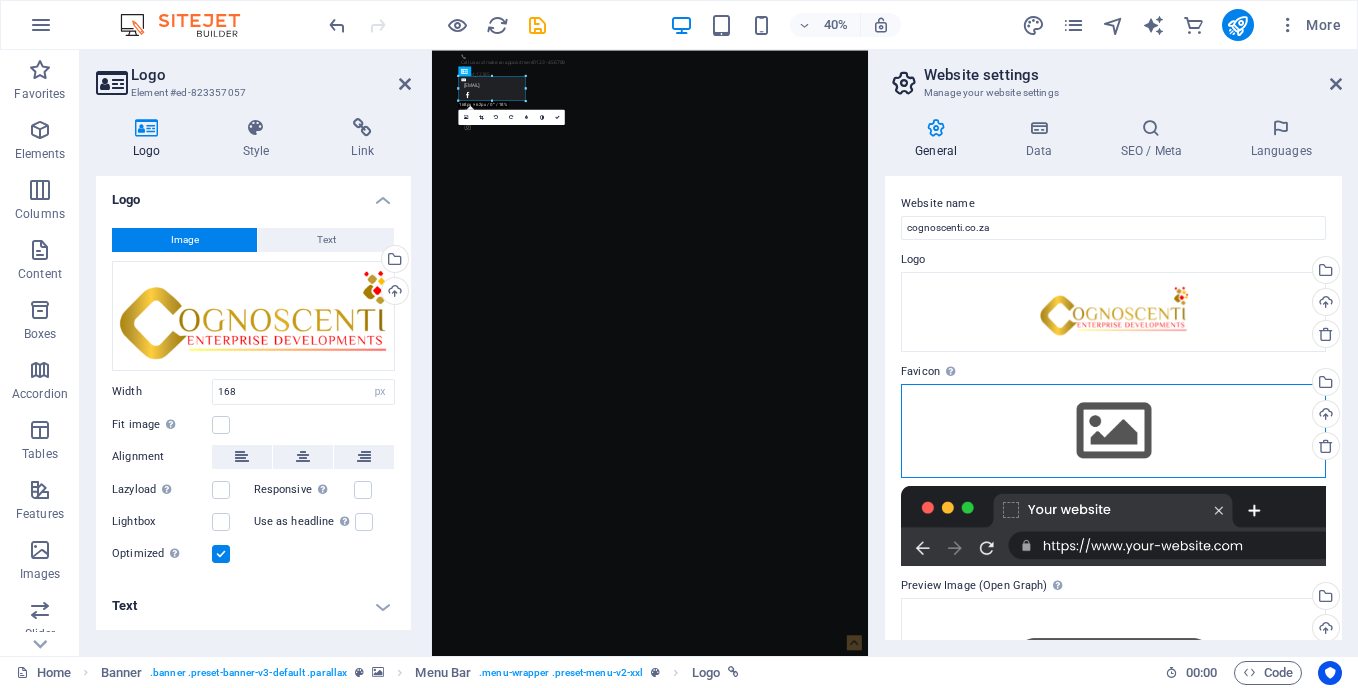 click on "Drag files here, click to choose files or select files from Files or our free stock photos & videos" at bounding box center [1113, 431] 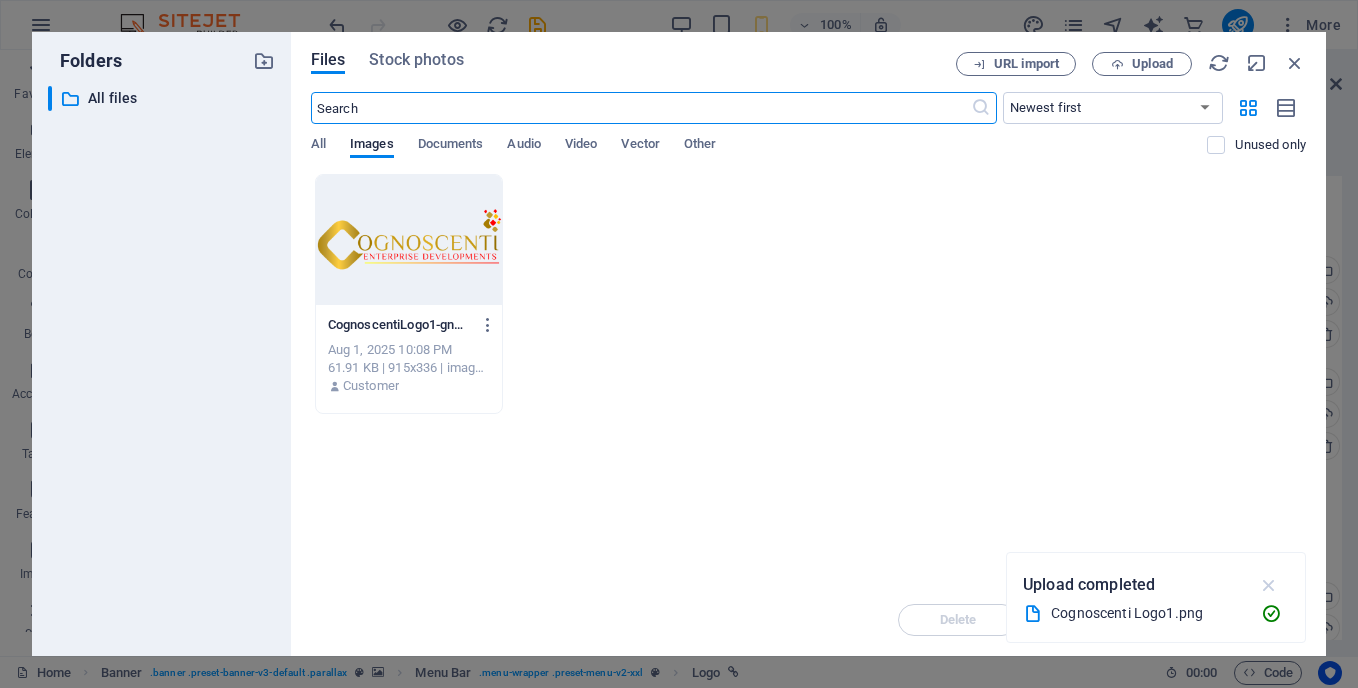 click at bounding box center (1269, 585) 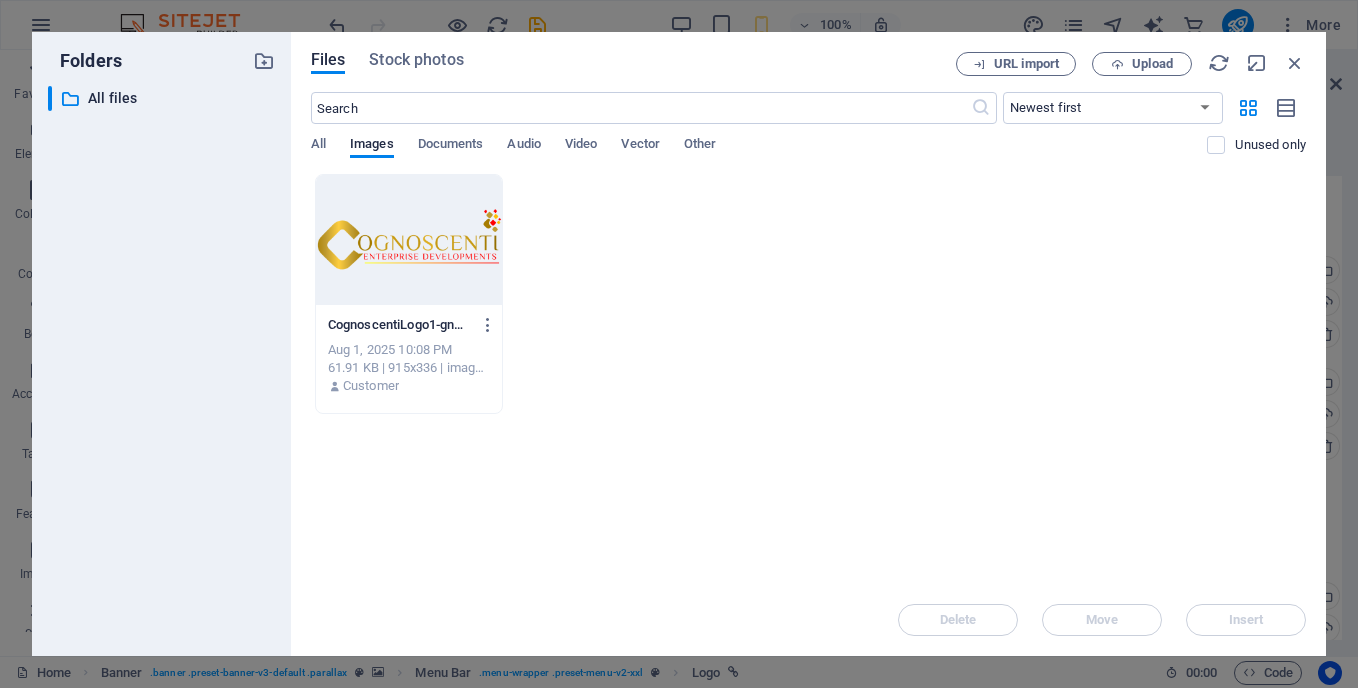 click on "CognoscentiLogo1-gnNg08tebSqeoQy9YczPCQ.png CognoscentiLogo1-gnNg08tebSqeoQy9YczPCQ.png [DATE] [TIME] 61.91 KB | 915x336 | image/png Customer" at bounding box center [808, 294] 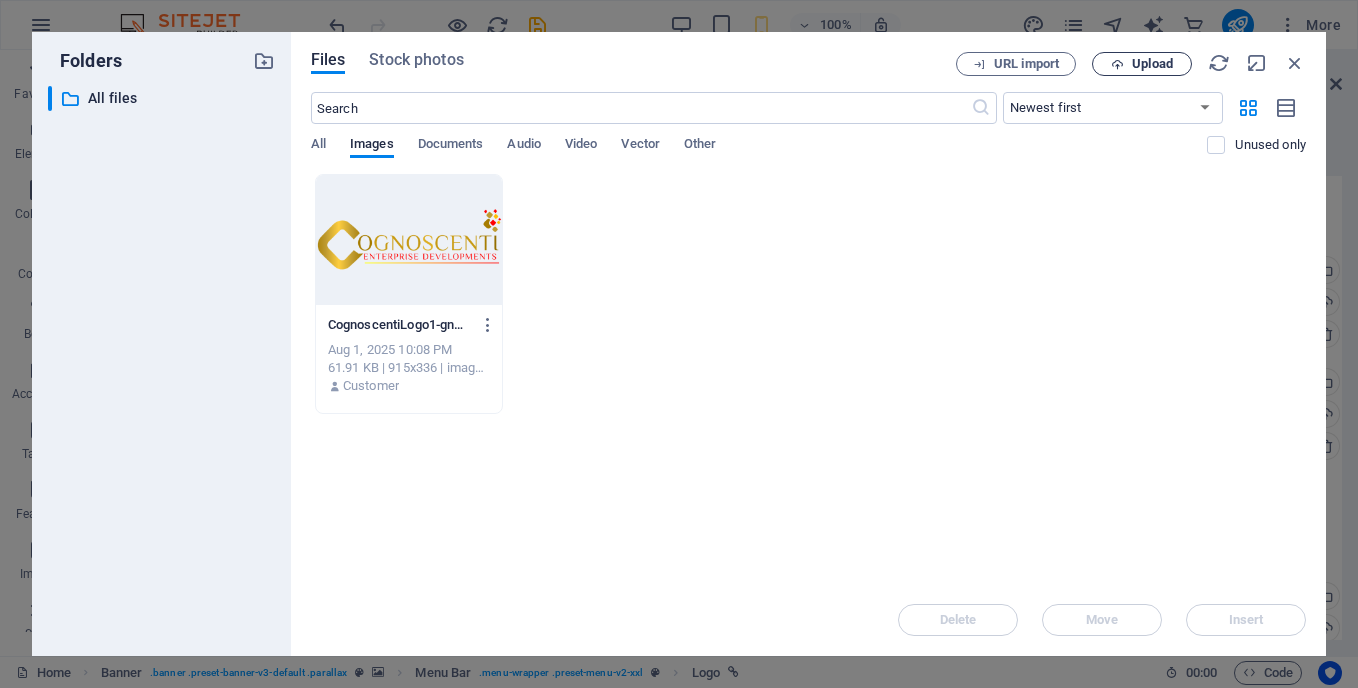 click on "Upload" at bounding box center [1152, 64] 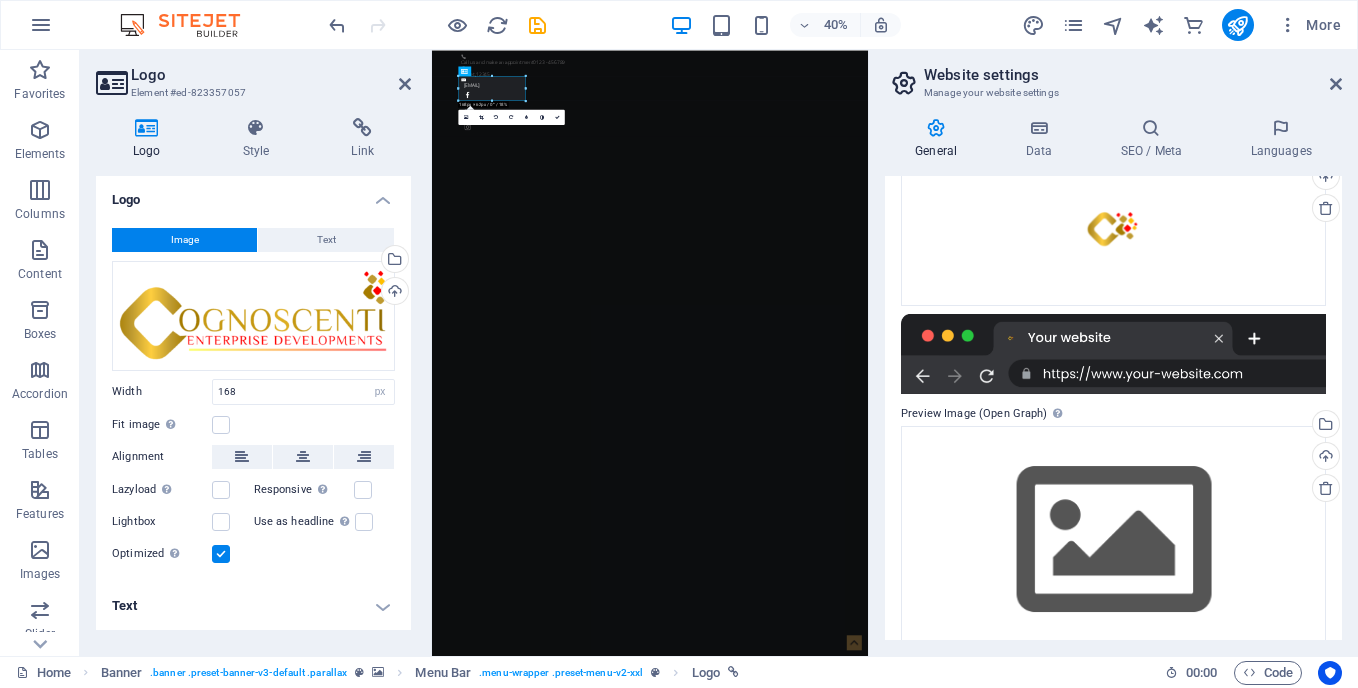 scroll, scrollTop: 269, scrollLeft: 0, axis: vertical 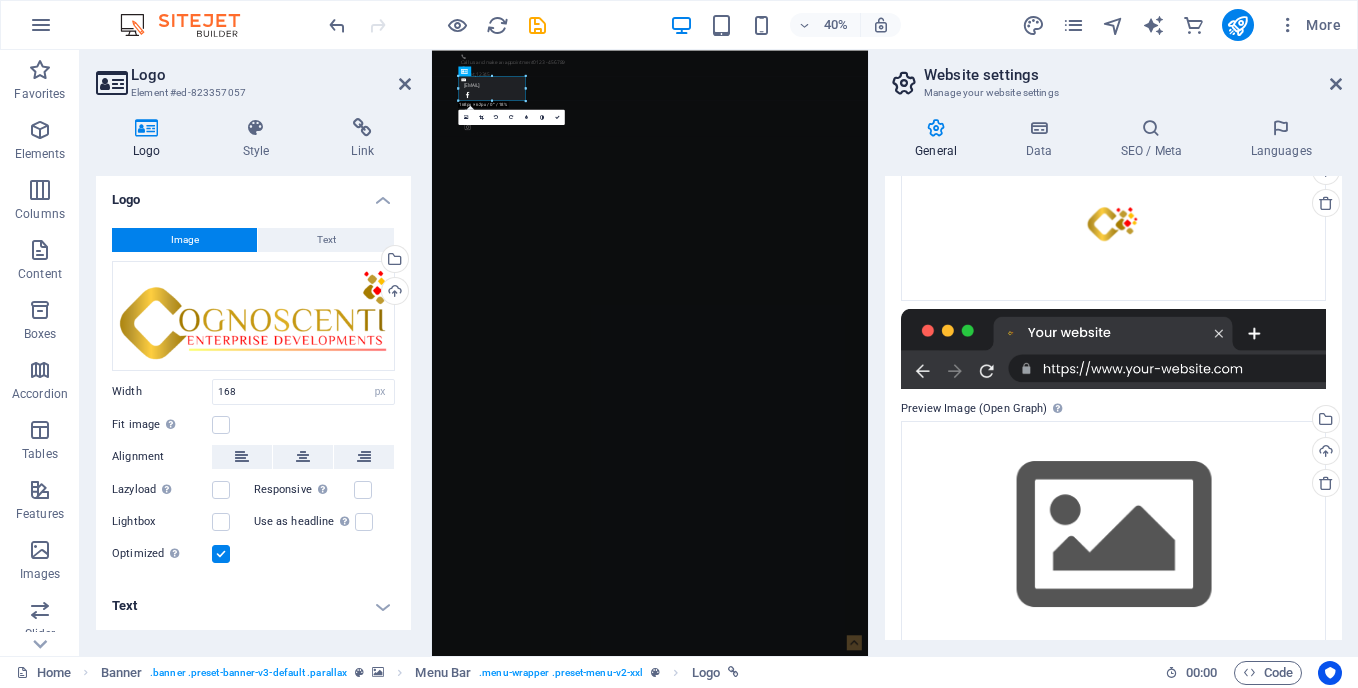 drag, startPoint x: 1337, startPoint y: 396, endPoint x: 1339, endPoint y: 360, distance: 36.05551 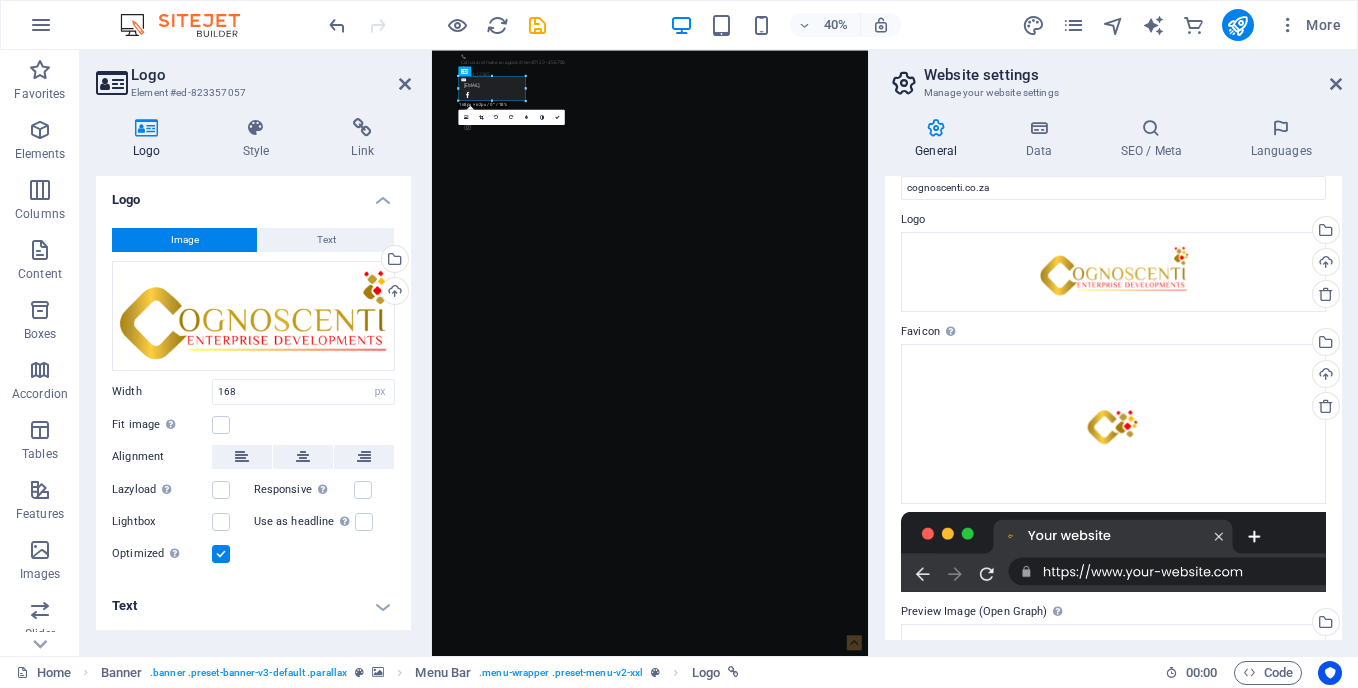 scroll, scrollTop: 0, scrollLeft: 0, axis: both 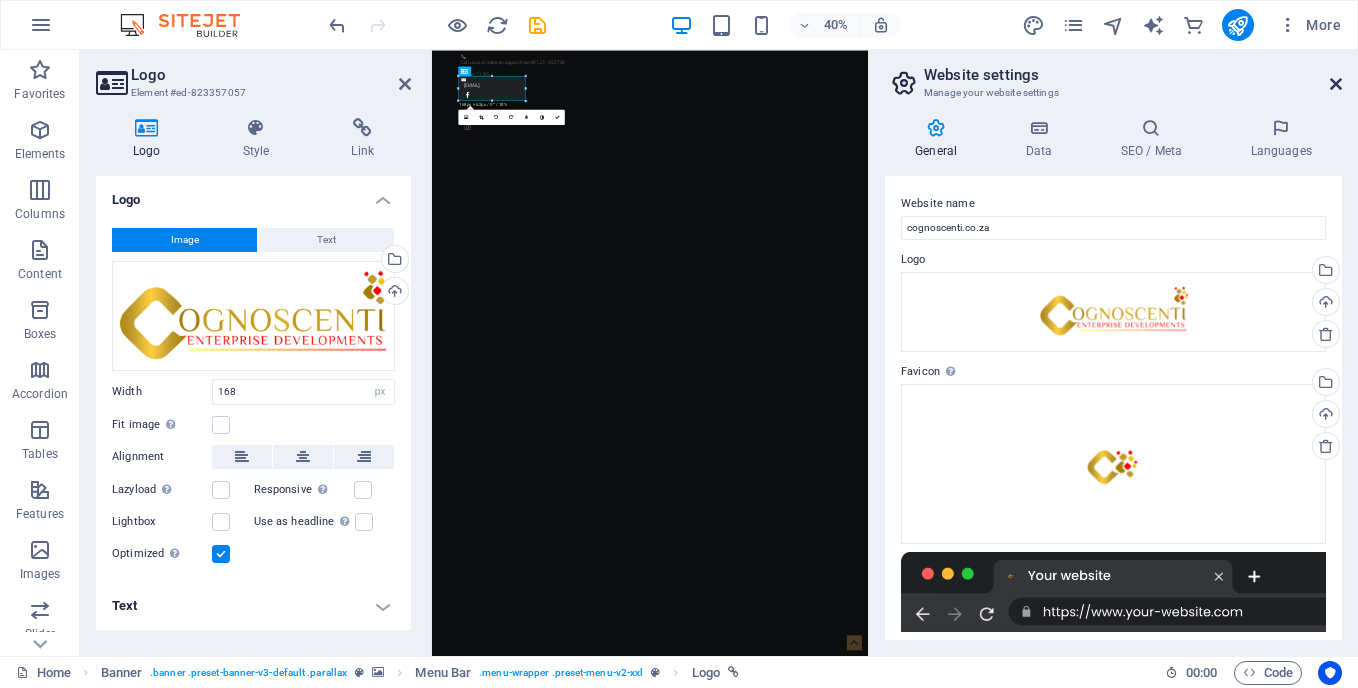click at bounding box center (1336, 84) 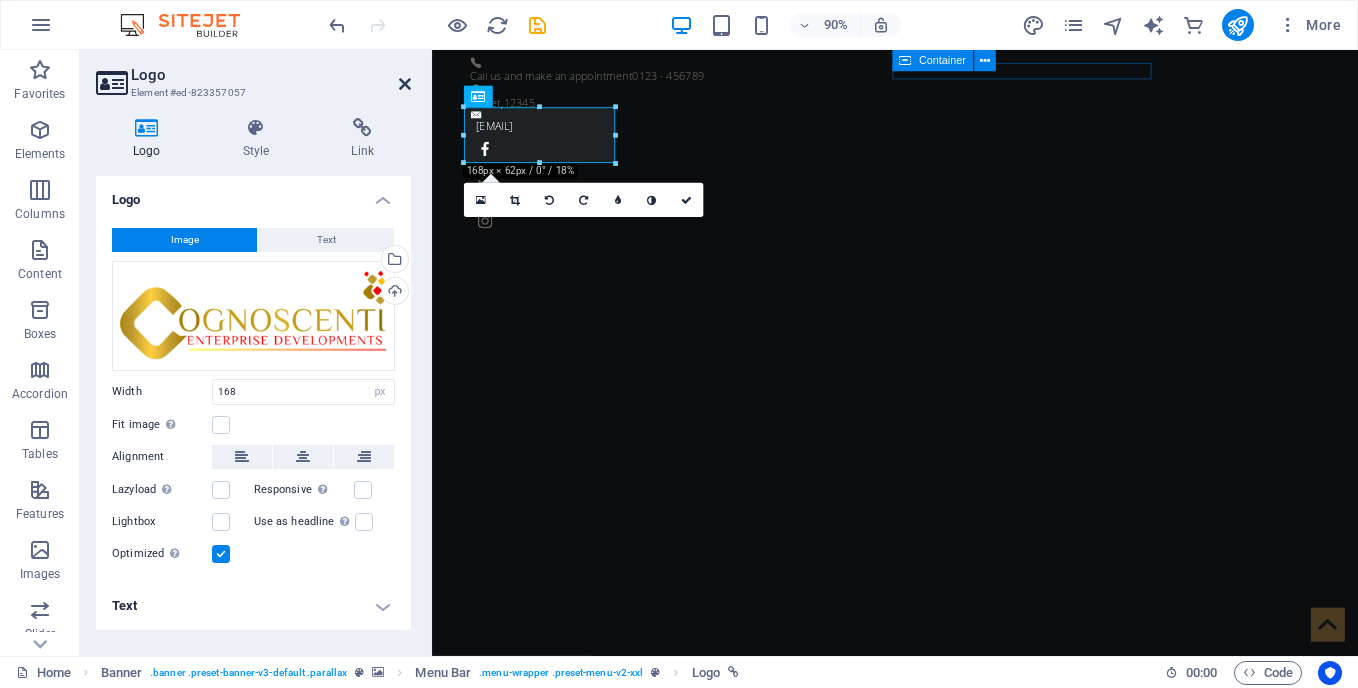 click at bounding box center [405, 84] 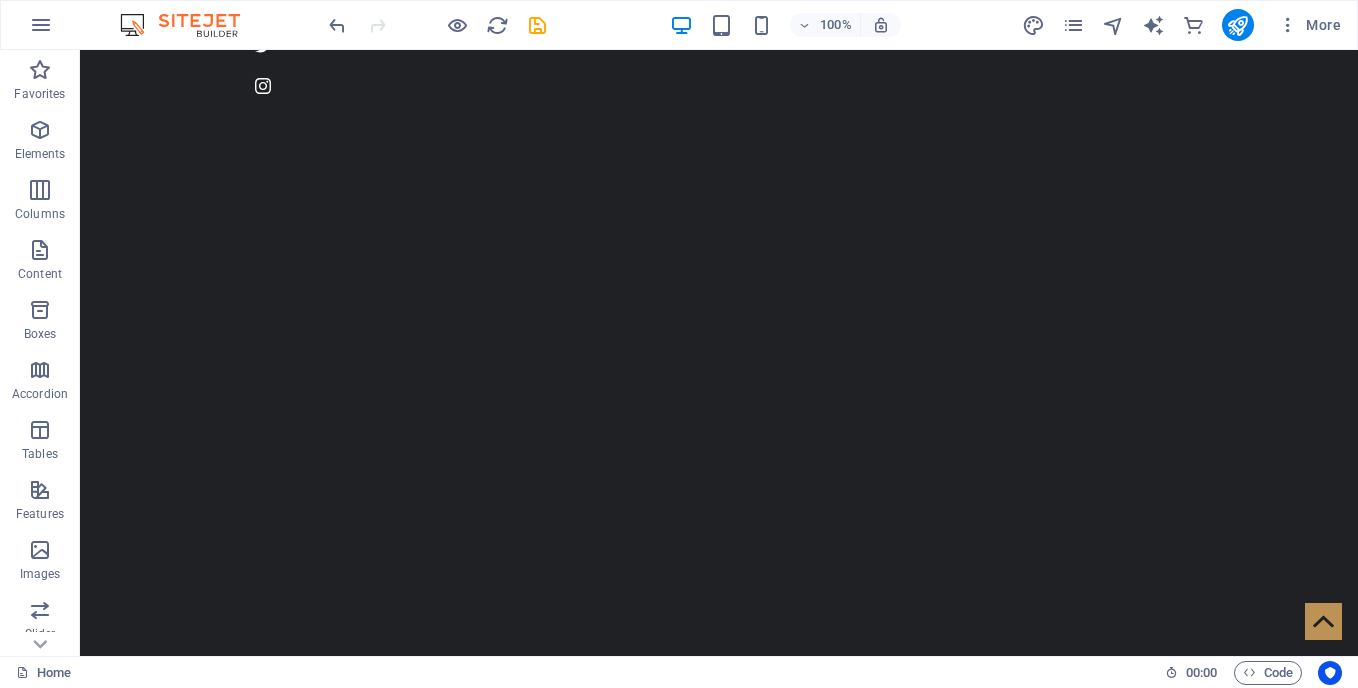 scroll, scrollTop: 0, scrollLeft: 0, axis: both 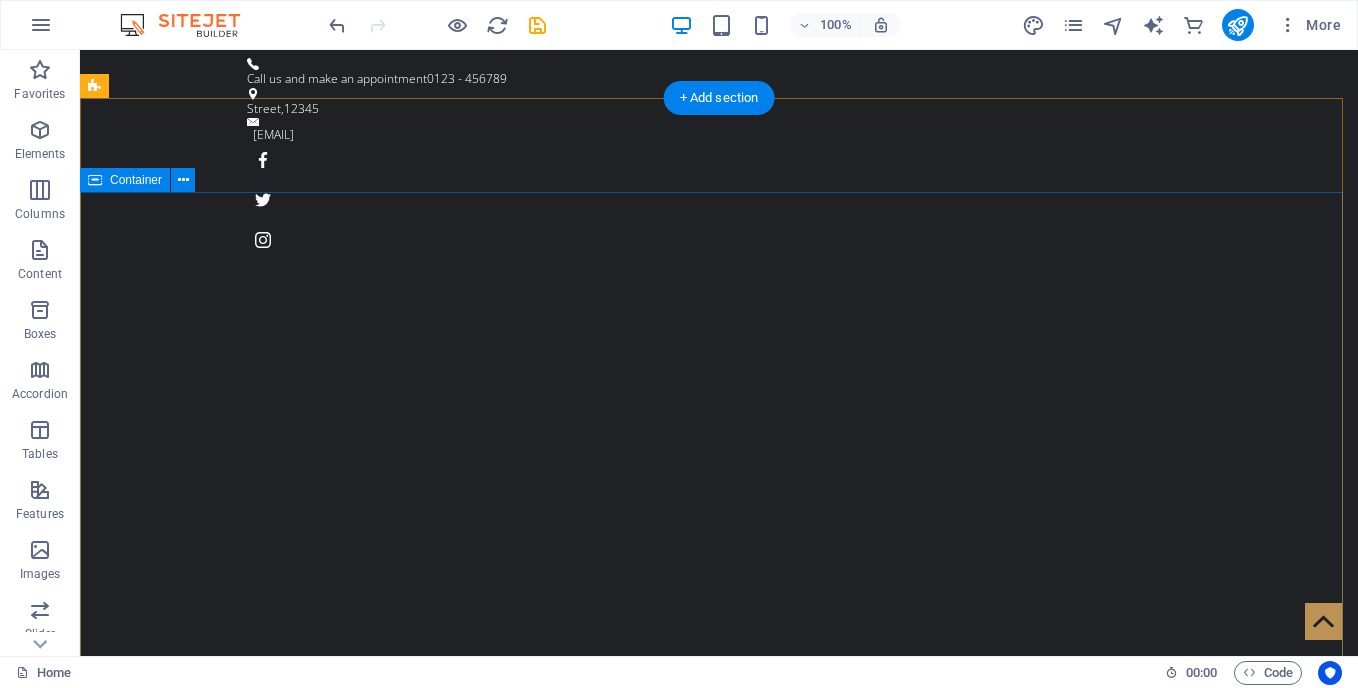 click on "Be a Gentleman. The original Barber Shop in New York Learn more" at bounding box center [719, 1198] 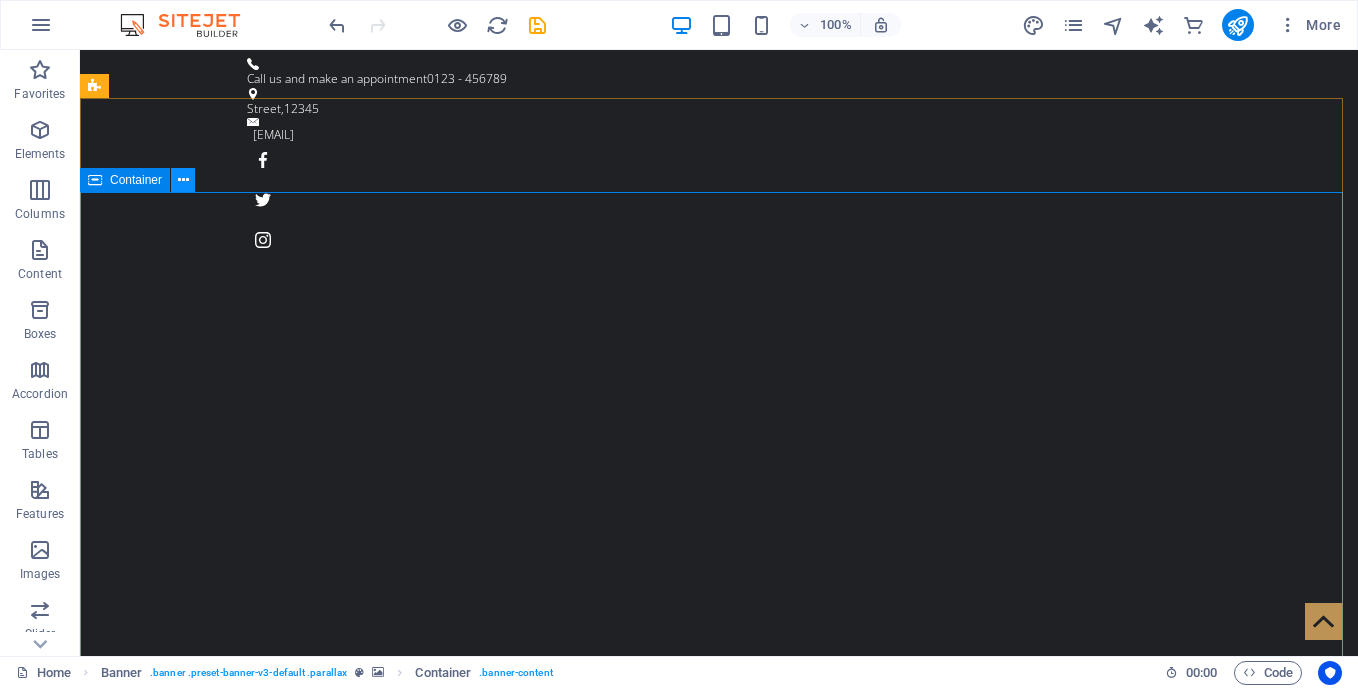 click at bounding box center [183, 180] 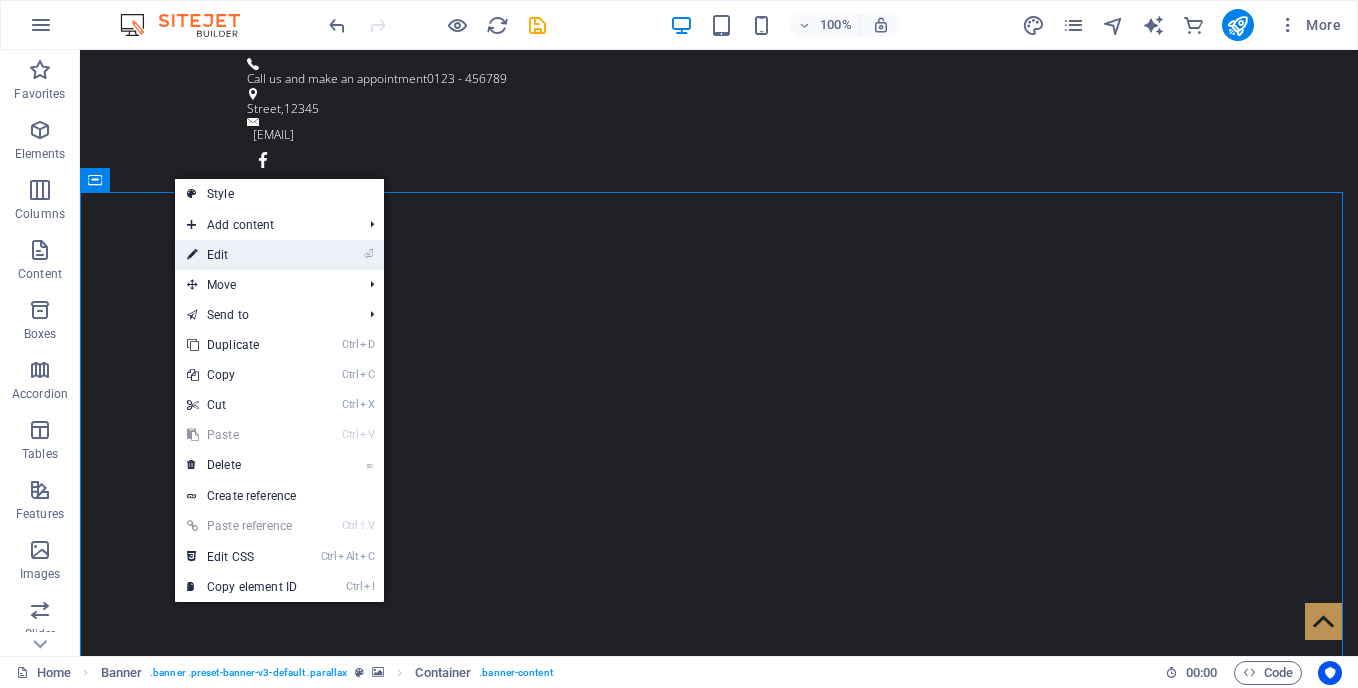 click on "⏎  Edit" at bounding box center [242, 255] 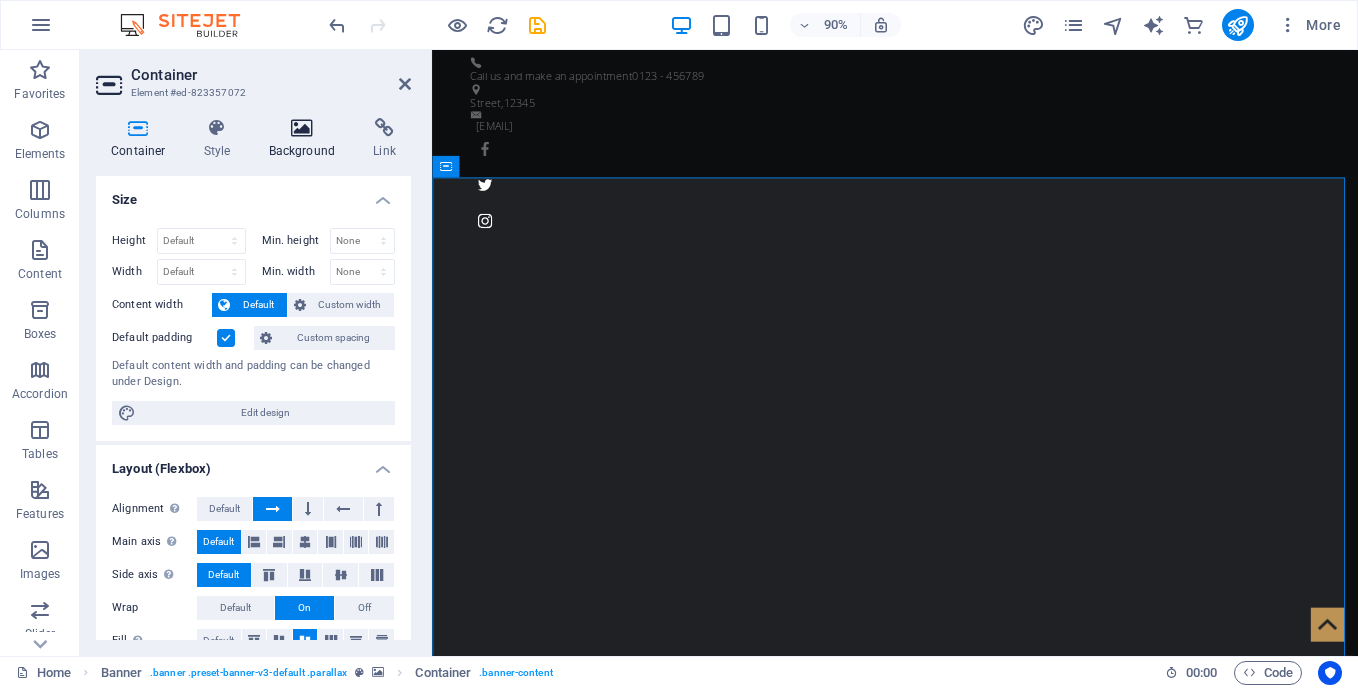click at bounding box center [302, 128] 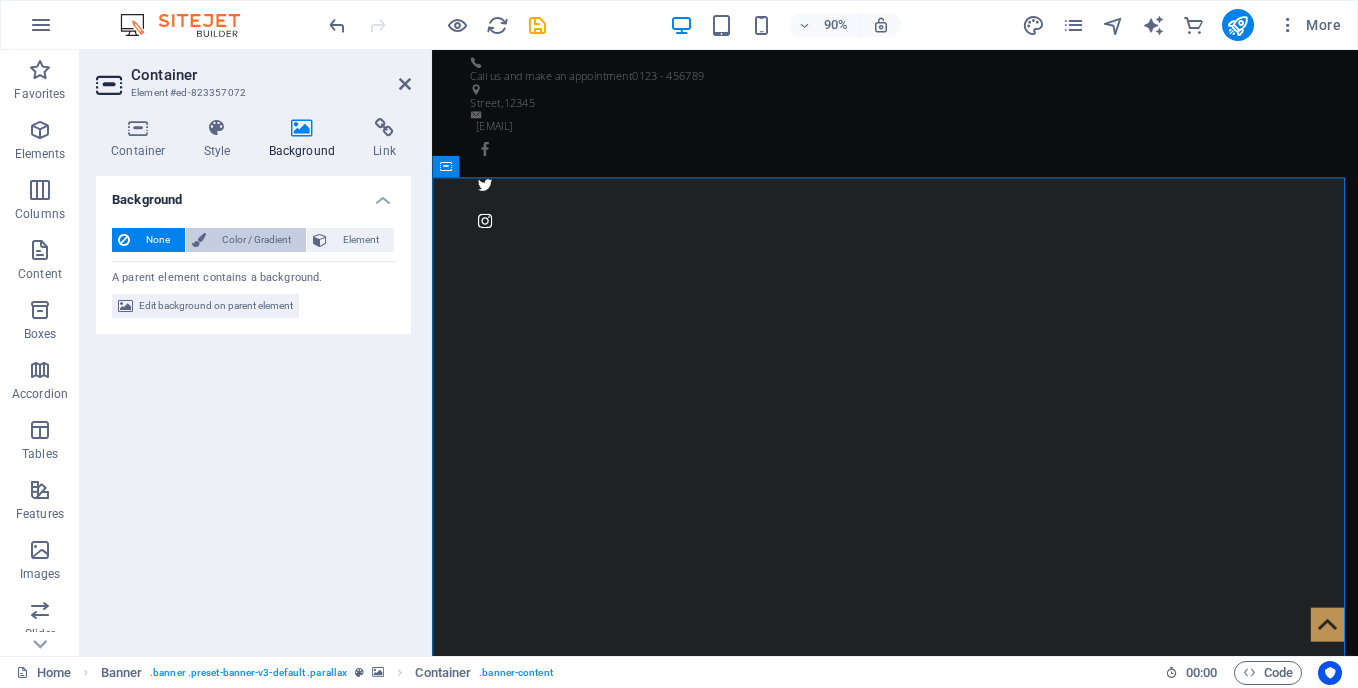click on "Color / Gradient" at bounding box center (256, 240) 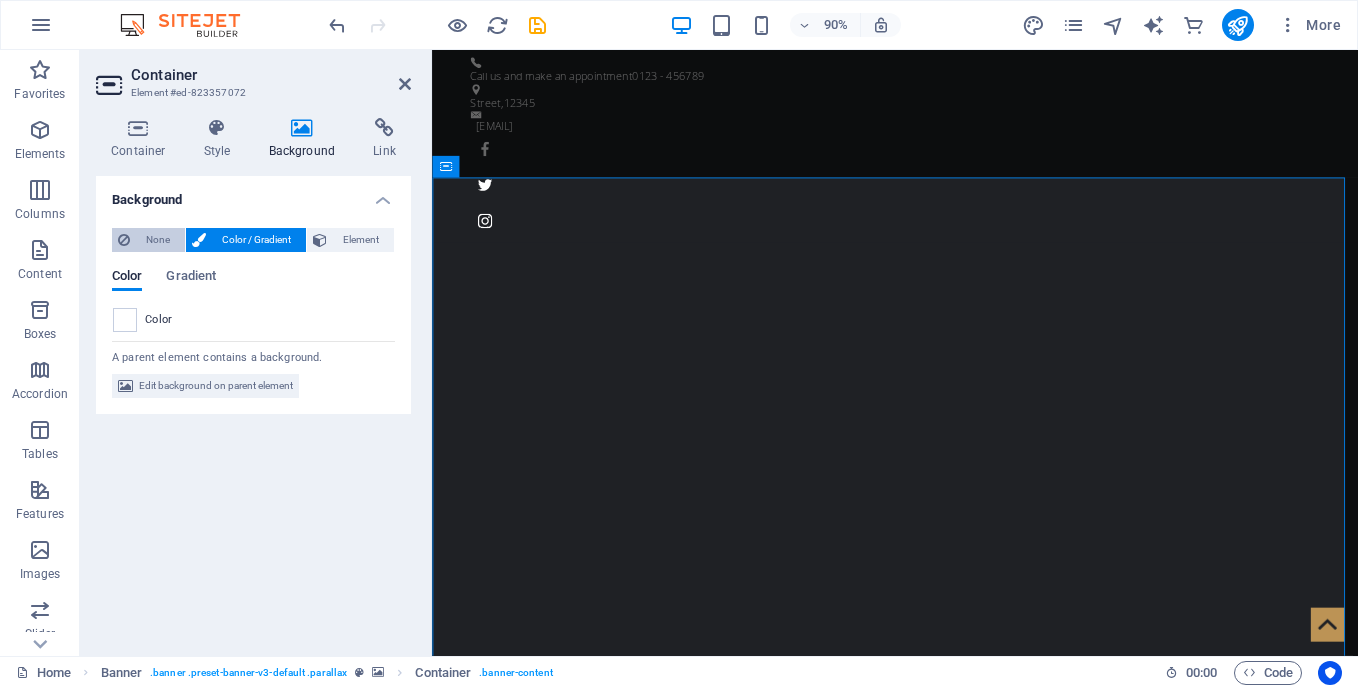 click on "None" at bounding box center [157, 240] 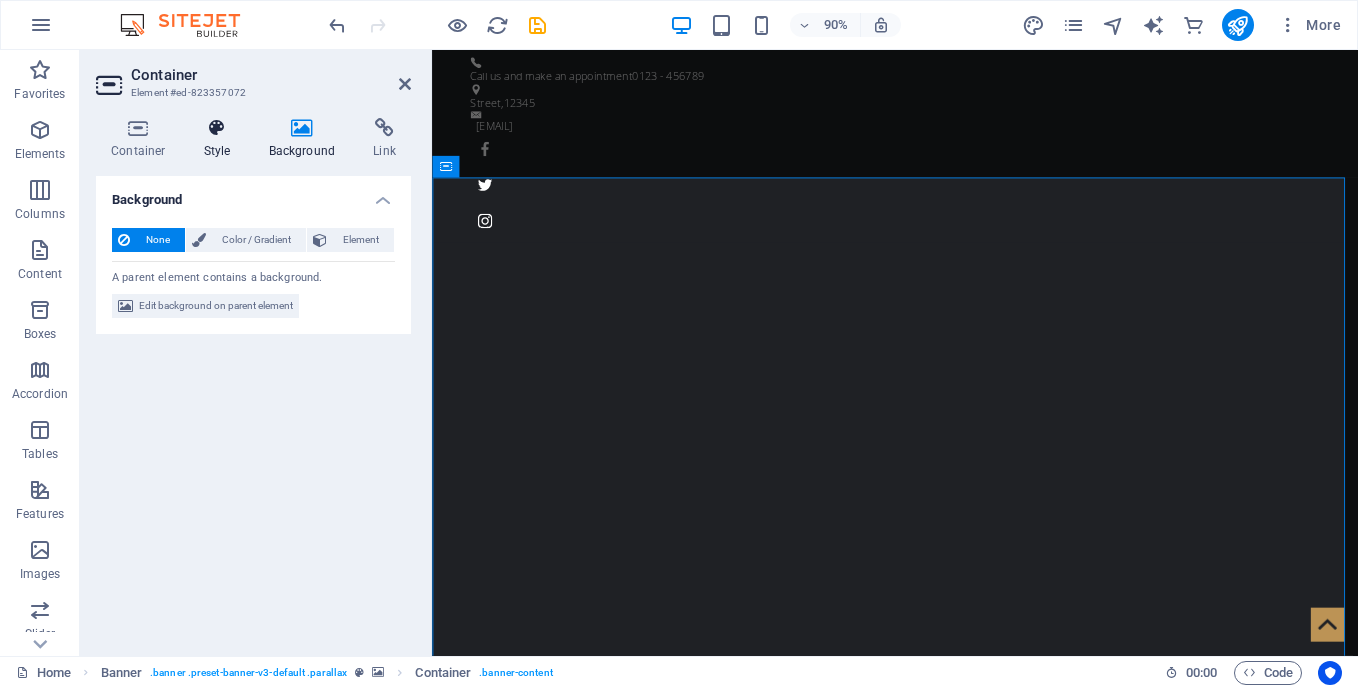 click on "Style" at bounding box center (221, 139) 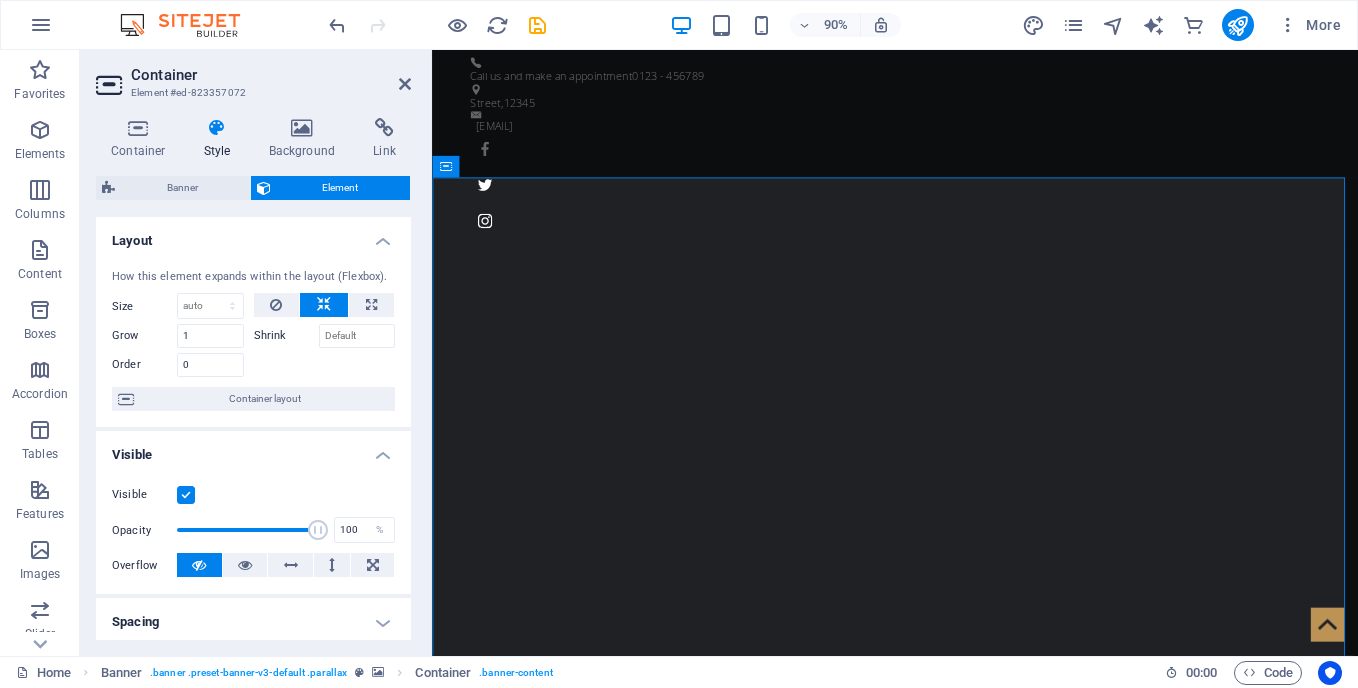 drag, startPoint x: 412, startPoint y: 271, endPoint x: 404, endPoint y: 317, distance: 46.69047 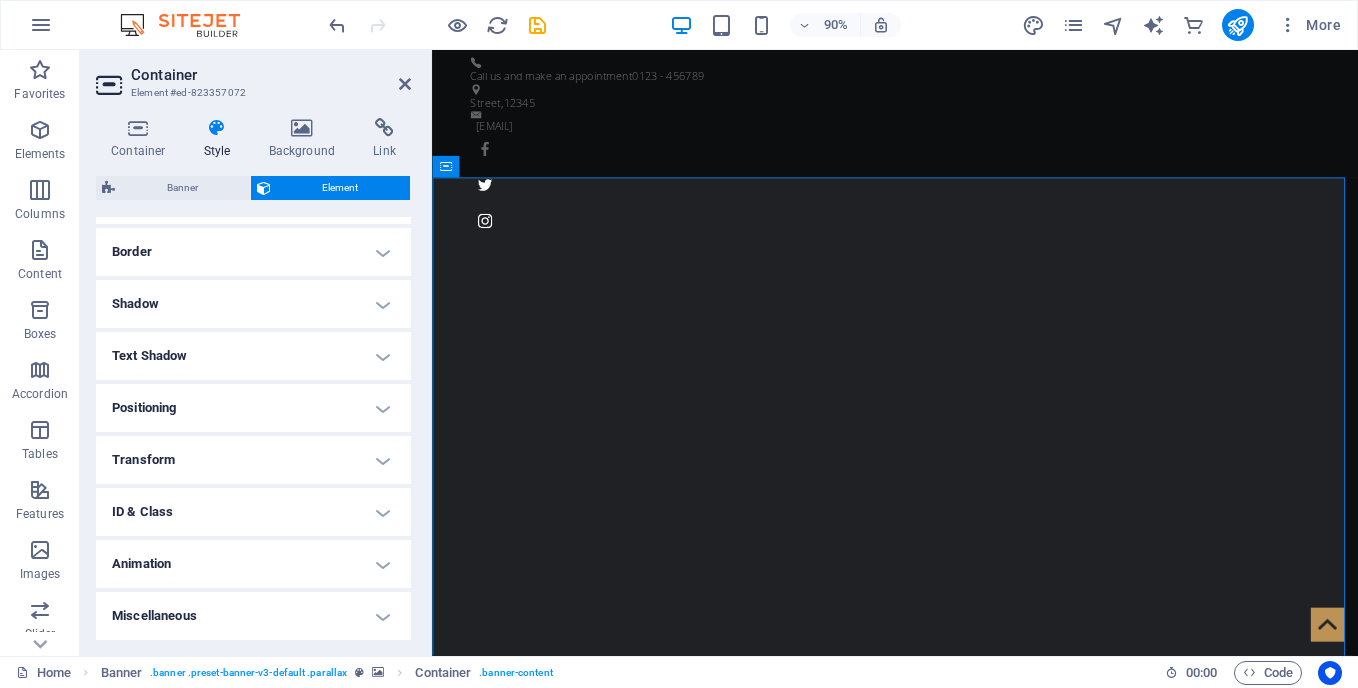 scroll, scrollTop: 0, scrollLeft: 0, axis: both 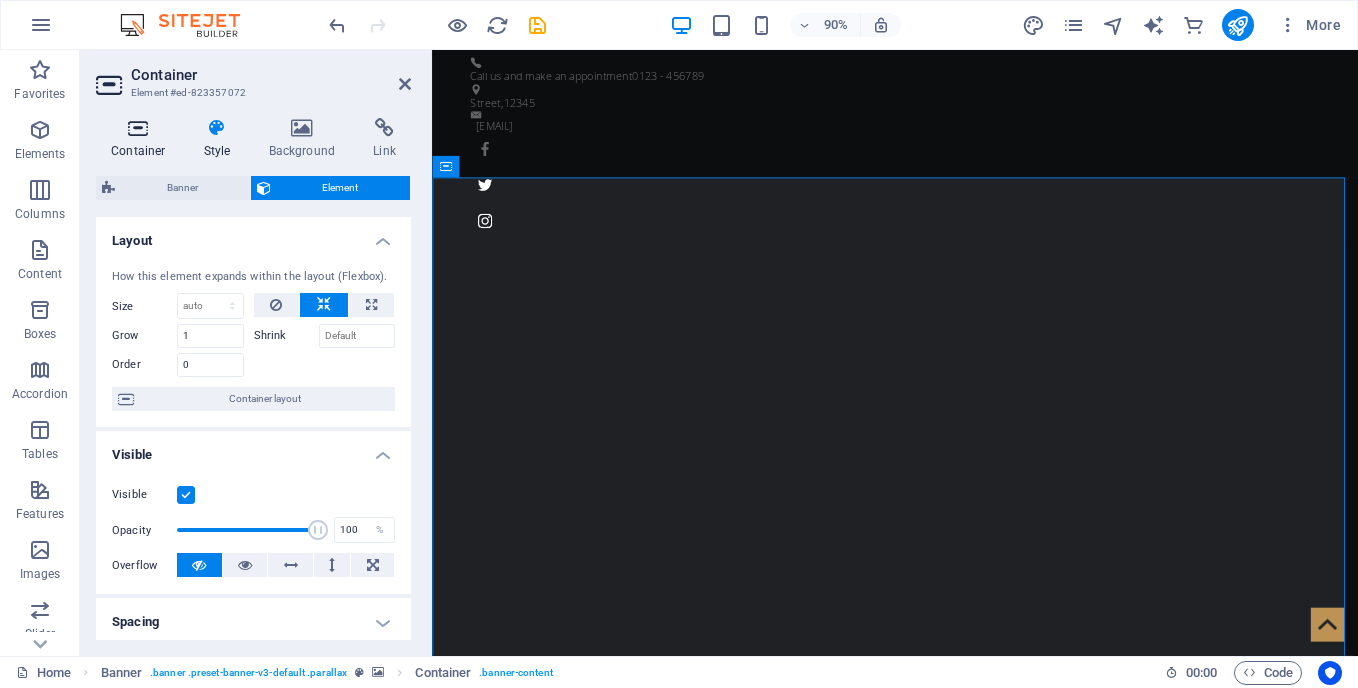 click at bounding box center (138, 128) 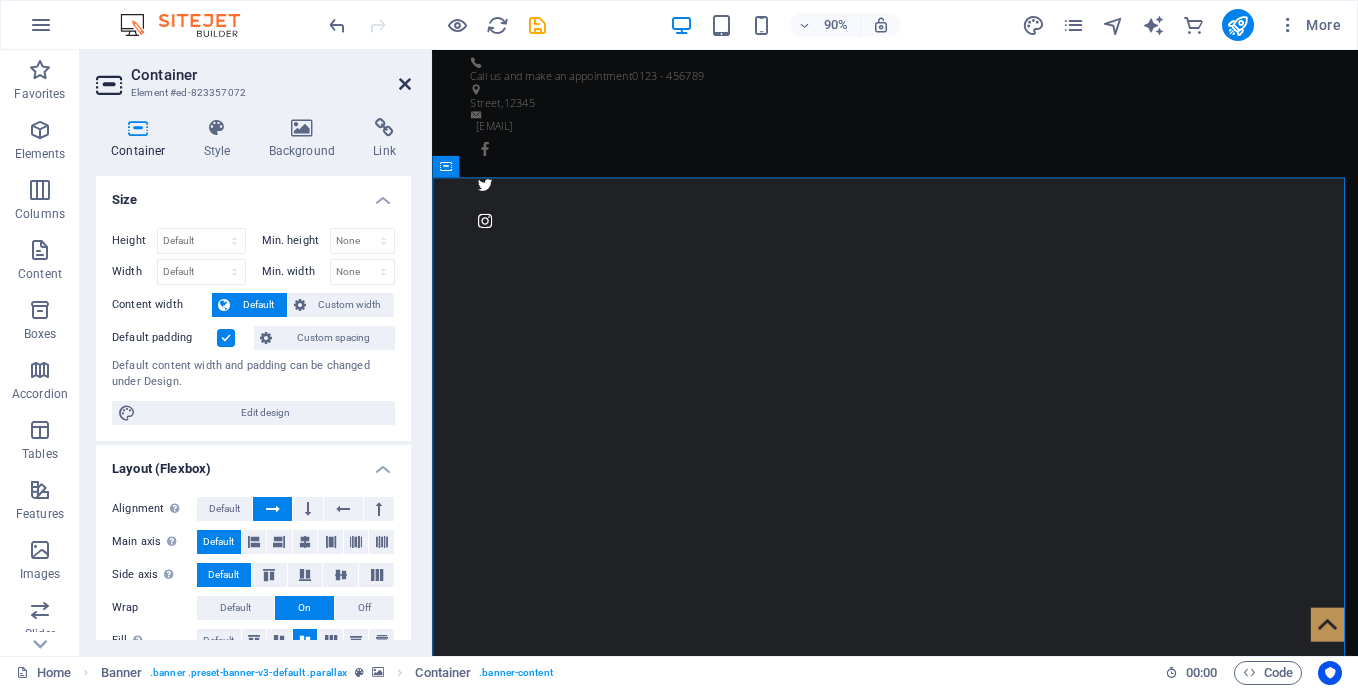 click at bounding box center (405, 84) 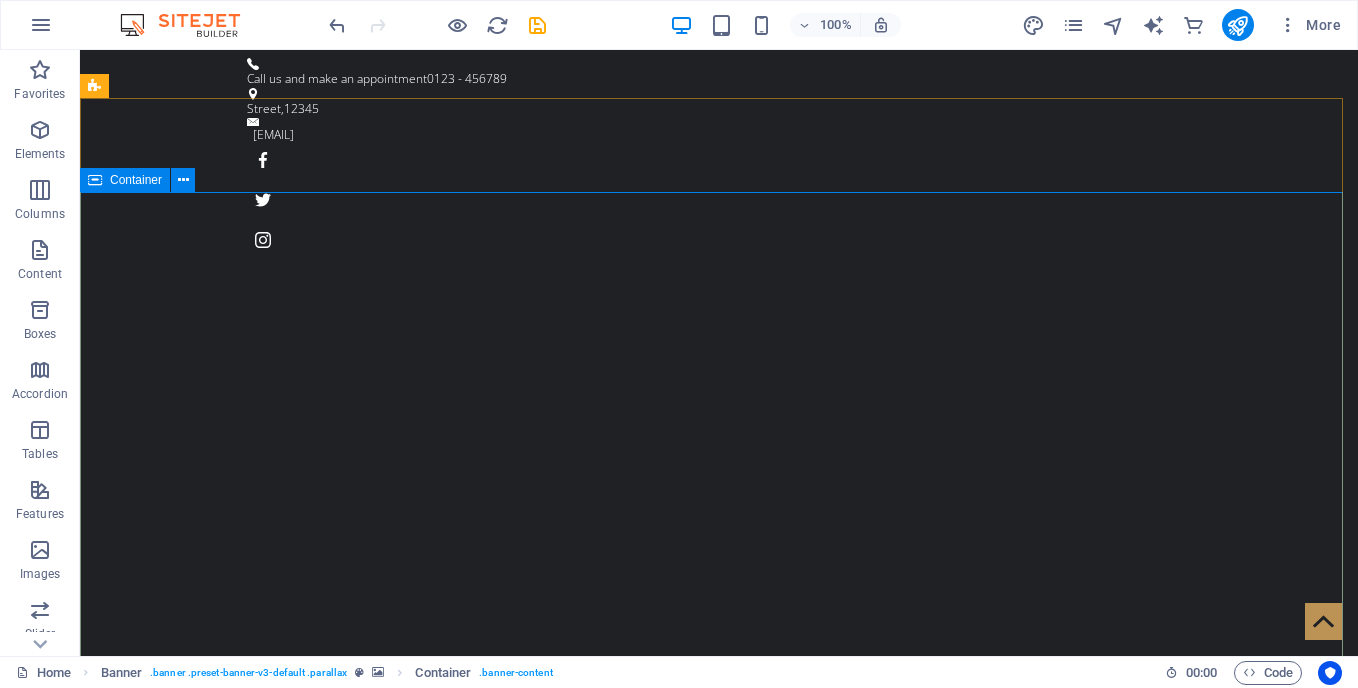 click on "Container" at bounding box center [136, 180] 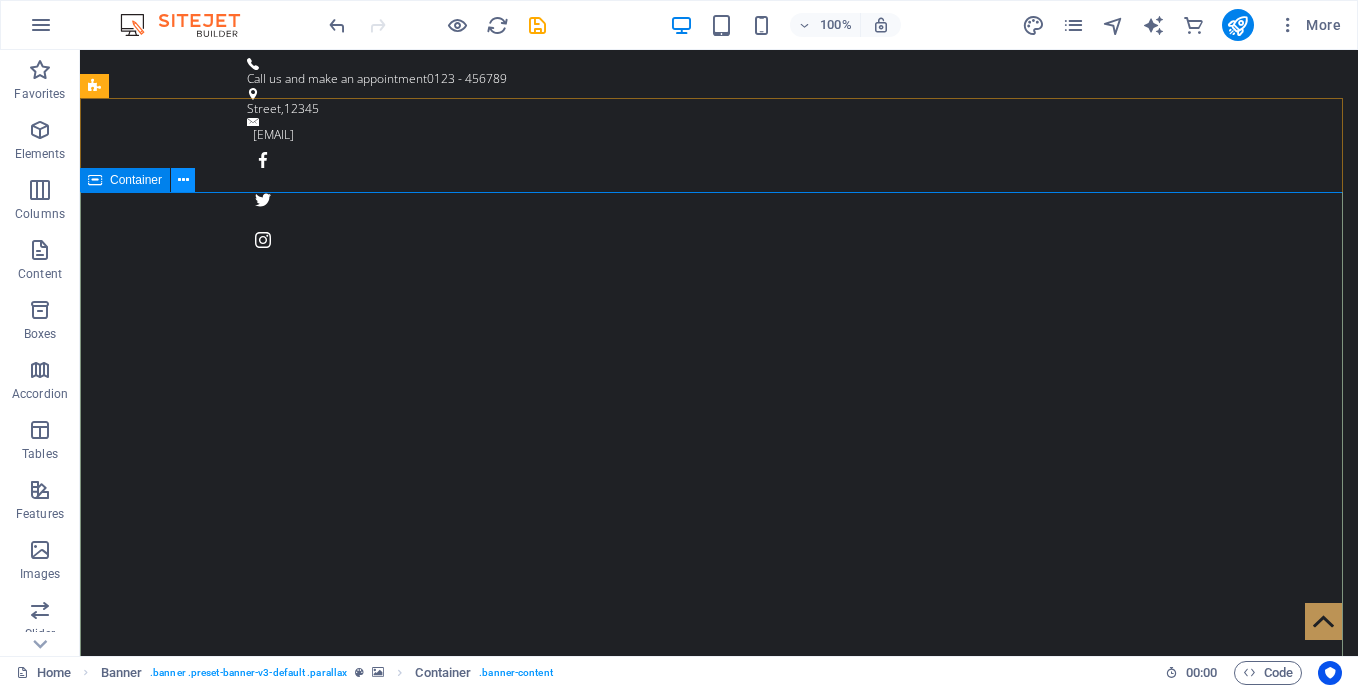 click at bounding box center [183, 180] 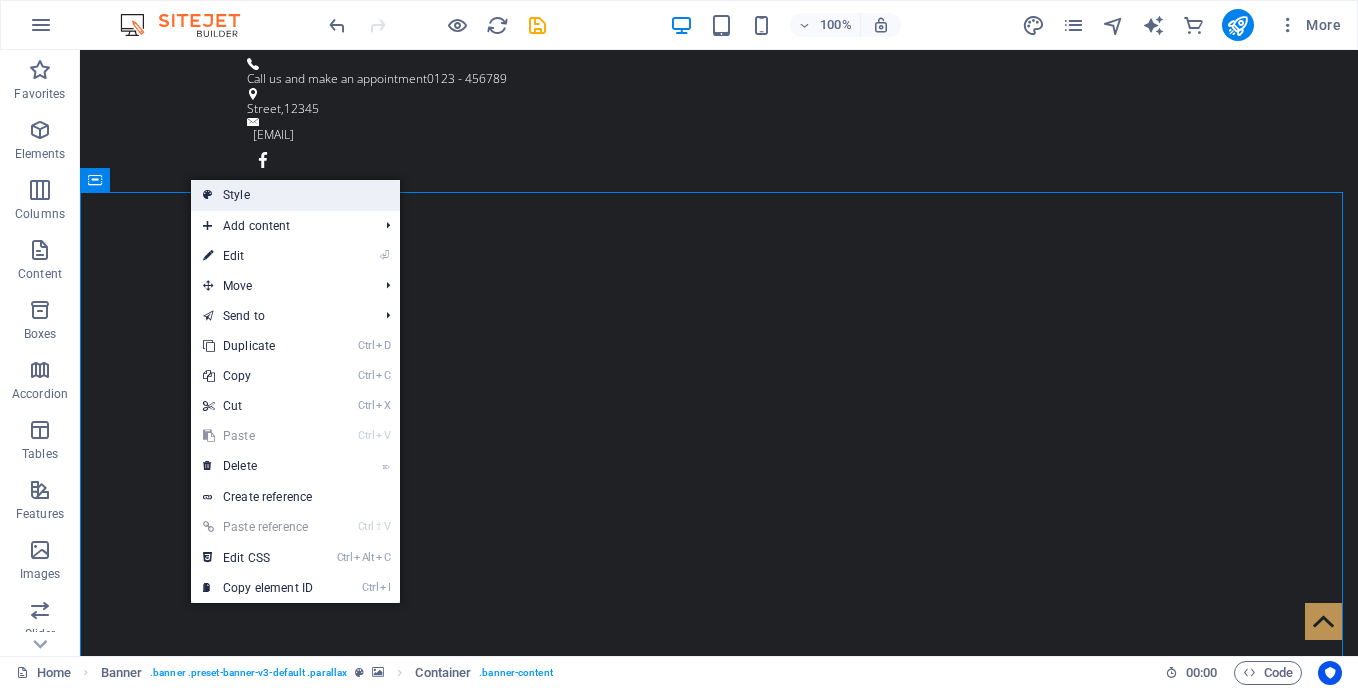 click on "Style" at bounding box center [295, 195] 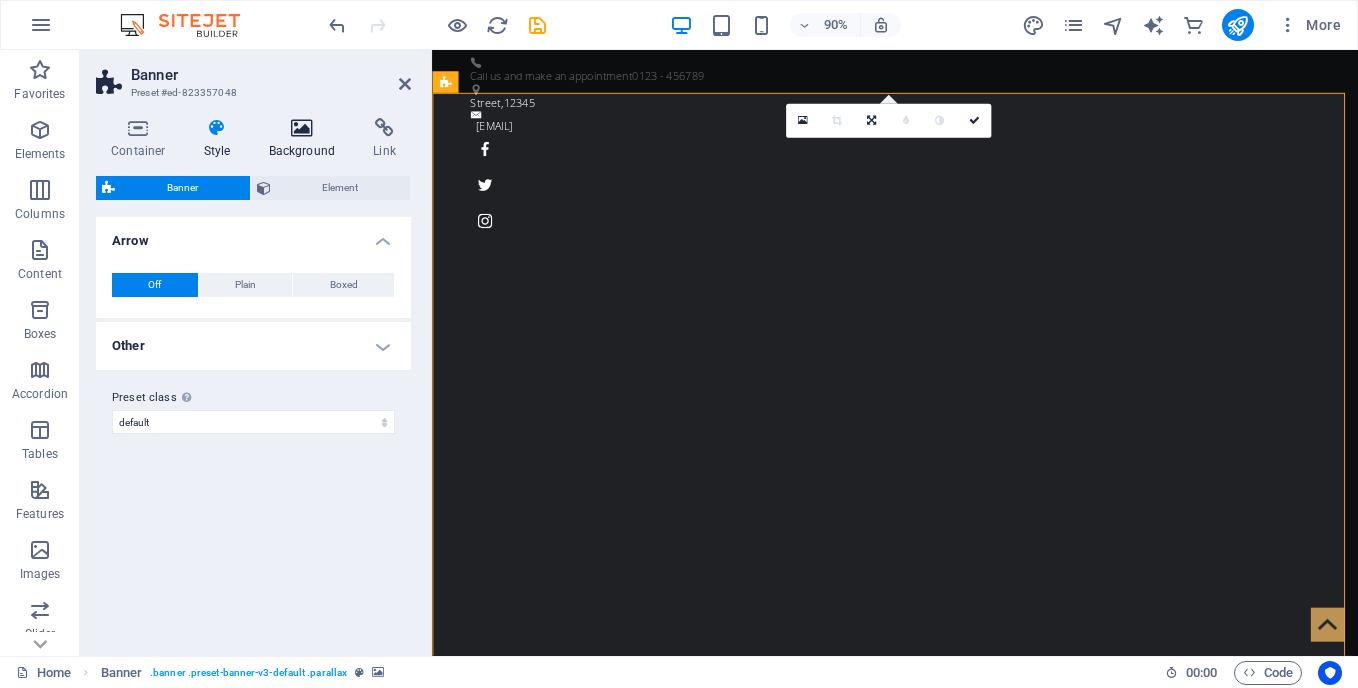 click at bounding box center [302, 128] 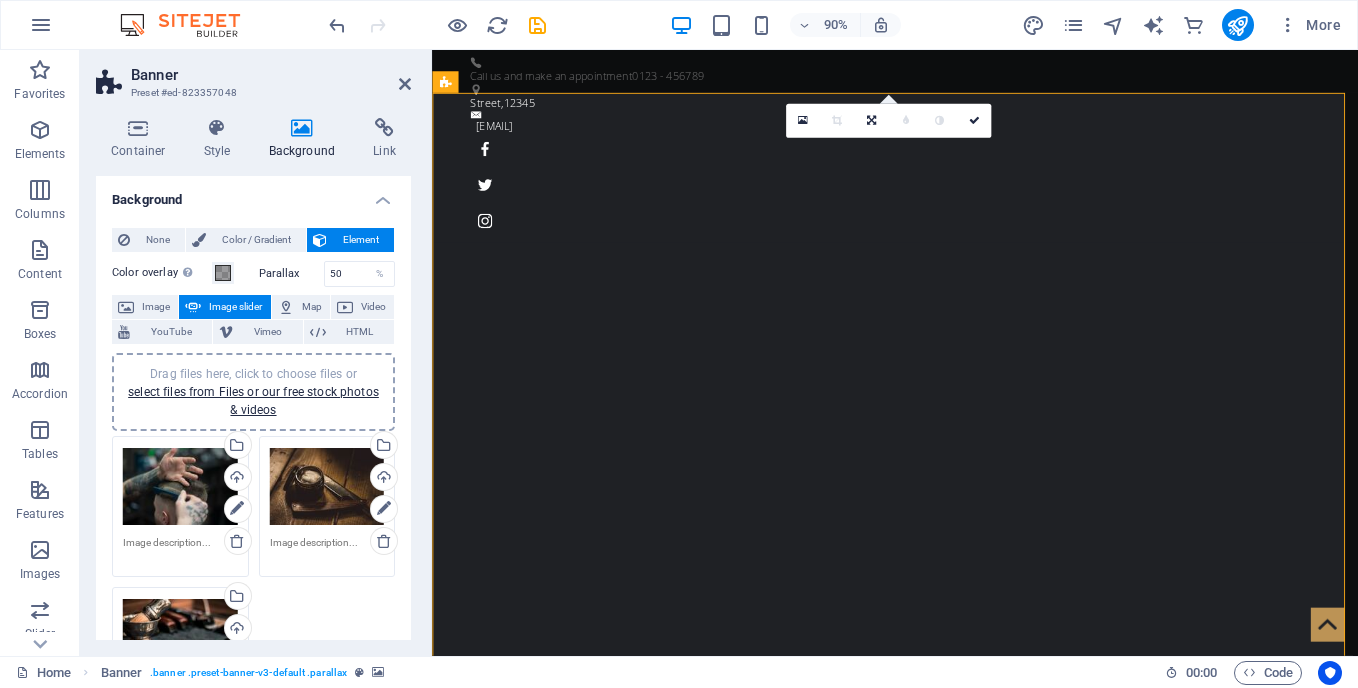 click on "Drag files here, click to choose files or select files from Files or our free stock photos & videos" at bounding box center [327, 487] 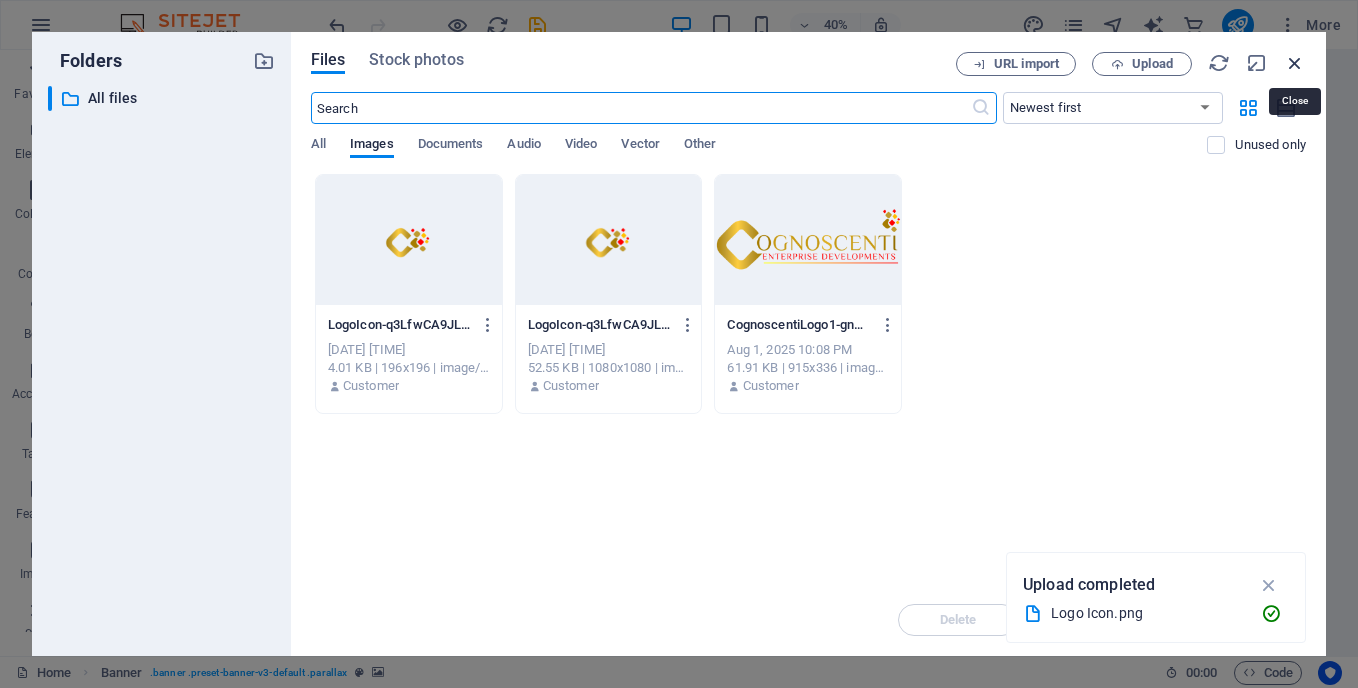 click at bounding box center [1295, 63] 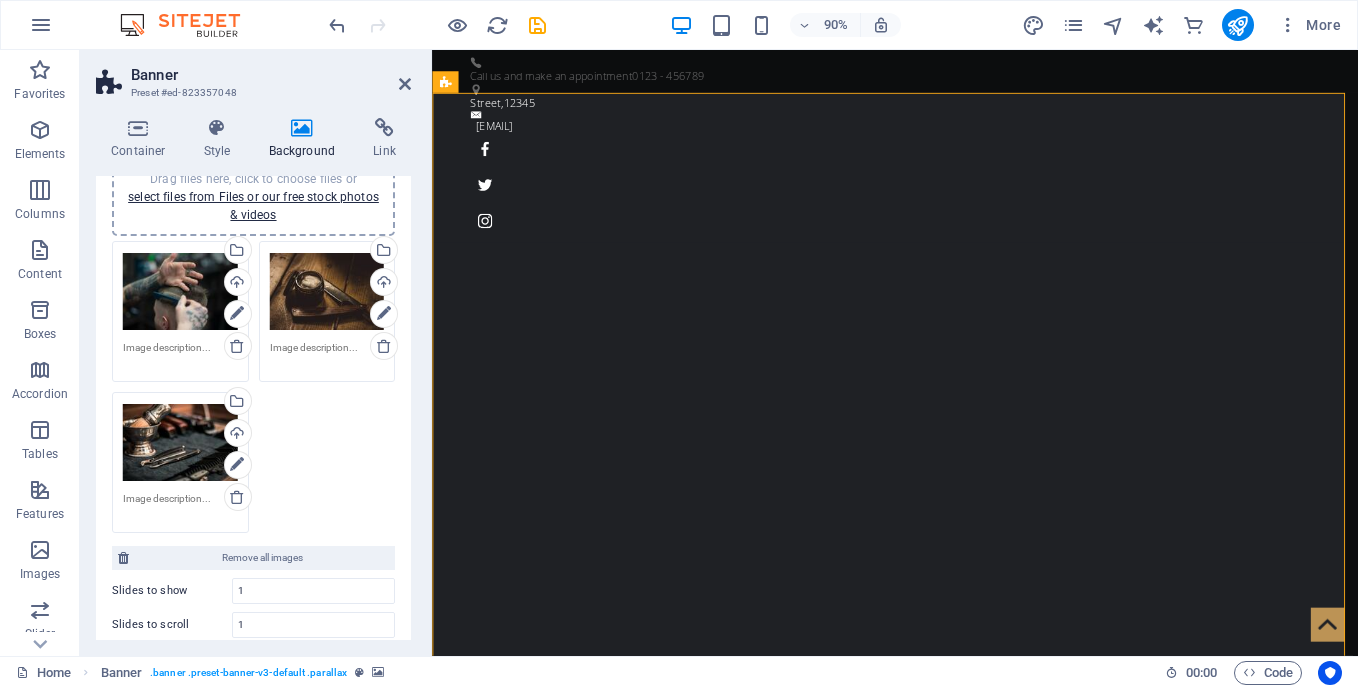 scroll, scrollTop: 254, scrollLeft: 0, axis: vertical 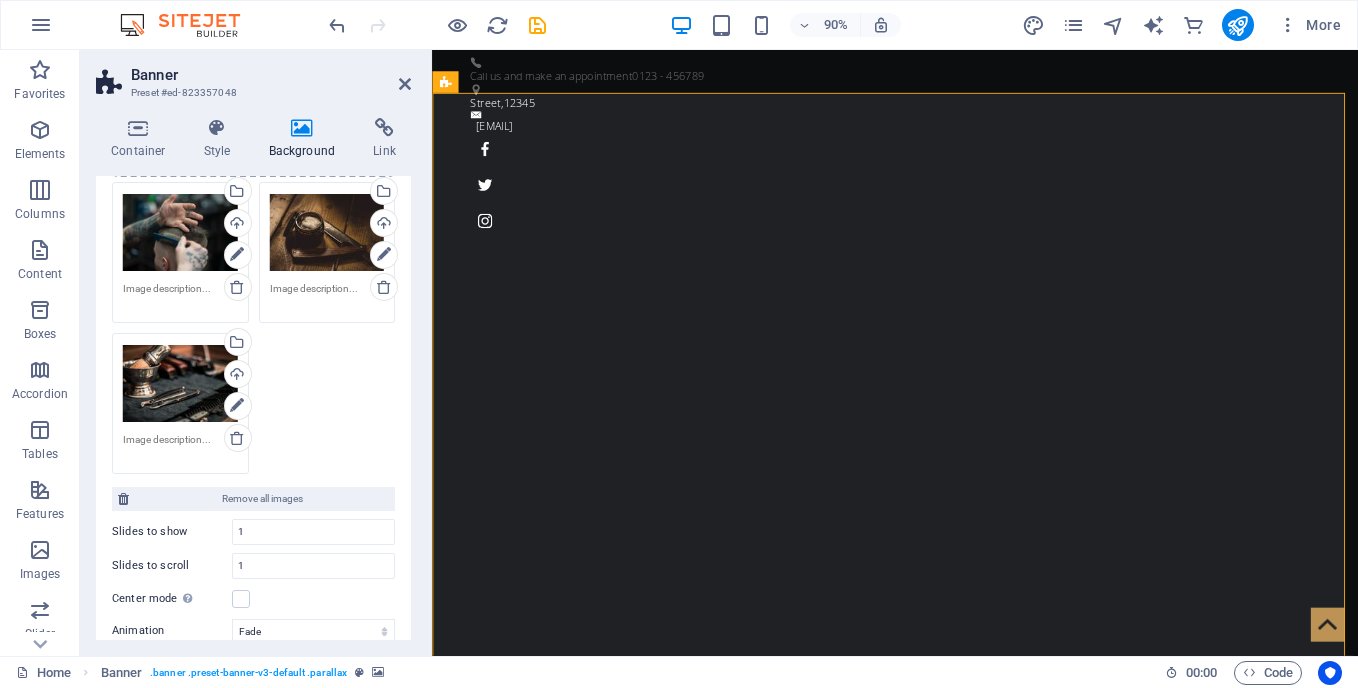 click on "None Color / Gradient Element Stretch background to full-width Color overlay Places an overlay over the background to colorize it Parallax 50 % Image Image slider Map Video YouTube Vimeo HTML Drag files here, click to choose files or select files from Files or our free stock photos & videos Drag files here, click to choose files or select files from Files or our free stock photos & videos Select files from the file manager, stock photos, or upload file(s) Upload Drag files here, click to choose files or select files from Files or our free stock photos & videos Select files from the file manager, stock photos, or upload file(s) Upload Drag files here, click to choose files or select files from Files or our free stock photos & videos Select files from the file manager, stock photos, or upload file(s) Upload Remove all images Slides to show 1 Slides to scroll 1 Center mode Enables centered view with partial previous/next slide. Use with odd numbered "Slides to show" counts. Center padding 0 px % Slide" at bounding box center (253, 438) 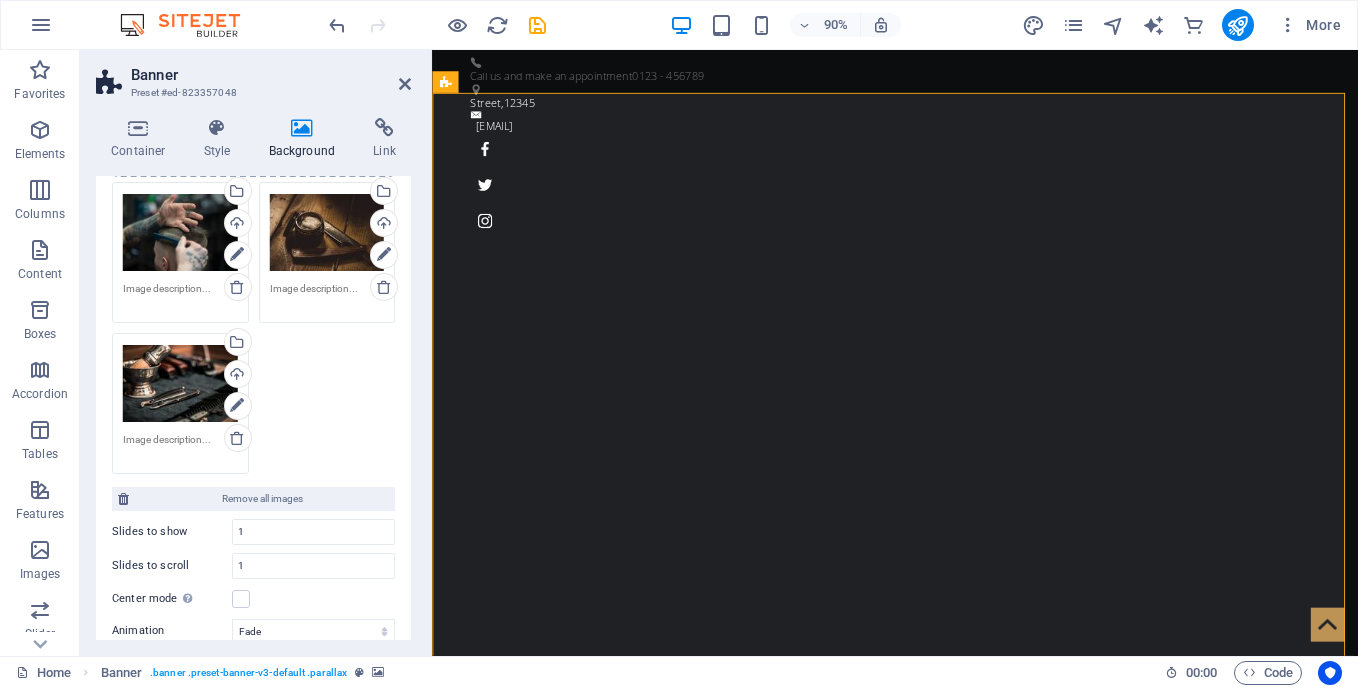 drag, startPoint x: 405, startPoint y: 380, endPoint x: 410, endPoint y: 328, distance: 52.23983 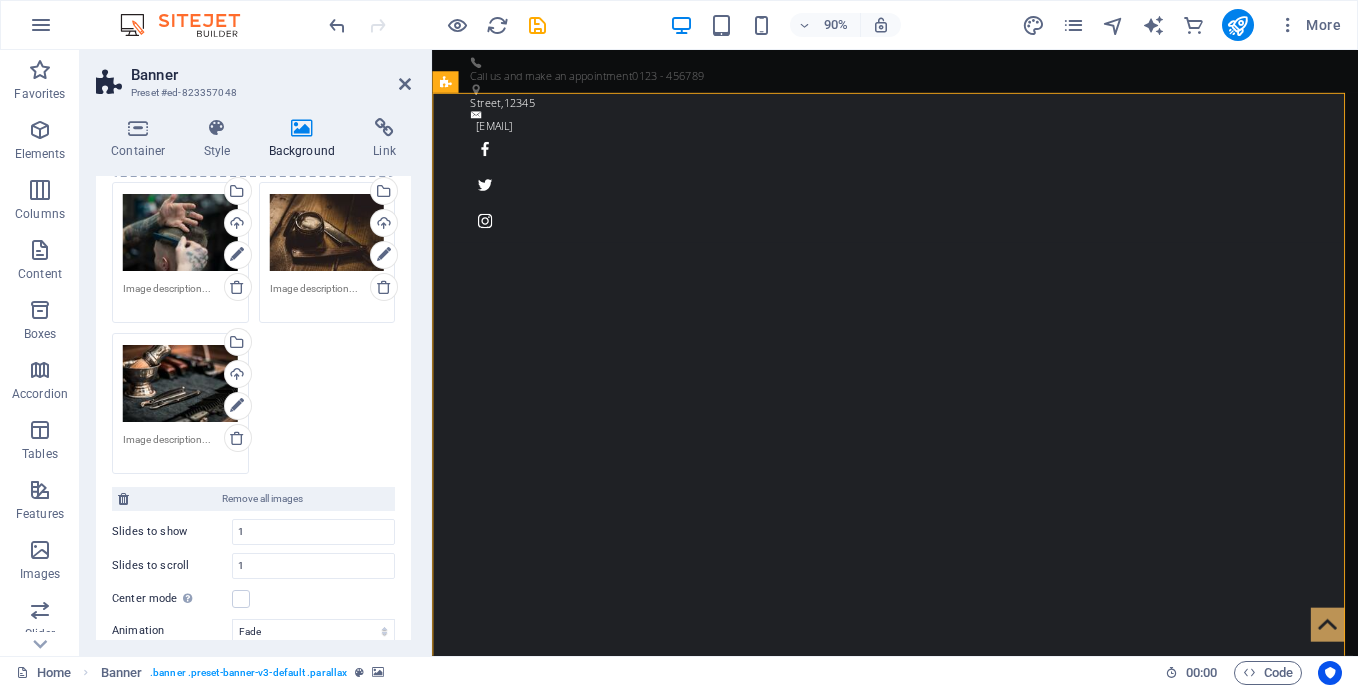 click on "Background None Color / Gradient Element Stretch background to full-width Color overlay Places an overlay over the background to colorize it Parallax 50 % Image Image slider Map Video YouTube Vimeo HTML Drag files here, click to choose files or select files from Files or our free stock photos & videos Drag files here, click to choose files or select files from Files or our free stock photos & videos Select files from the file manager, stock photos, or upload file(s) Upload Drag files here, click to choose files or select files from Files or our free stock photos & videos Select files from the file manager, stock photos, or upload file(s) Upload Drag files here, click to choose files or select files from Files or our free stock photos & videos Select files from the file manager, stock photos, or upload file(s) Upload Remove all images Slides to show 1 Slides to scroll 1 Center mode Enables centered view with partial previous/next slide. Use with odd numbered "Slides to show" counts. Center padding 0 px % Slide" at bounding box center [253, 408] 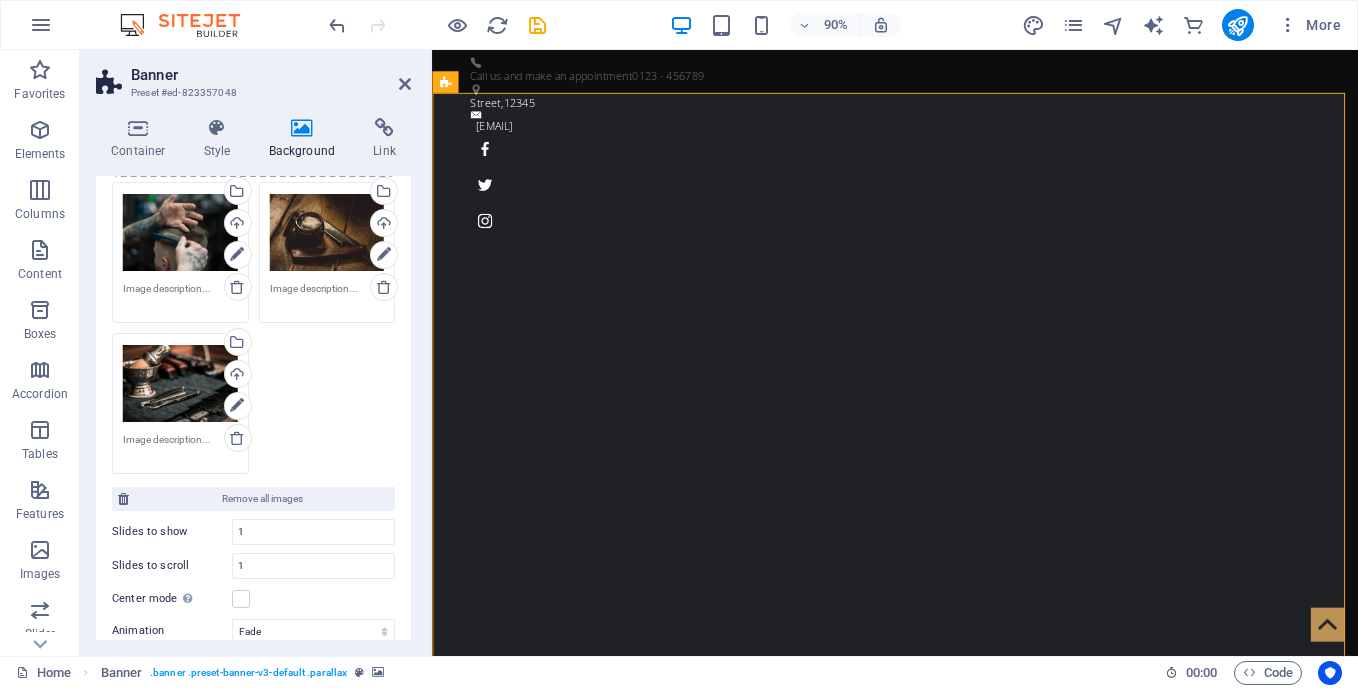 drag, startPoint x: 406, startPoint y: 359, endPoint x: 400, endPoint y: 440, distance: 81.22192 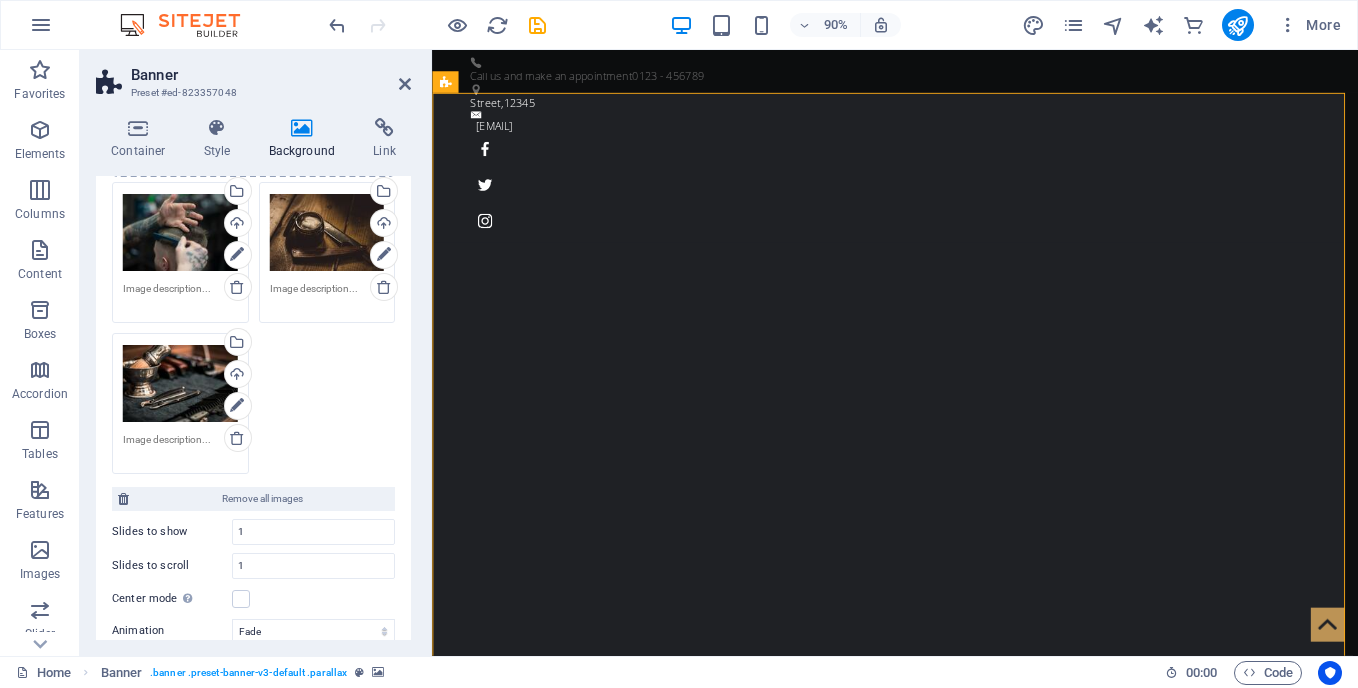click on "None Color / Gradient Element Stretch background to full-width Color overlay Places an overlay over the background to colorize it Parallax 50 % Image Image slider Map Video YouTube Vimeo HTML Drag files here, click to choose files or select files from Files or our free stock photos & videos Drag files here, click to choose files or select files from Files or our free stock photos & videos Select files from the file manager, stock photos, or upload file(s) Upload Drag files here, click to choose files or select files from Files or our free stock photos & videos Select files from the file manager, stock photos, or upload file(s) Upload Drag files here, click to choose files or select files from Files or our free stock photos & videos Select files from the file manager, stock photos, or upload file(s) Upload Remove all images Slides to show 1 Slides to scroll 1 Center mode Enables centered view with partial previous/next slide. Use with odd numbered "Slides to show" counts. Center padding 0 px % Slide" at bounding box center (253, 438) 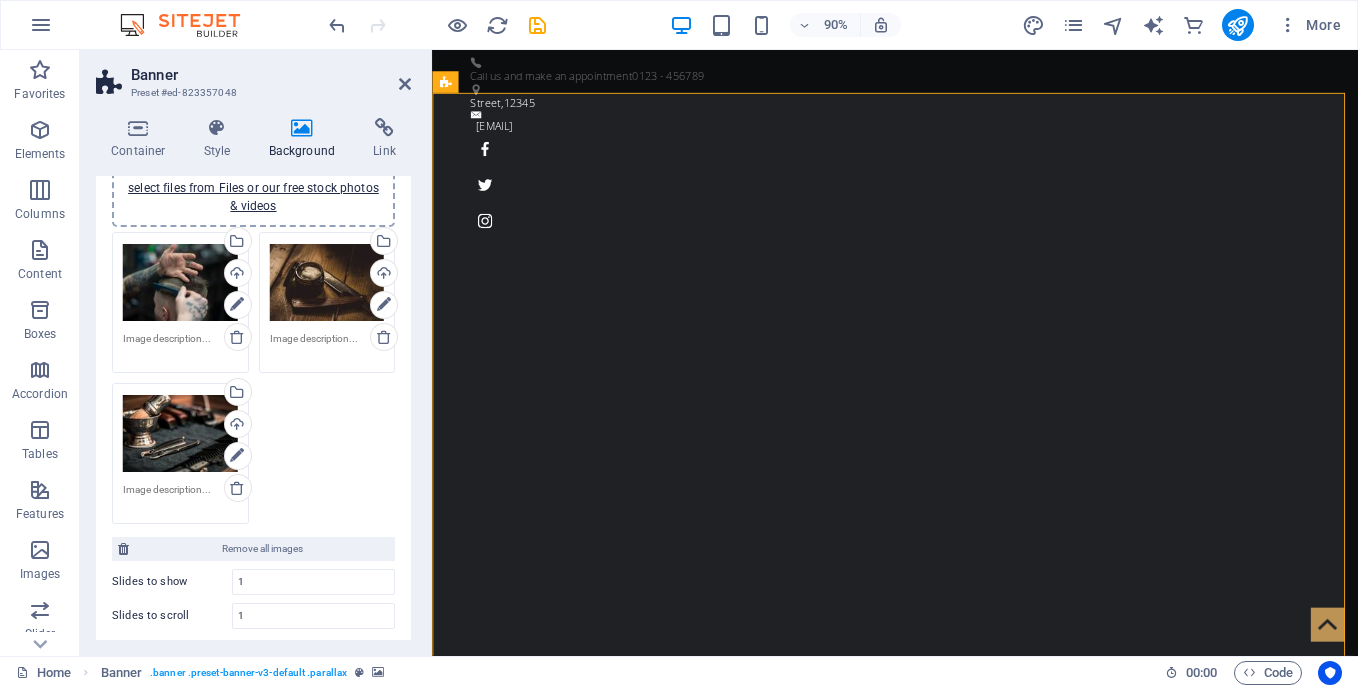 scroll, scrollTop: 0, scrollLeft: 0, axis: both 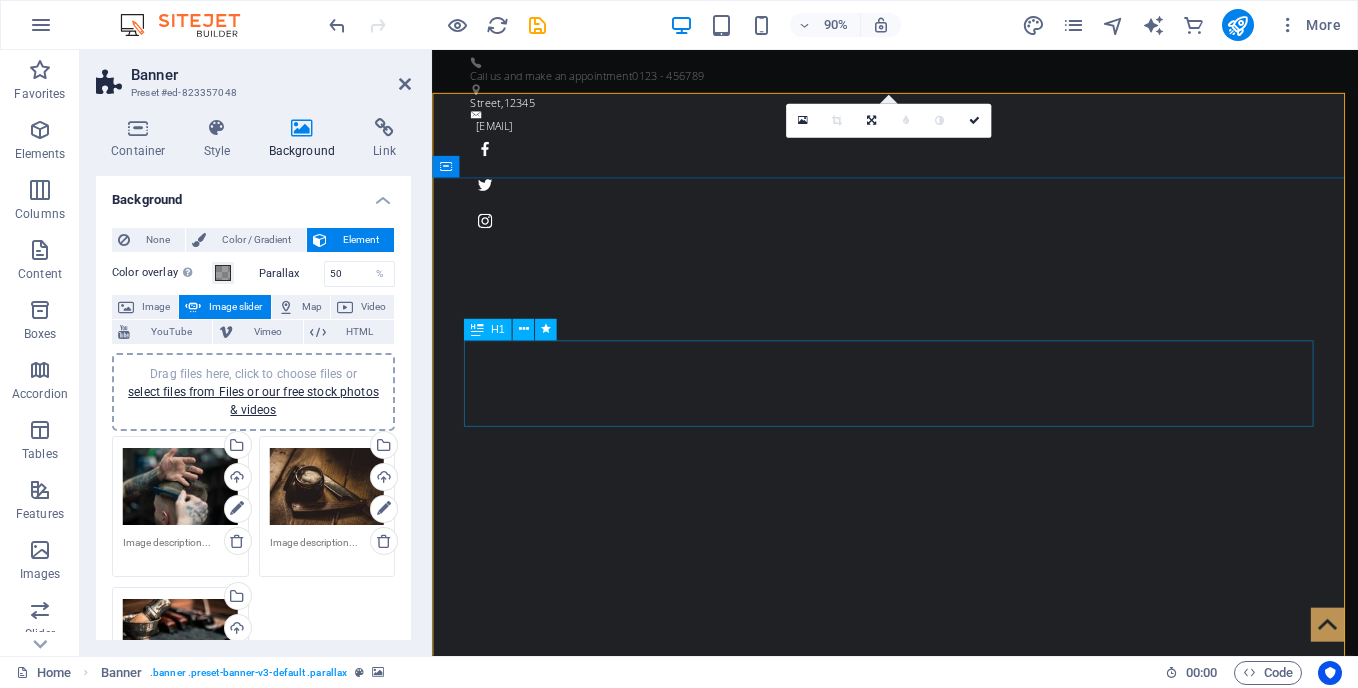 click on "Be a Gentleman." at bounding box center (947, 1204) 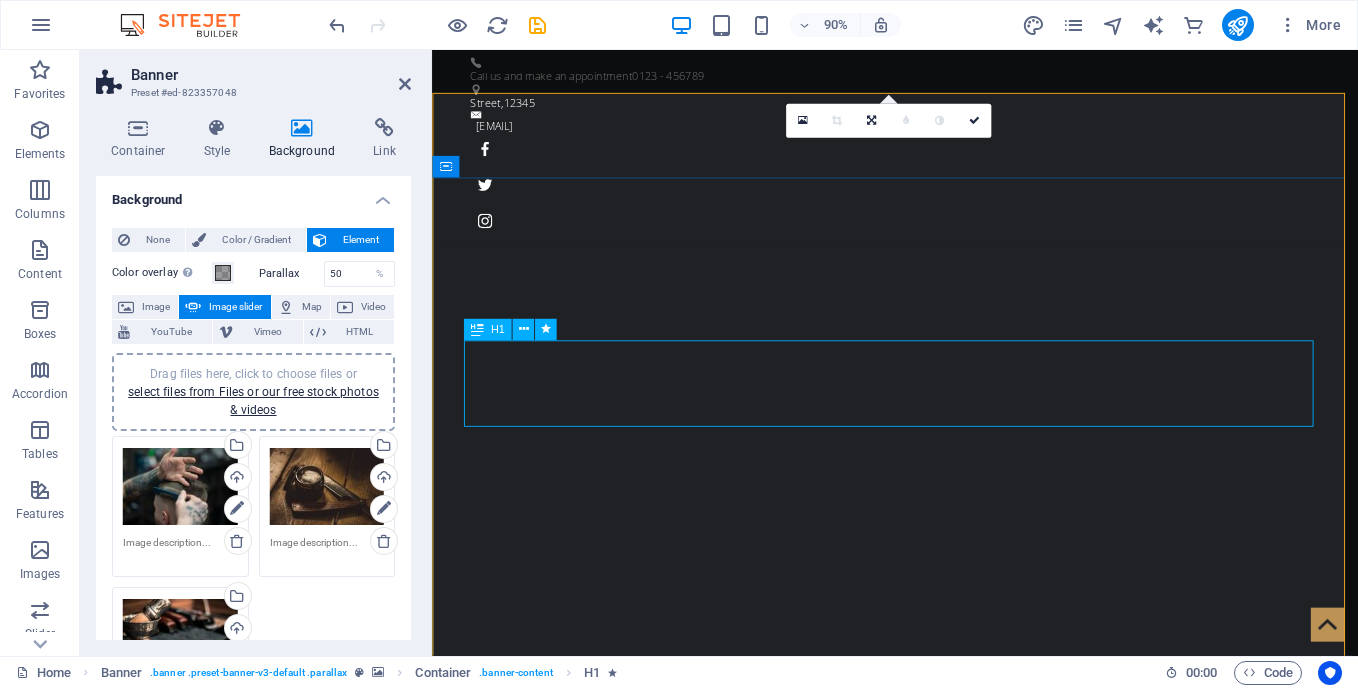 click on "Be a Gentleman." at bounding box center [947, 1204] 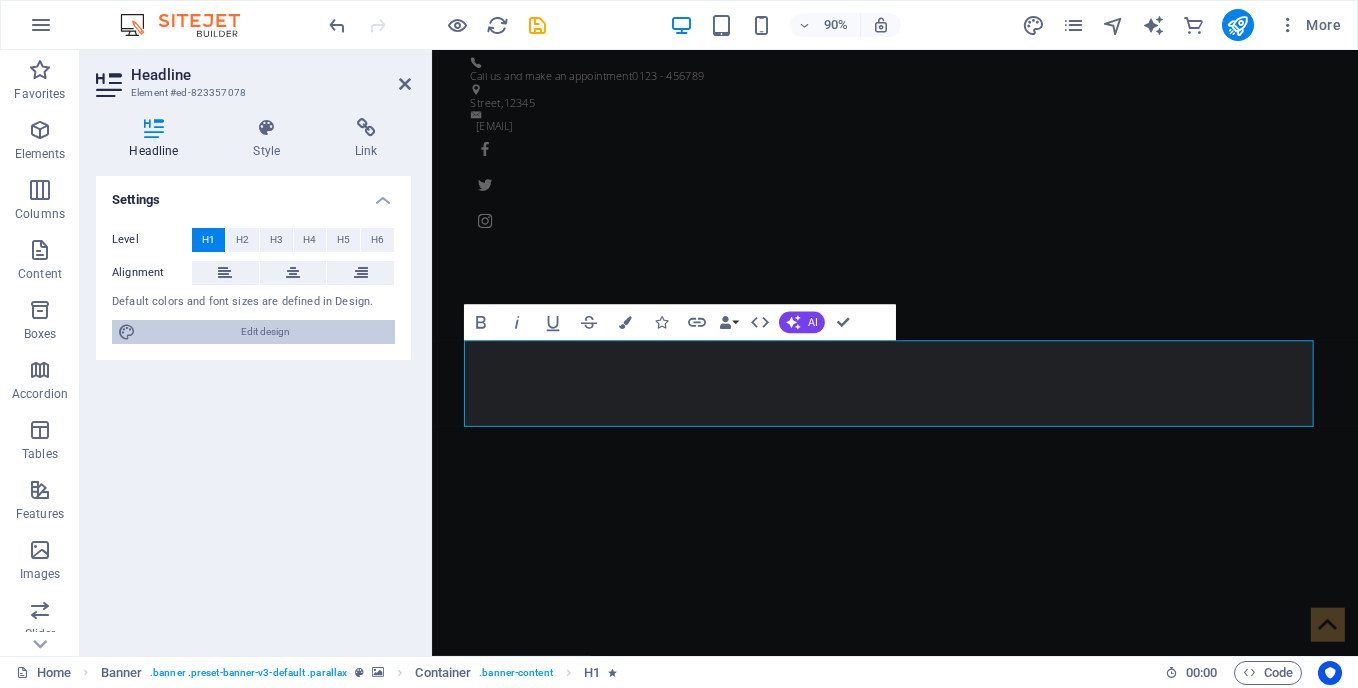click on "Edit design" at bounding box center [265, 332] 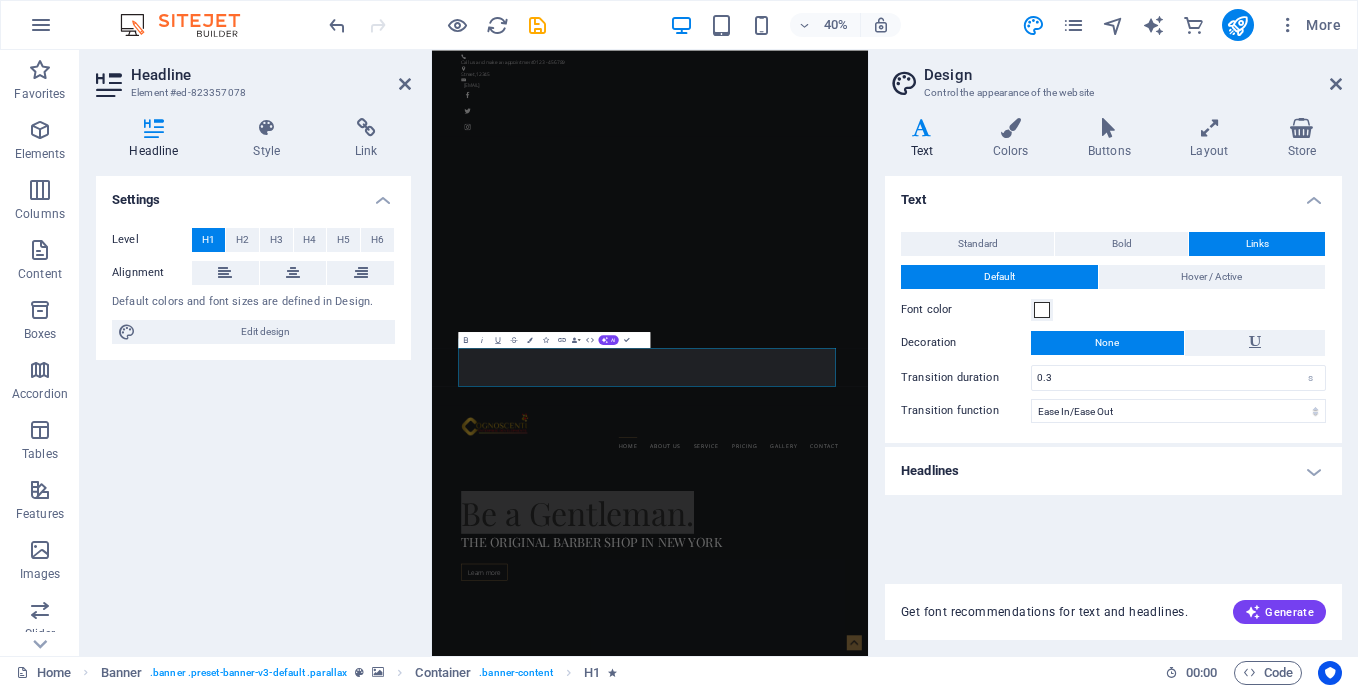 click on "Headlines" at bounding box center [1113, 471] 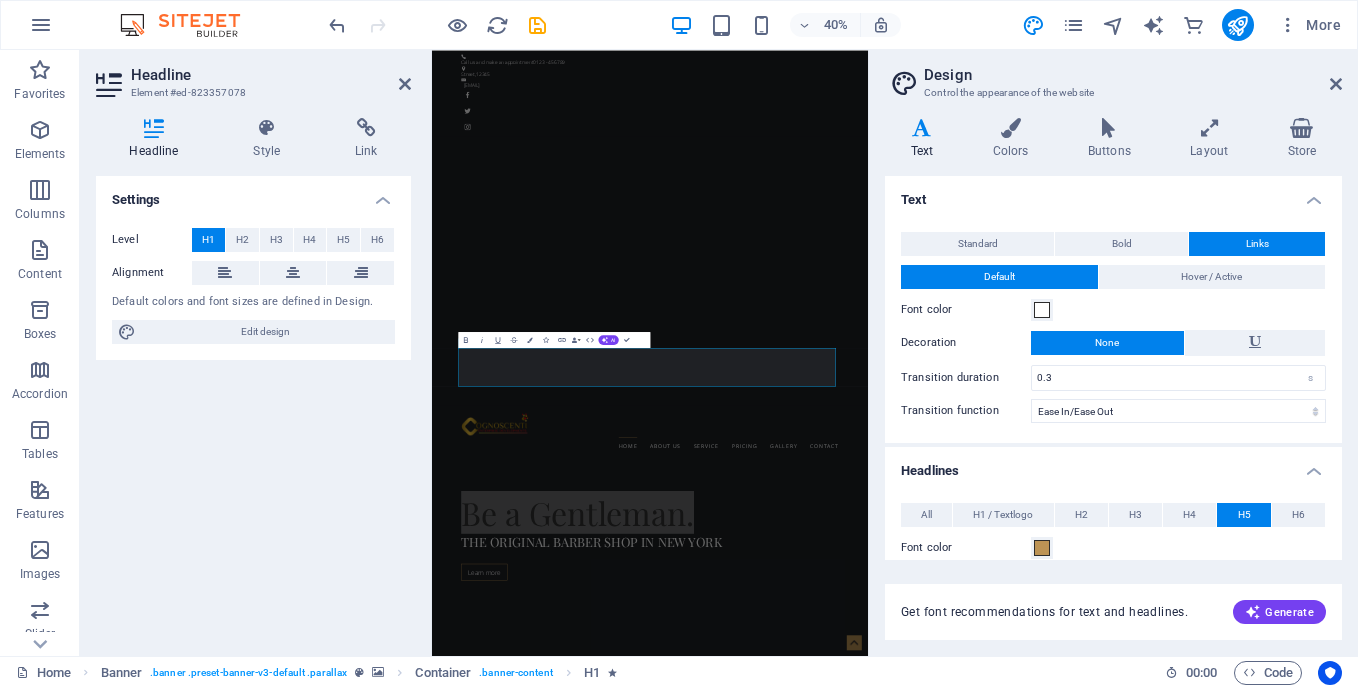 drag, startPoint x: 1342, startPoint y: 308, endPoint x: 1327, endPoint y: 403, distance: 96.17692 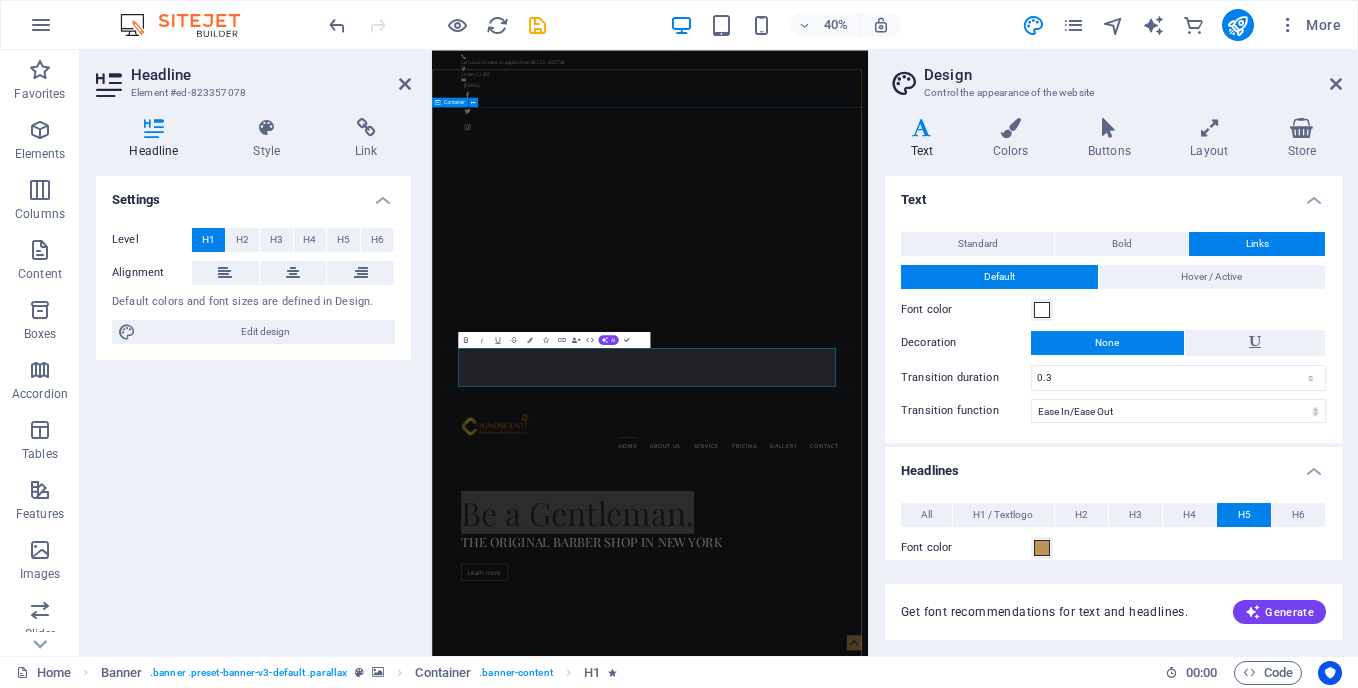 click on "Be a Gentleman. The original Barber Shop in New York Learn more" at bounding box center (977, 1265) 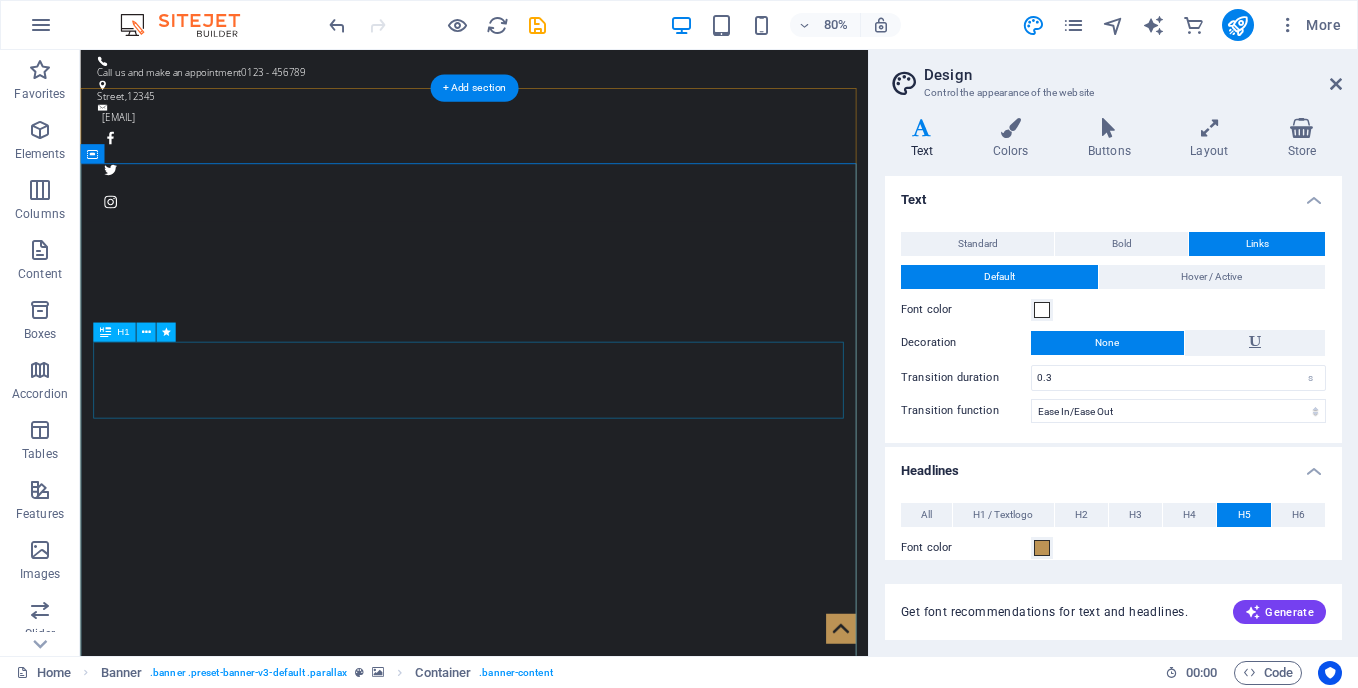 click on "Be a Gentleman." at bounding box center [573, 1204] 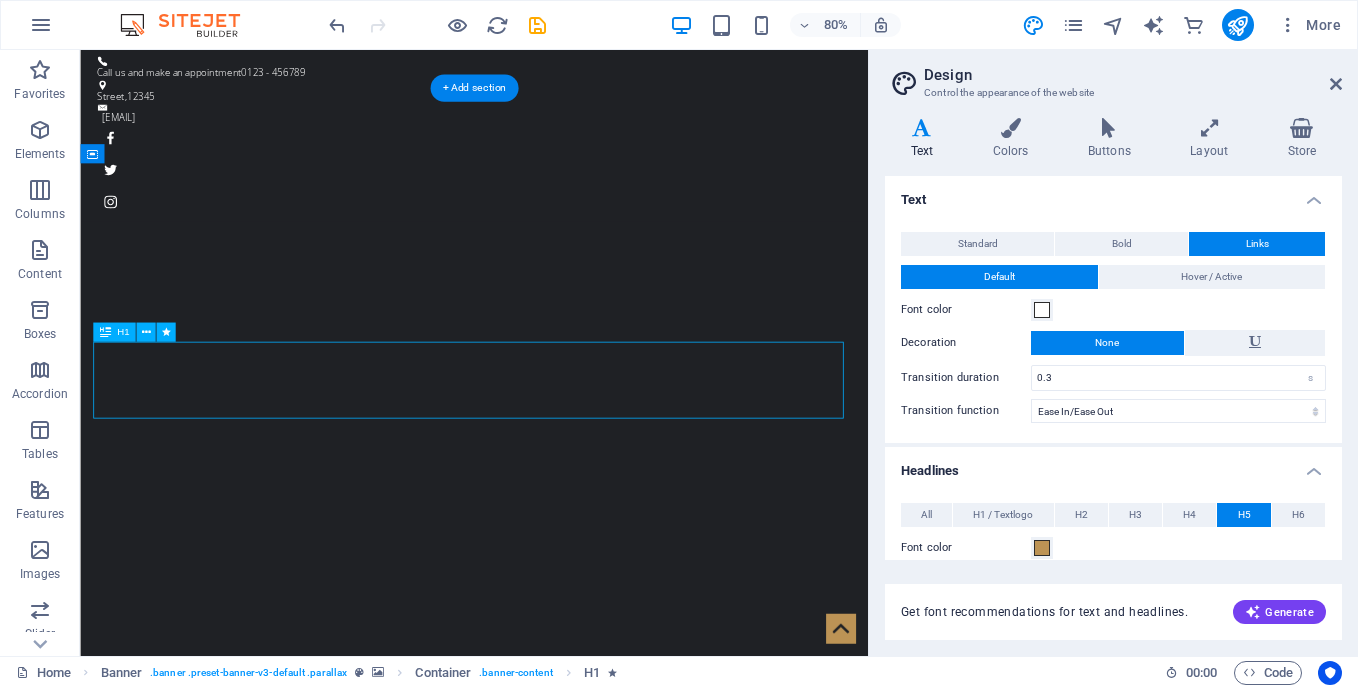 click on "Be a Gentleman." at bounding box center [573, 1204] 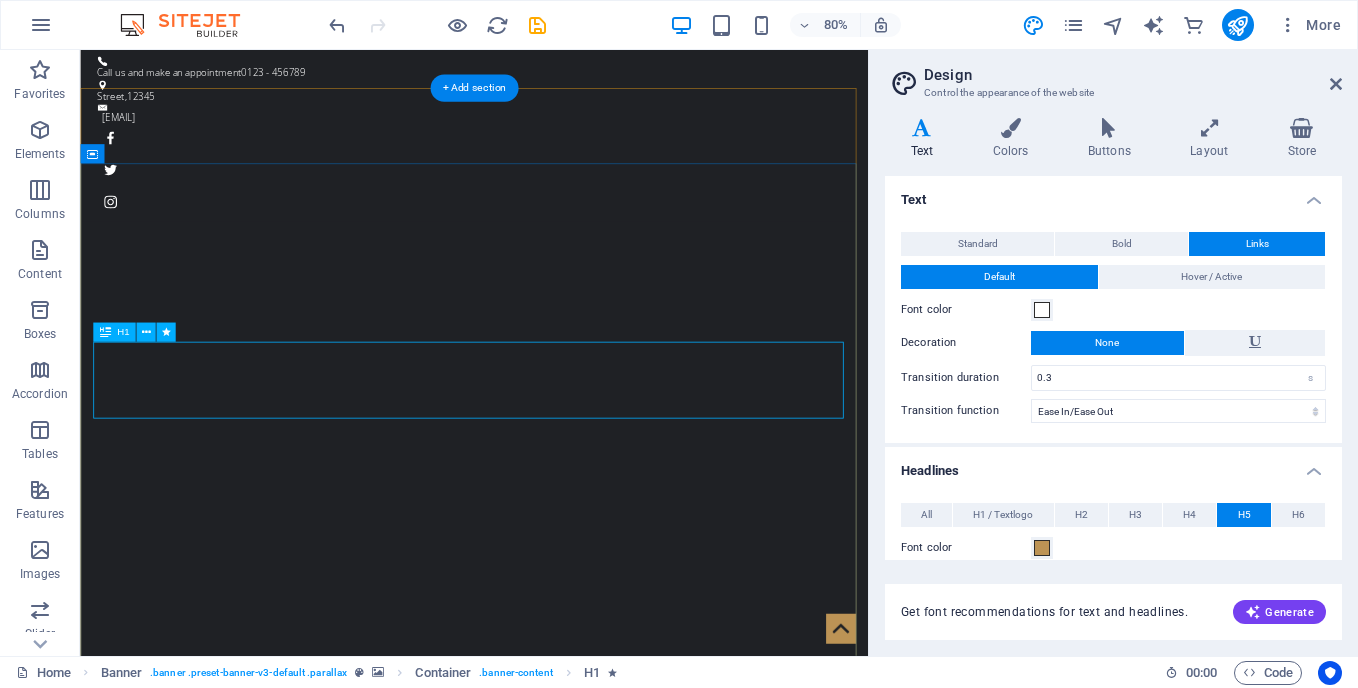 click on "Be a Gentleman." at bounding box center (573, 1204) 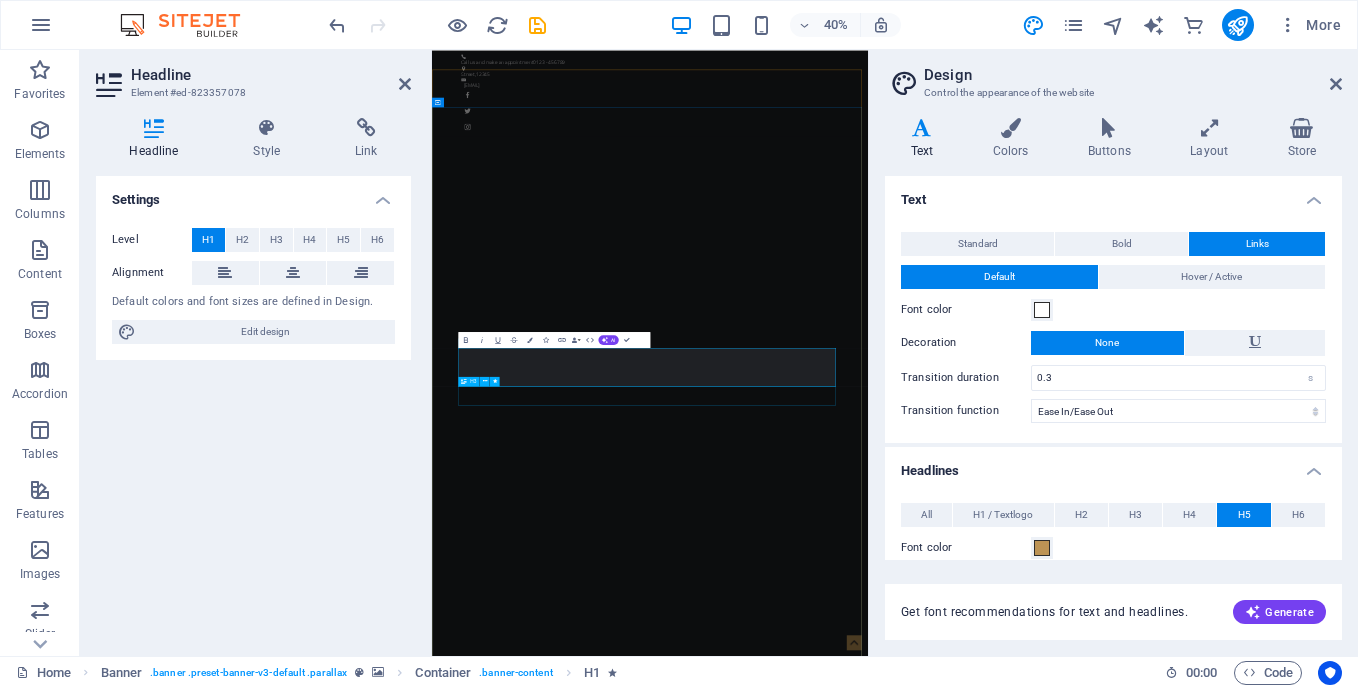 click on "The original Barber Shop in New York" at bounding box center (977, 2118) 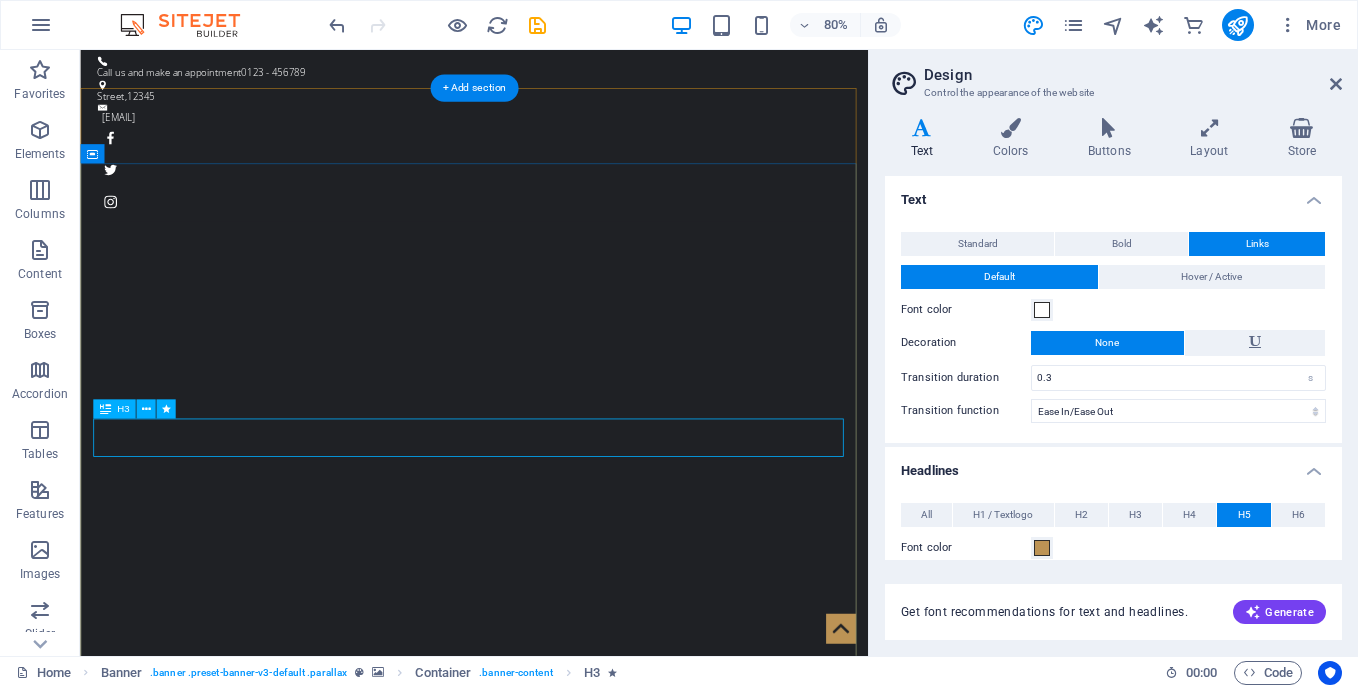 click on "The original Barber Shop in New York" at bounding box center [573, 1361] 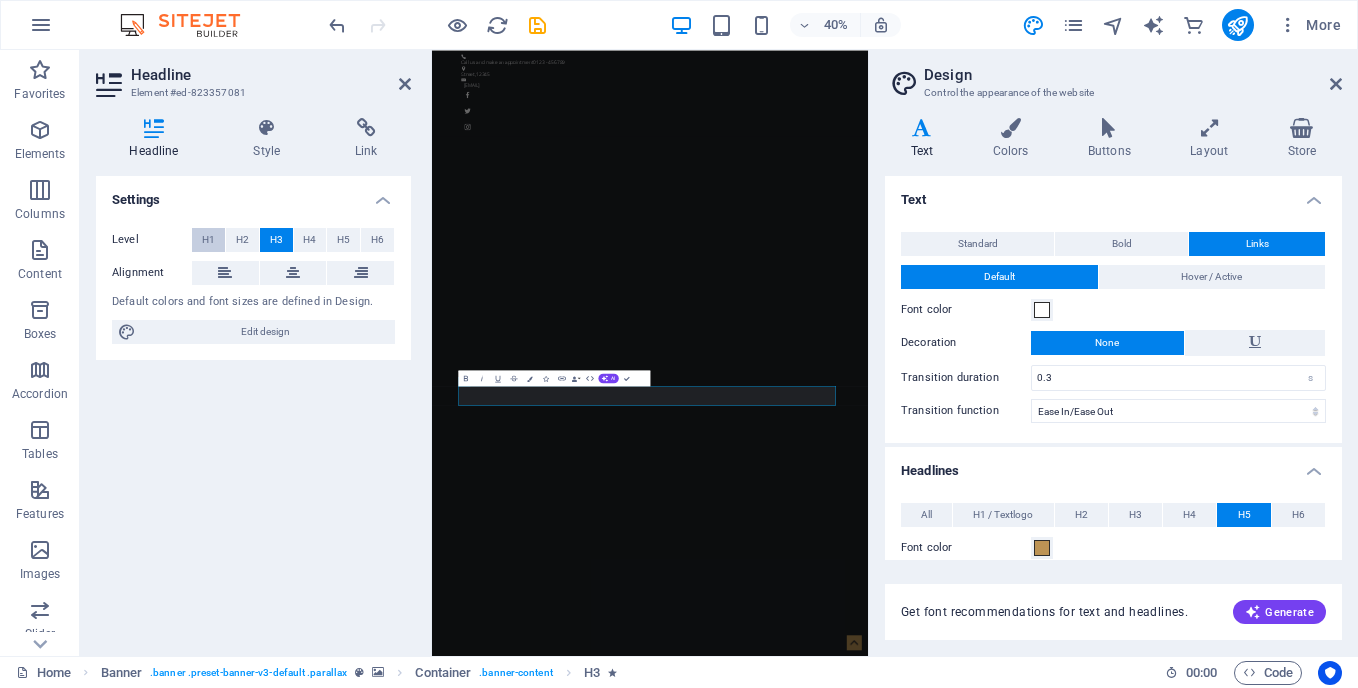 click on "H1" at bounding box center (208, 240) 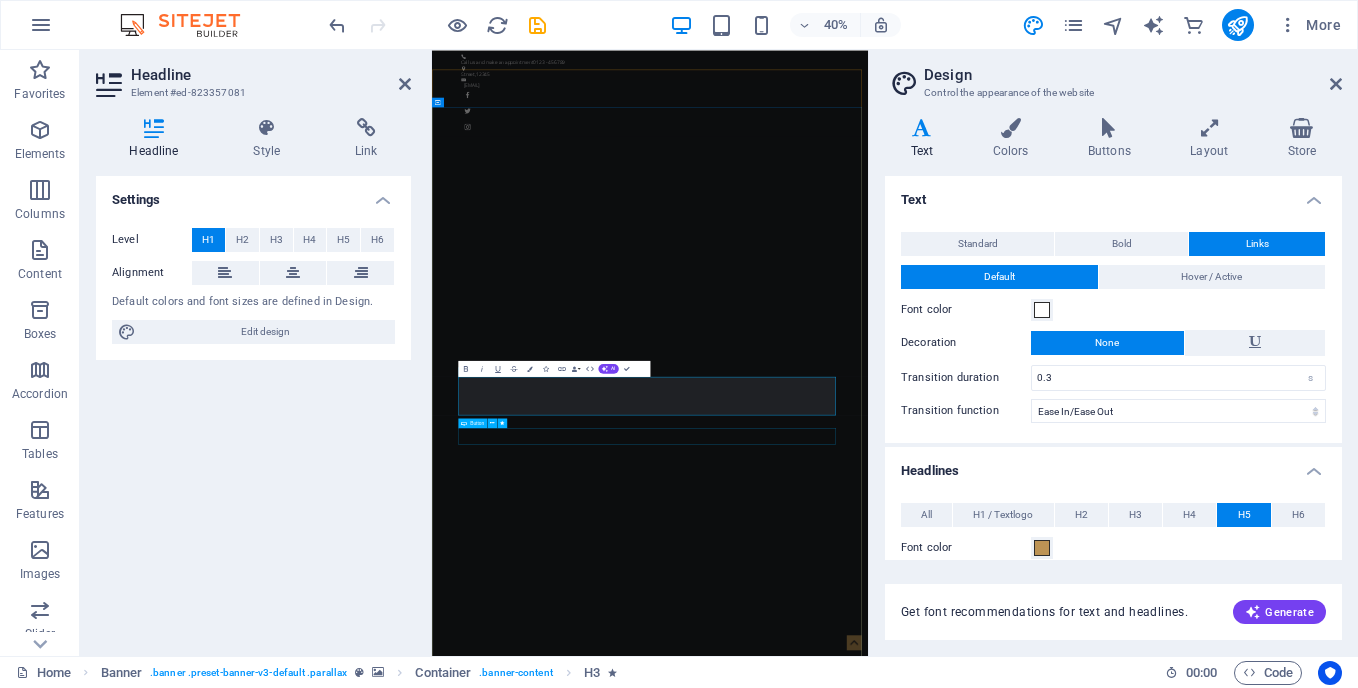 click on "Learn more" at bounding box center [977, 2243] 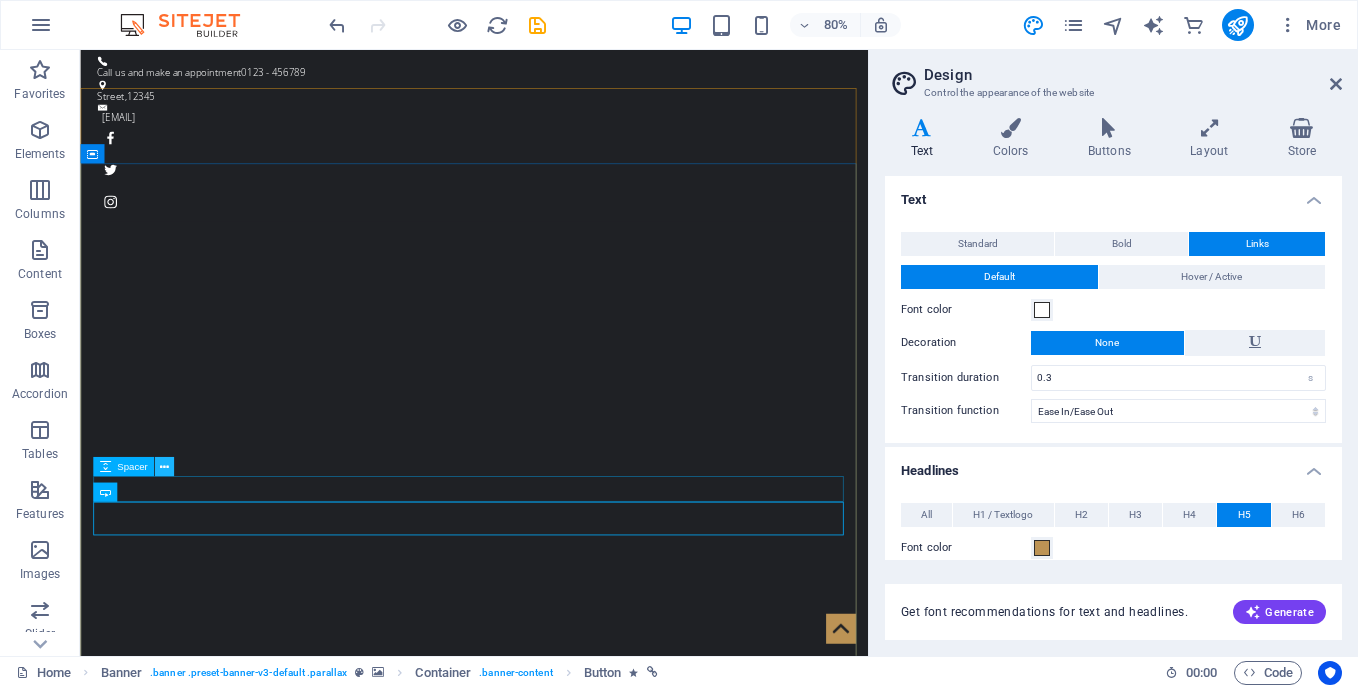 click at bounding box center (164, 466) 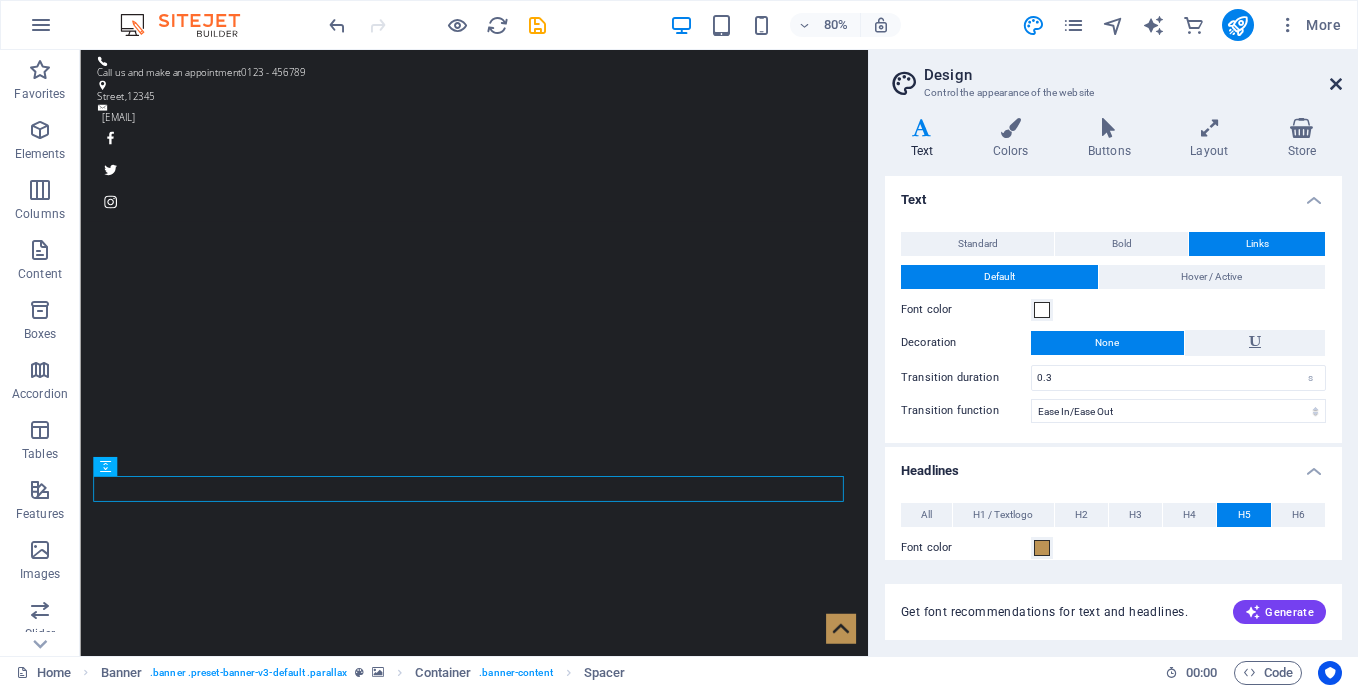 click at bounding box center (1336, 84) 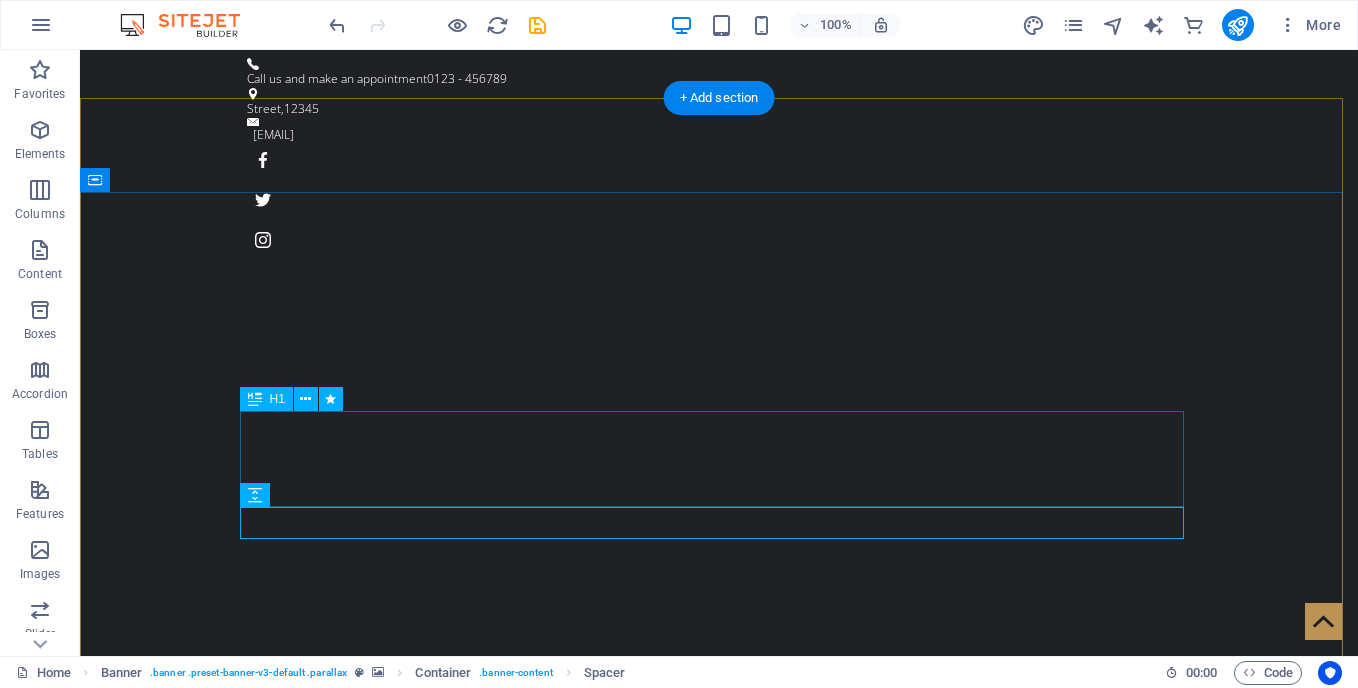 click on "Mission:" at bounding box center (719, 1385) 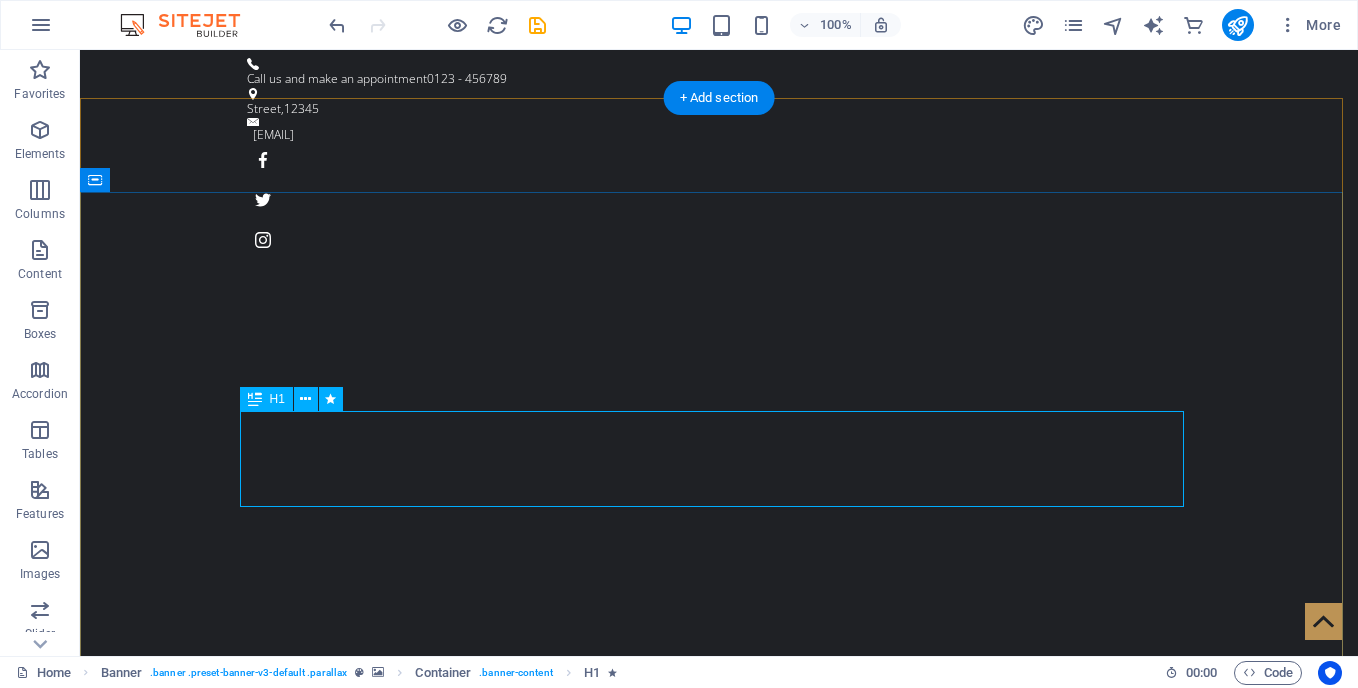 click on "Mission:" at bounding box center (719, 1385) 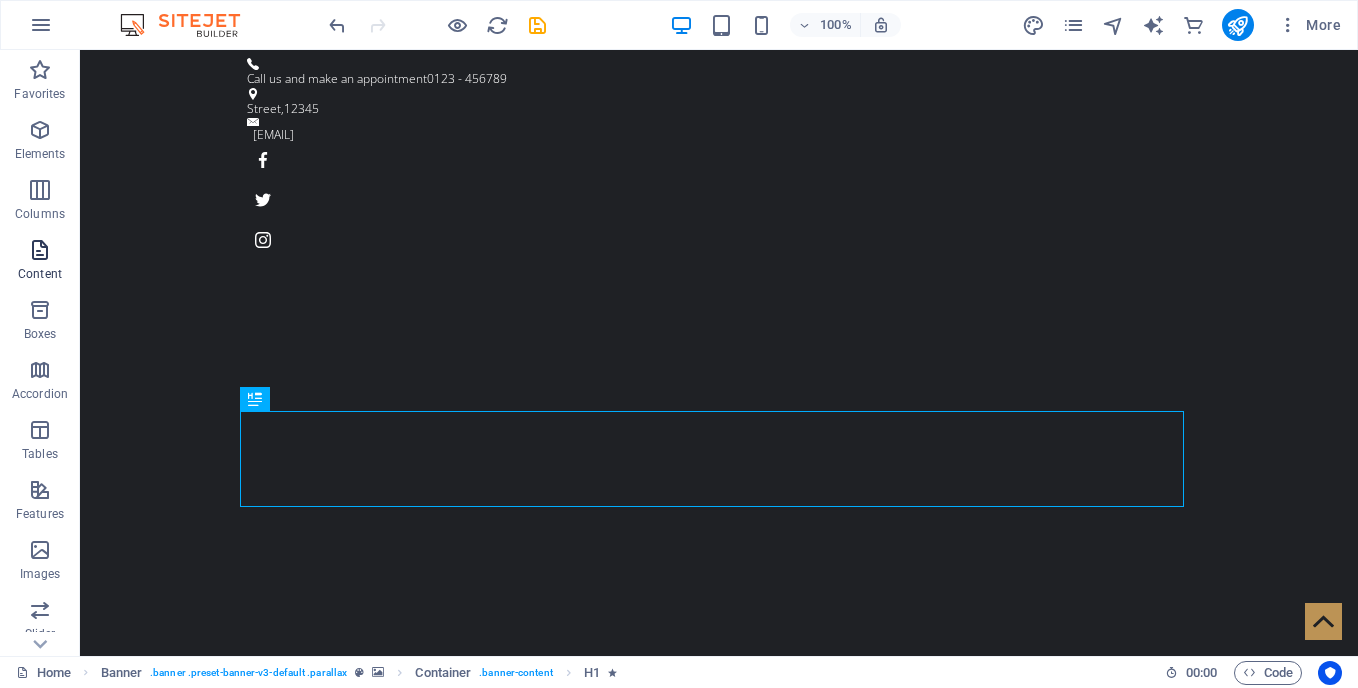 click at bounding box center [40, 250] 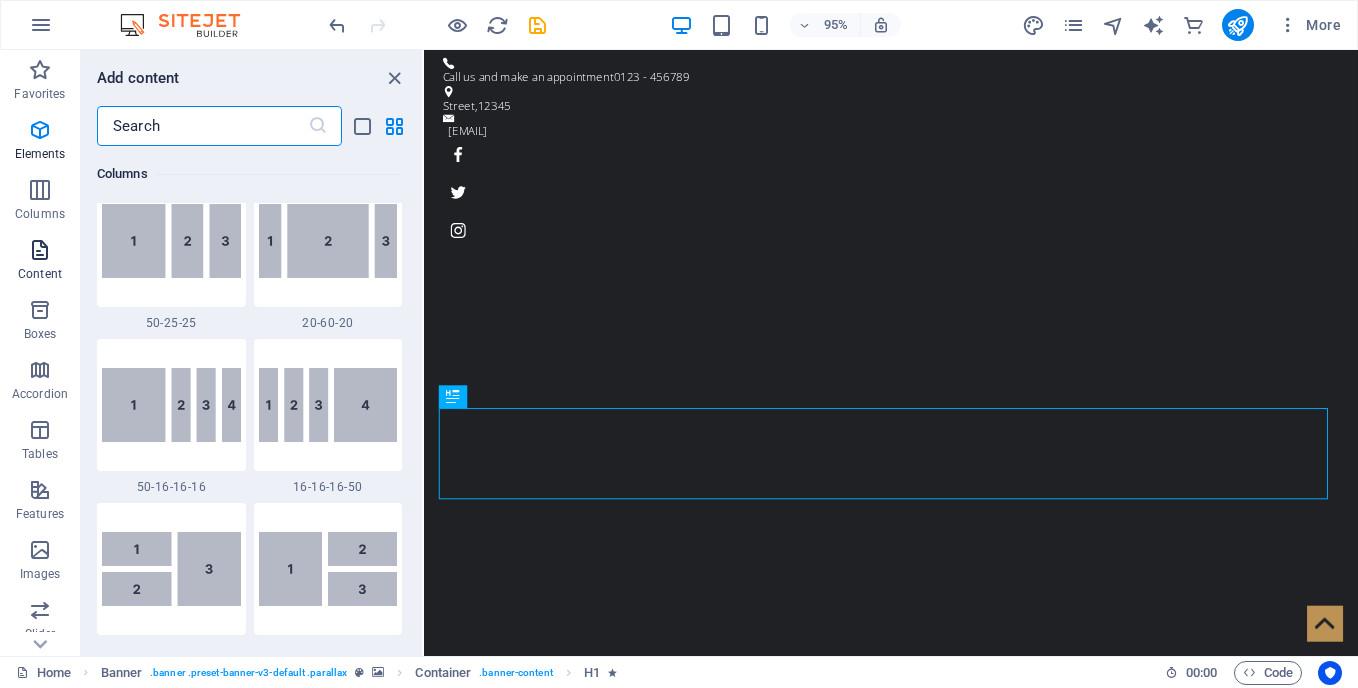 scroll, scrollTop: 3499, scrollLeft: 0, axis: vertical 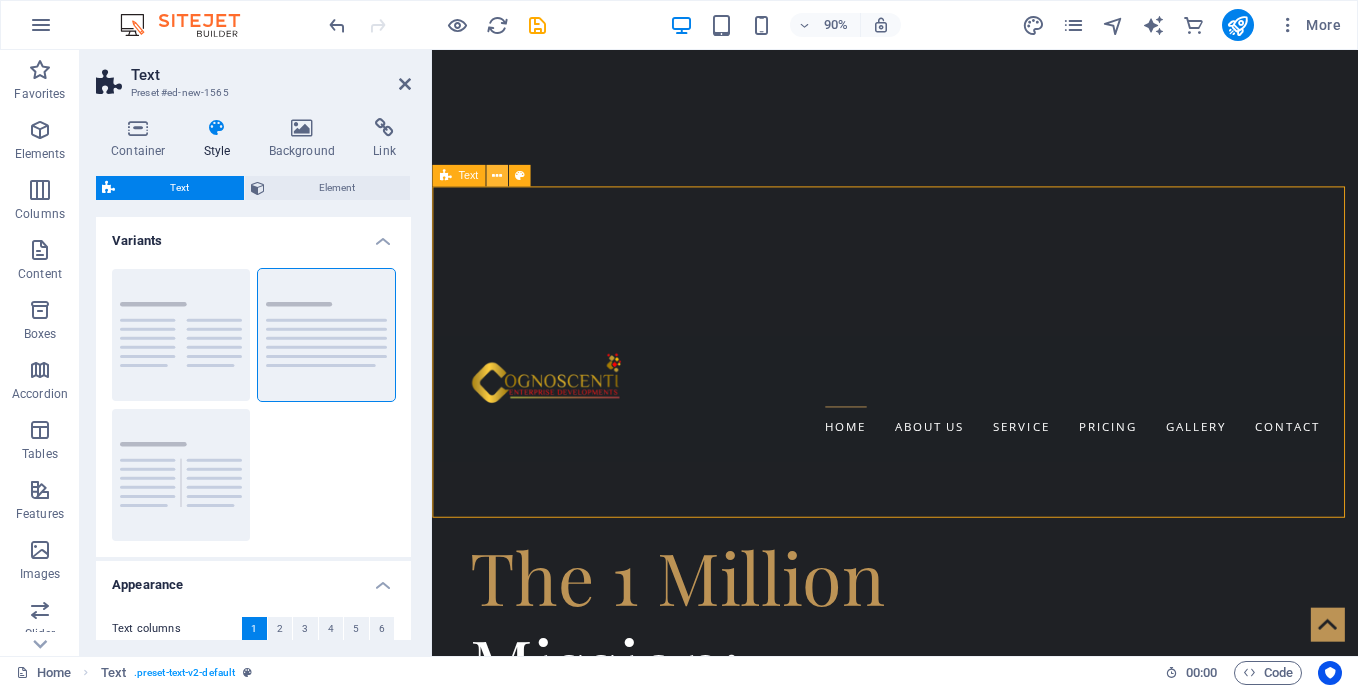 click at bounding box center [497, 176] 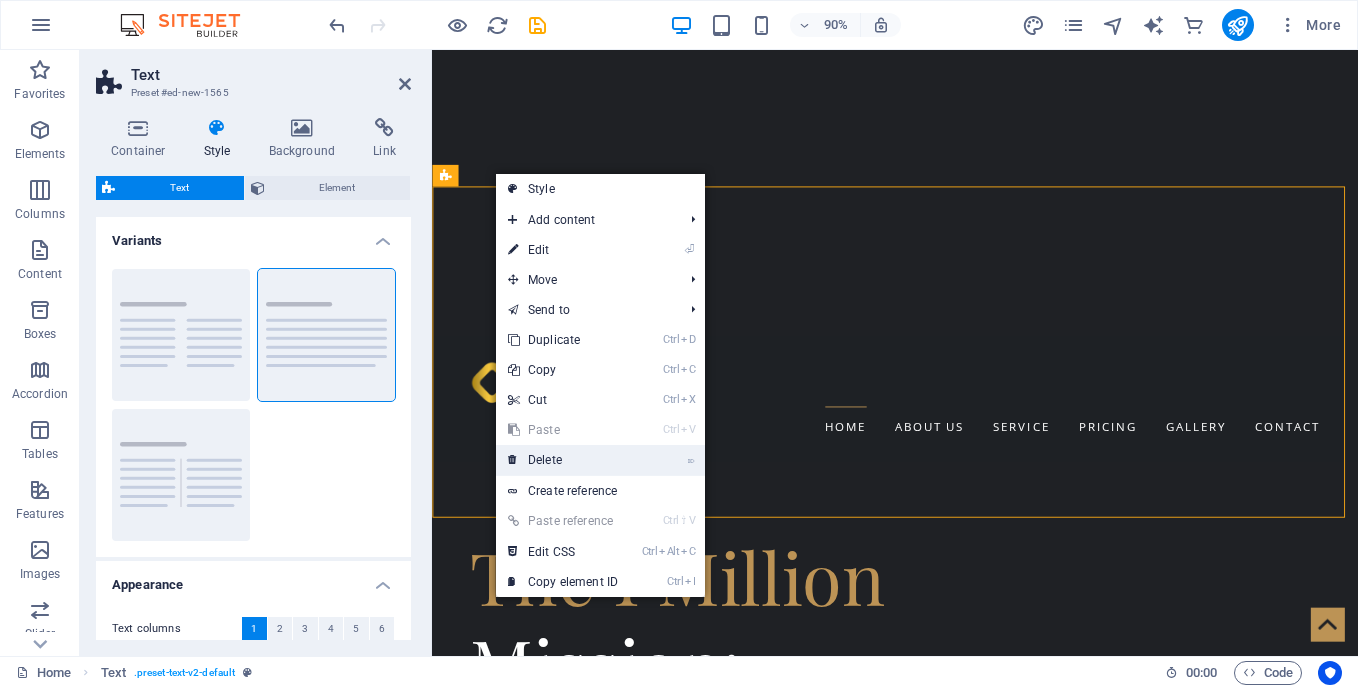 click on "⌦  Delete" at bounding box center [563, 460] 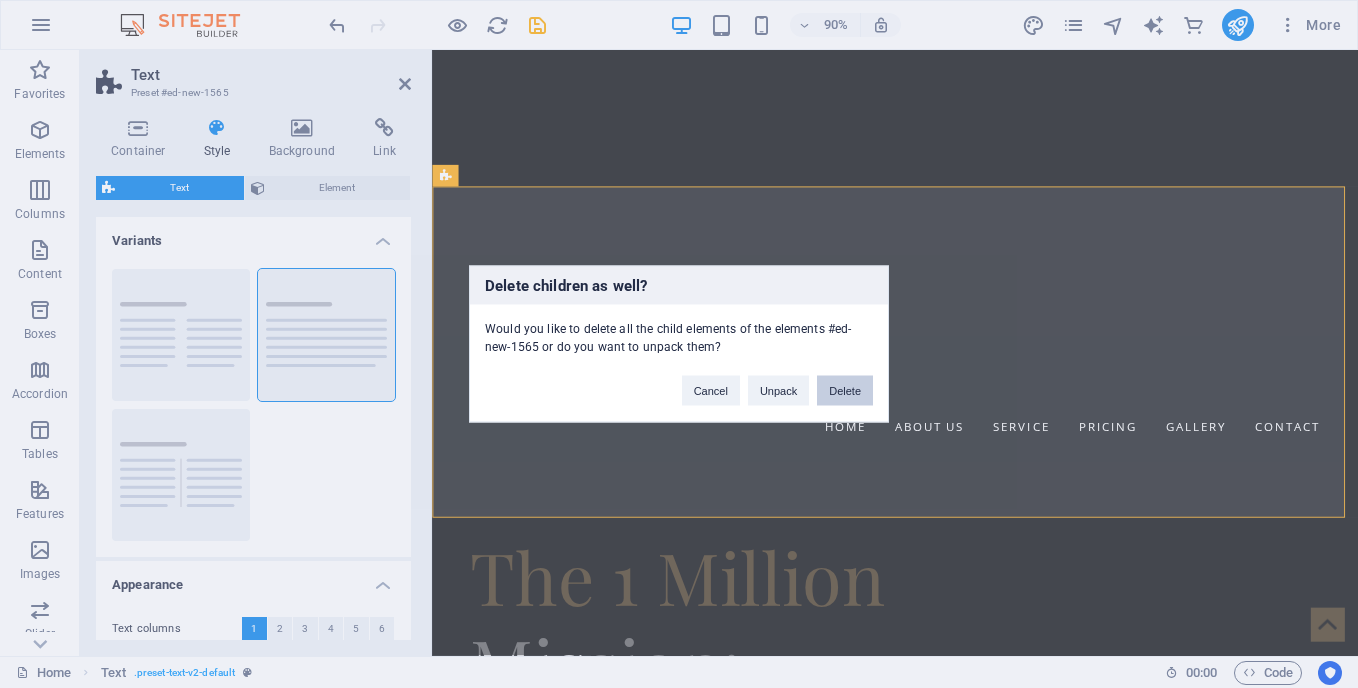 click on "Delete" at bounding box center [845, 391] 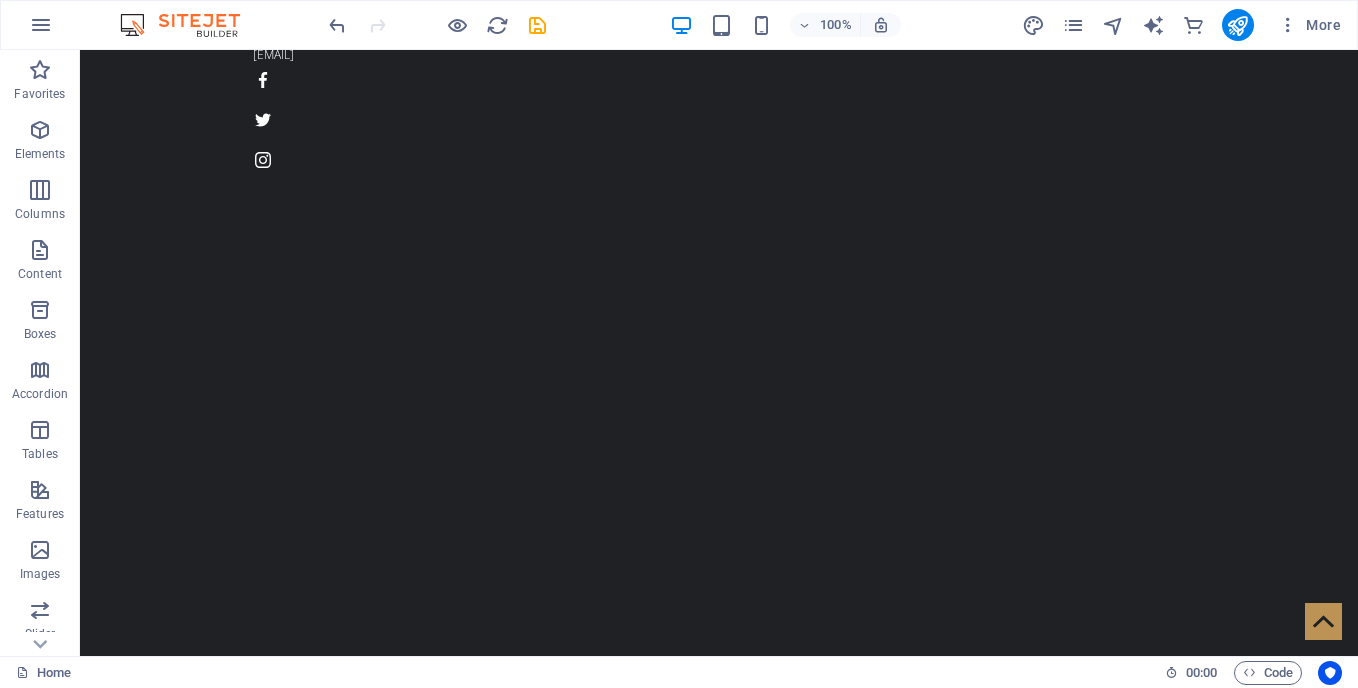 scroll, scrollTop: 34, scrollLeft: 0, axis: vertical 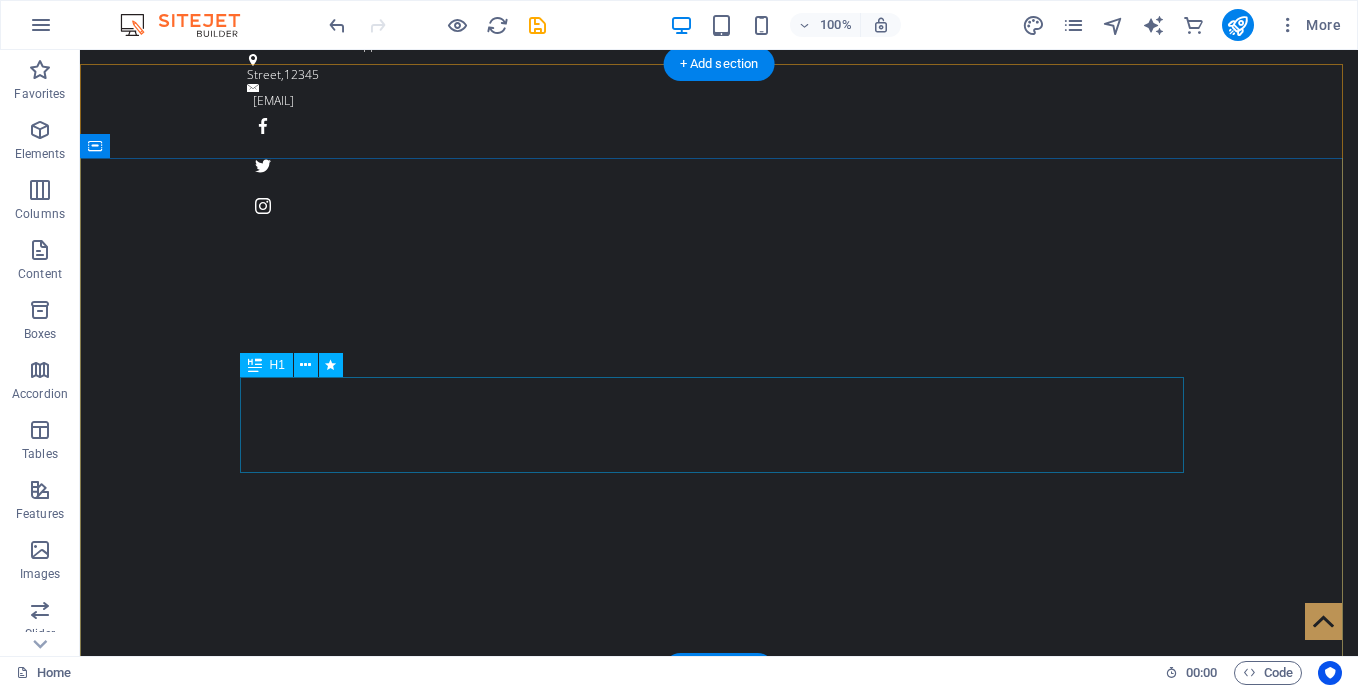click on "Mission:" at bounding box center [719, 1199] 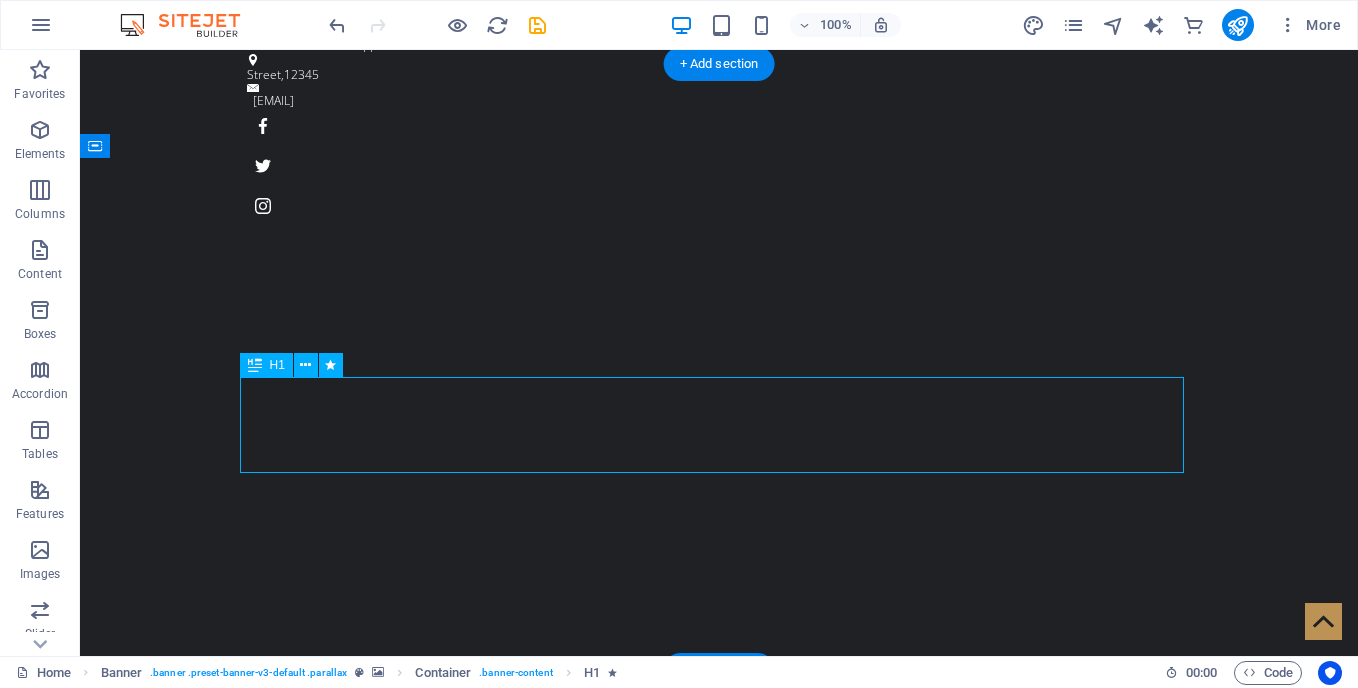 click on "Mission:" at bounding box center (719, 1199) 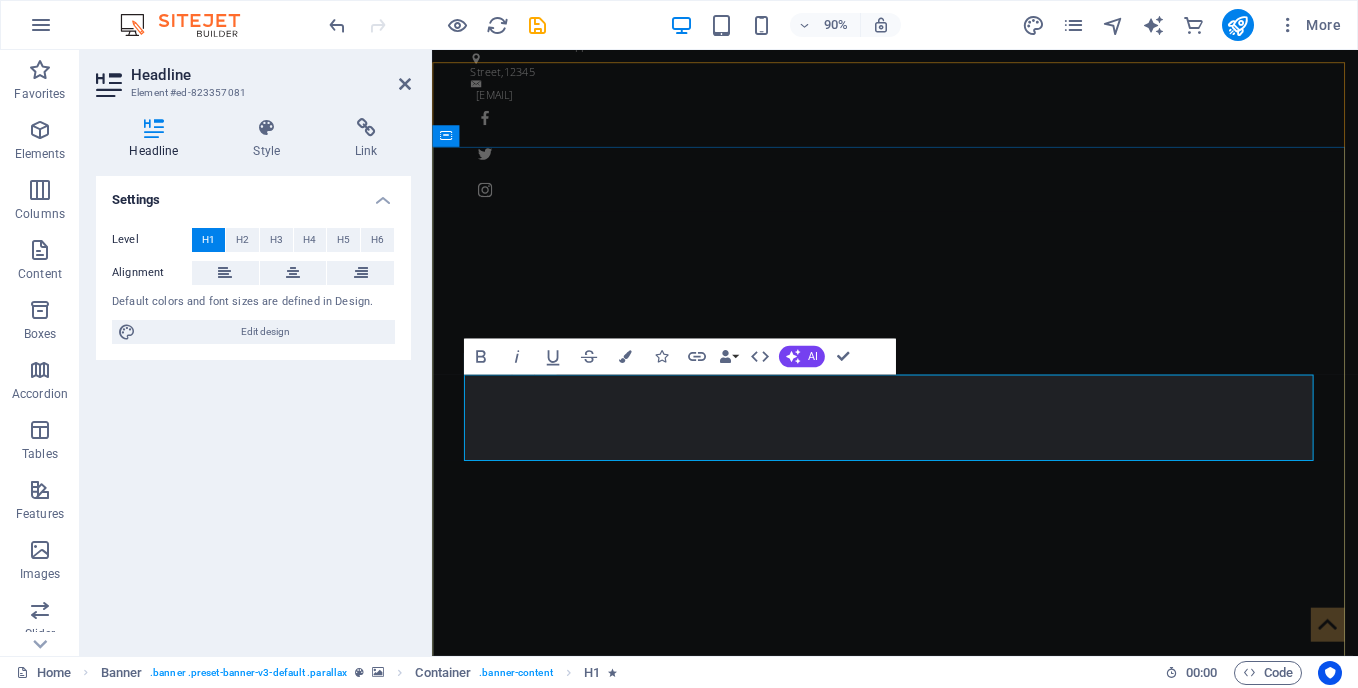 click on "Mission:" at bounding box center (947, 1199) 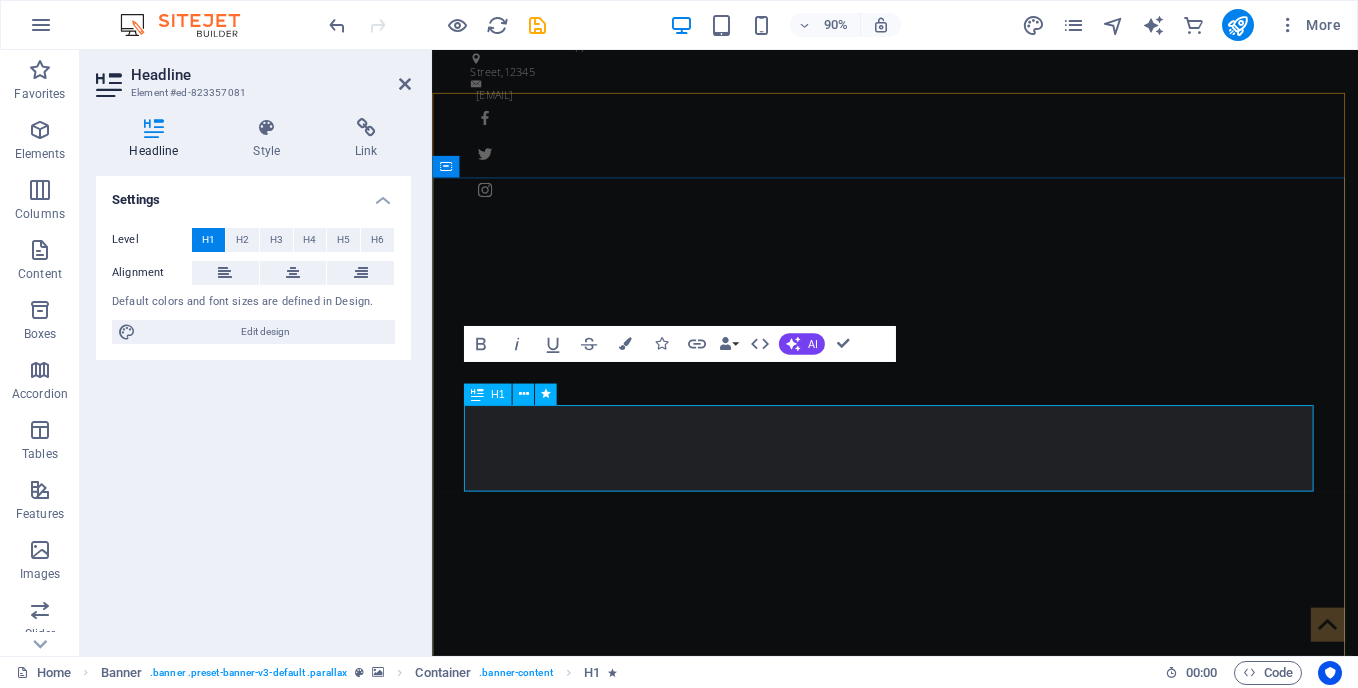 scroll, scrollTop: 0, scrollLeft: 0, axis: both 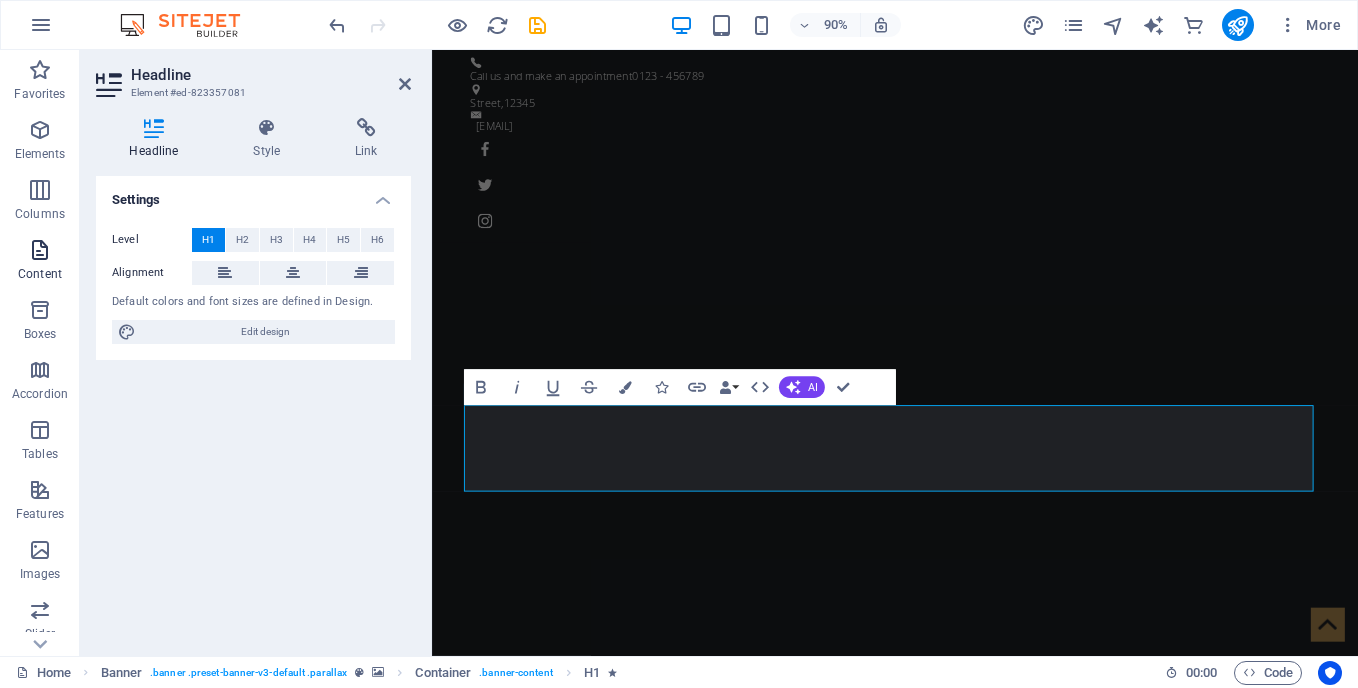 click on "Content" at bounding box center (40, 262) 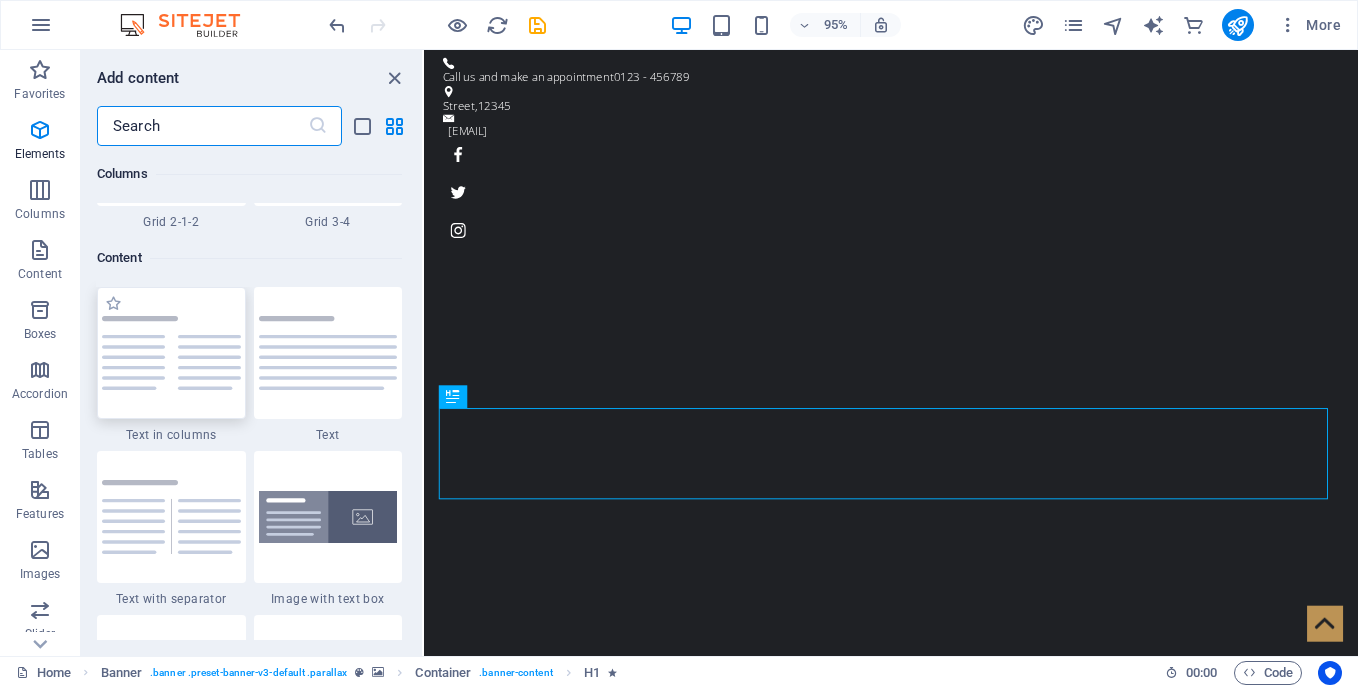 scroll, scrollTop: 3499, scrollLeft: 0, axis: vertical 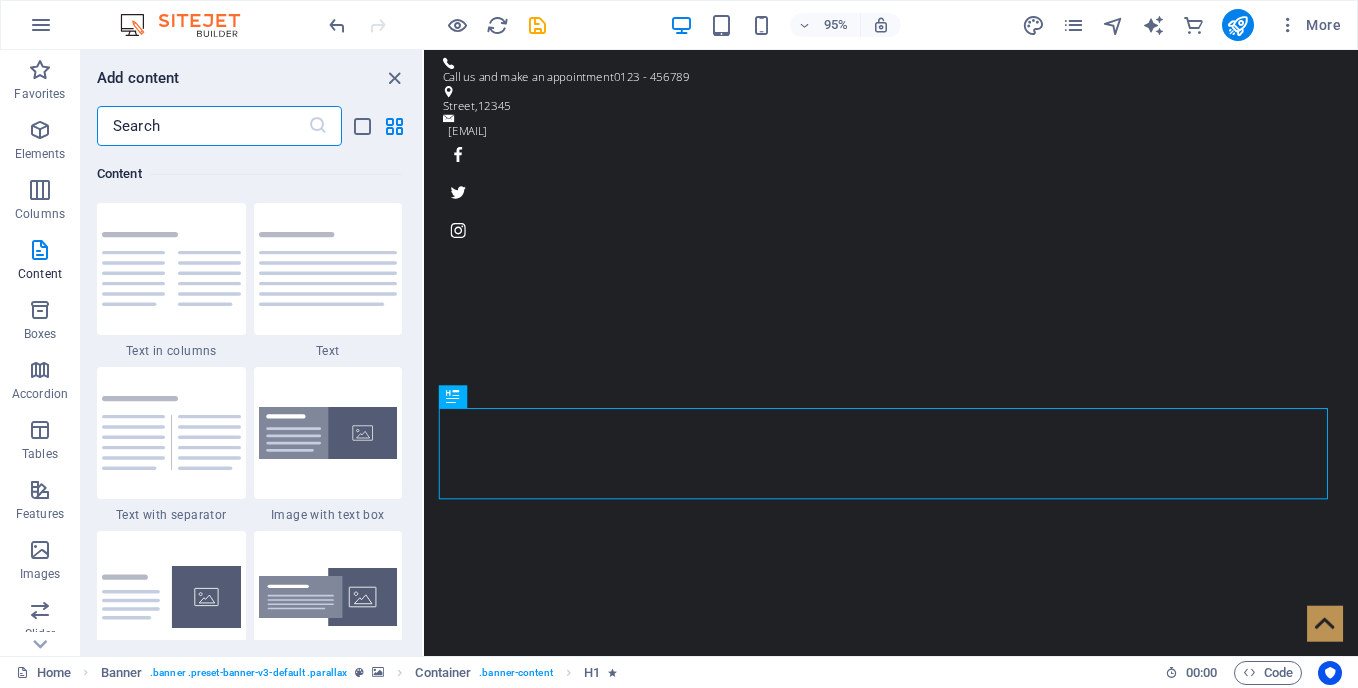 click at bounding box center (202, 126) 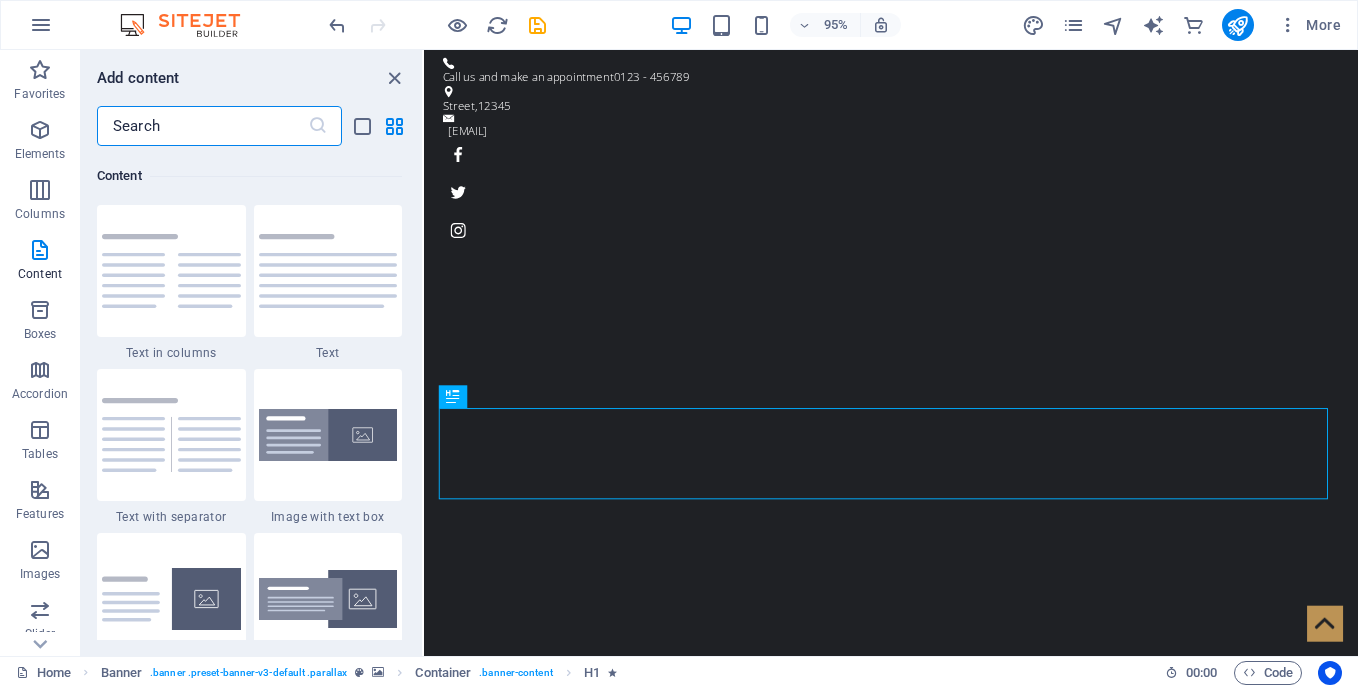 scroll, scrollTop: 3415, scrollLeft: 0, axis: vertical 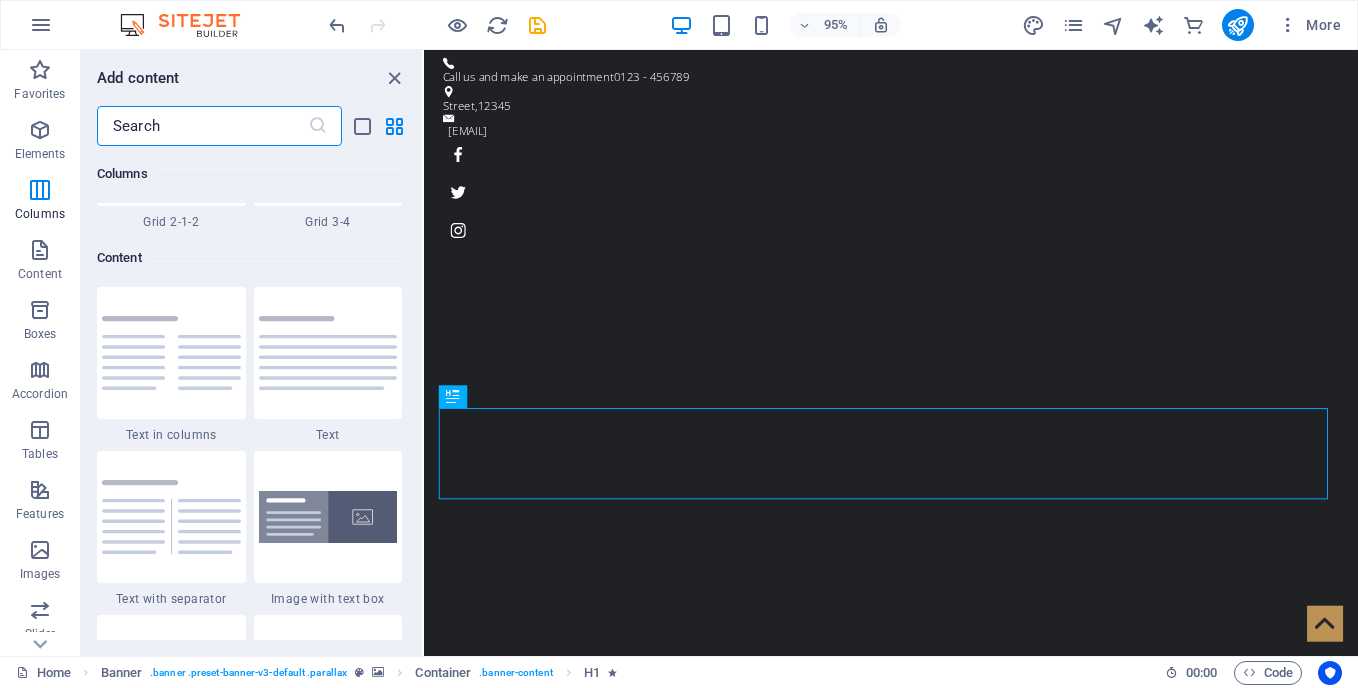 click at bounding box center (202, 126) 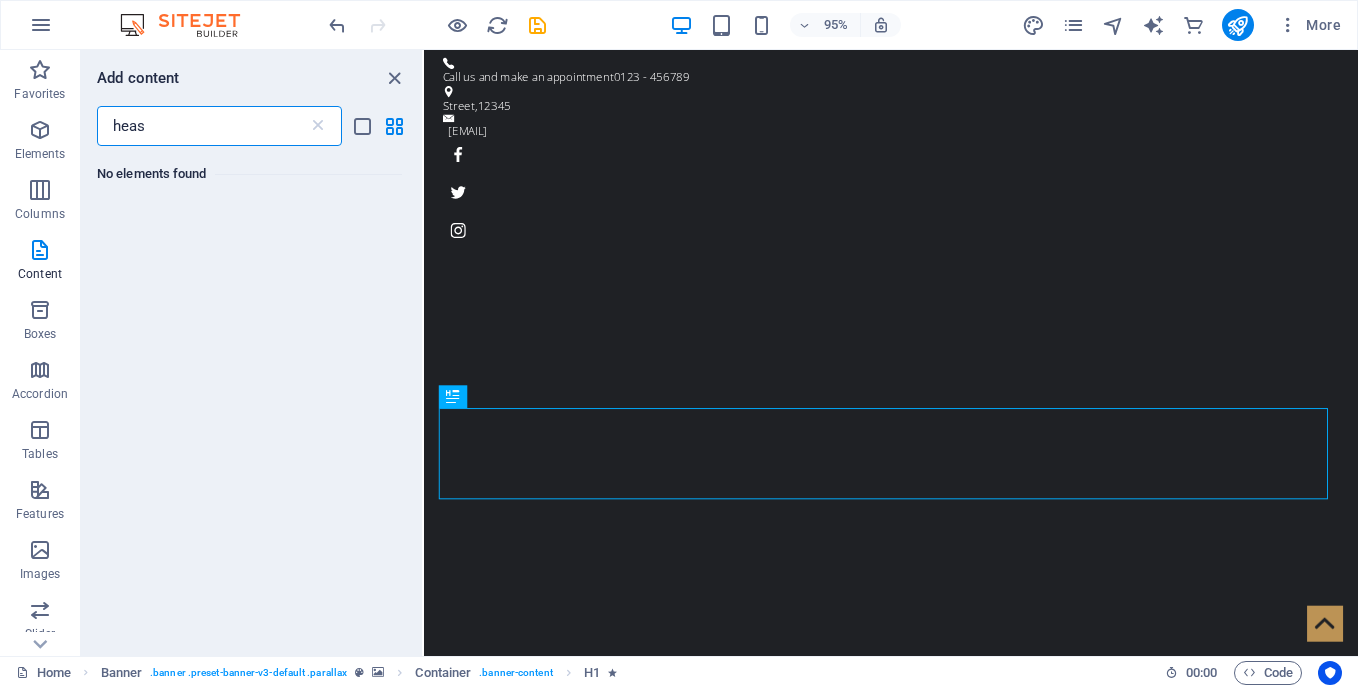 scroll, scrollTop: 0, scrollLeft: 0, axis: both 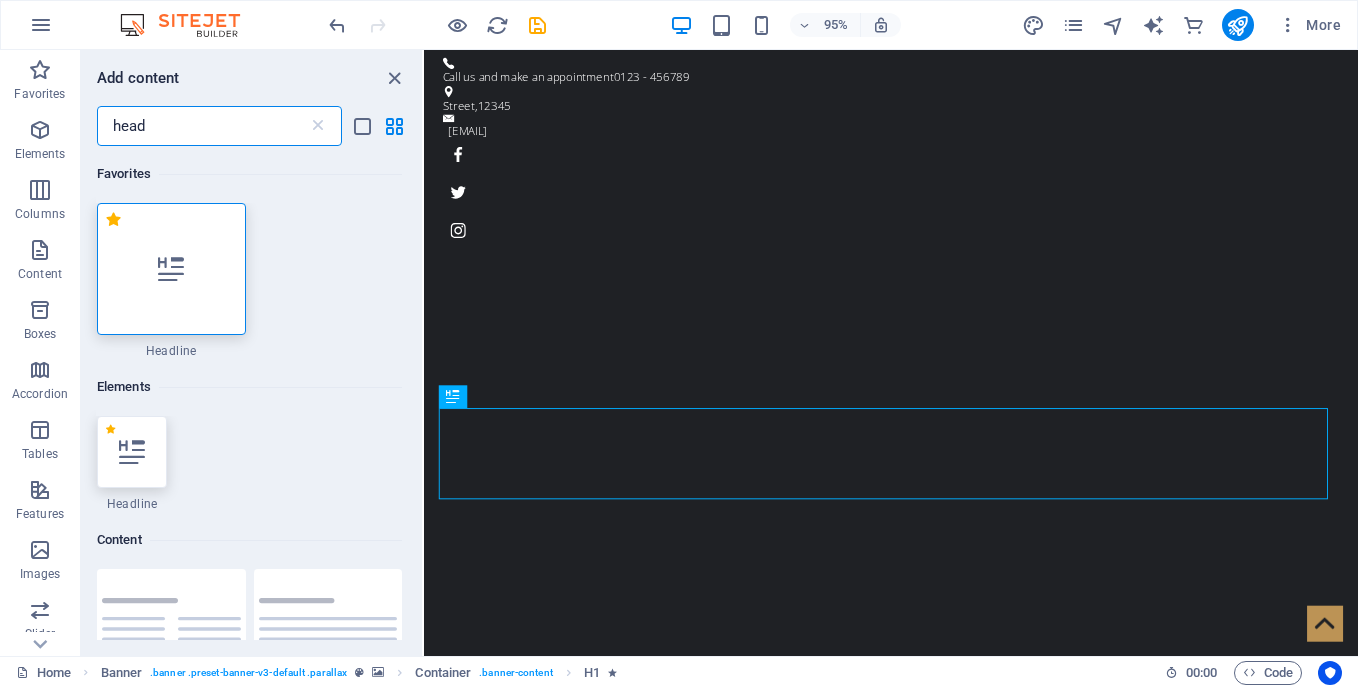 type on "head" 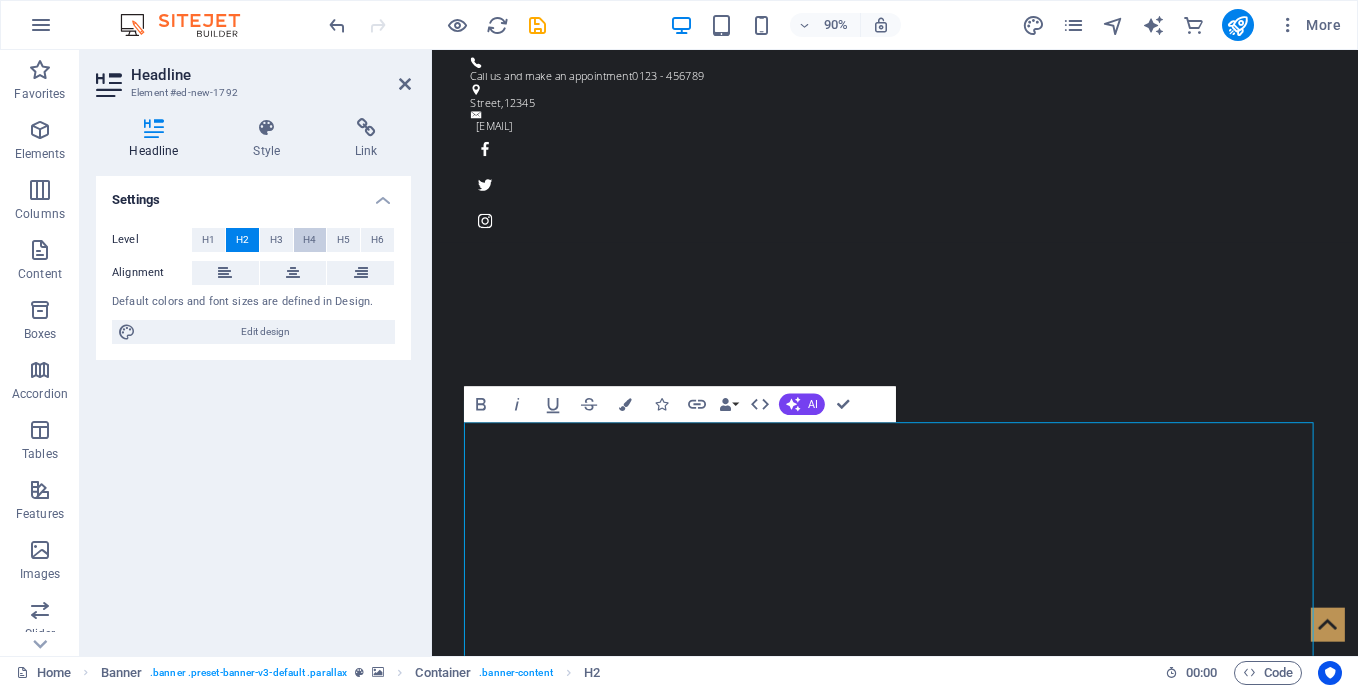 click on "H4" at bounding box center (309, 240) 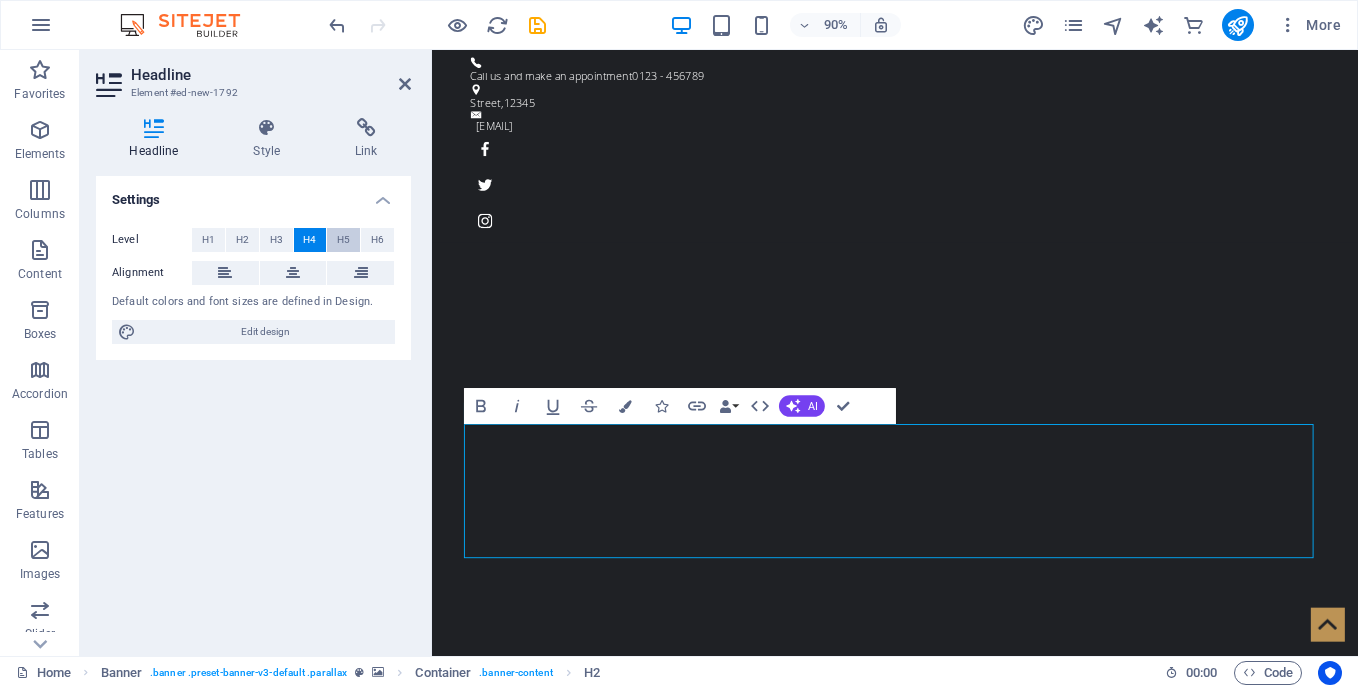 click on "H5" at bounding box center [343, 240] 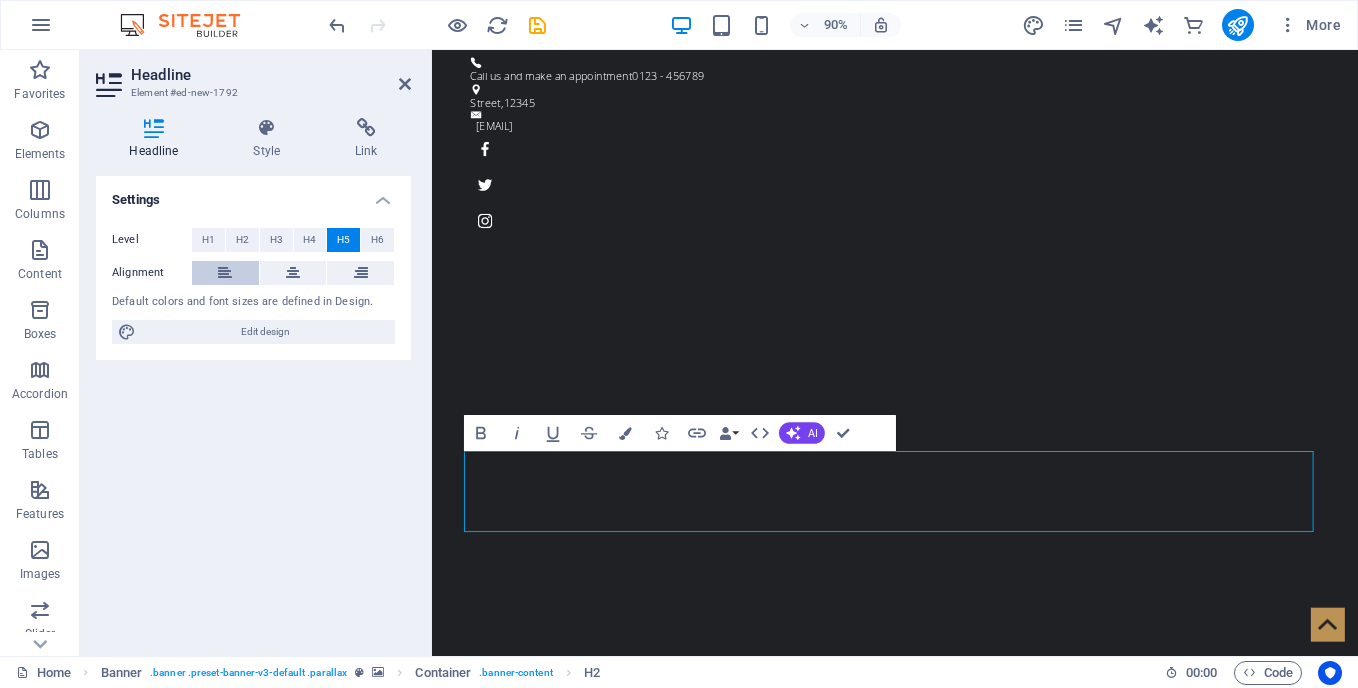 click at bounding box center [225, 273] 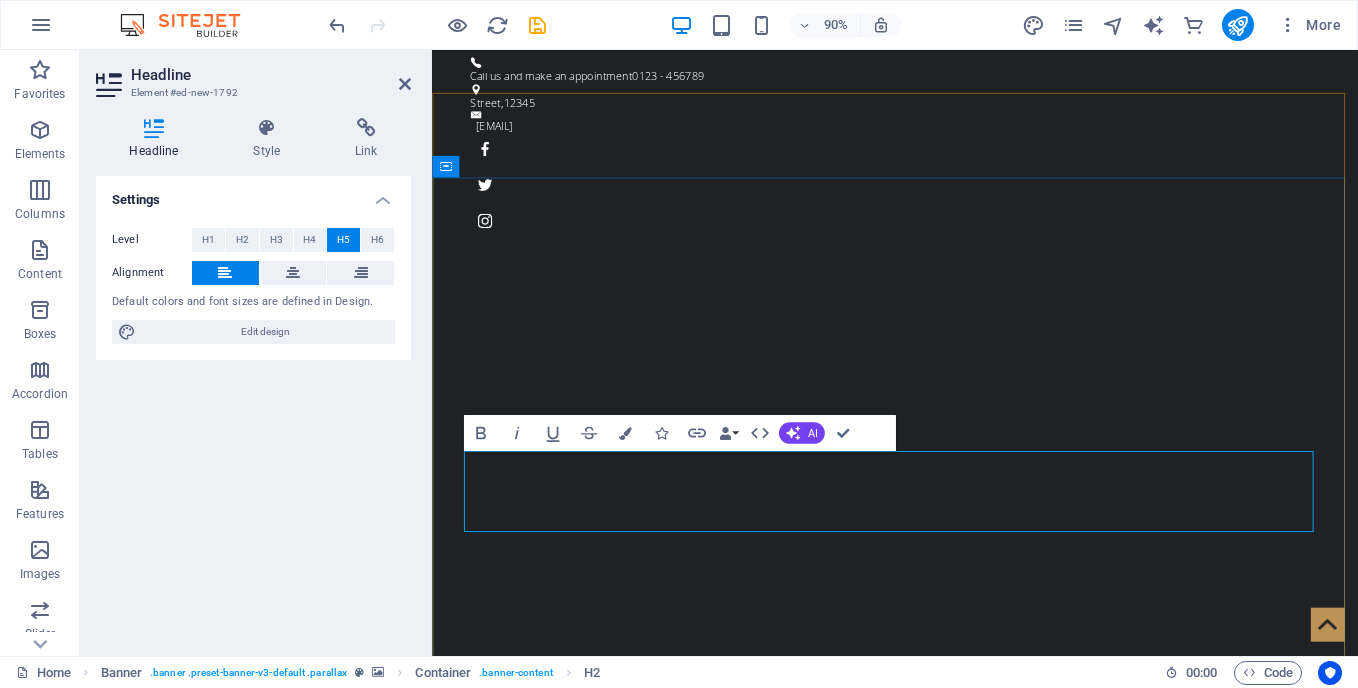 click on "Join us on our big and audacious mission of helping, supporting, and servicing 1 million entrepreneurs (businesses) to become stable, productive, and competitive entrepreneurs to create 5 new jobs - the industry would be redefined." at bounding box center [947, 1393] 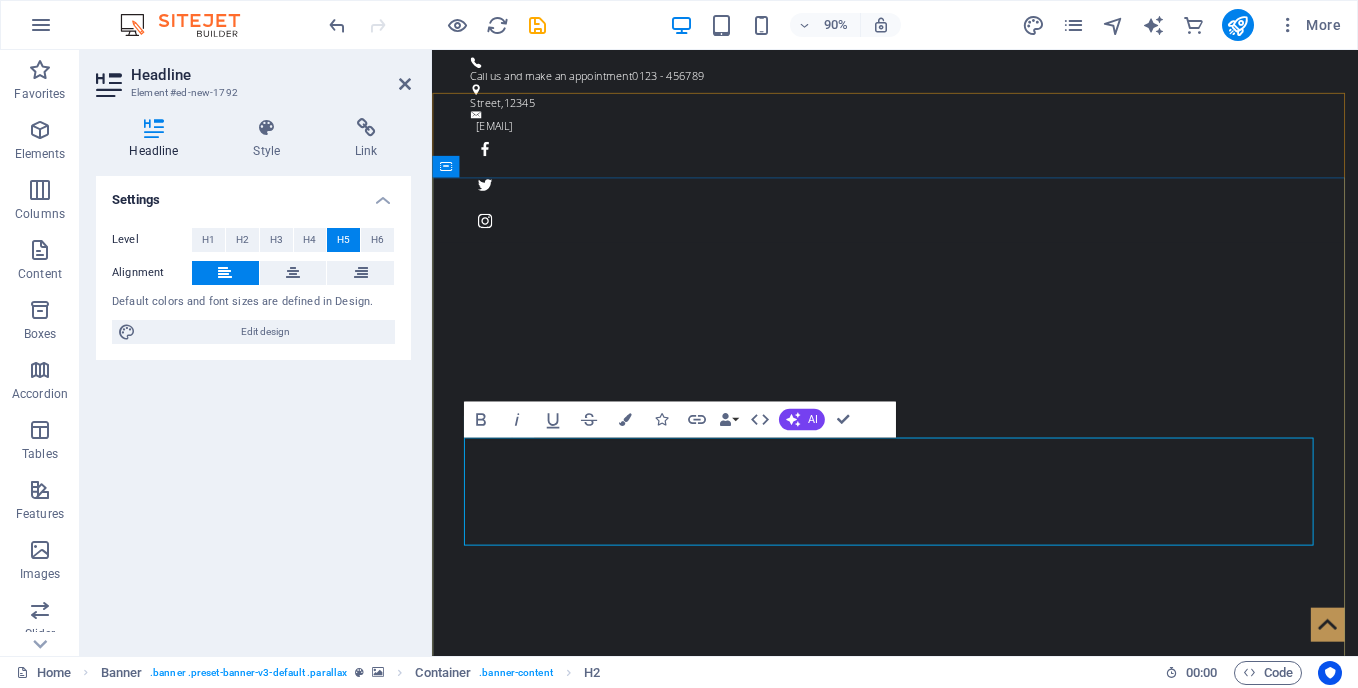click on "Join us on our big and audacious mission of ‌helping, supporting, and servicing 1 million entrepreneurs (businesses) to become stable, productive, and competitive entrepreneurs to create 5 new jobs - the industry would be redefined." at bounding box center (947, 1408) 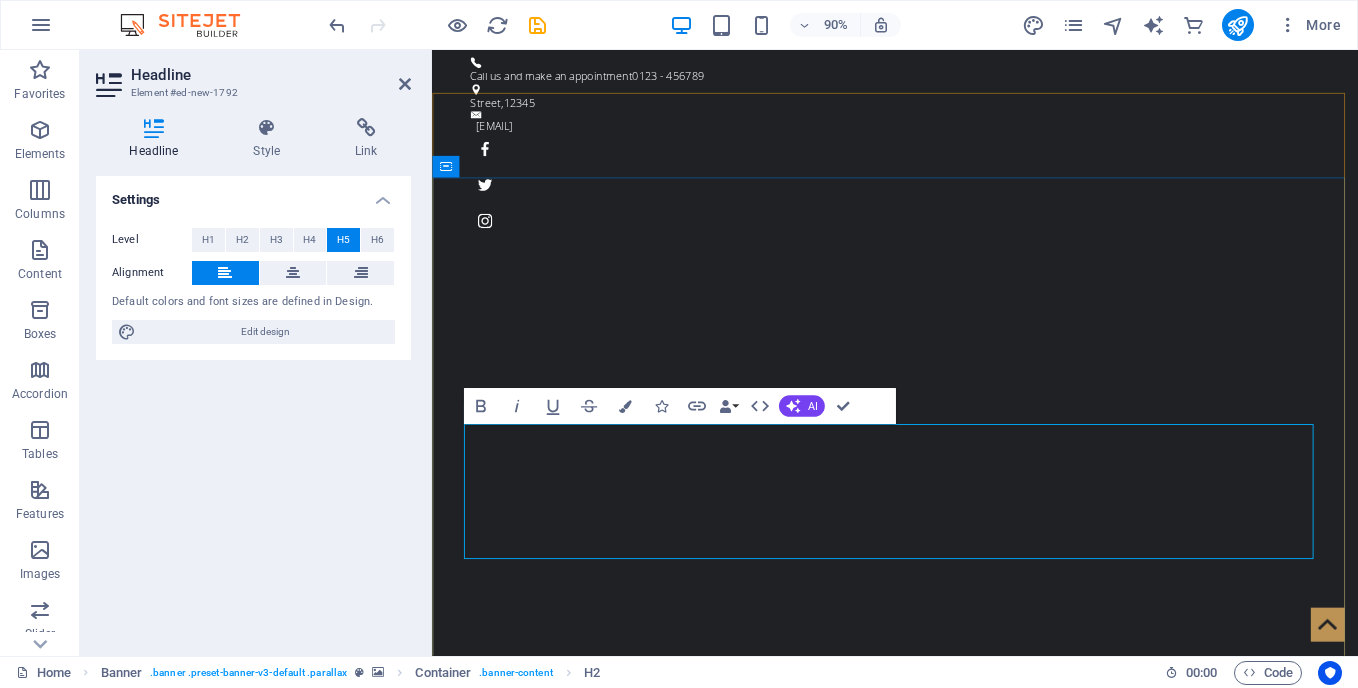 click on "Join us on our big and audacious mission of ‌helping, supporting, and servicing 1 million ‌entrepreneurs (businesses) to become stable, ‌productive, and competitive entrepreneurs to create 5 new jobs - the industry would be redefined." at bounding box center [947, 1423] 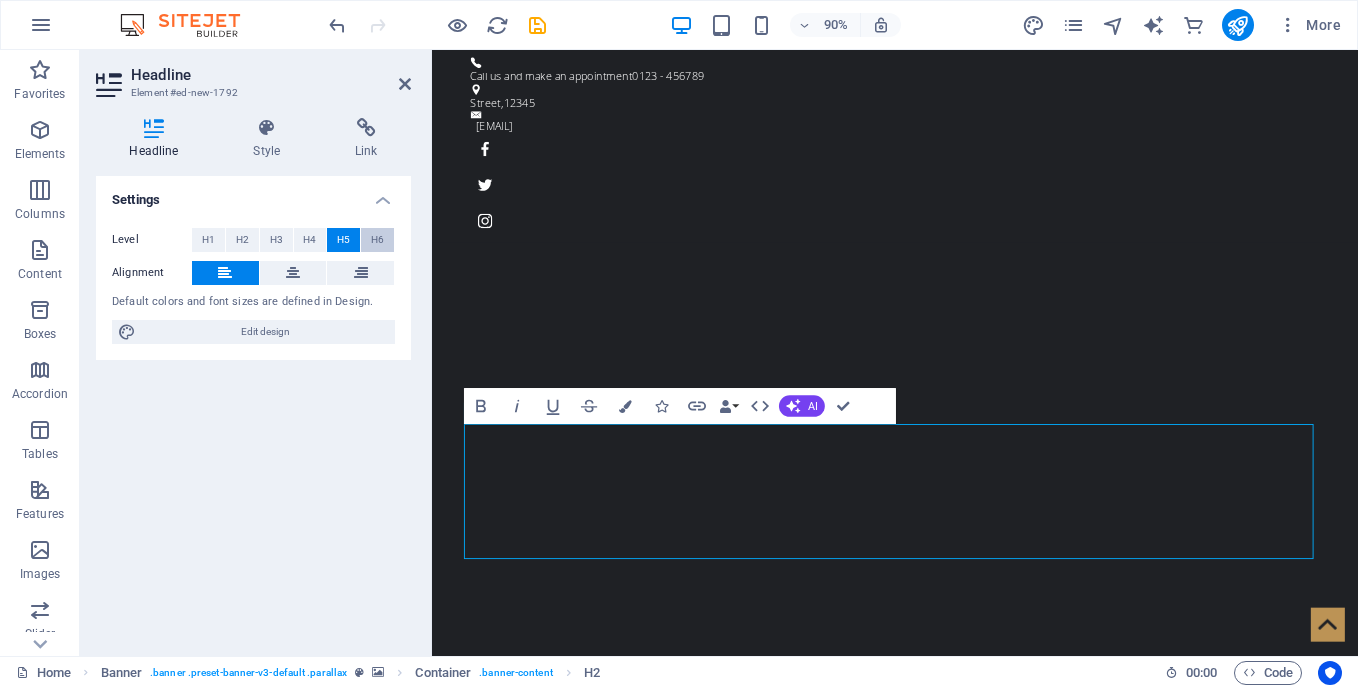 click on "H6" at bounding box center [377, 240] 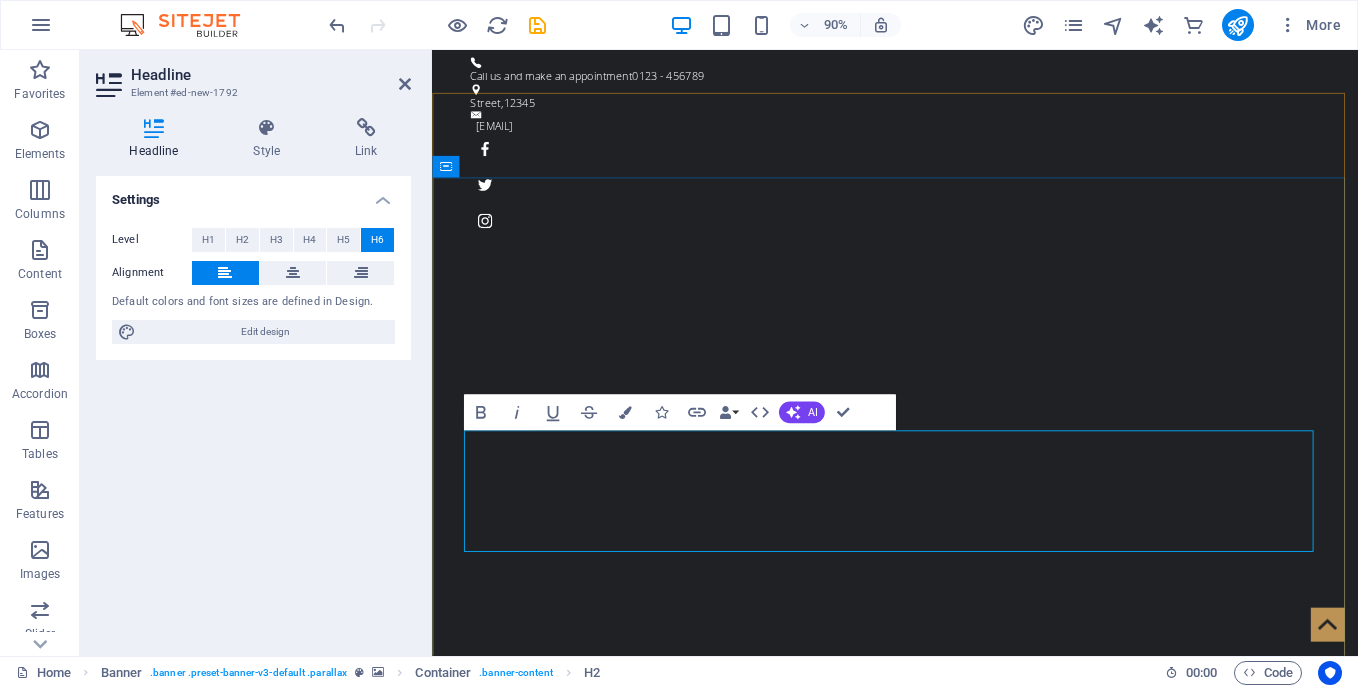 click on "Join us on our big and audacious mission of ‌helping, supporting, and servicing 1 million ‌entrepreneurs (businesses) to become stable, ‌productive, and competitive entrepreneurs ‌to create 5 new jobs - the industry would be redefined." at bounding box center (947, 1415) 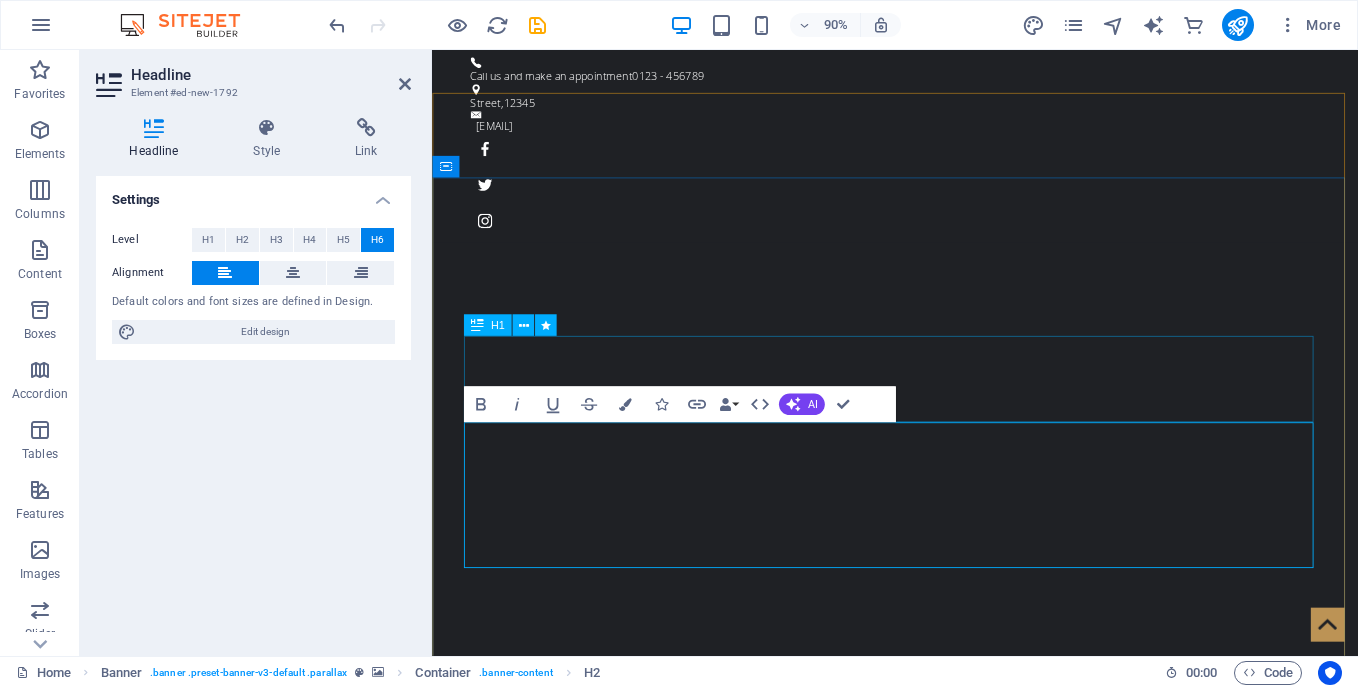 click on "Mission:" at bounding box center [947, 1305] 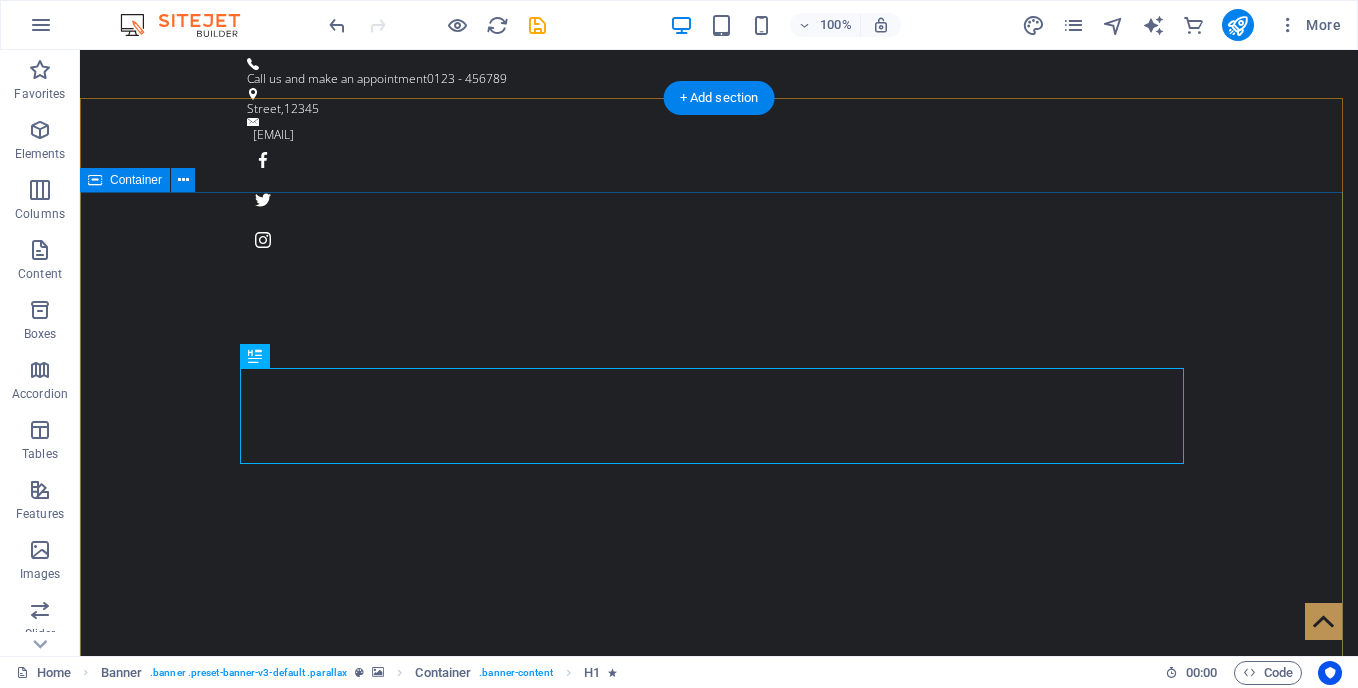 click on "The 1 Million Mission: Join us on our big and audacious mission of helping, supporting, and servicing 1 million entrepreneurs (businesses) to become stable, productive, and competitive entrepreneurs to create 5 new jobs - the industry would be redefined. Learn more" at bounding box center [719, 1341] 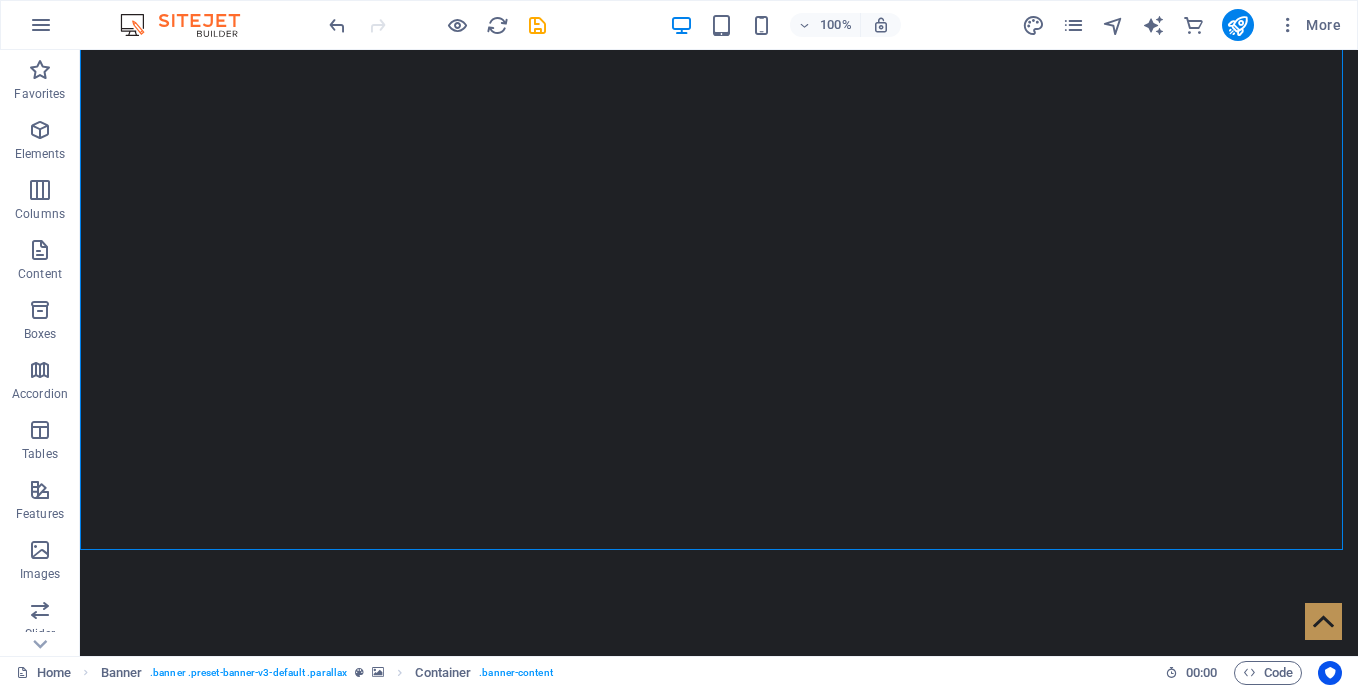 scroll, scrollTop: 258, scrollLeft: 0, axis: vertical 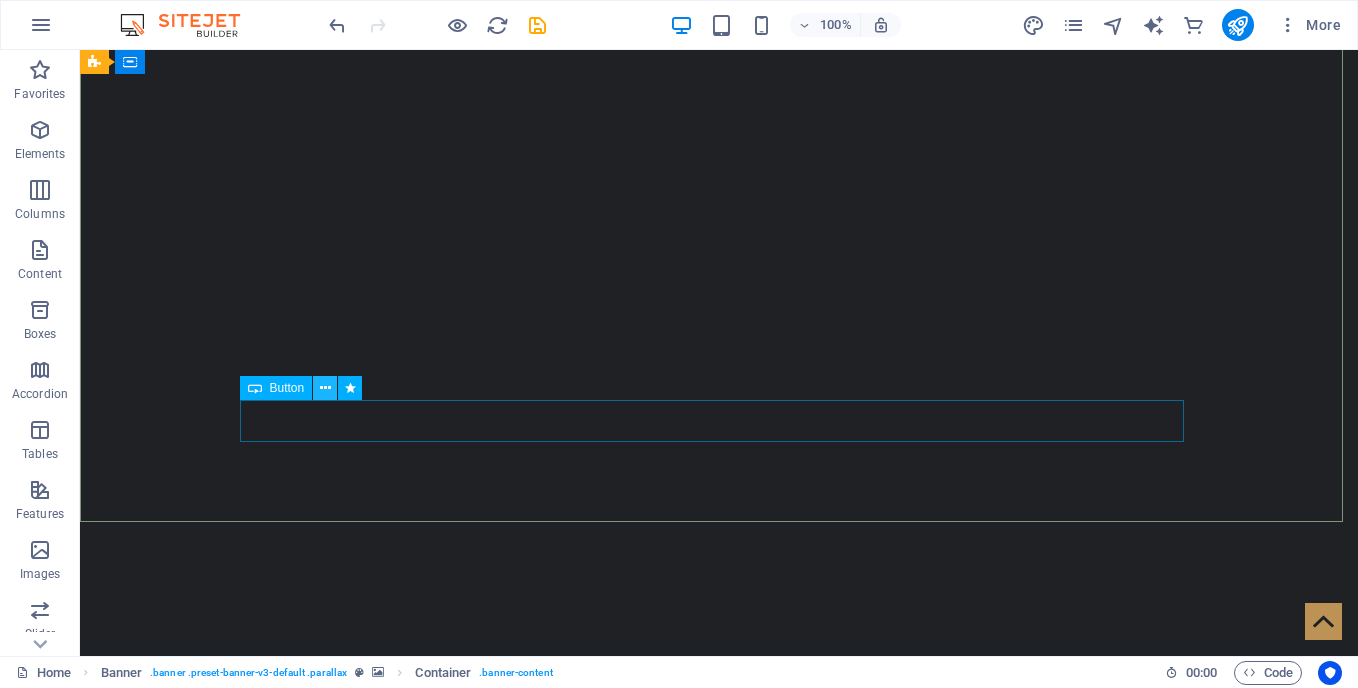 click at bounding box center (325, 388) 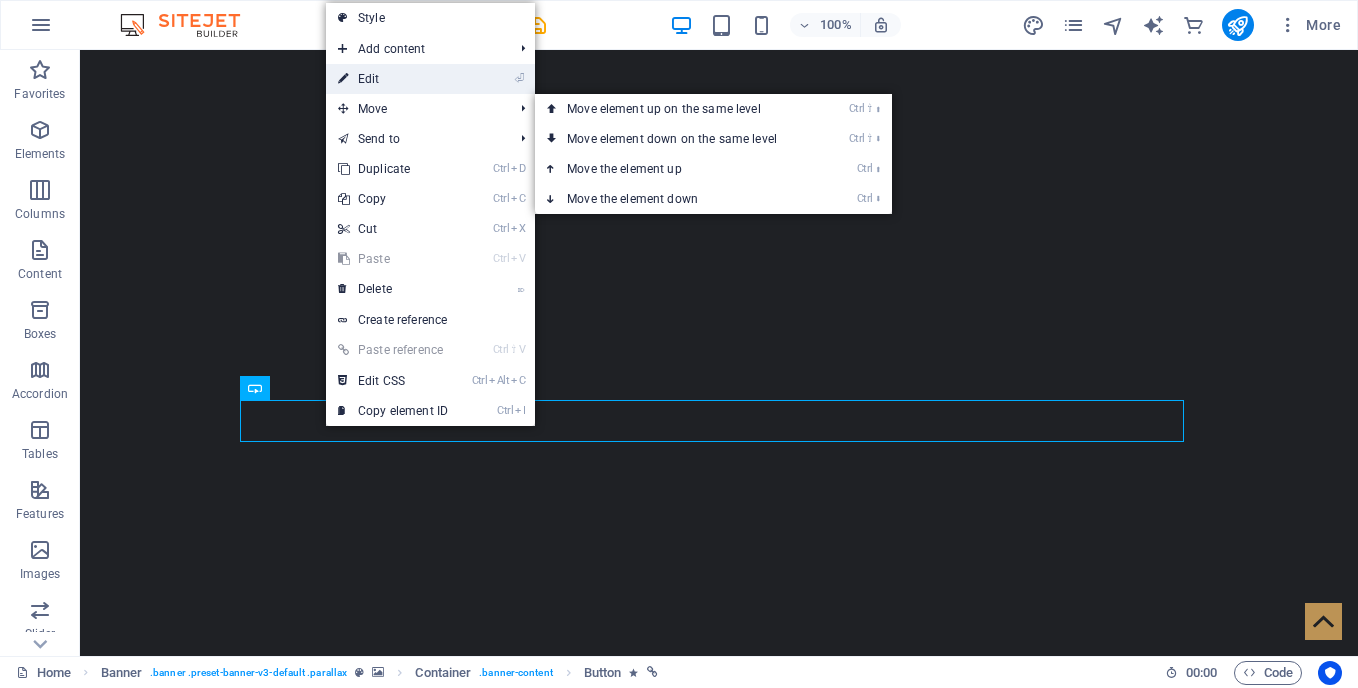 click on "⏎  Edit" at bounding box center (393, 79) 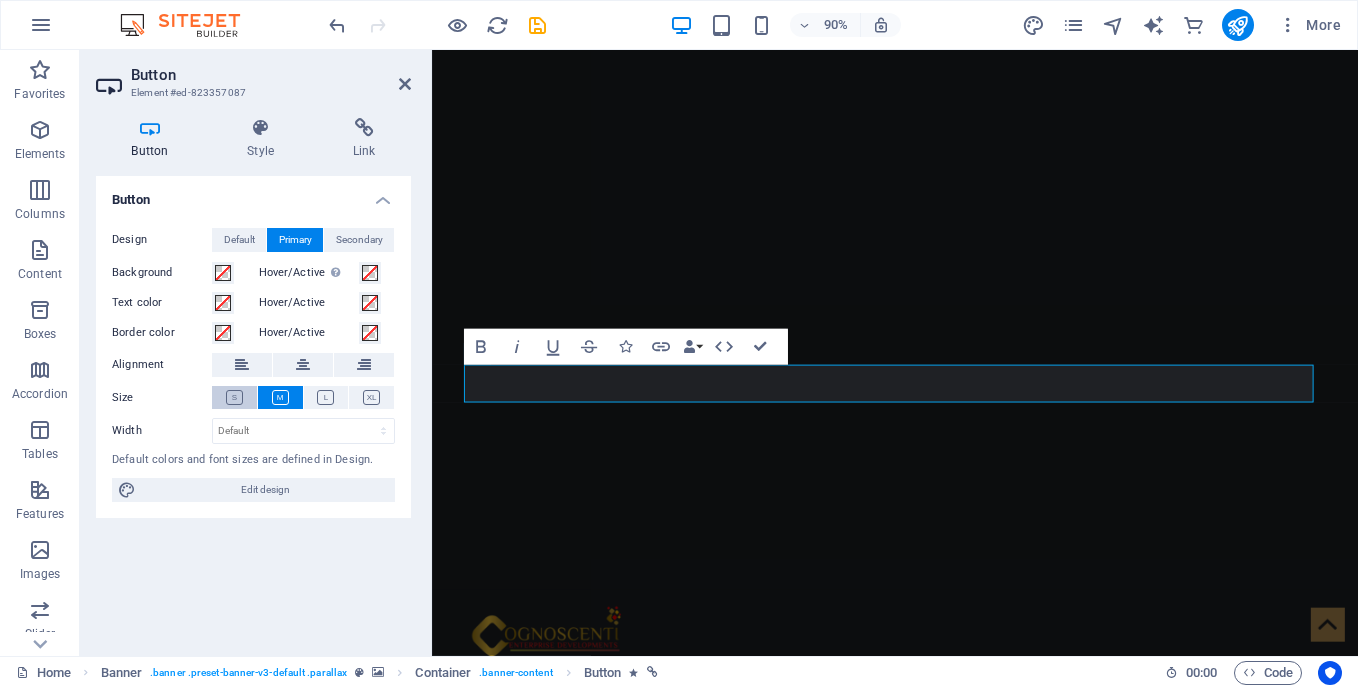 click at bounding box center (234, 397) 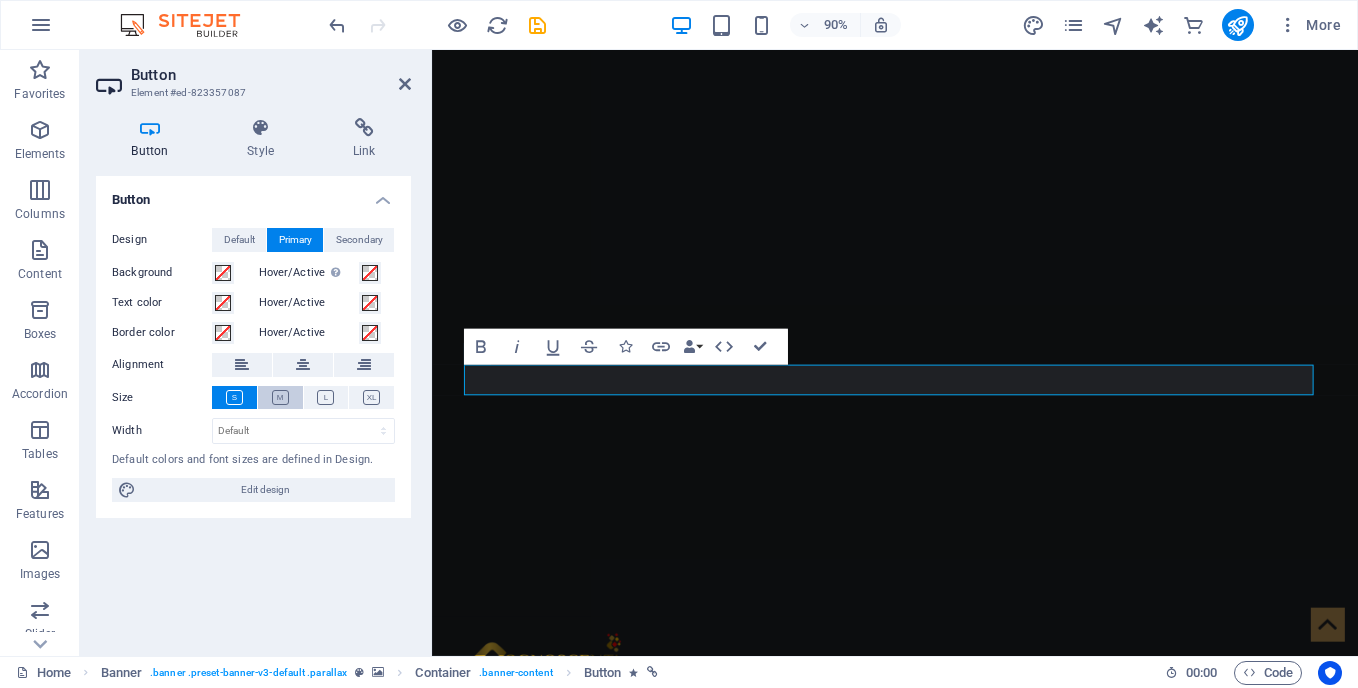click at bounding box center [280, 397] 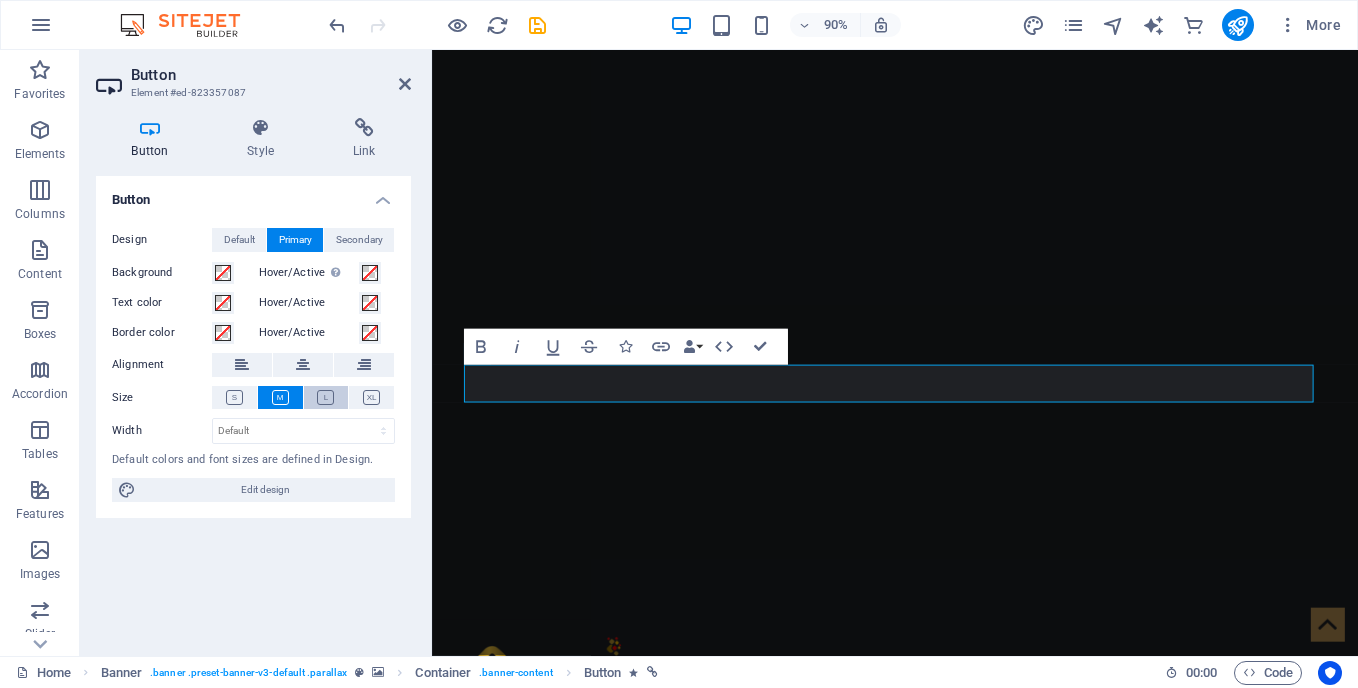 click at bounding box center [325, 397] 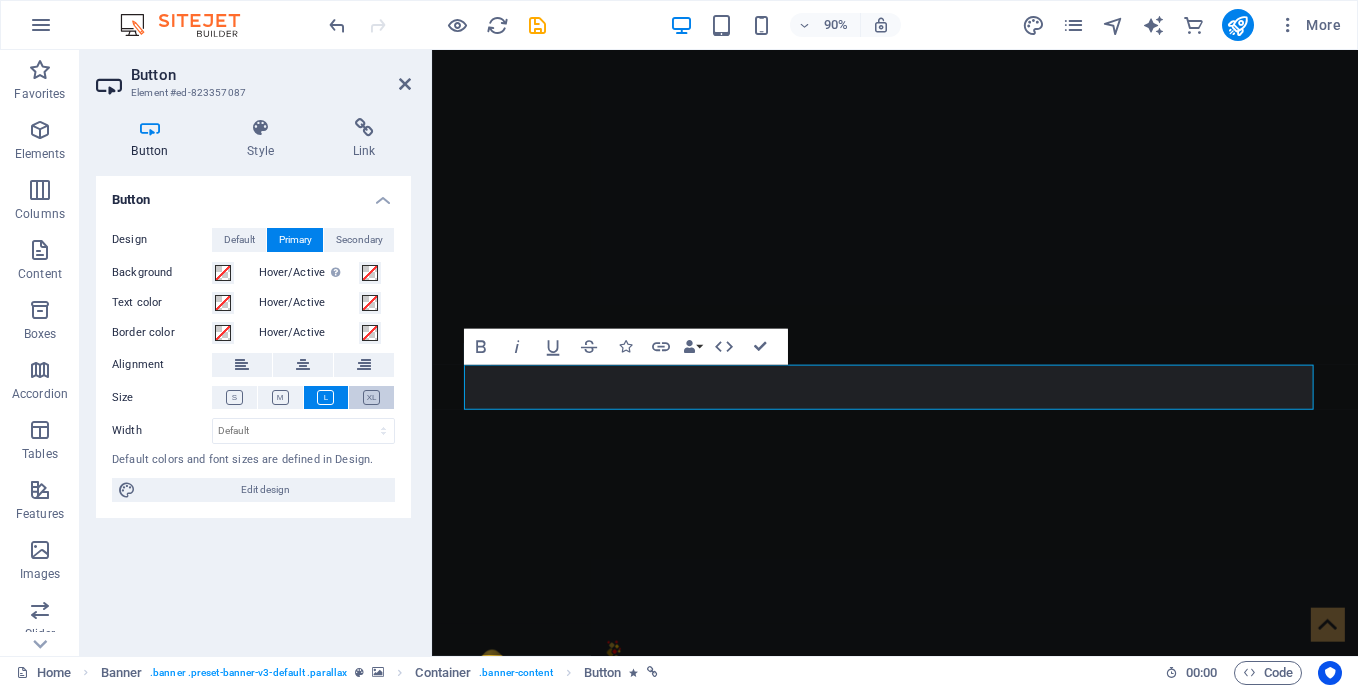 click at bounding box center (371, 397) 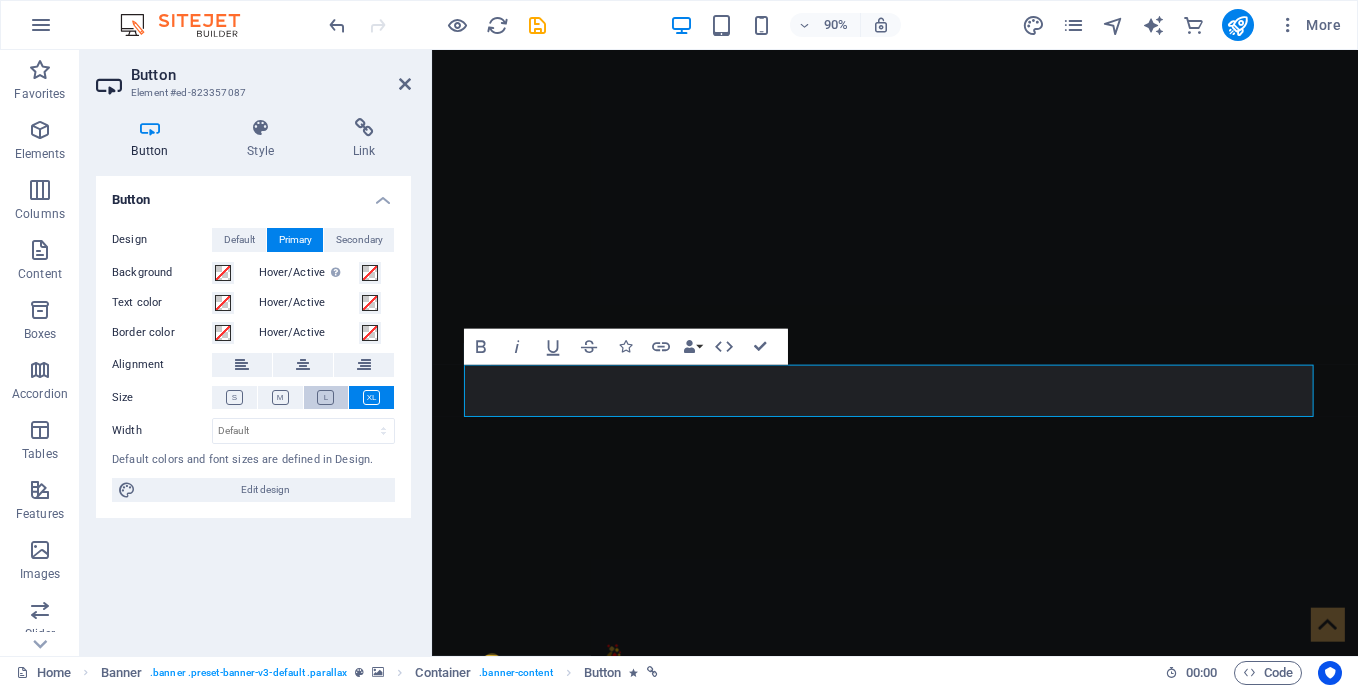 click at bounding box center (325, 397) 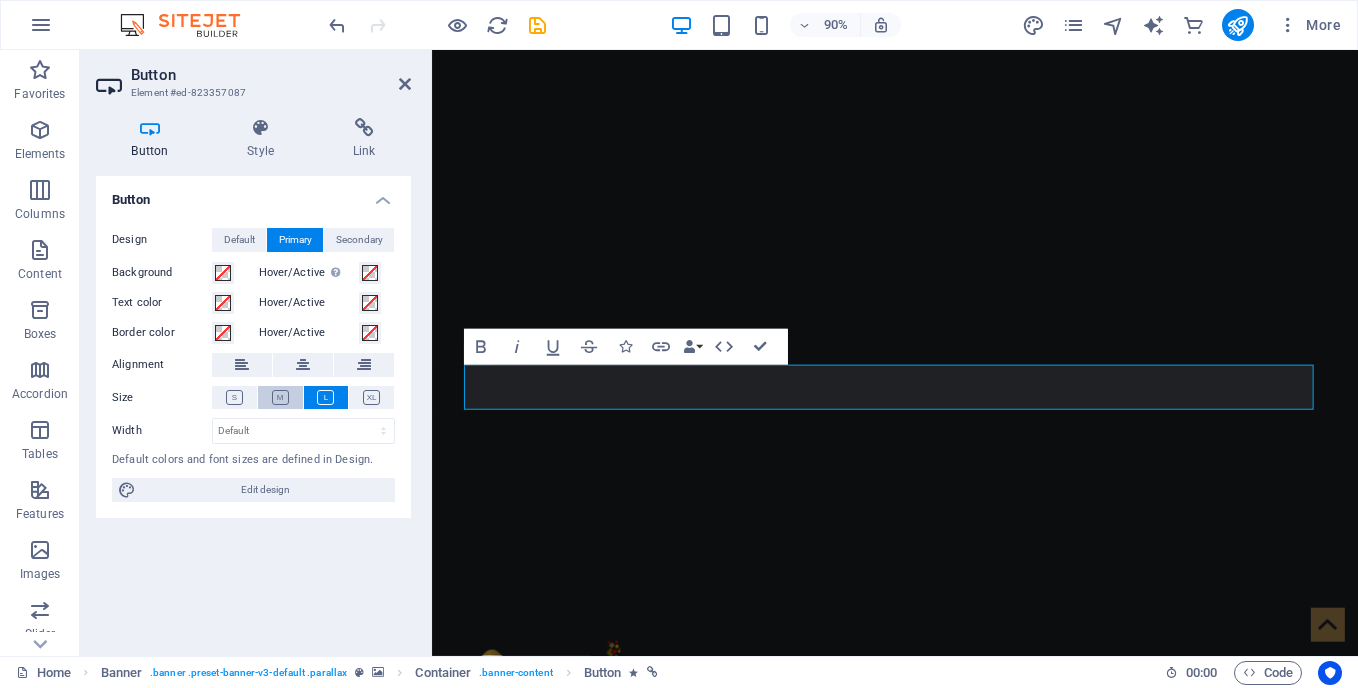 click at bounding box center [280, 397] 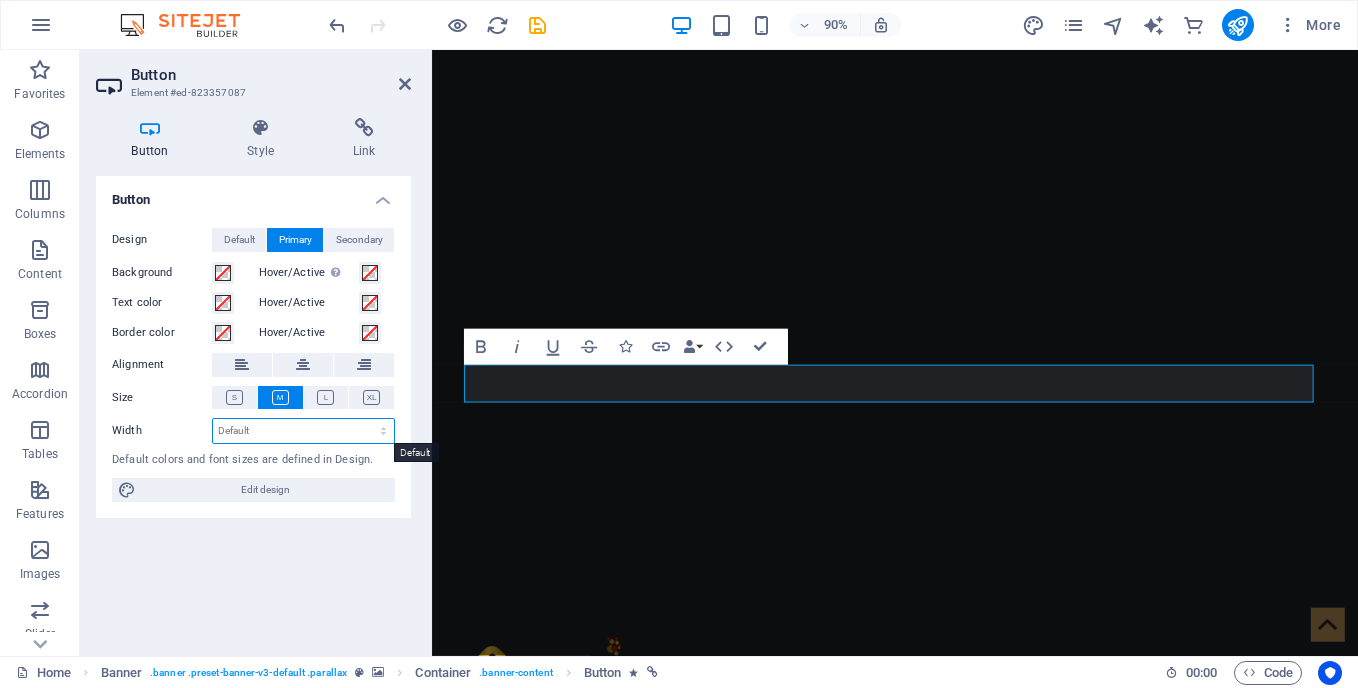 click on "Default px rem % em vh vw" at bounding box center (303, 431) 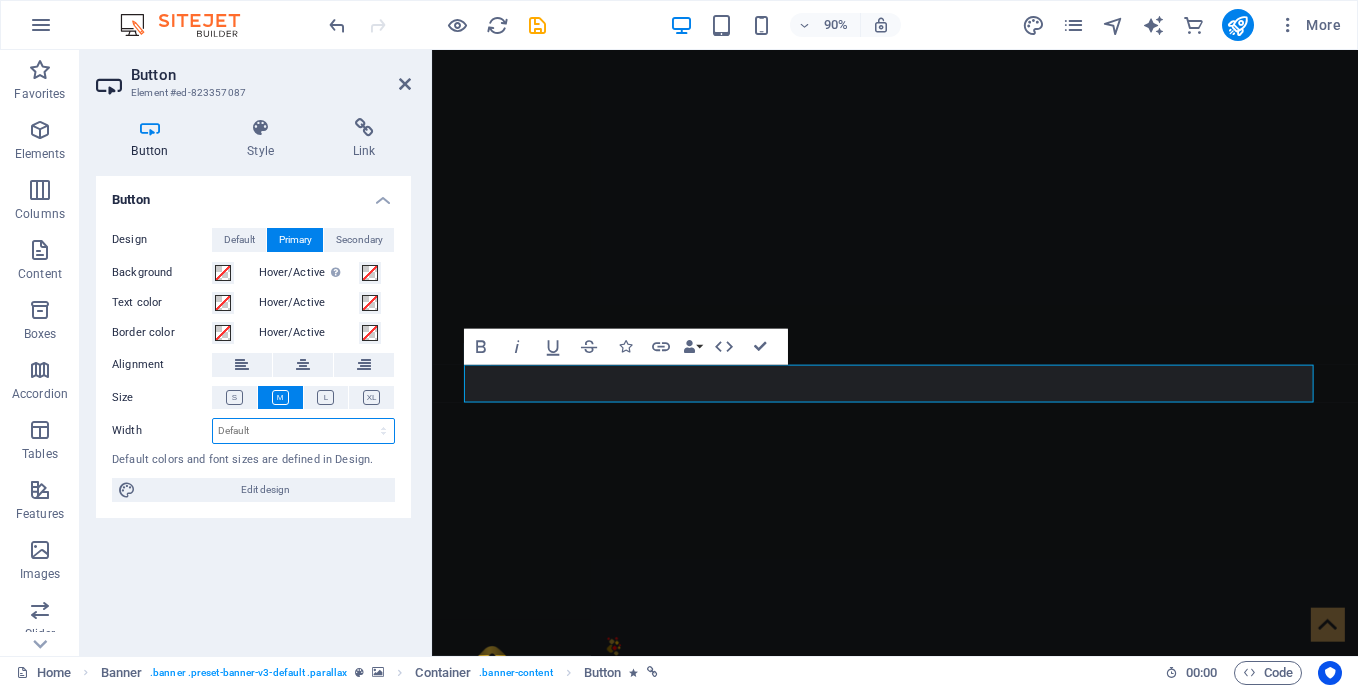 select on "px" 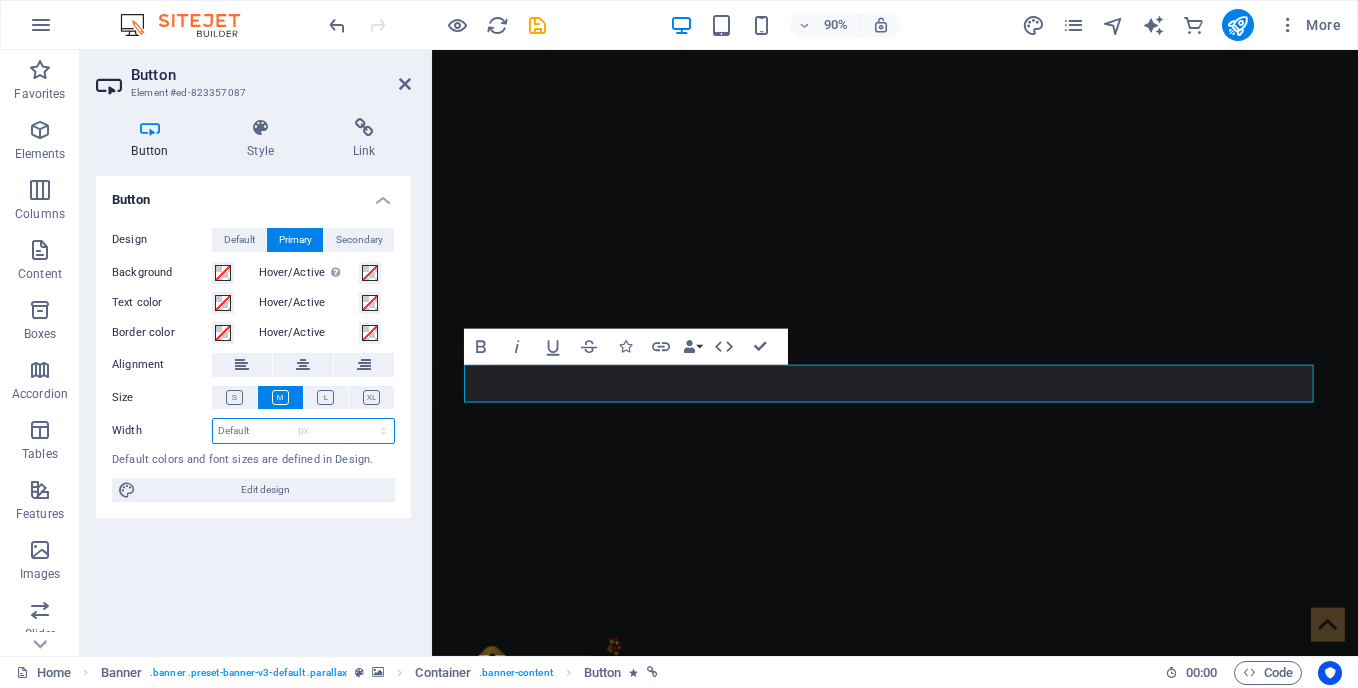 click on "Default px rem % em vh vw" at bounding box center (303, 431) 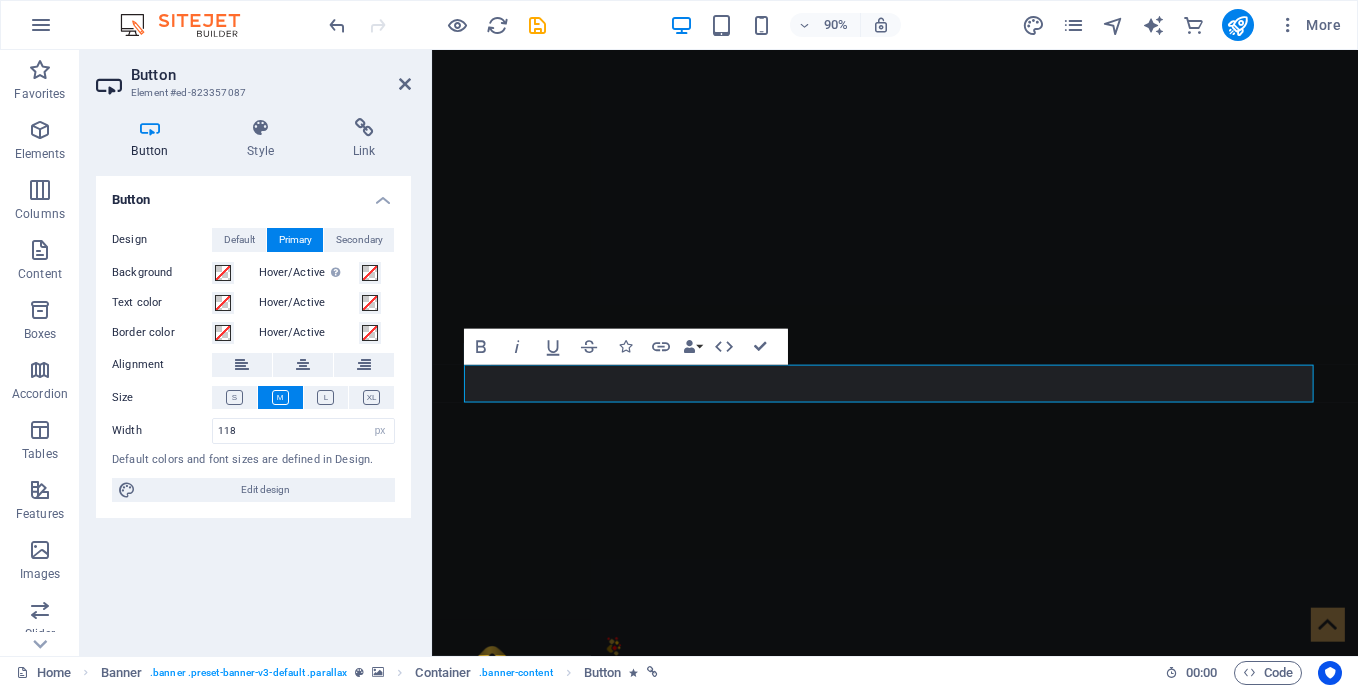 click on "Button Design Default Primary Secondary Background Hover/Active Switch to preview mode to test the active/hover state Text color Hover/Active Border color Hover/Active Alignment Size Width 118 Default px rem % em vh vw Default colors and font sizes are defined in Design. Edit design" at bounding box center [253, 408] 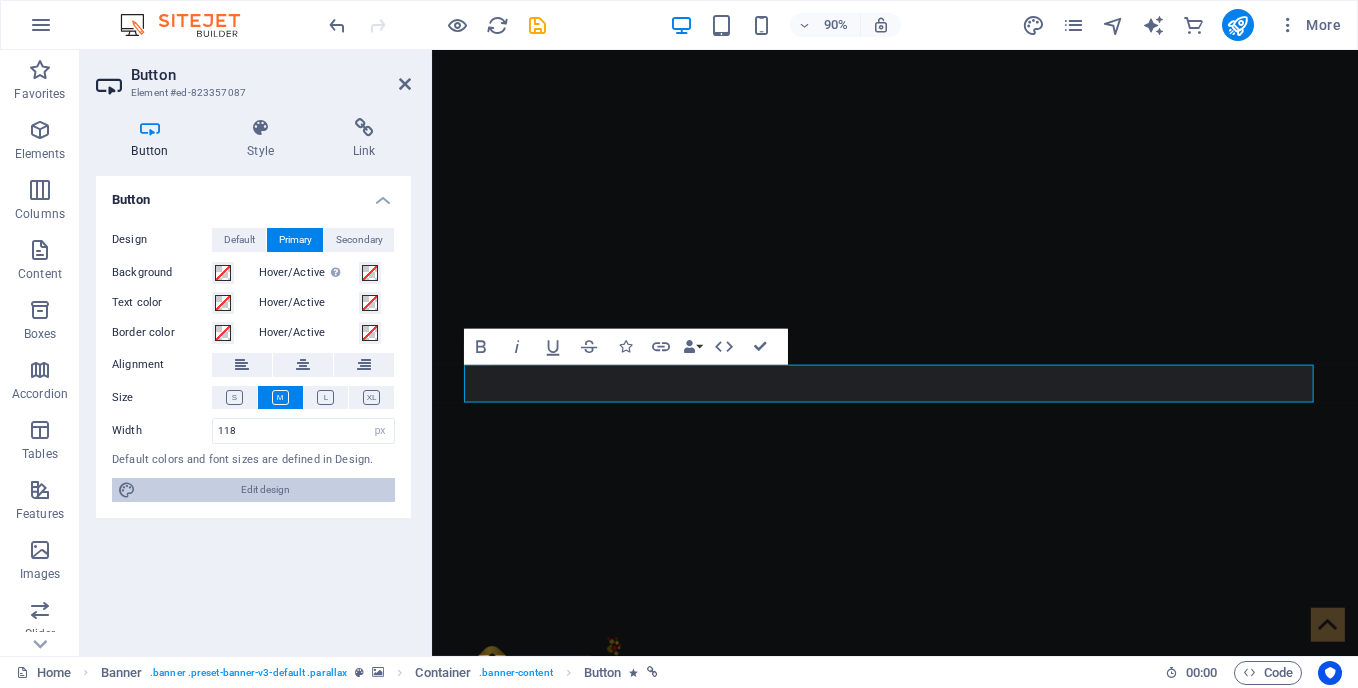 click on "Edit design" at bounding box center (265, 490) 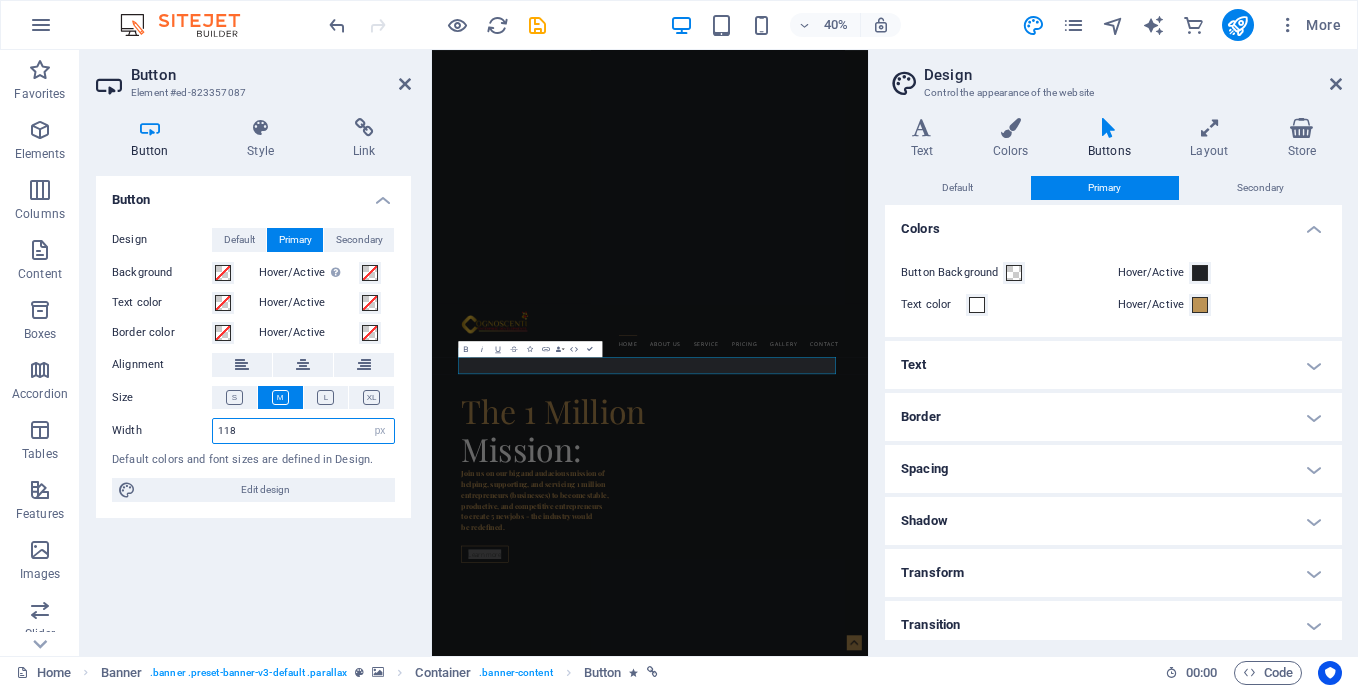 click on "118" at bounding box center (303, 431) 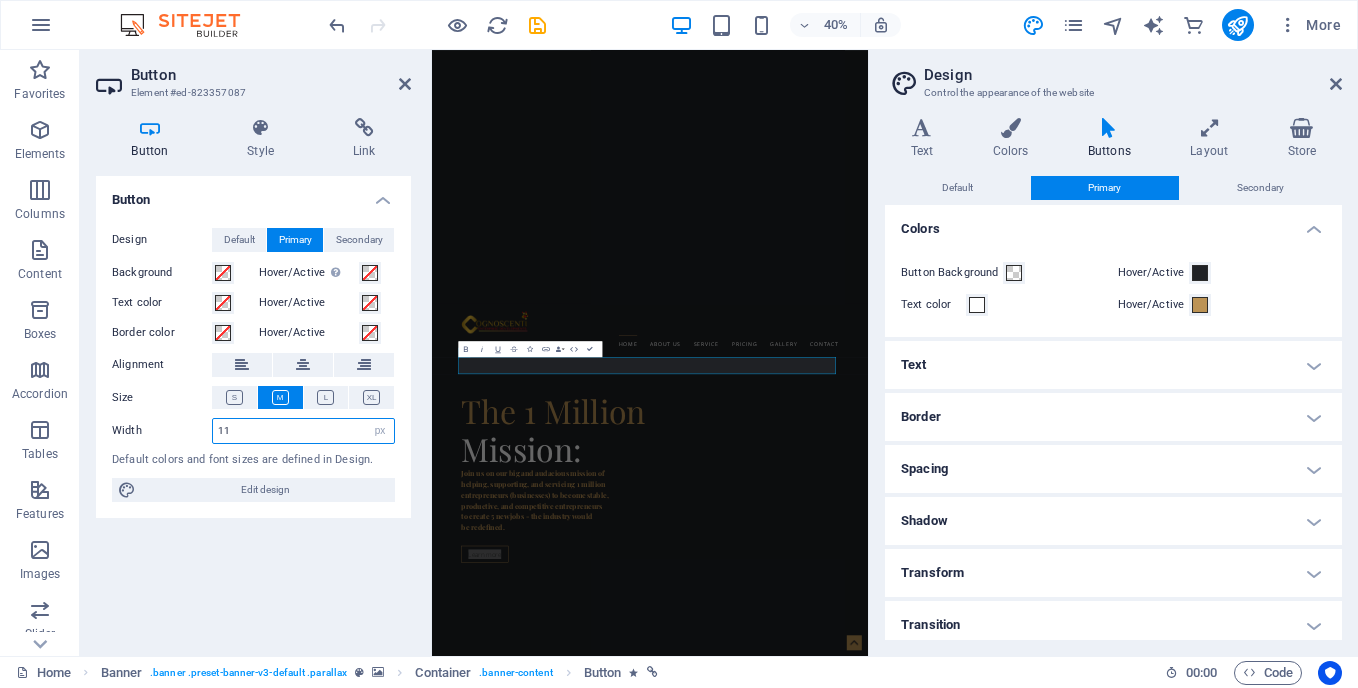 type on "1" 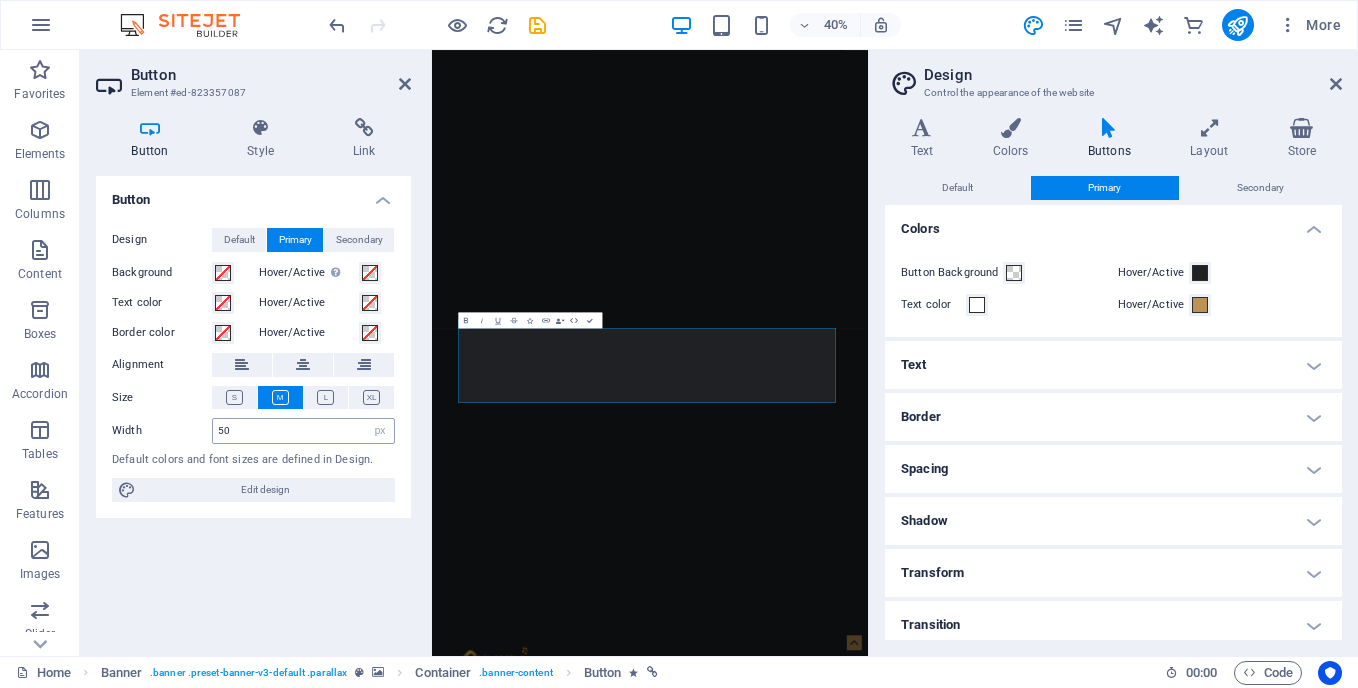 type on "118" 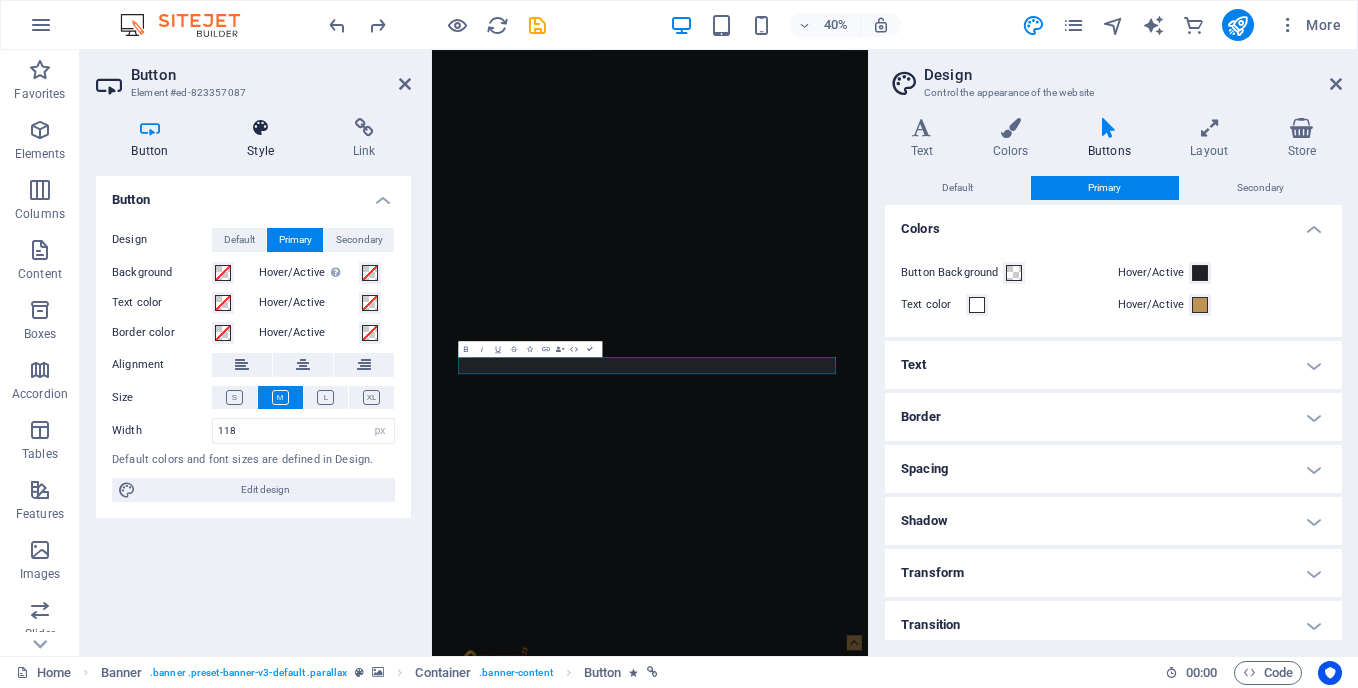 click at bounding box center (261, 128) 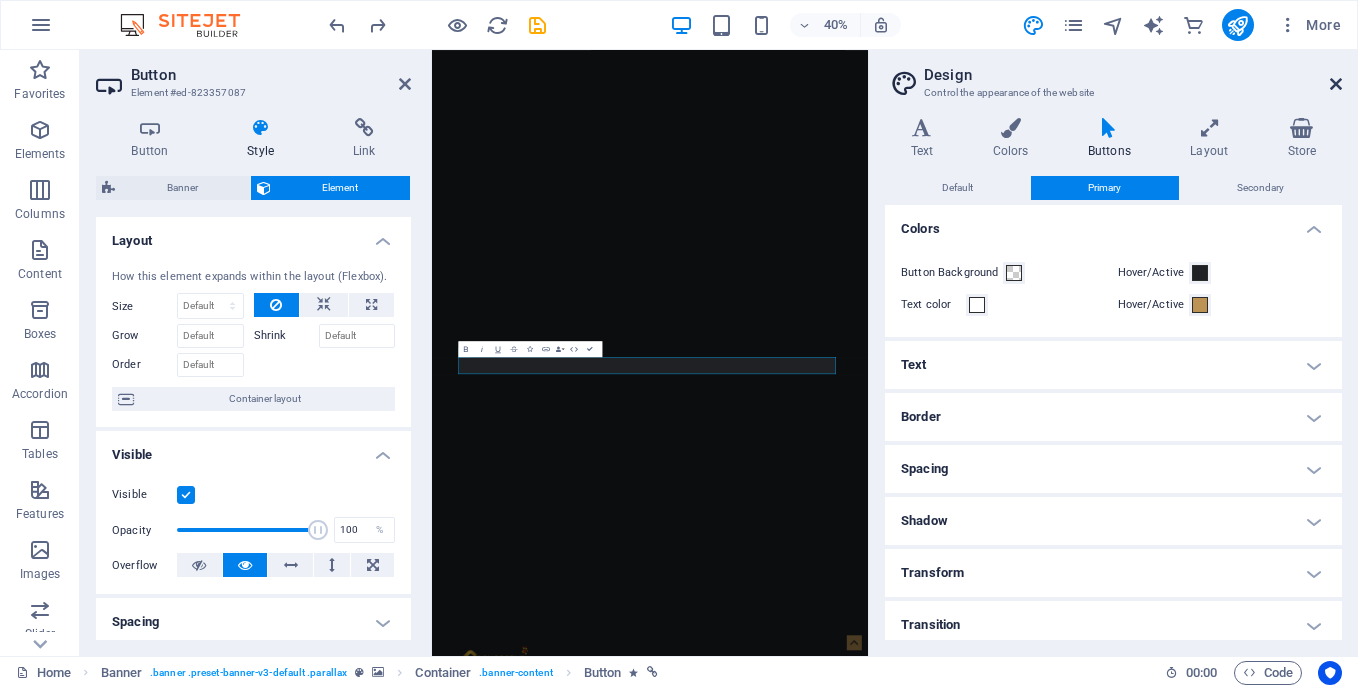 drag, startPoint x: 1308, startPoint y: 116, endPoint x: 1340, endPoint y: 80, distance: 48.166378 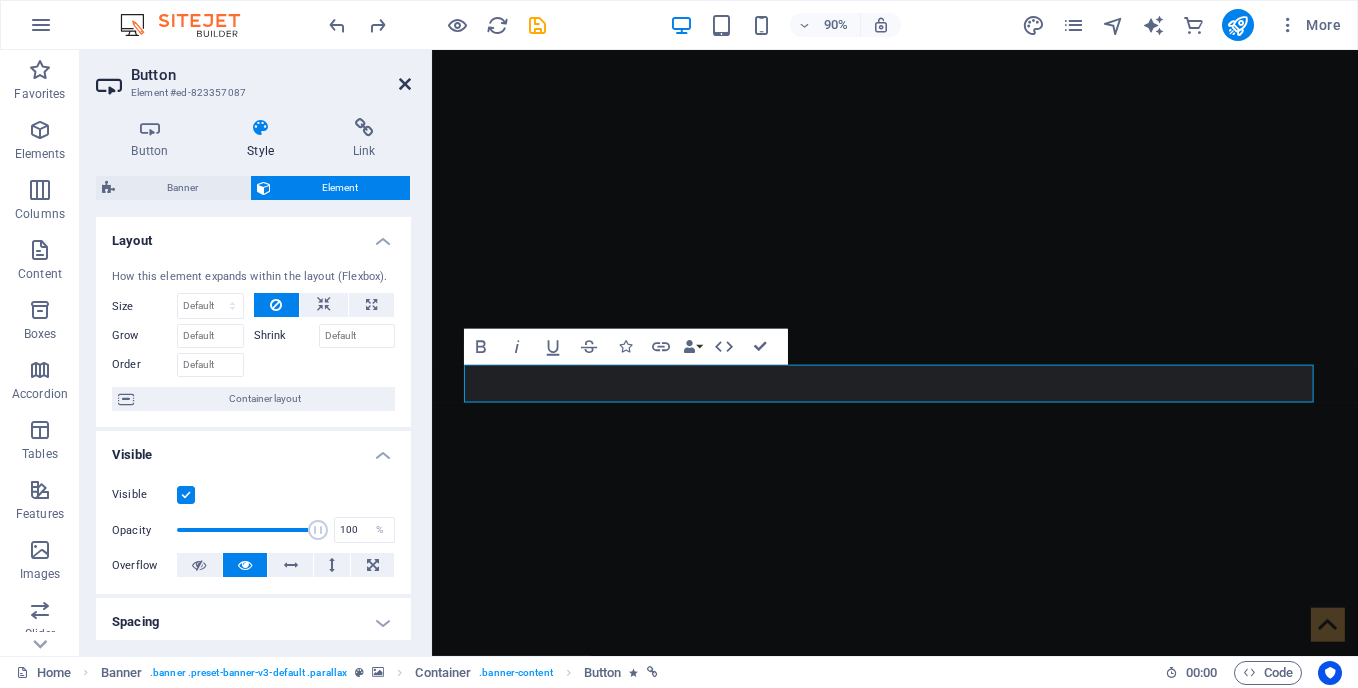 click at bounding box center [405, 84] 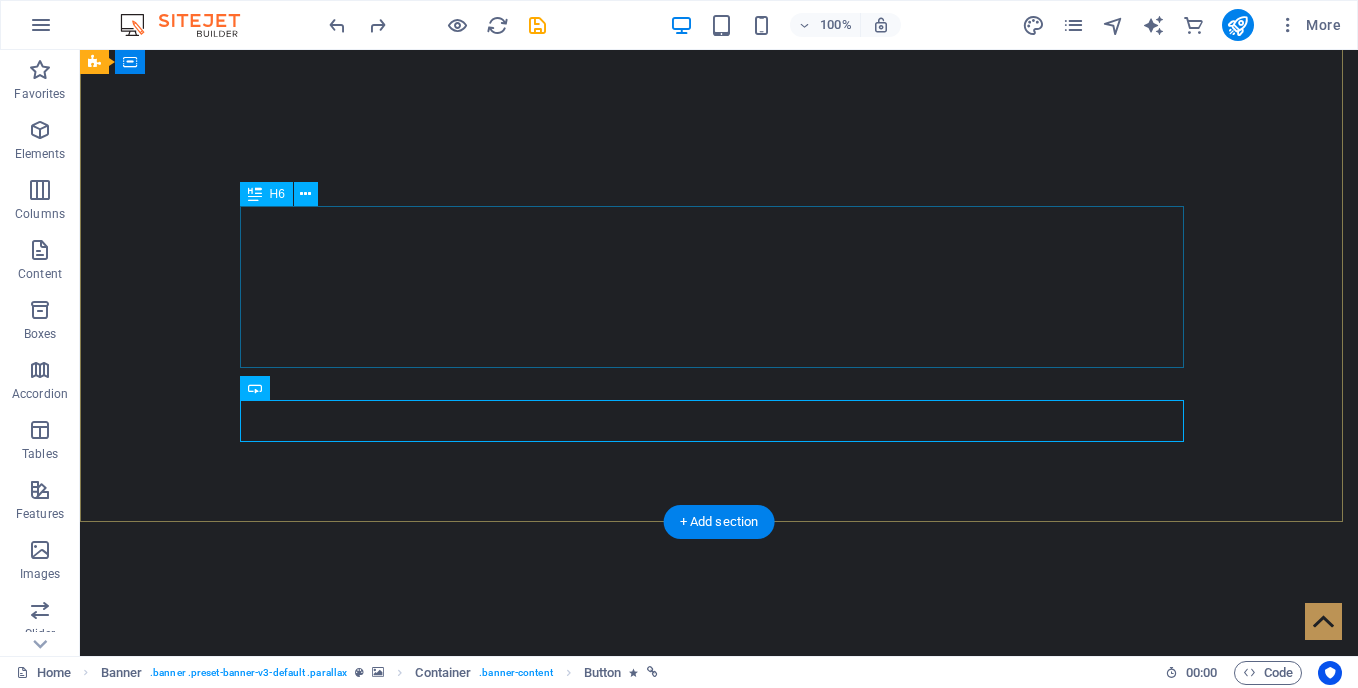 click on "Join us on our big and audacious mission of helping, supporting, and servicing 1 million entrepreneurs (businesses) to become stable, productive, and competitive entrepreneurs to create 5 new jobs - the industry would be redefined." at bounding box center (719, 2013) 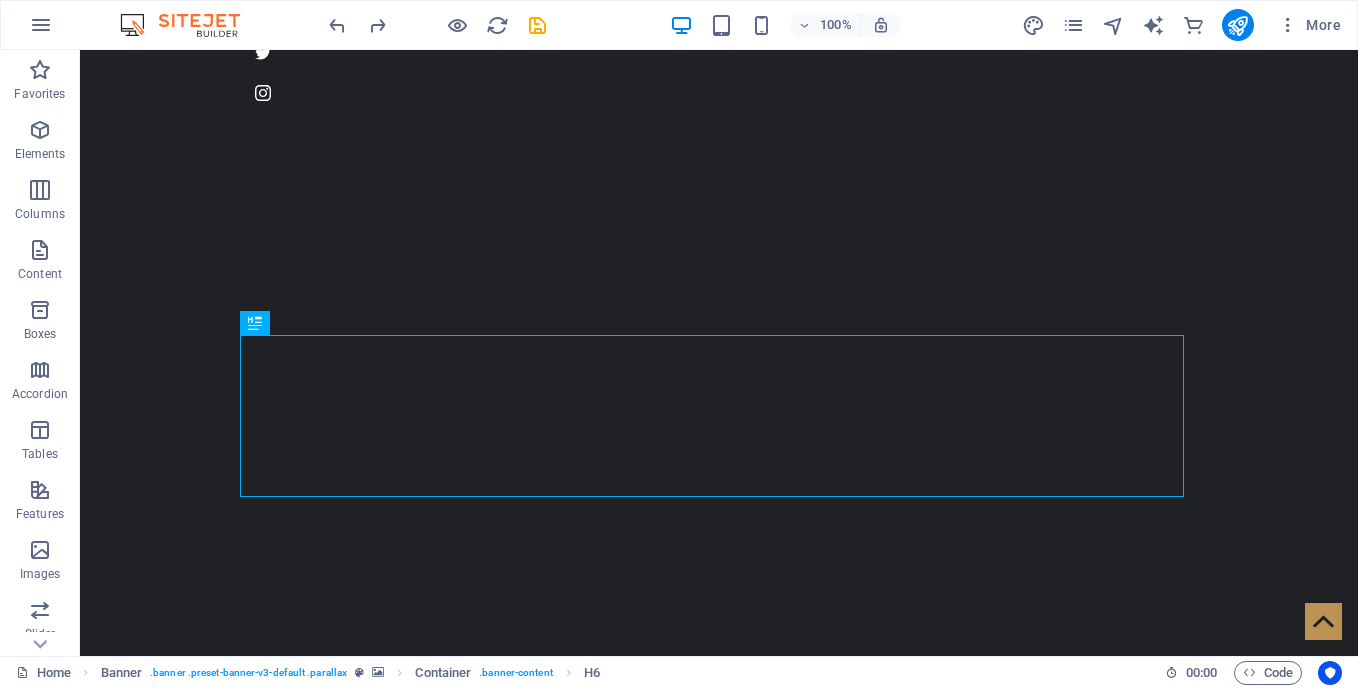 scroll, scrollTop: 0, scrollLeft: 0, axis: both 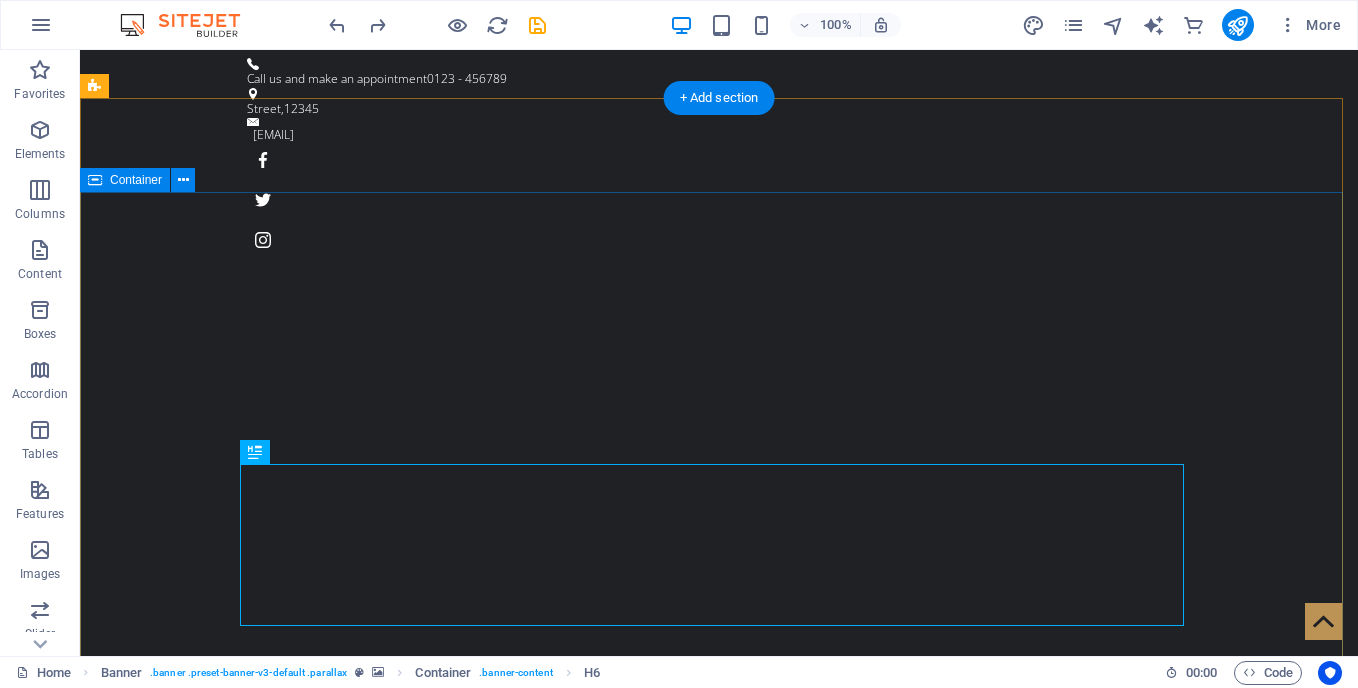 click on "The 1 Million Mission: Join us on our big and audacious mission of helping, supporting, and servicing 1 million entrepreneurs (businesses) to become stable, productive, and competitive entrepreneurs to create 5 new jobs - the industry would be redefined. Learn more" at bounding box center (719, 1341) 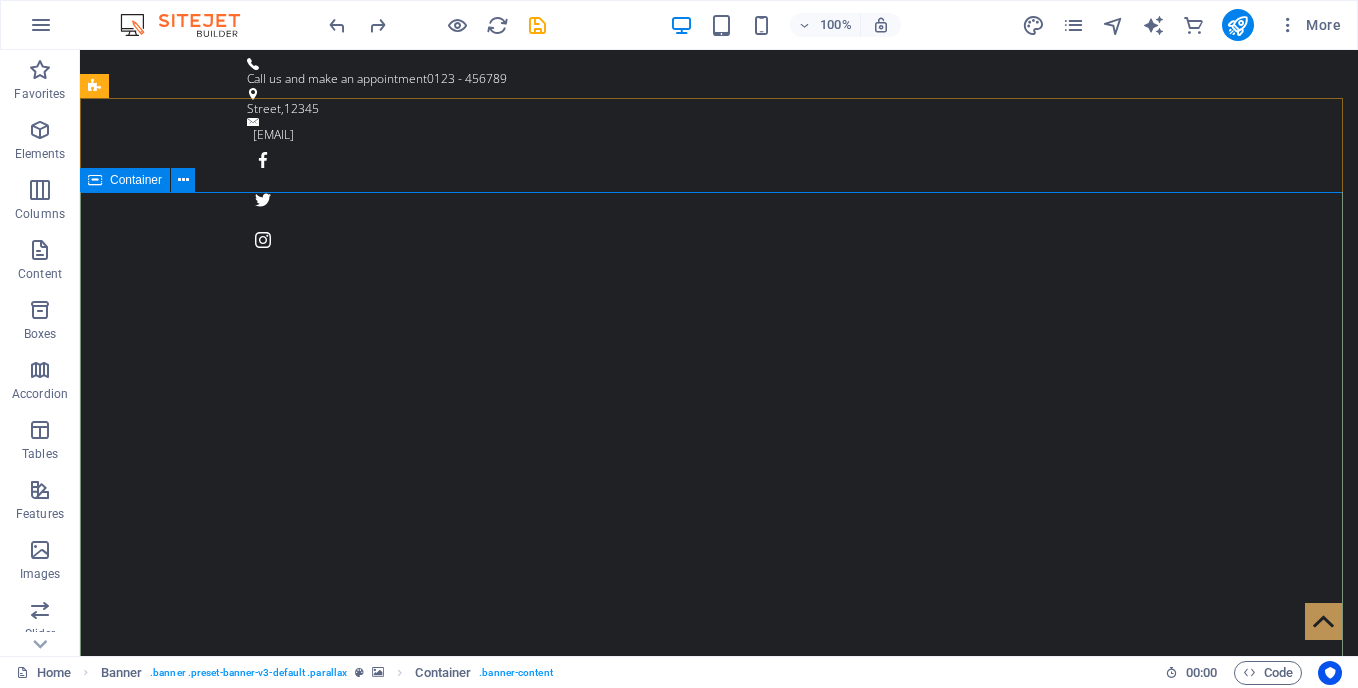 click on "Container" at bounding box center [136, 180] 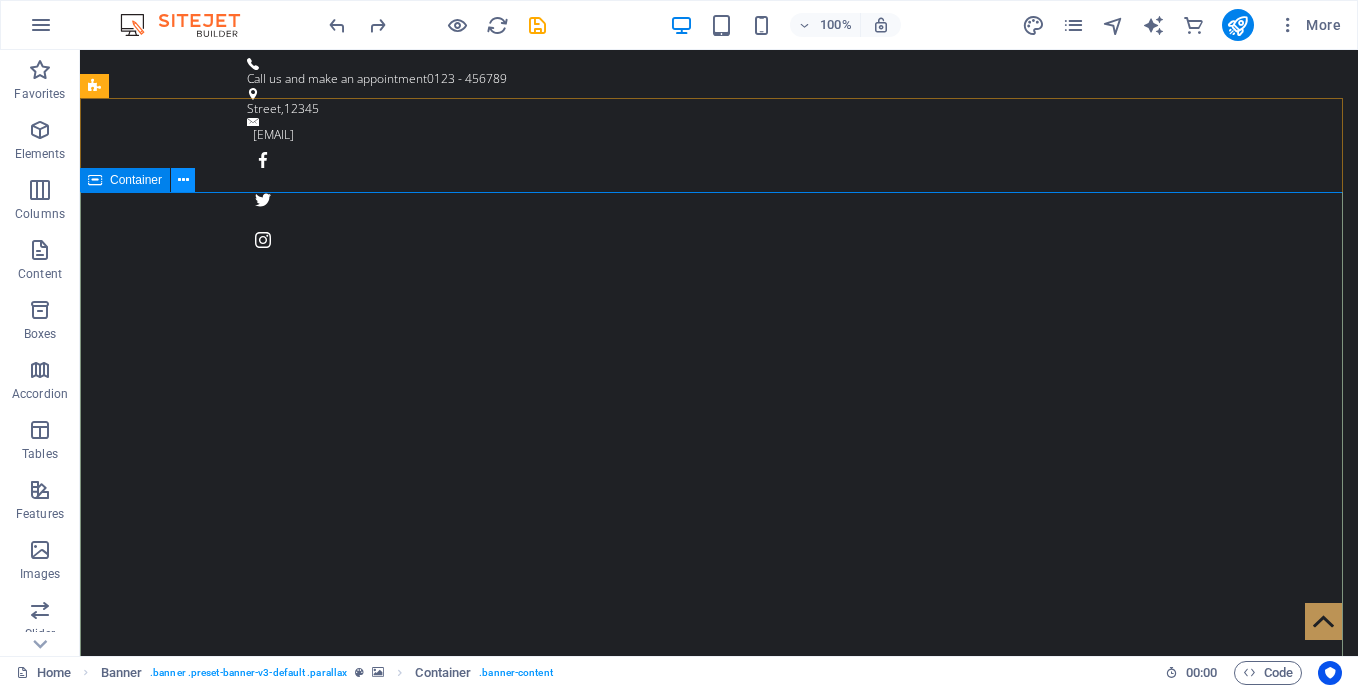 click at bounding box center (183, 180) 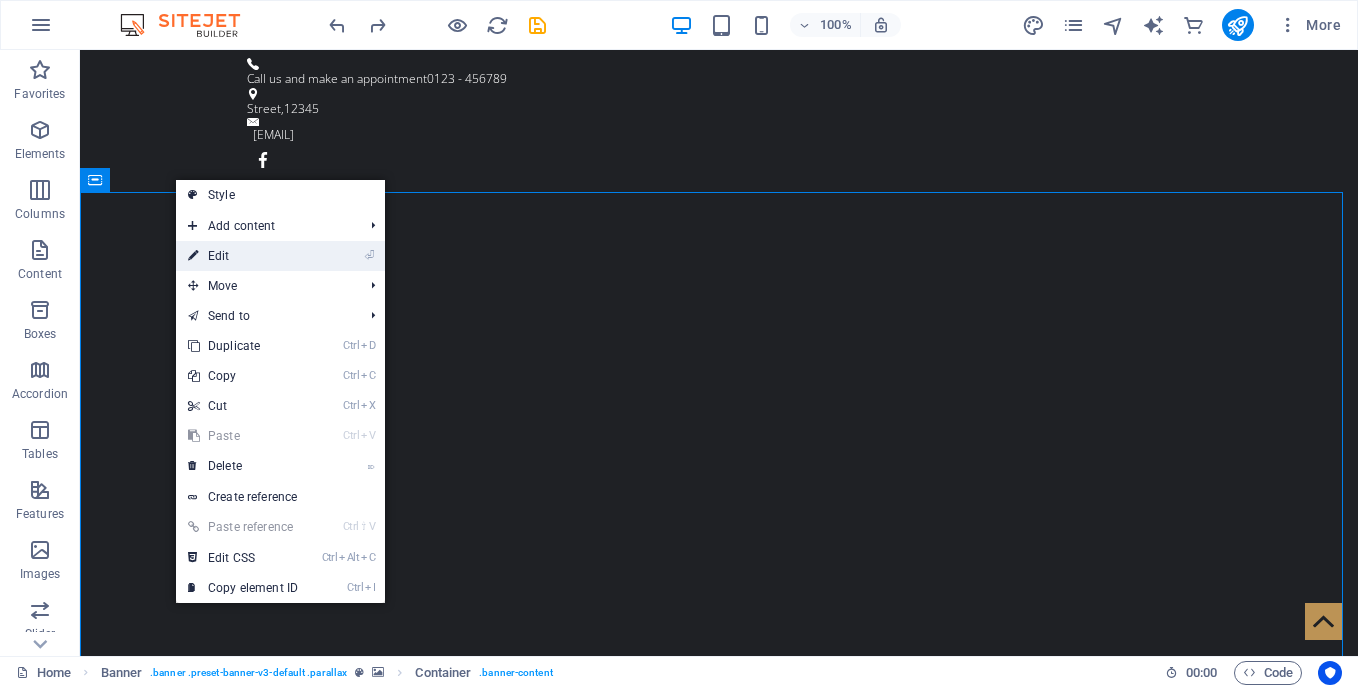 click on "⏎  Edit" at bounding box center [243, 256] 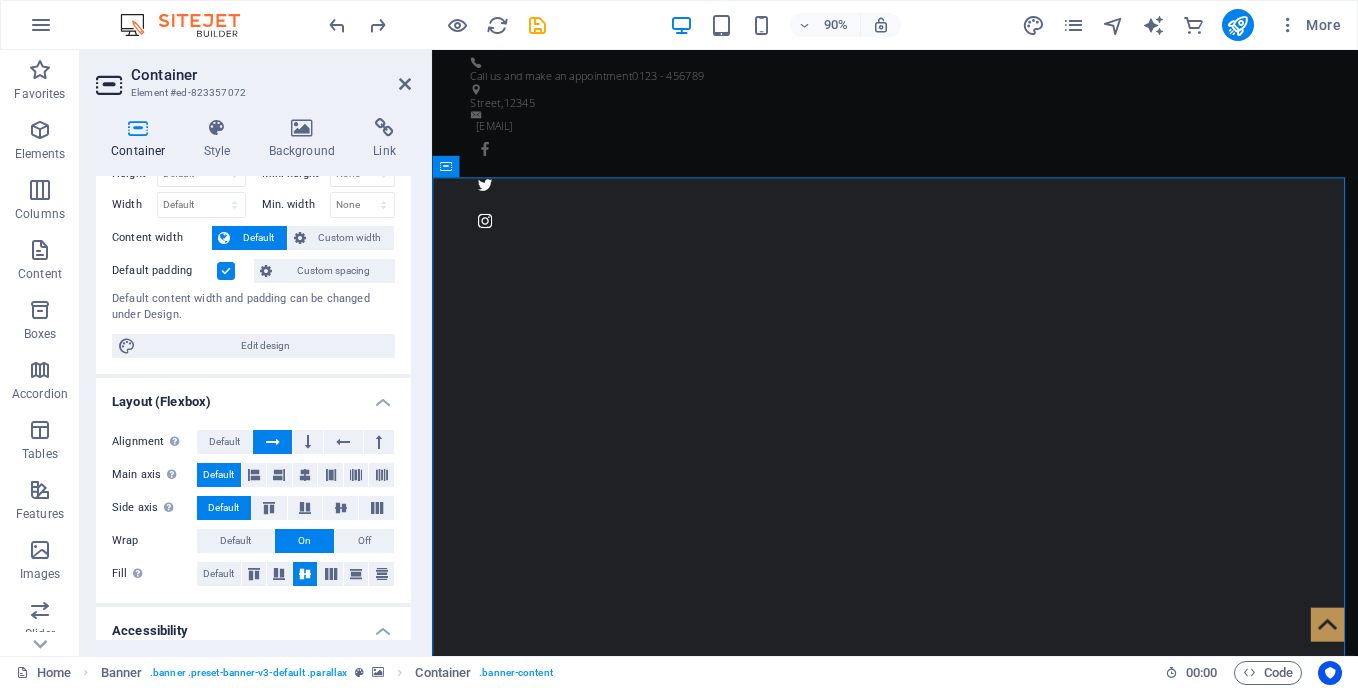 scroll, scrollTop: 0, scrollLeft: 0, axis: both 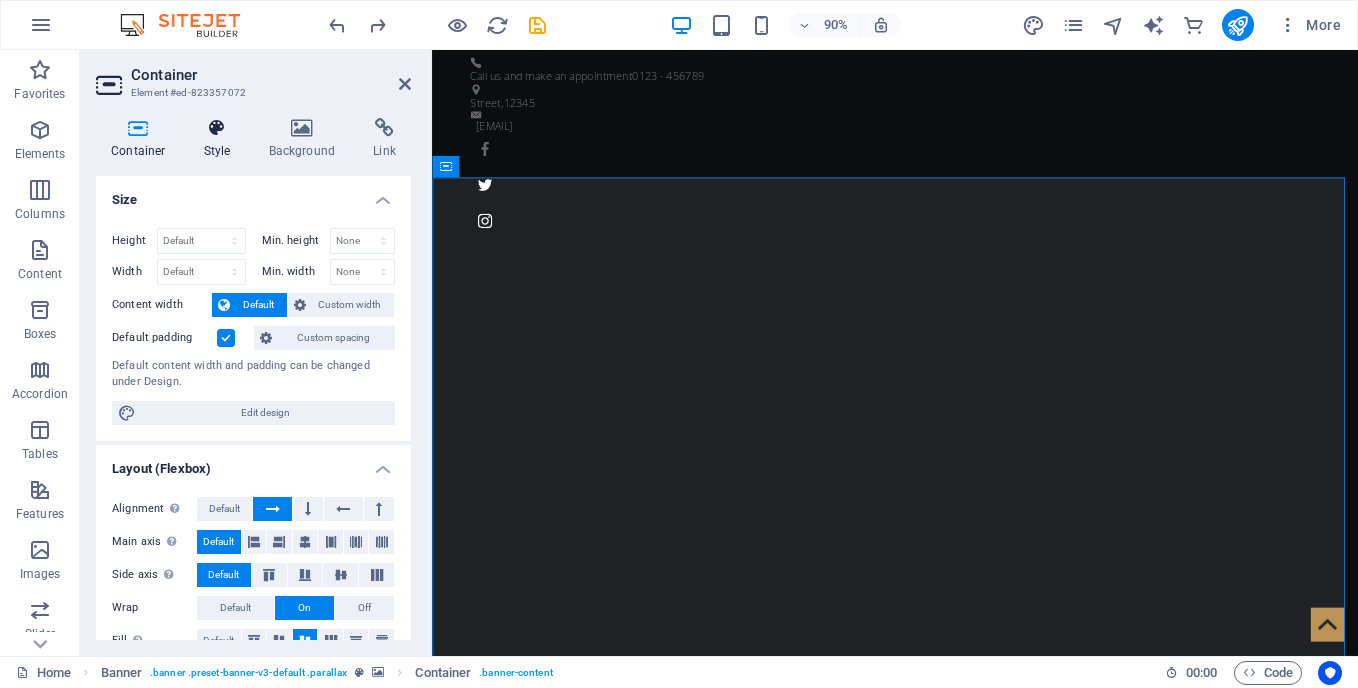 click at bounding box center (217, 128) 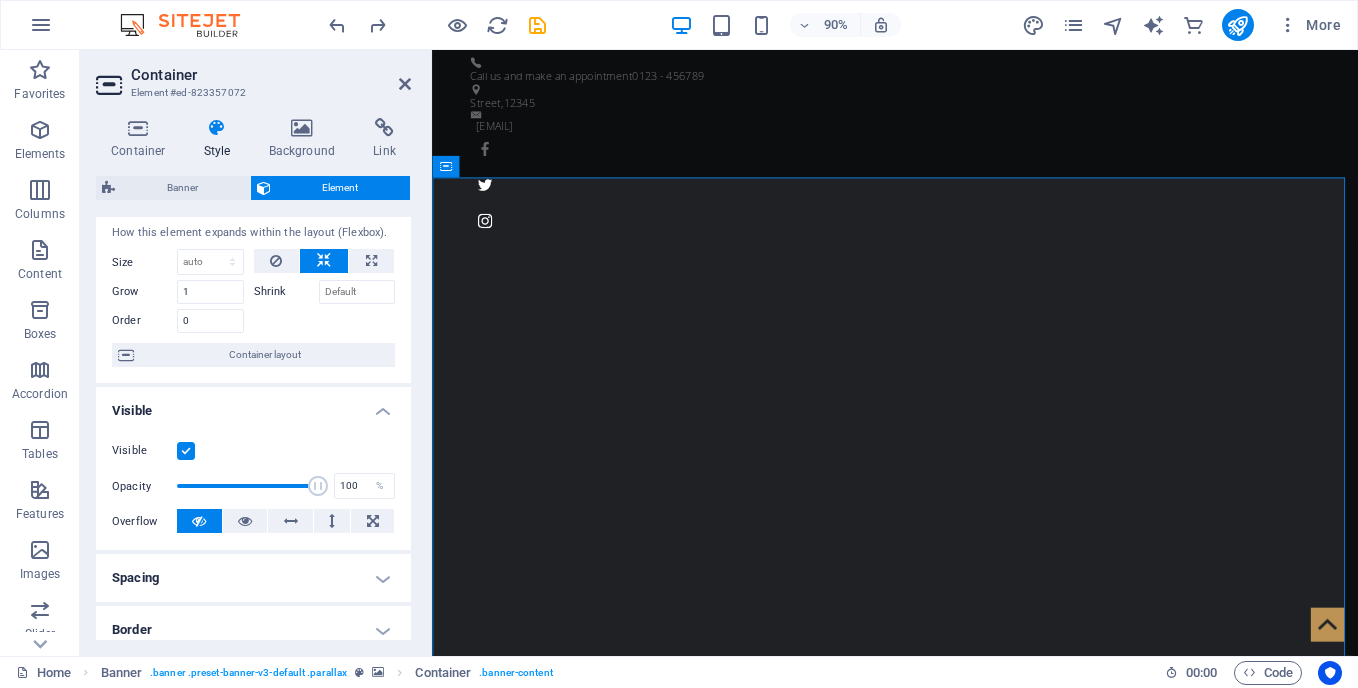 scroll, scrollTop: 0, scrollLeft: 0, axis: both 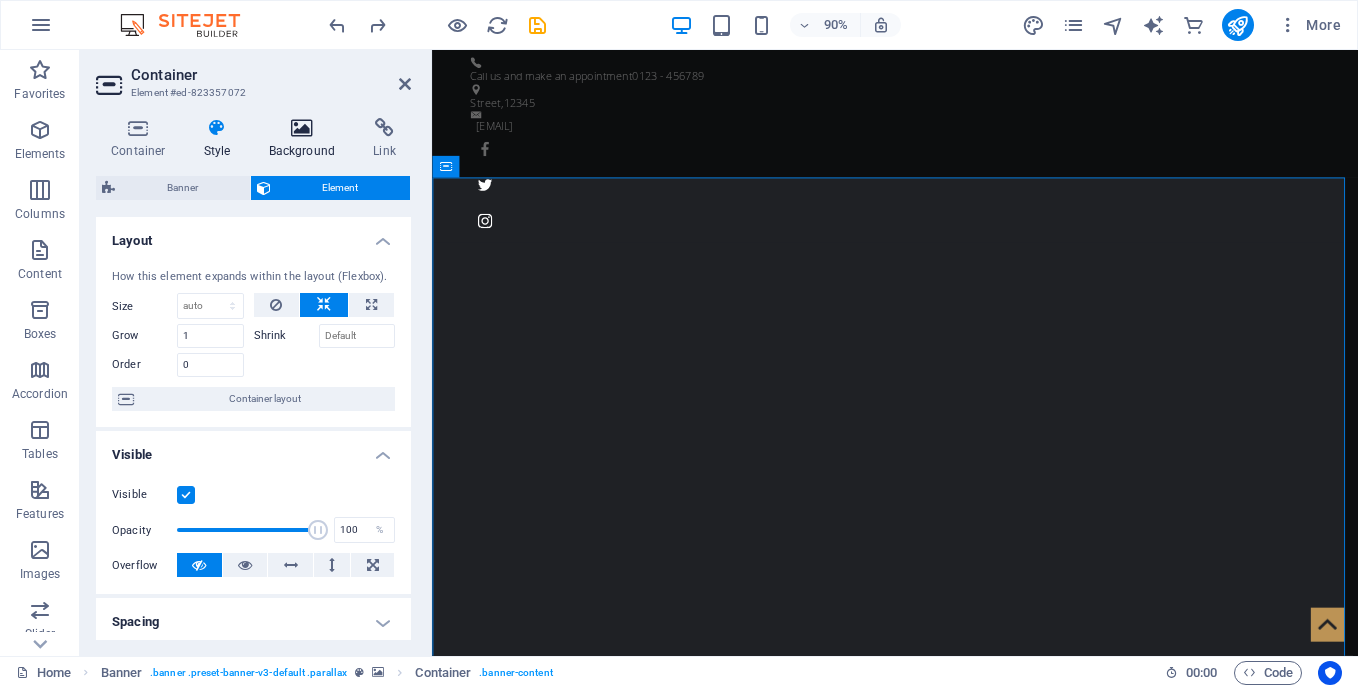 click at bounding box center (302, 128) 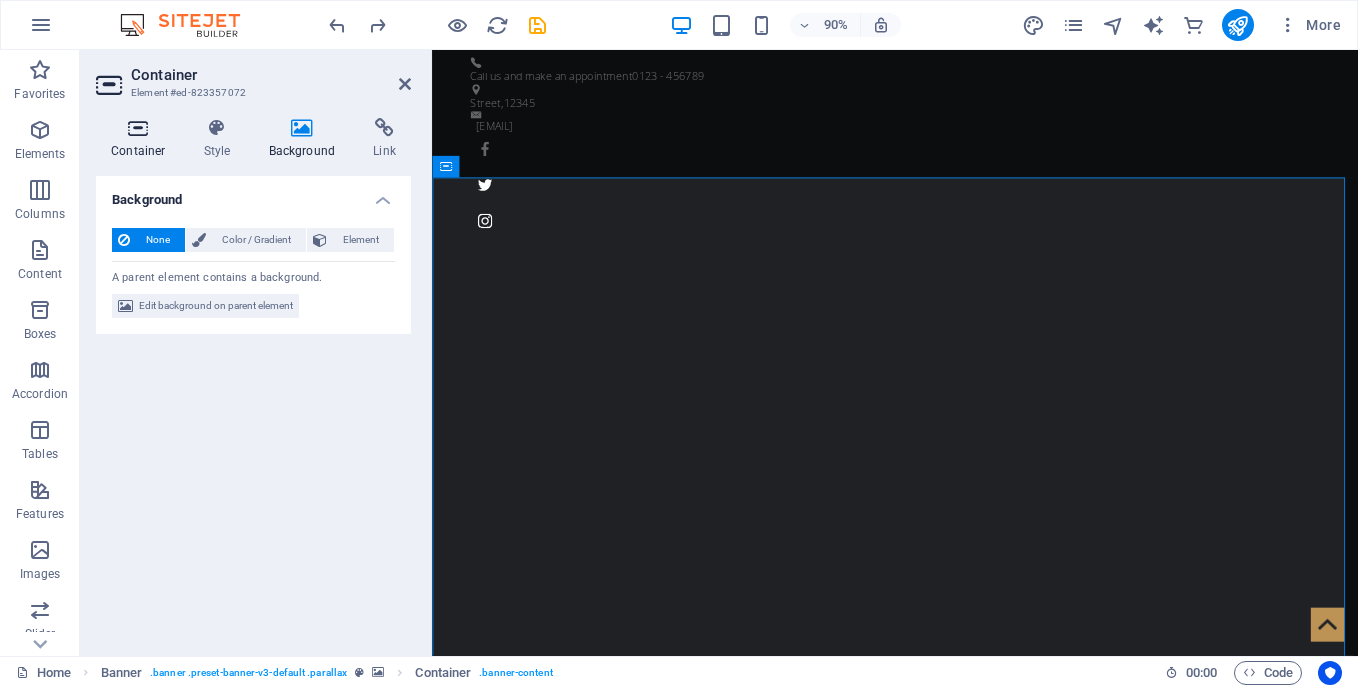 click on "Container" at bounding box center [142, 139] 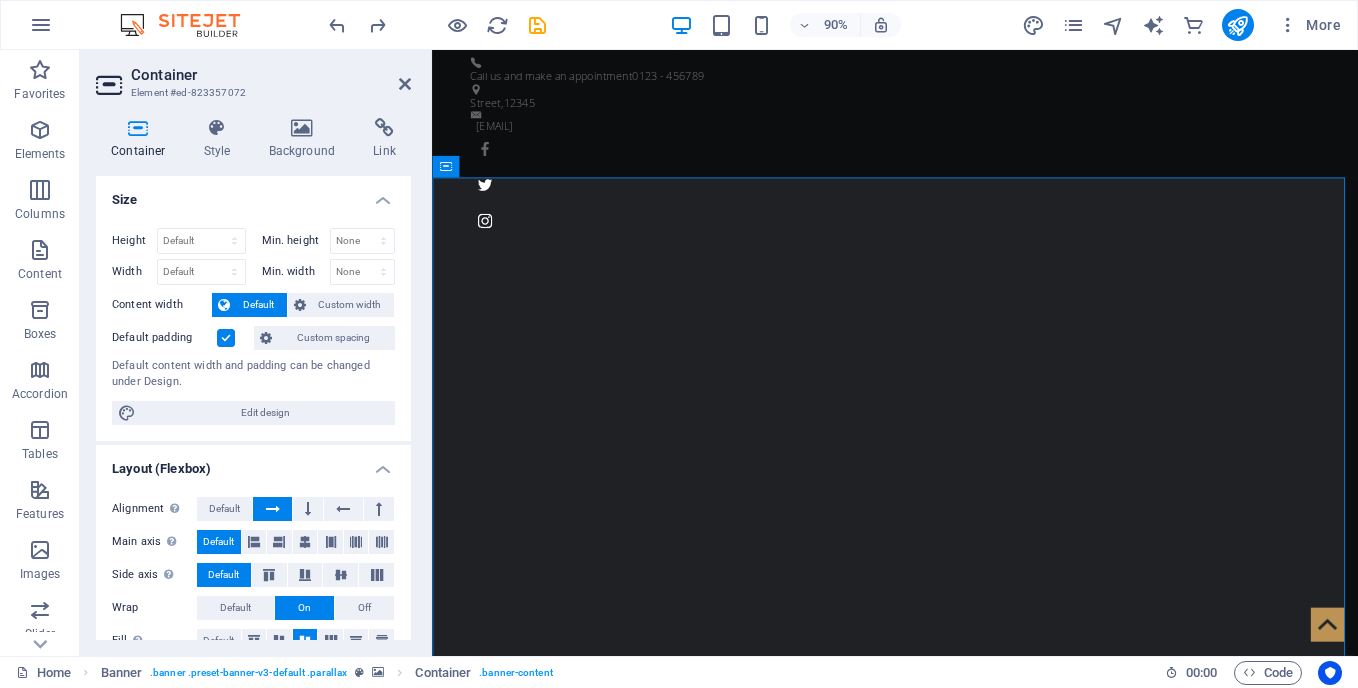 drag, startPoint x: 406, startPoint y: 245, endPoint x: 400, endPoint y: 340, distance: 95.189285 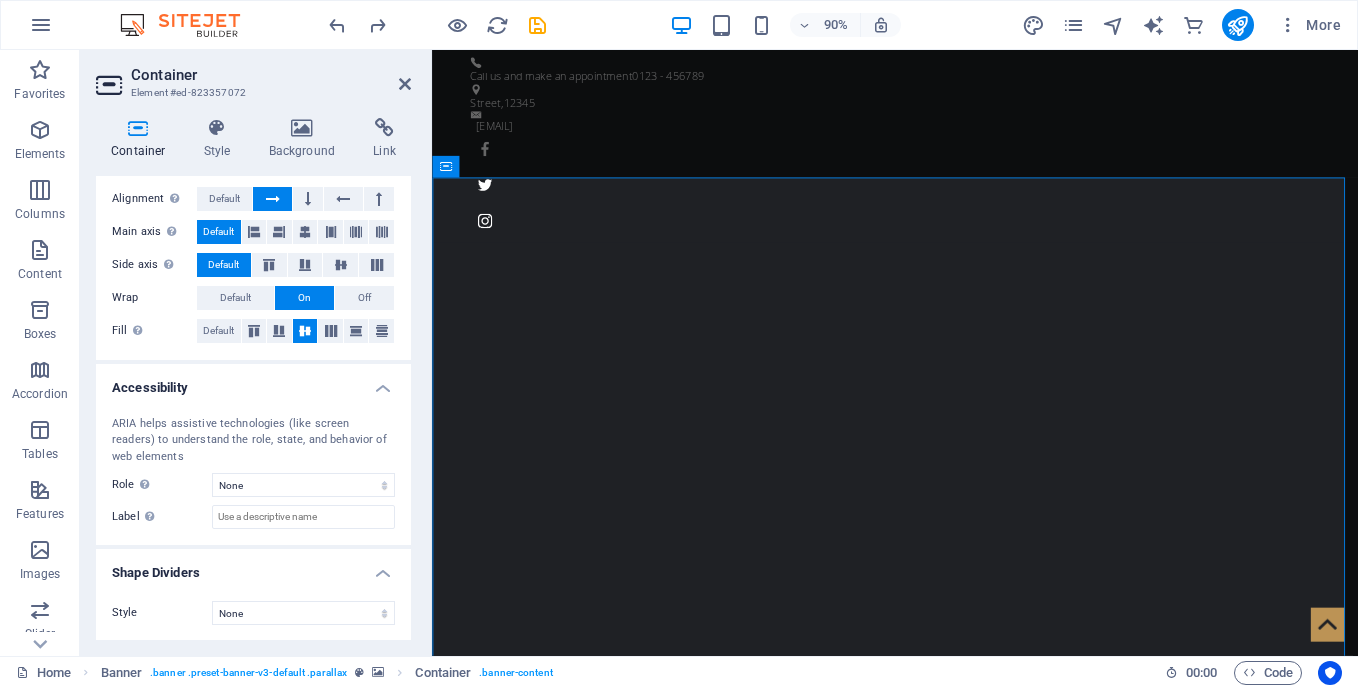 scroll, scrollTop: 311, scrollLeft: 0, axis: vertical 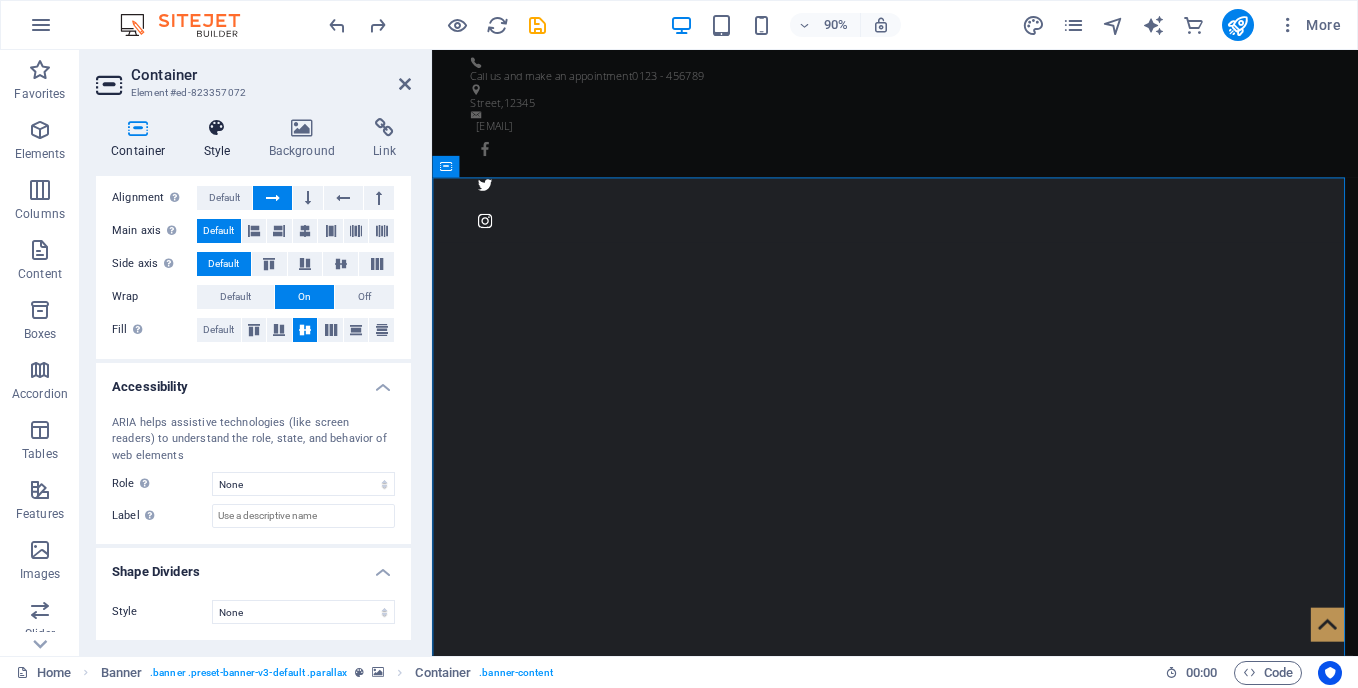 click on "Style" at bounding box center [221, 139] 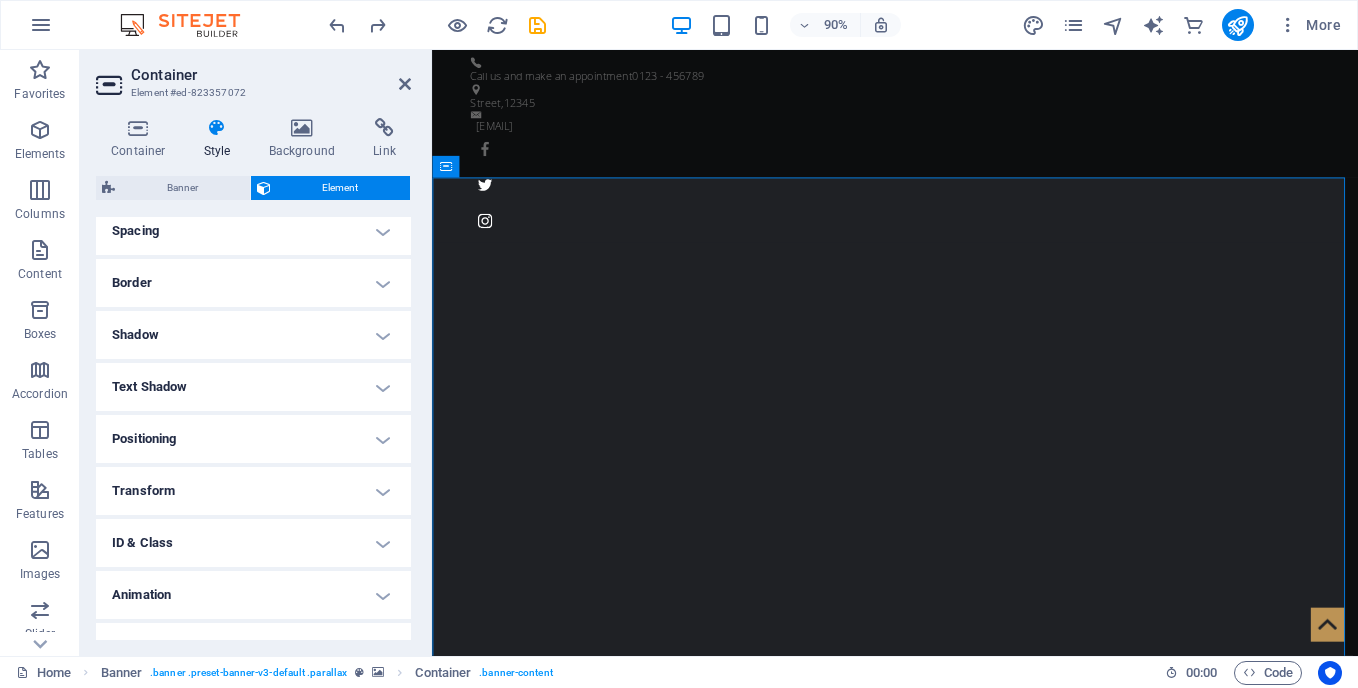 scroll, scrollTop: 422, scrollLeft: 0, axis: vertical 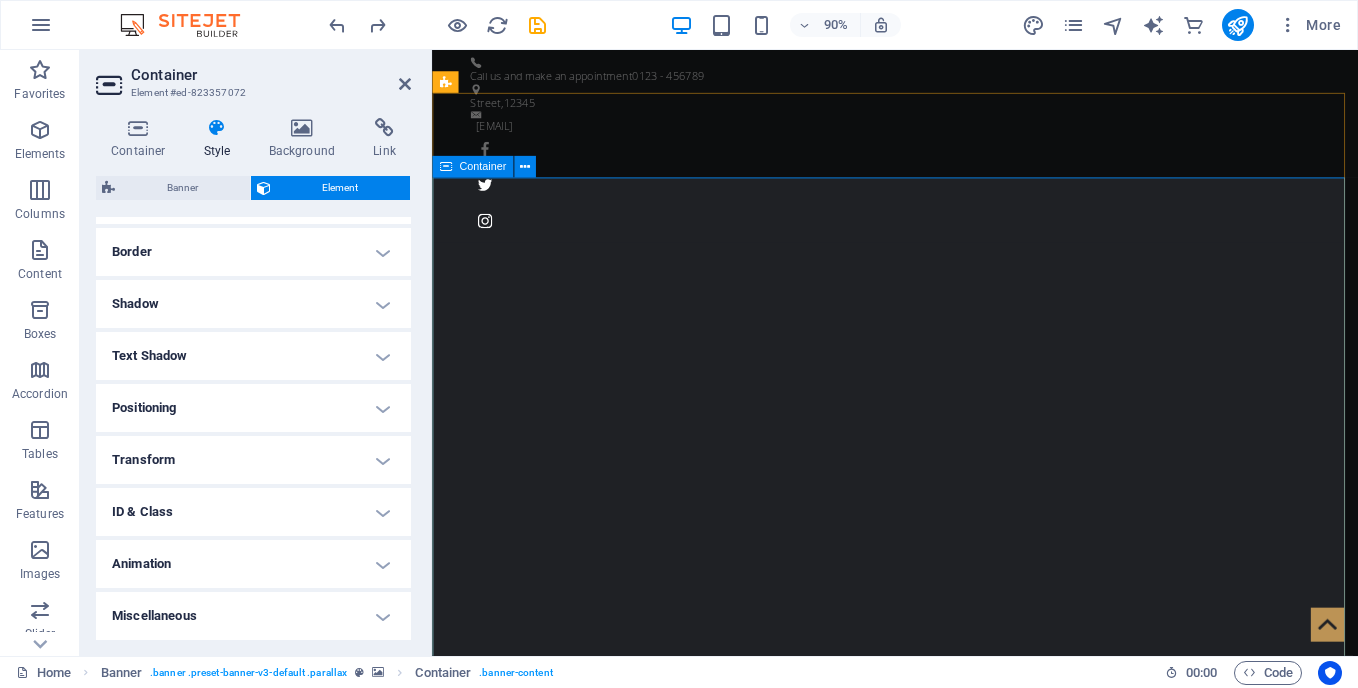 click on "The 1 Million Mission: Join us on our big and audacious mission of helping, supporting, and servicing 1 million entrepreneurs (businesses) to become stable, productive, and competitive entrepreneurs to create 5 new jobs - the industry would be redefined. Learn more" at bounding box center [946, 1341] 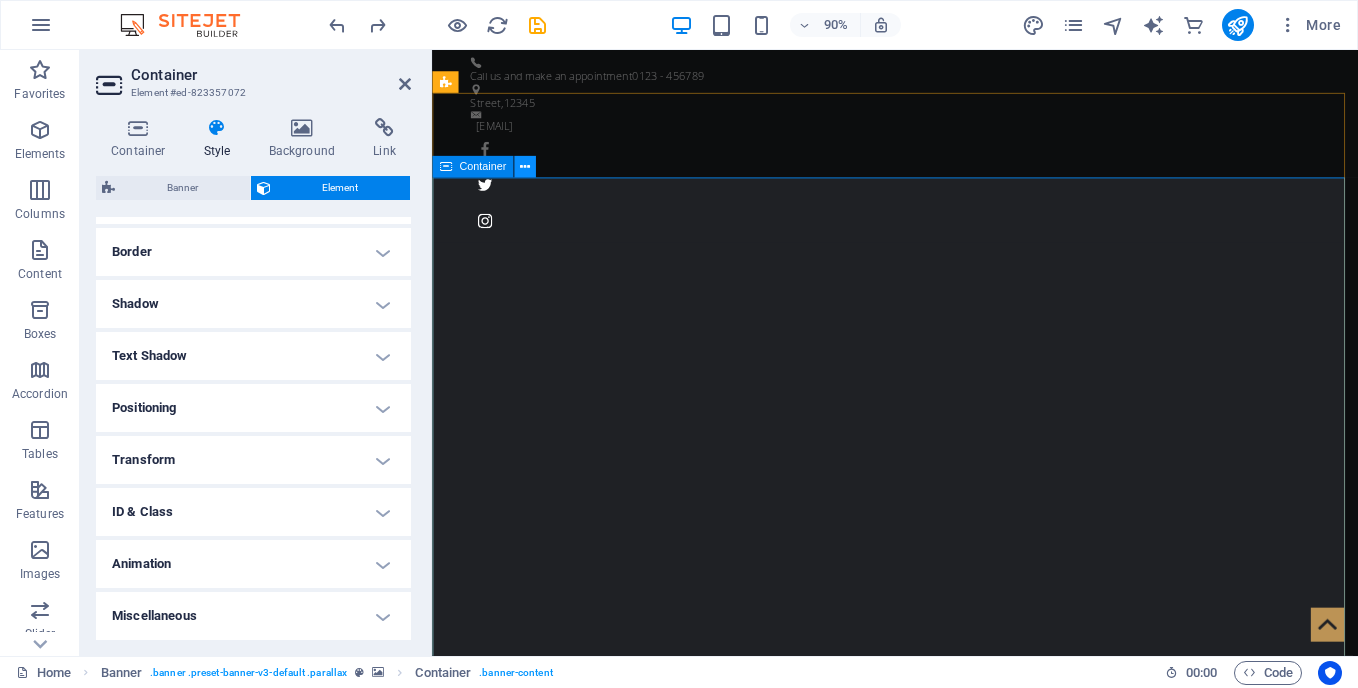 click at bounding box center [525, 167] 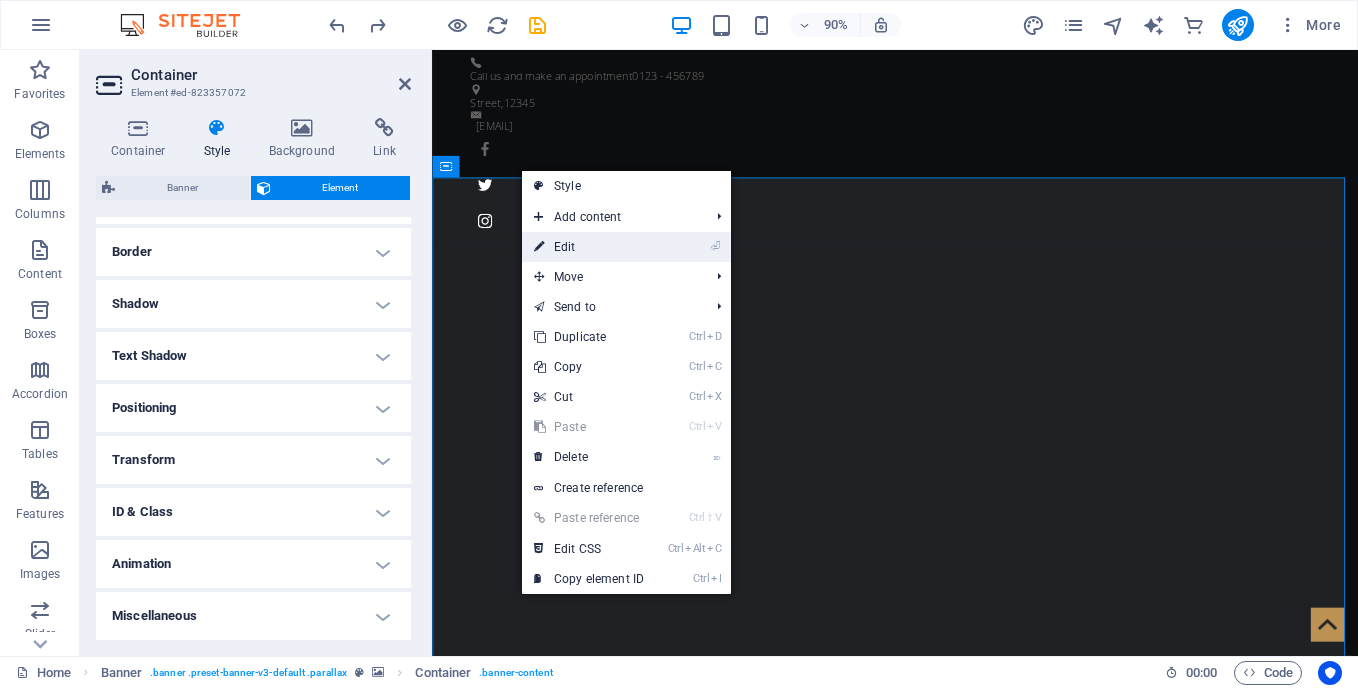 click on "⏎  Edit" at bounding box center [589, 247] 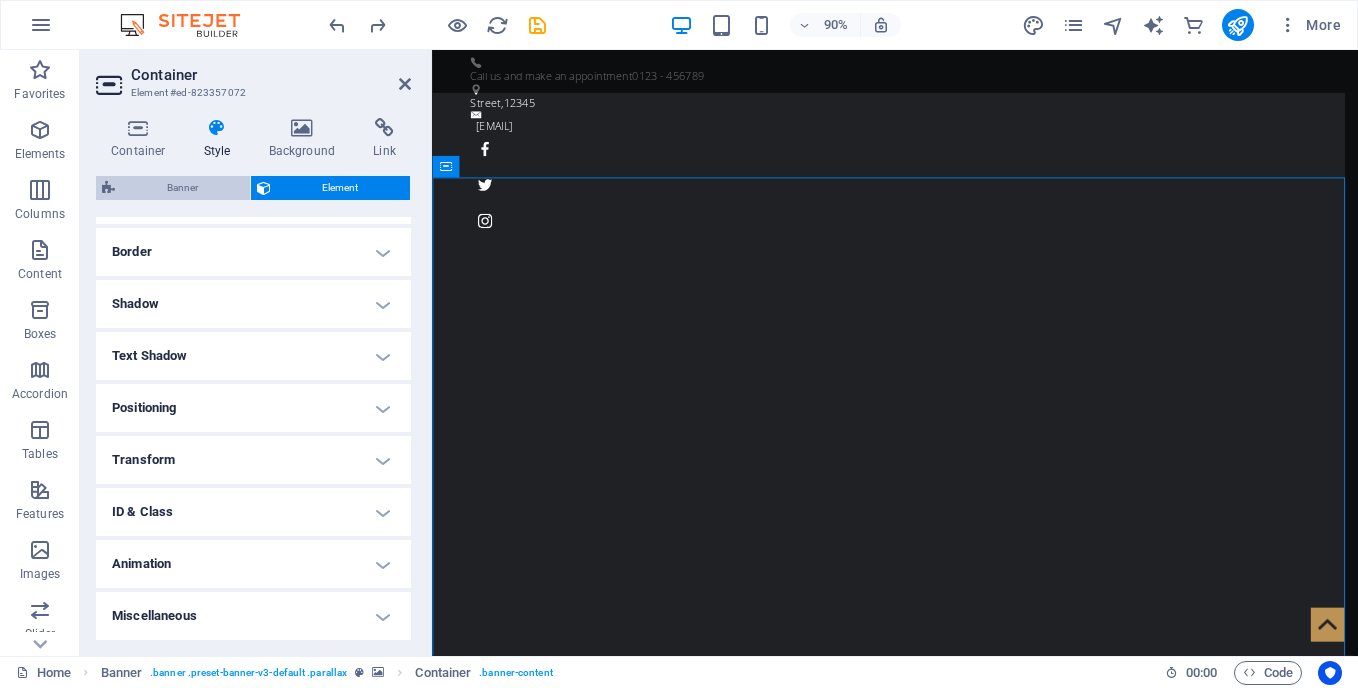 click on "Banner" at bounding box center [182, 188] 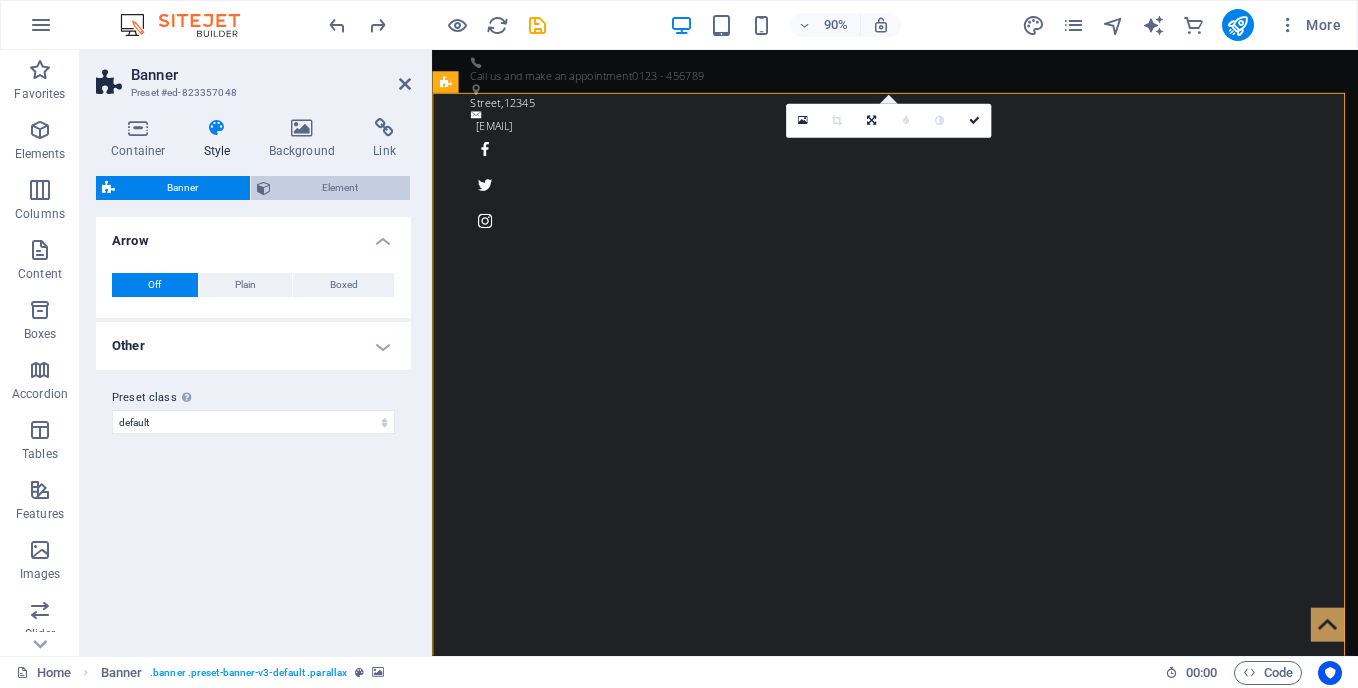 click at bounding box center [264, 188] 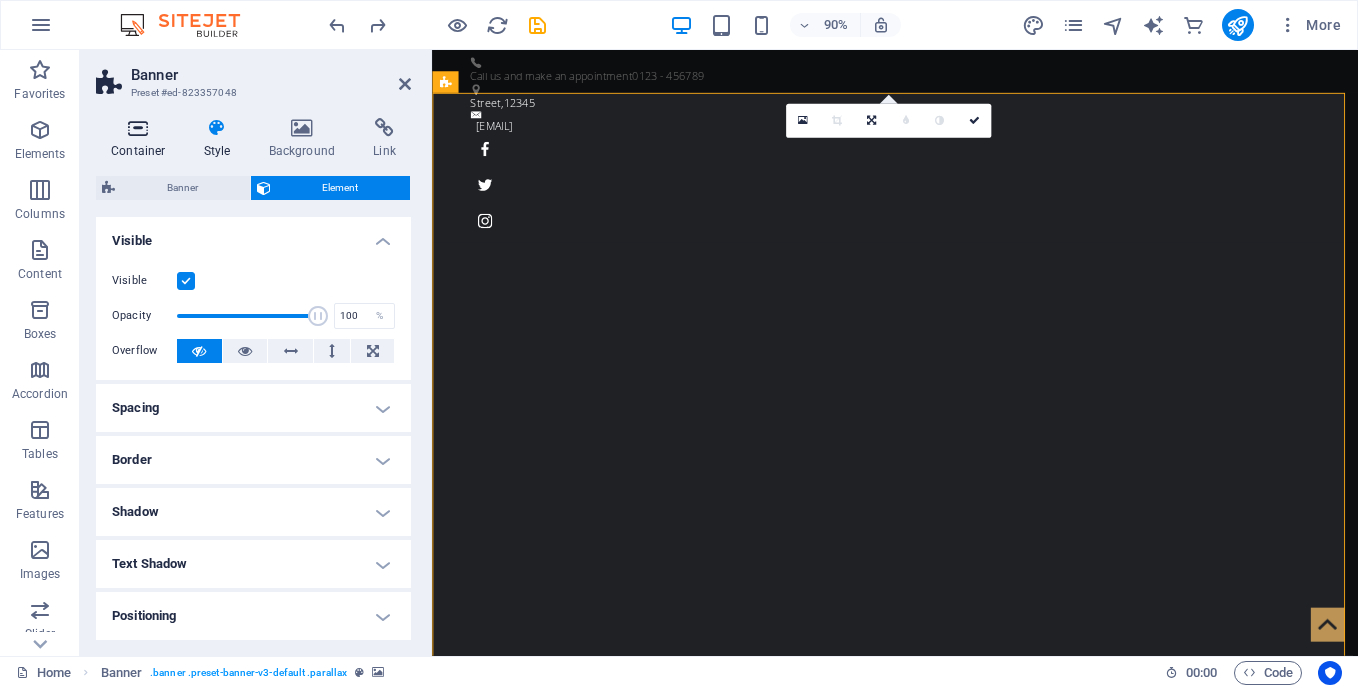 click on "Container" at bounding box center (142, 139) 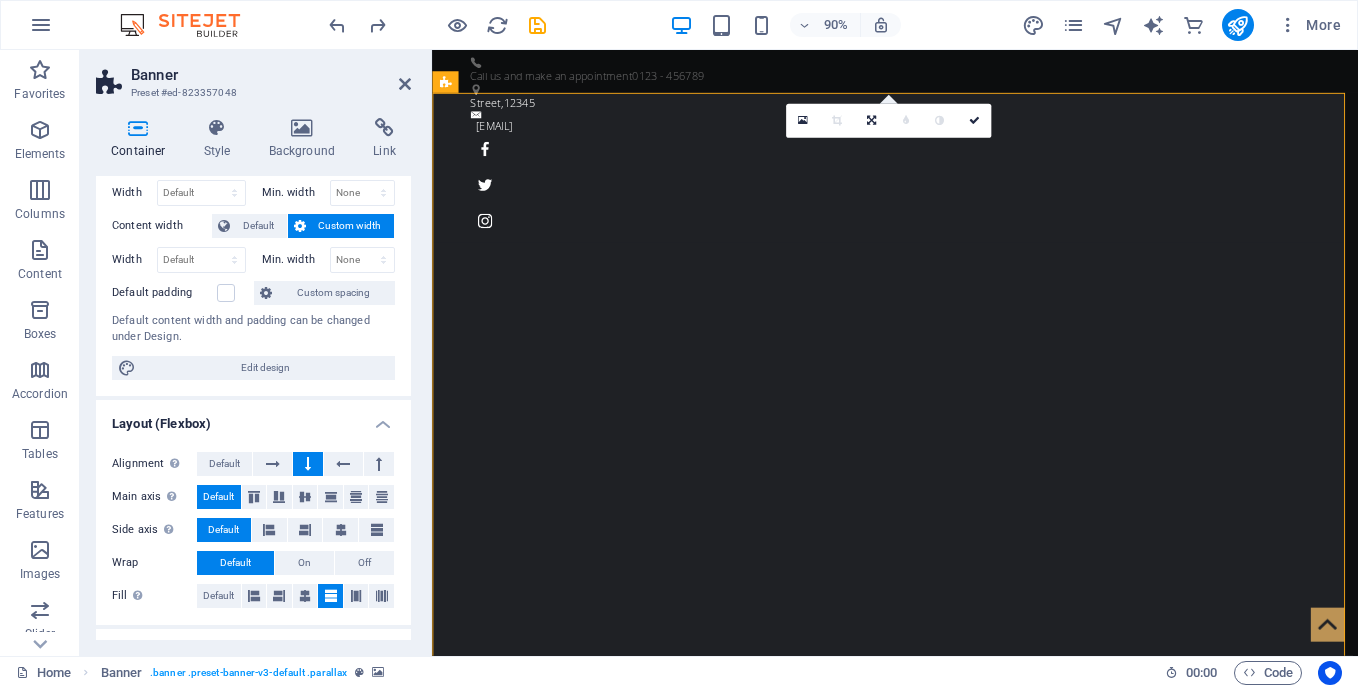 scroll, scrollTop: 0, scrollLeft: 0, axis: both 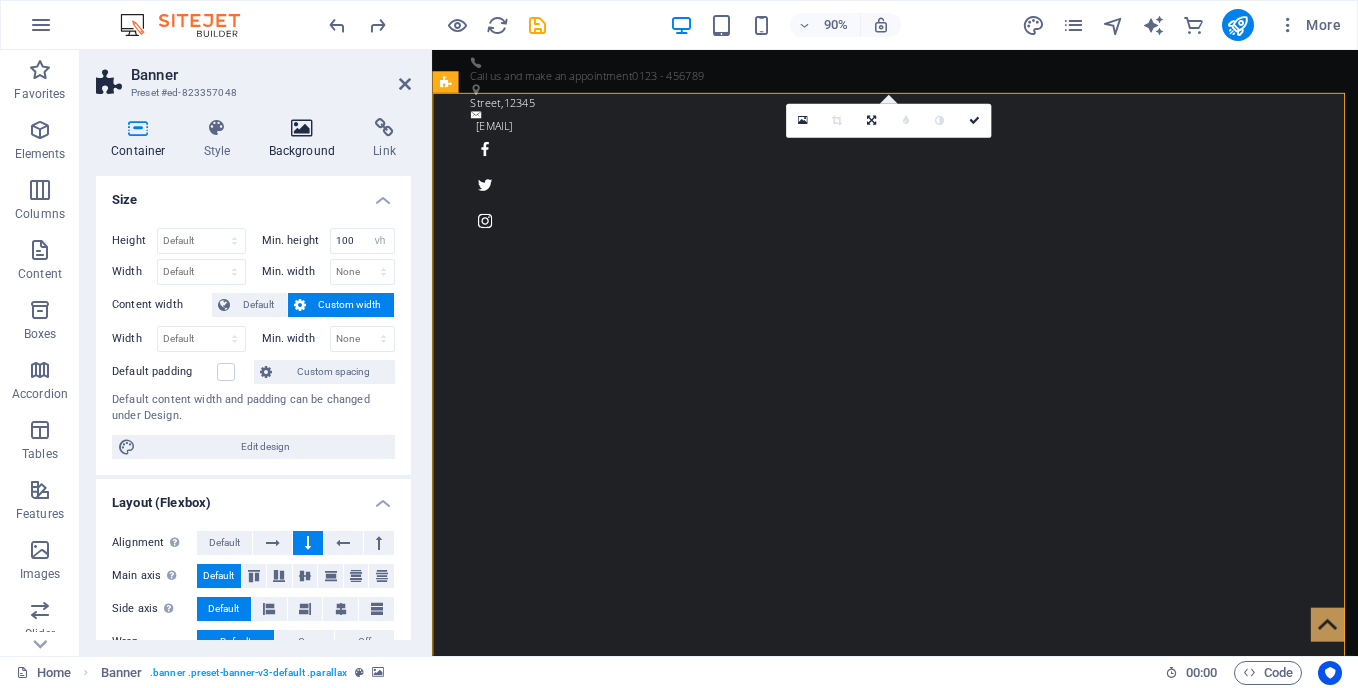 click on "Background" at bounding box center (306, 139) 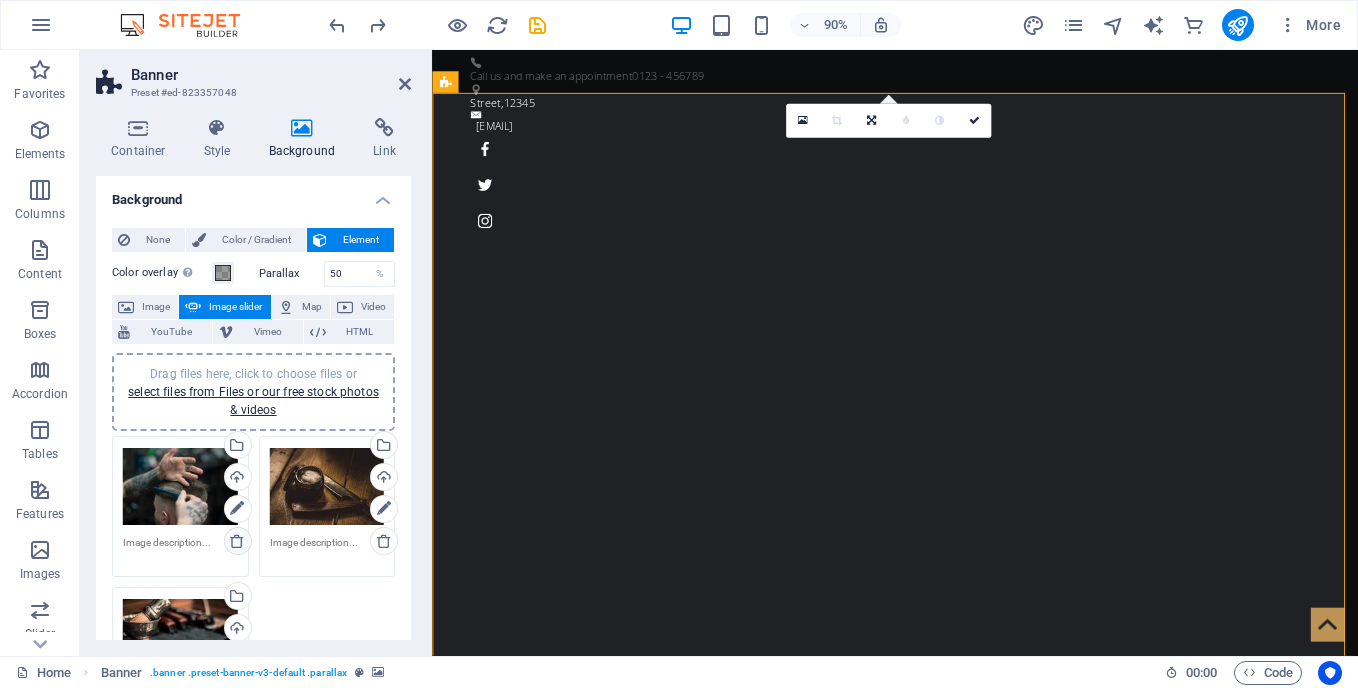 click at bounding box center [237, 541] 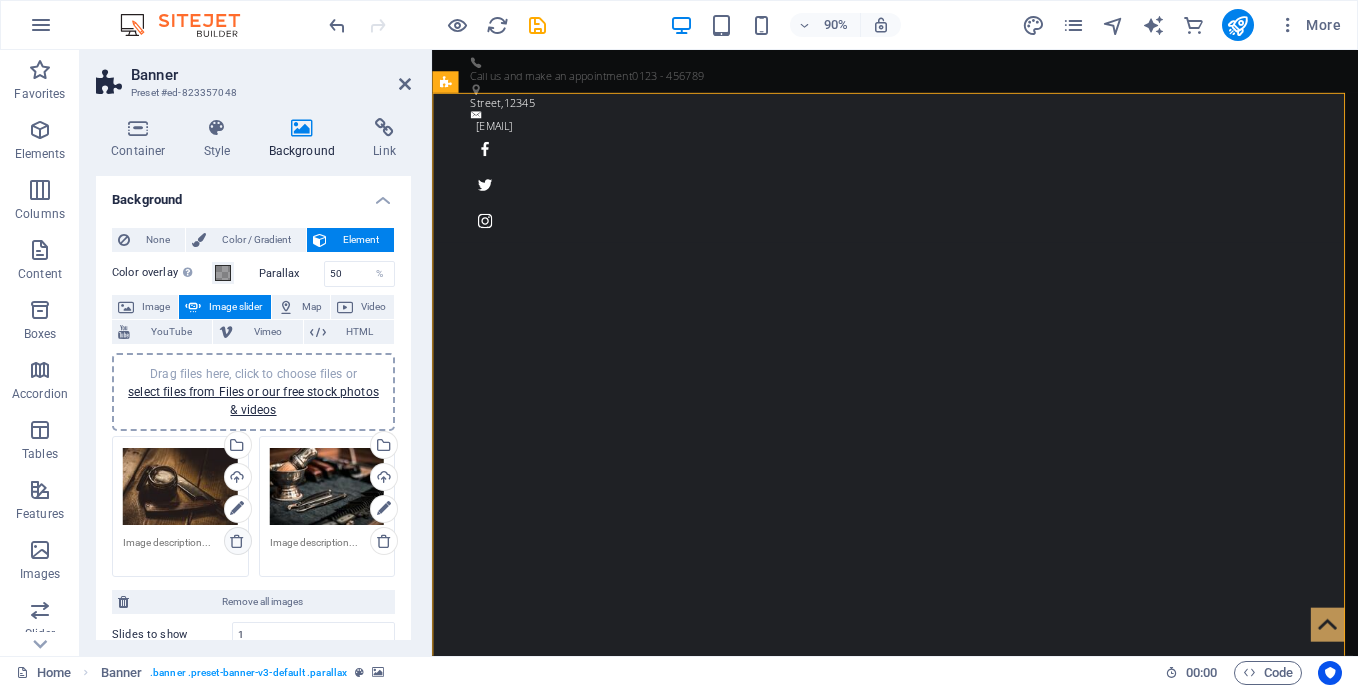click at bounding box center (237, 541) 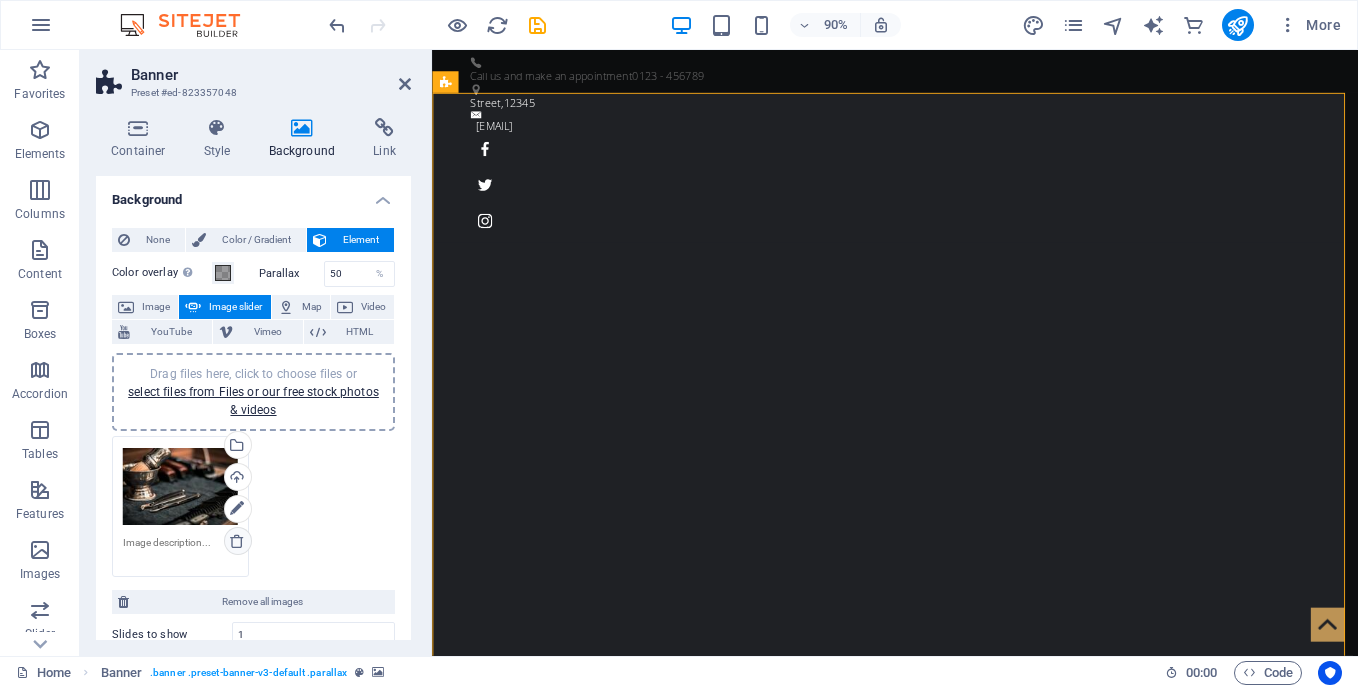 click at bounding box center (237, 541) 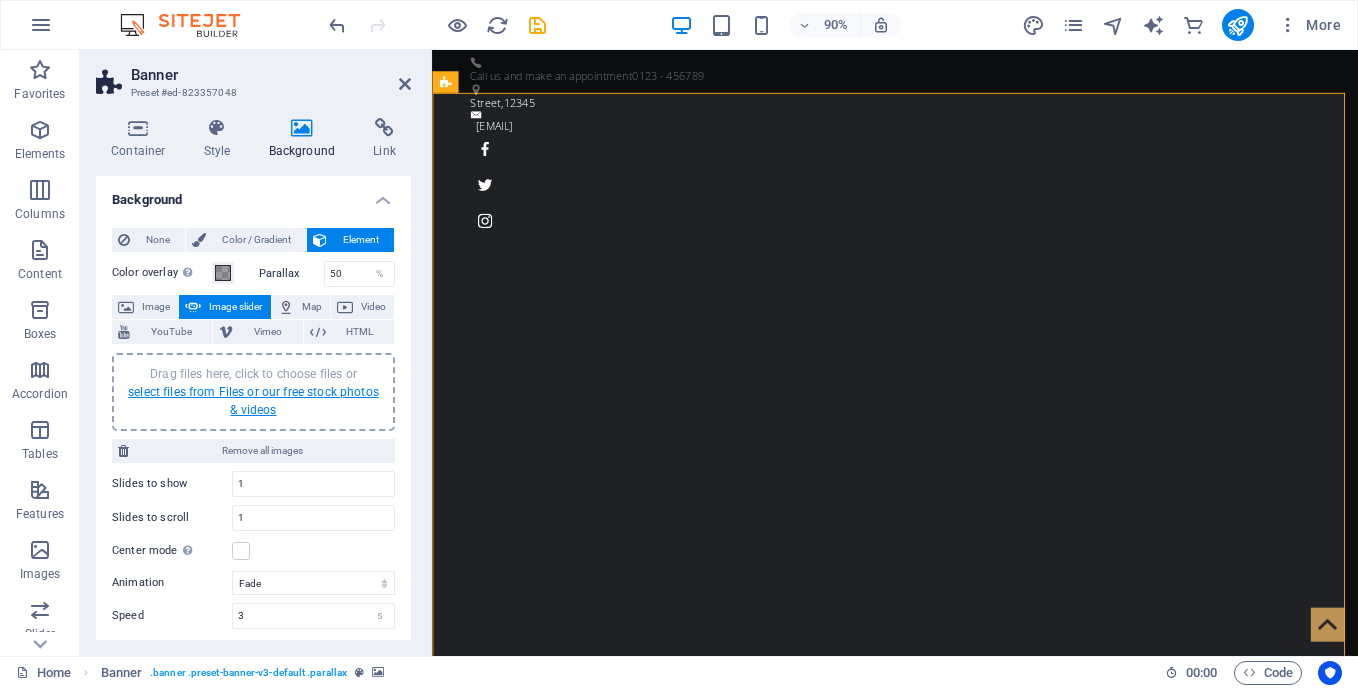 click on "select files from Files or our free stock photos & videos" at bounding box center (253, 401) 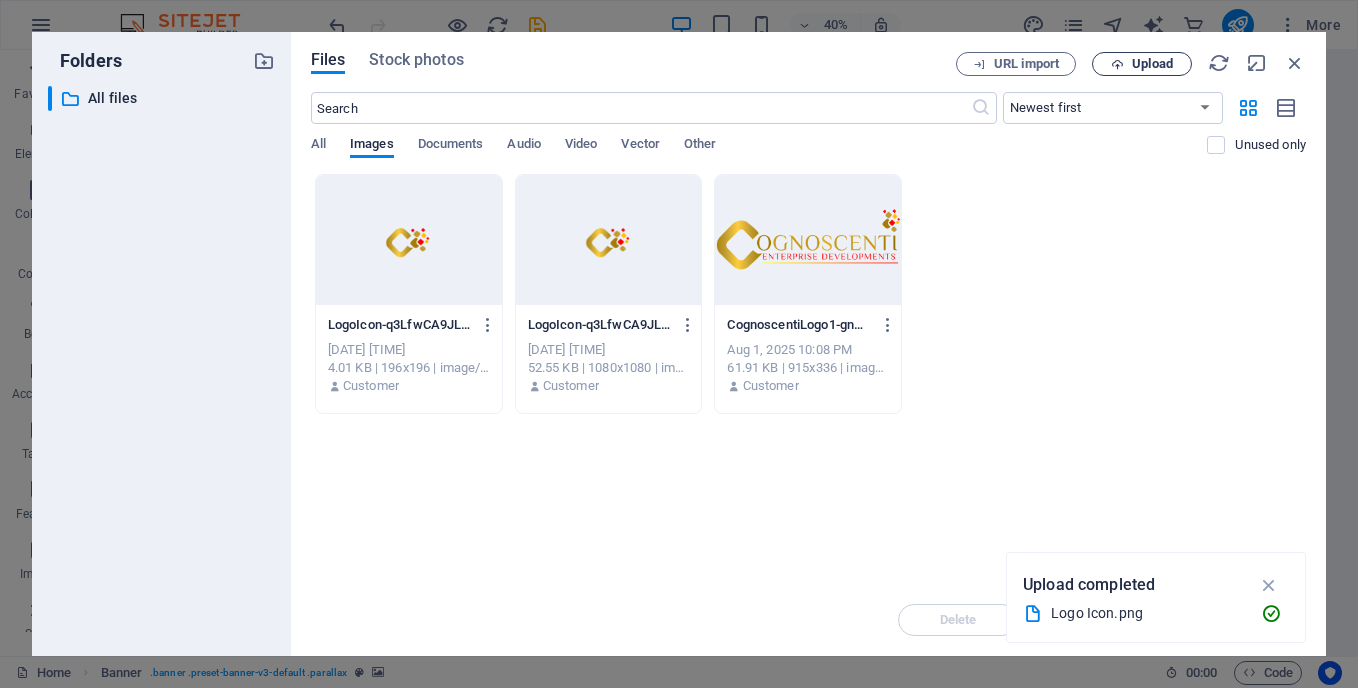 click on "Upload" at bounding box center [1152, 64] 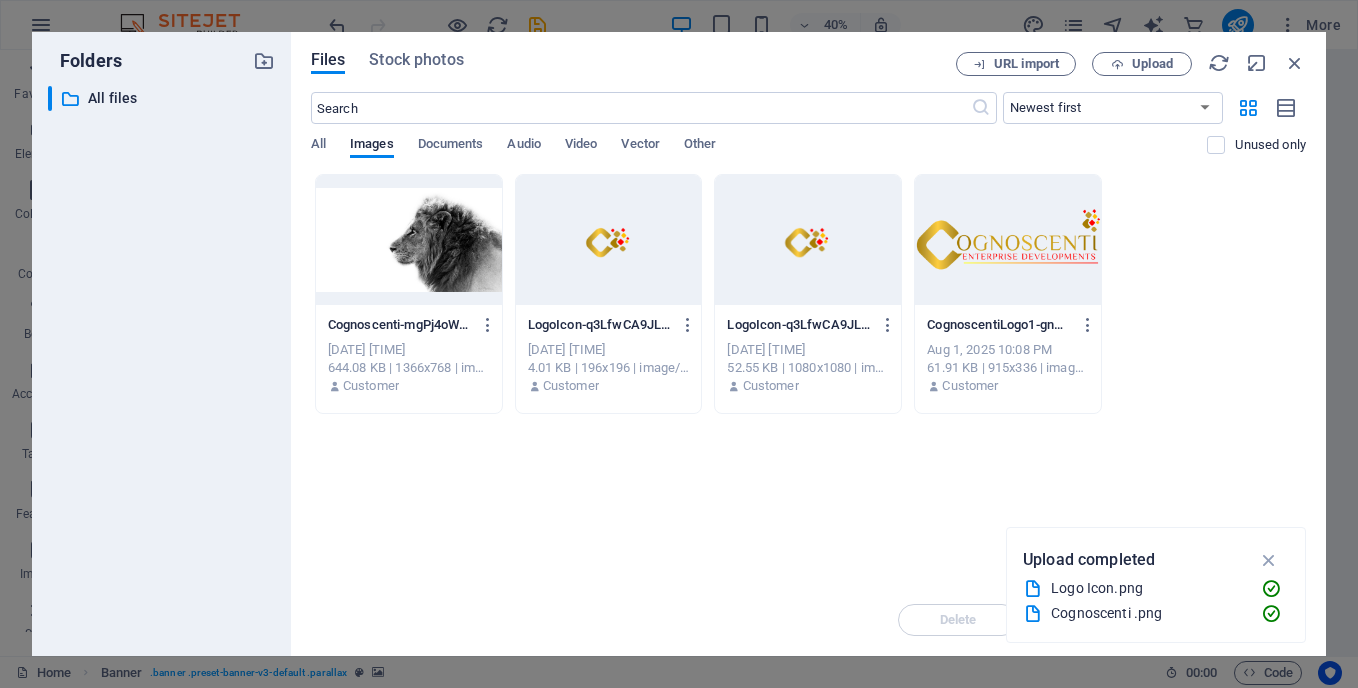 click at bounding box center [409, 240] 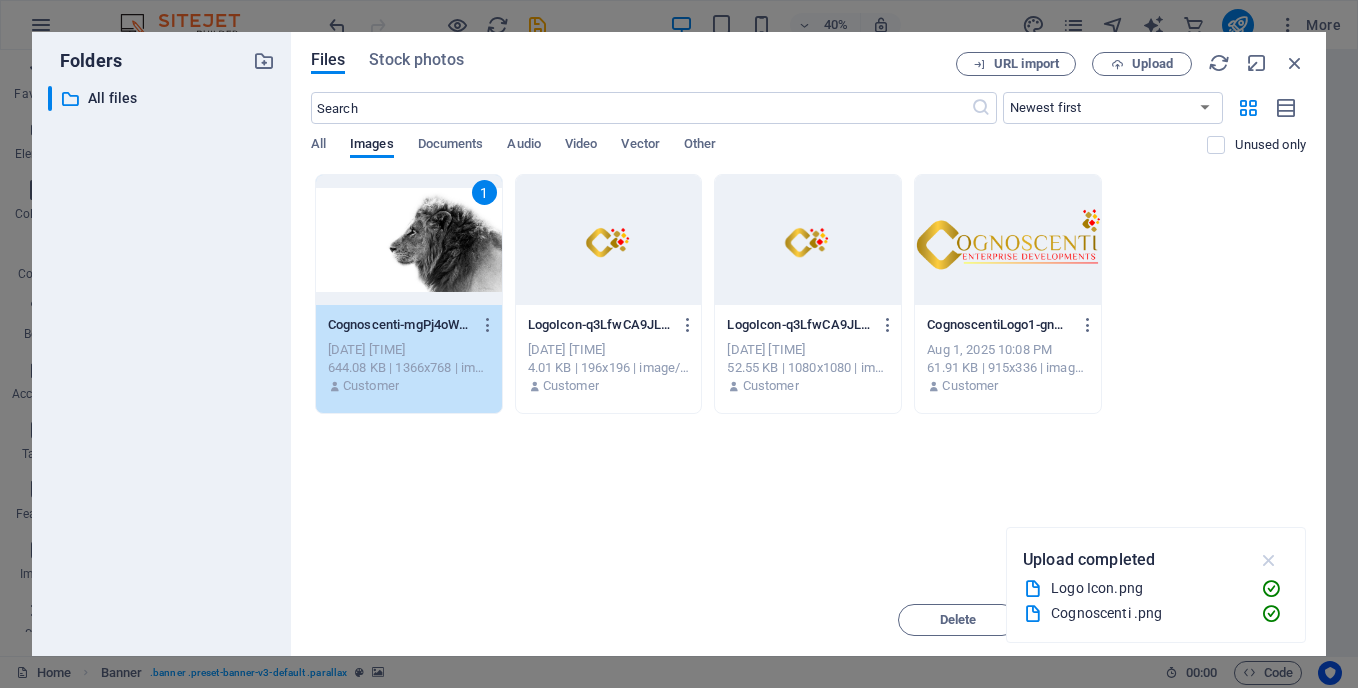 click at bounding box center [1269, 560] 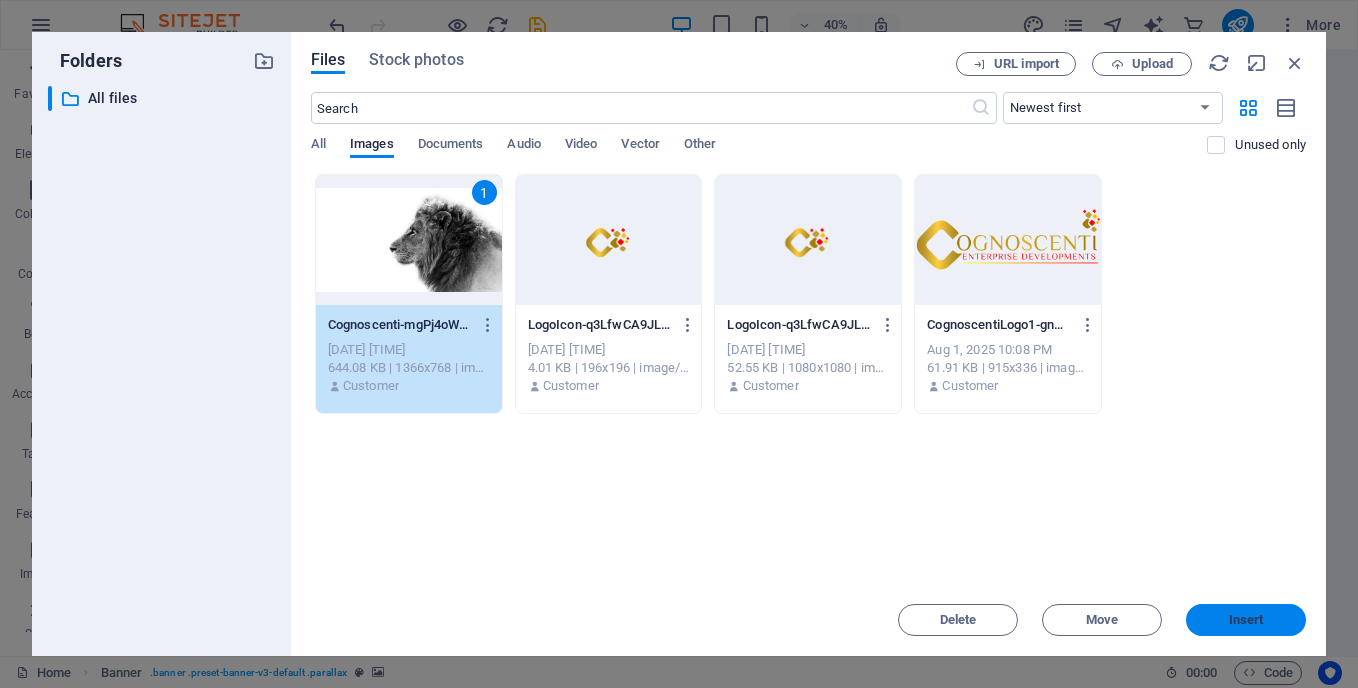 click on "Insert" at bounding box center [1246, 620] 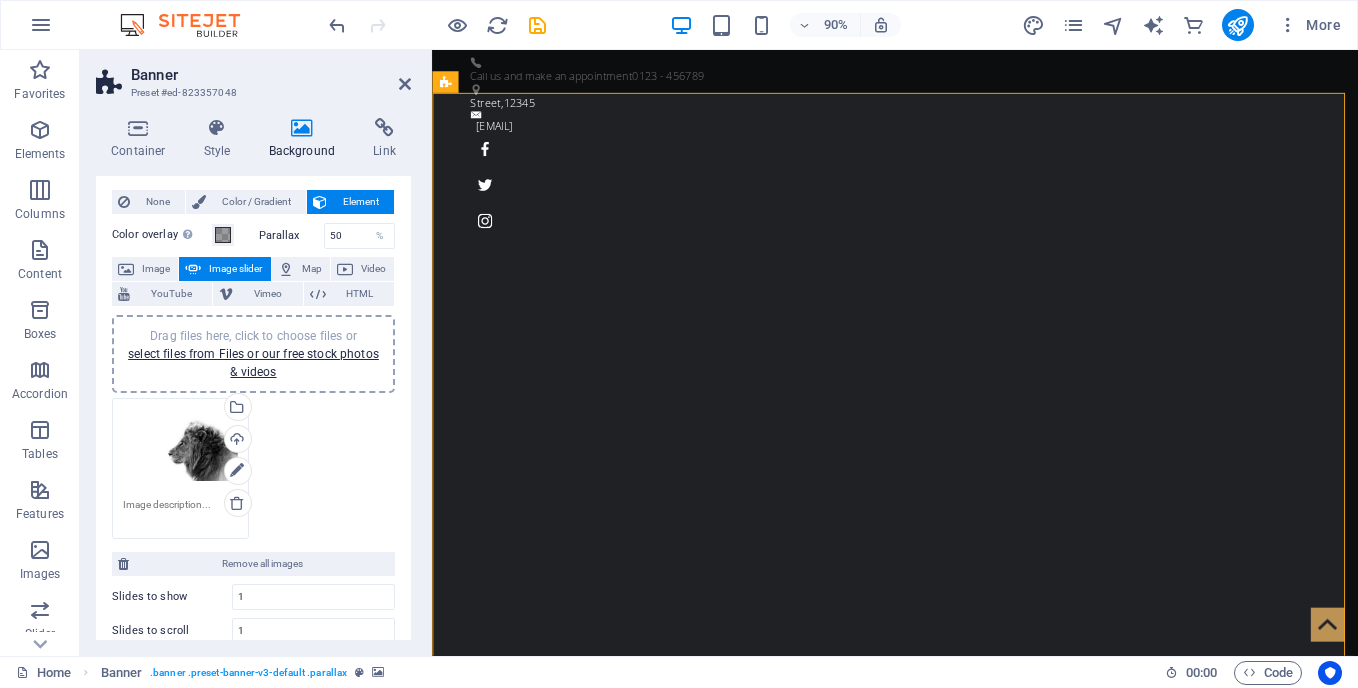 scroll, scrollTop: 44, scrollLeft: 0, axis: vertical 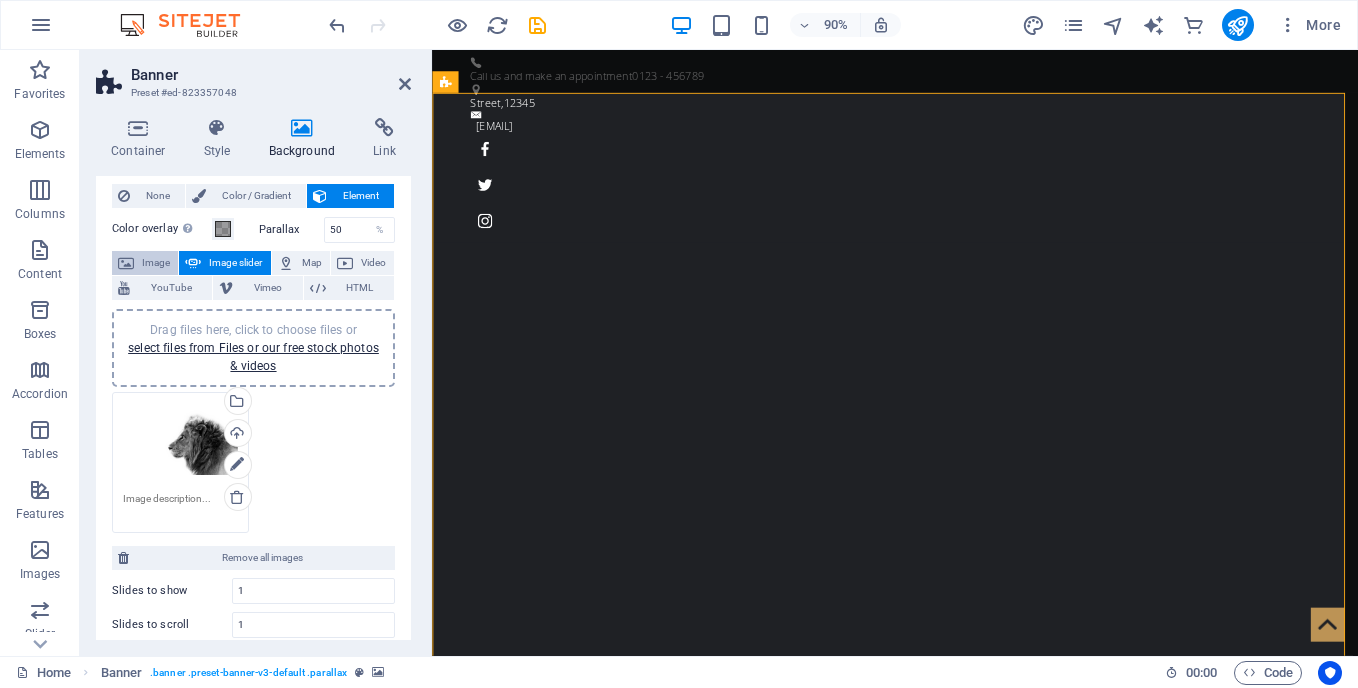 click on "Image" at bounding box center [156, 263] 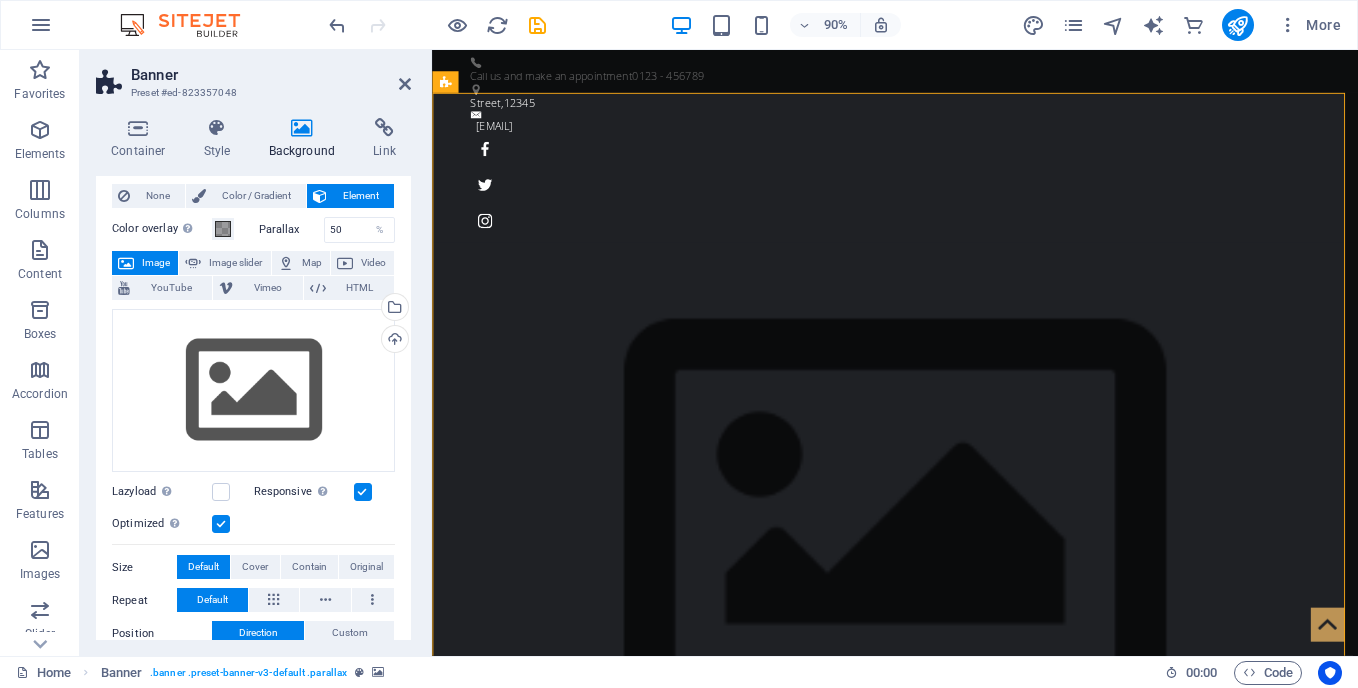 scroll, scrollTop: 0, scrollLeft: 0, axis: both 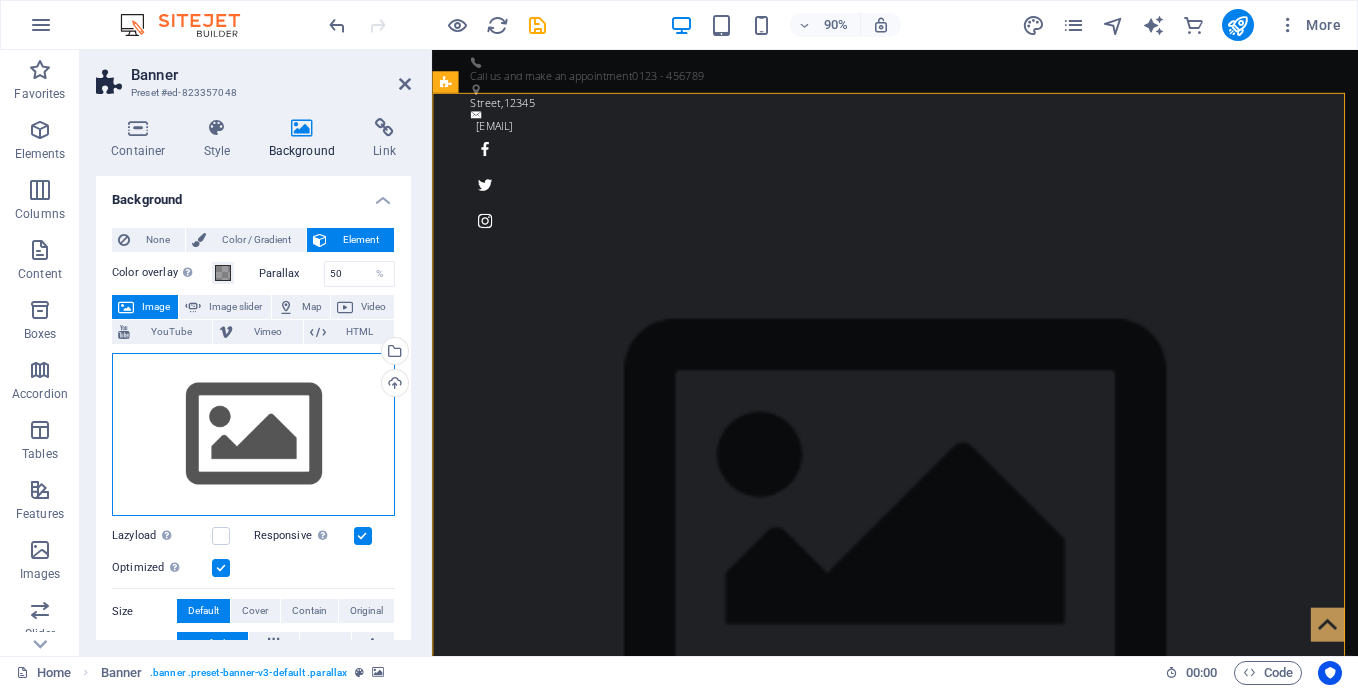 click on "Drag files here, click to choose files or select files from Files or our free stock photos & videos" at bounding box center (253, 435) 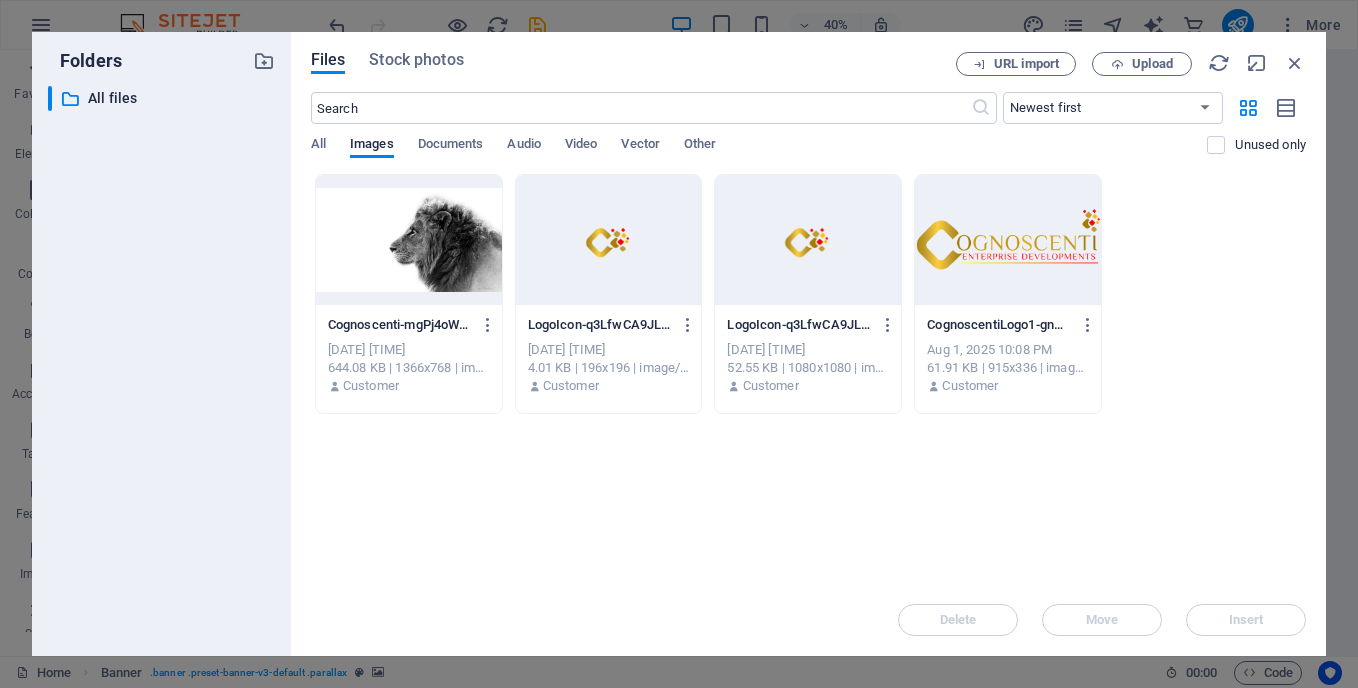 click at bounding box center [409, 240] 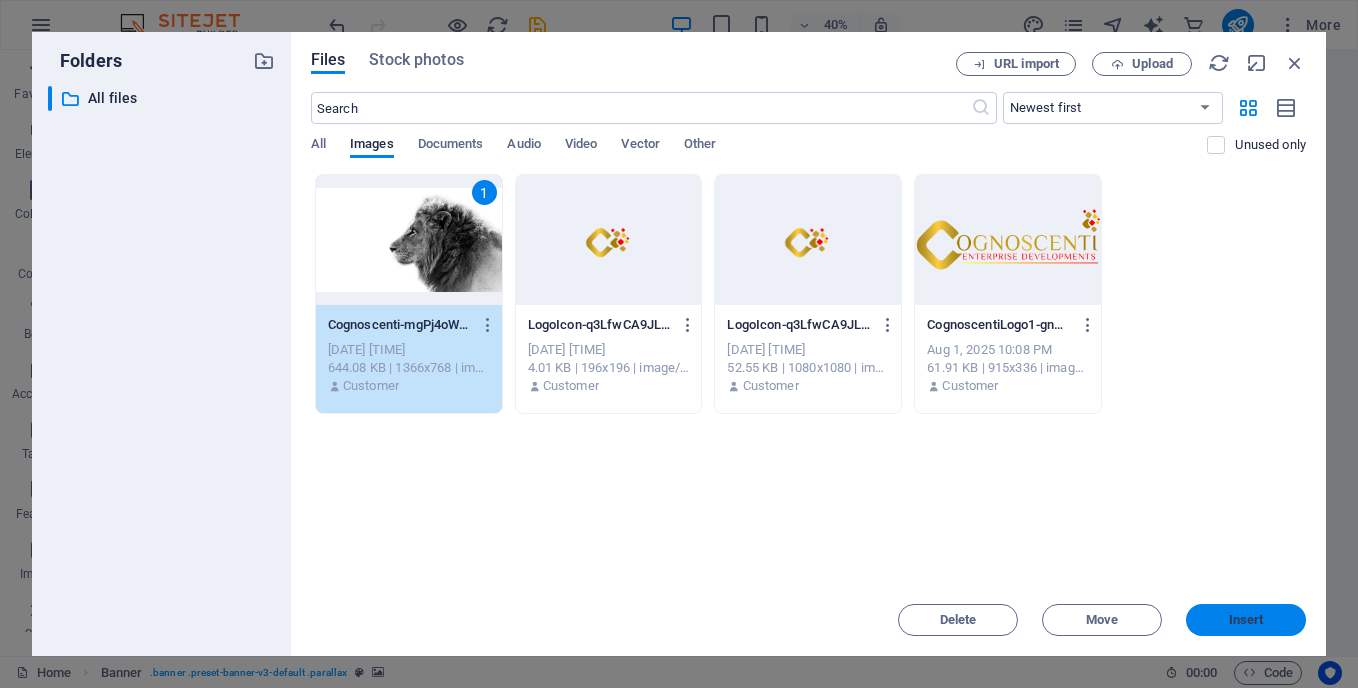 click on "Insert" at bounding box center [1246, 620] 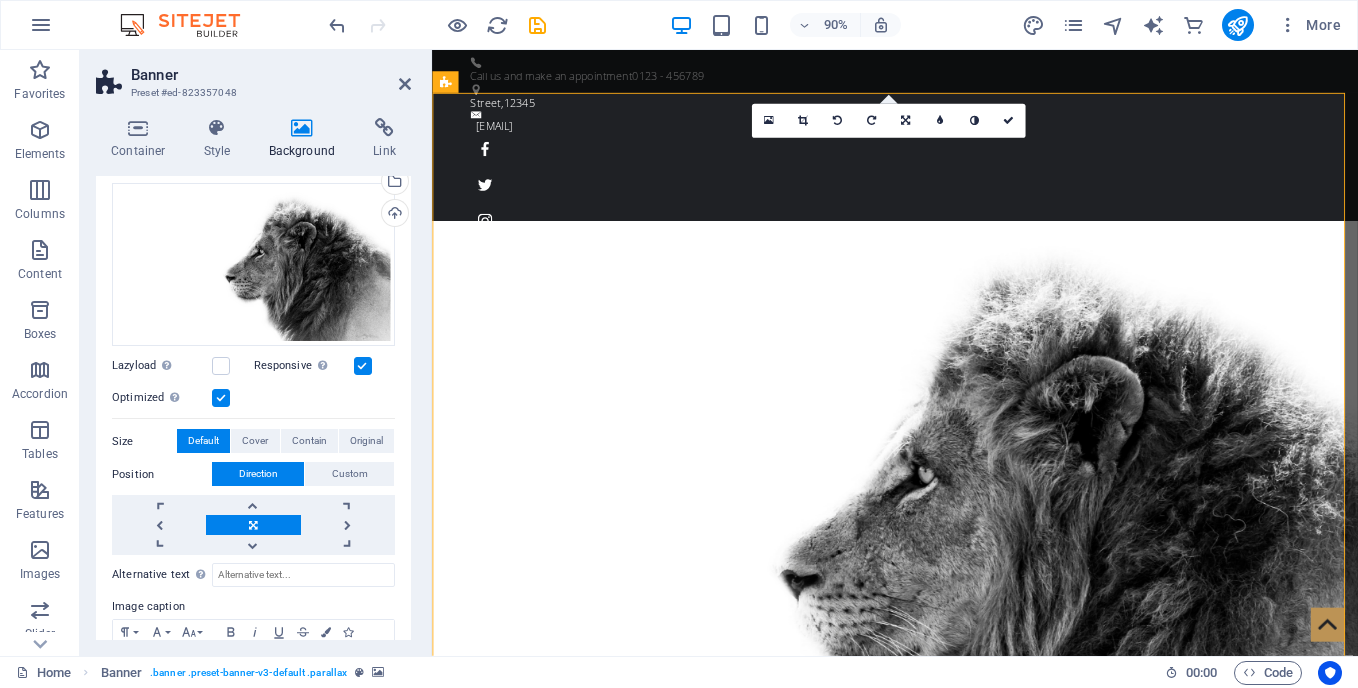 scroll, scrollTop: 190, scrollLeft: 0, axis: vertical 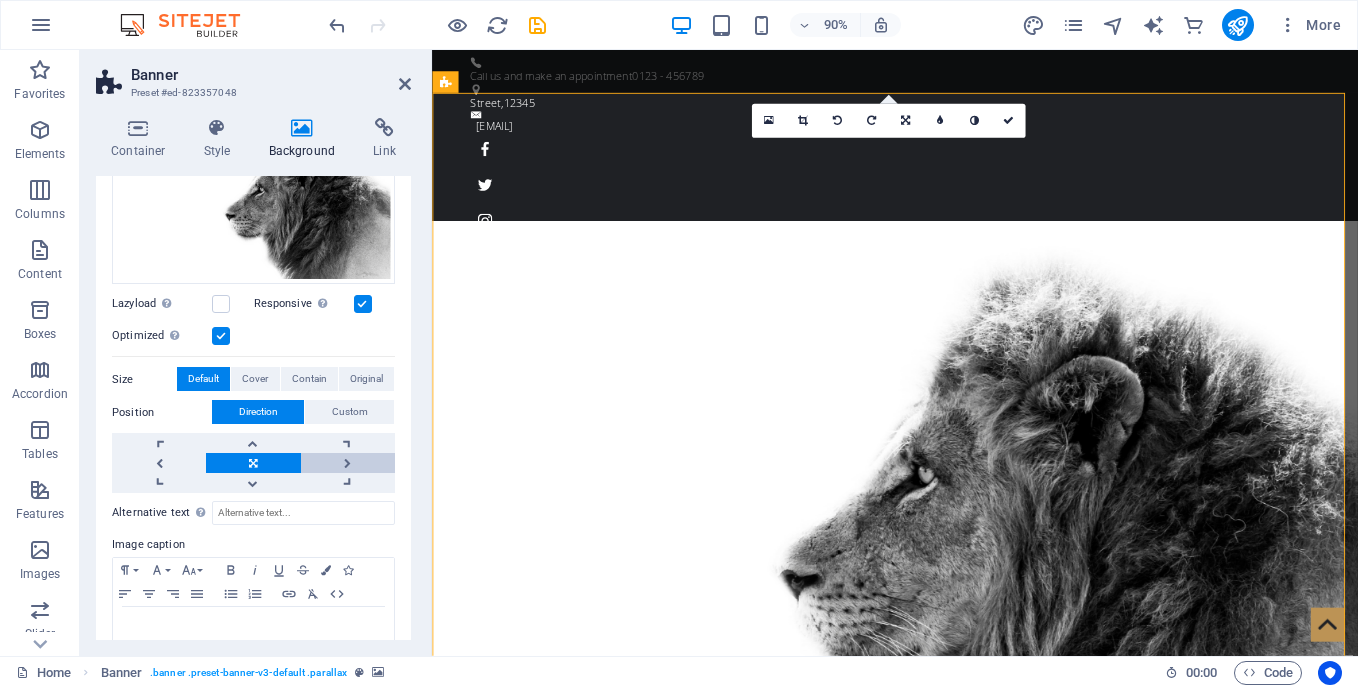 click at bounding box center (348, 463) 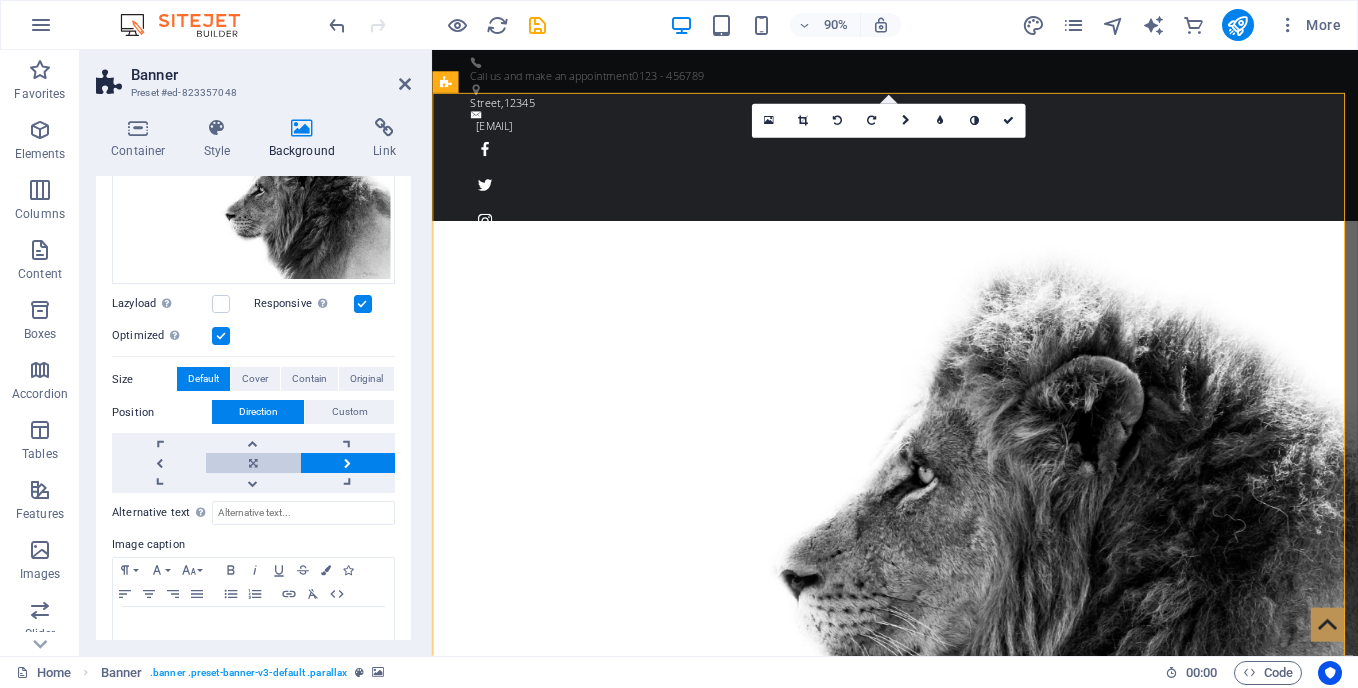 click at bounding box center (253, 463) 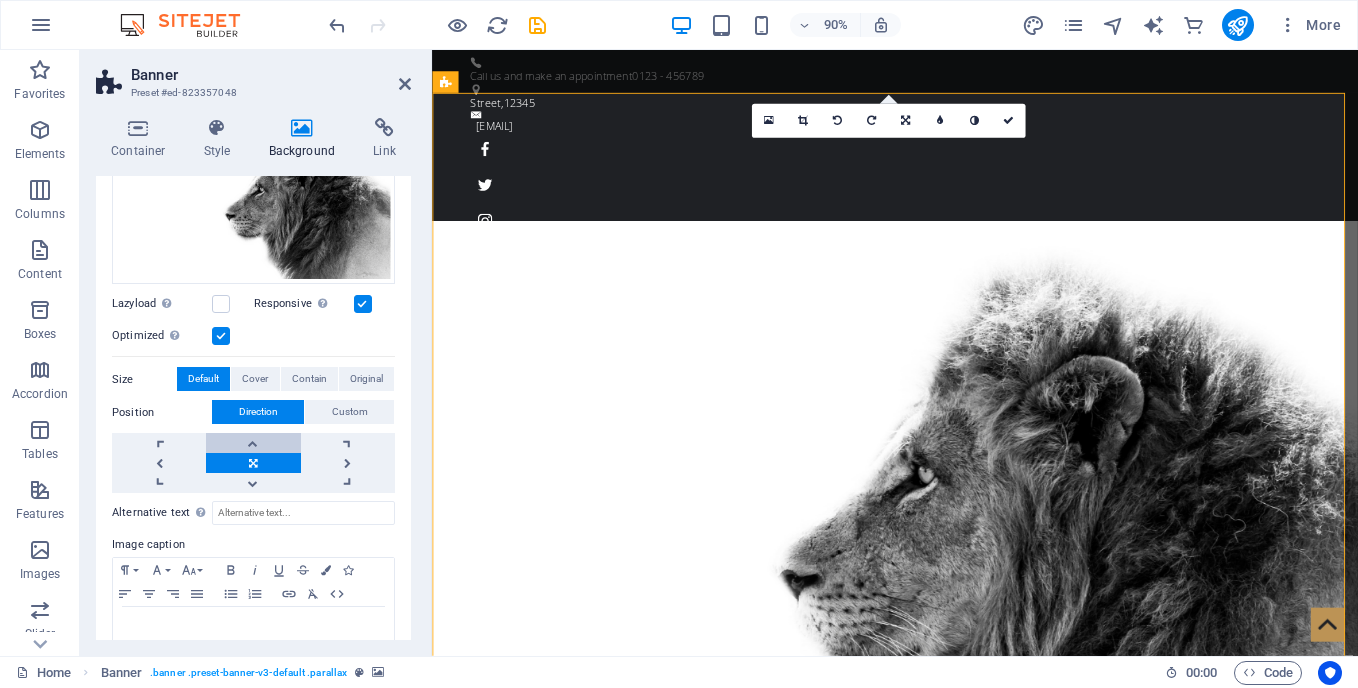 click at bounding box center [253, 443] 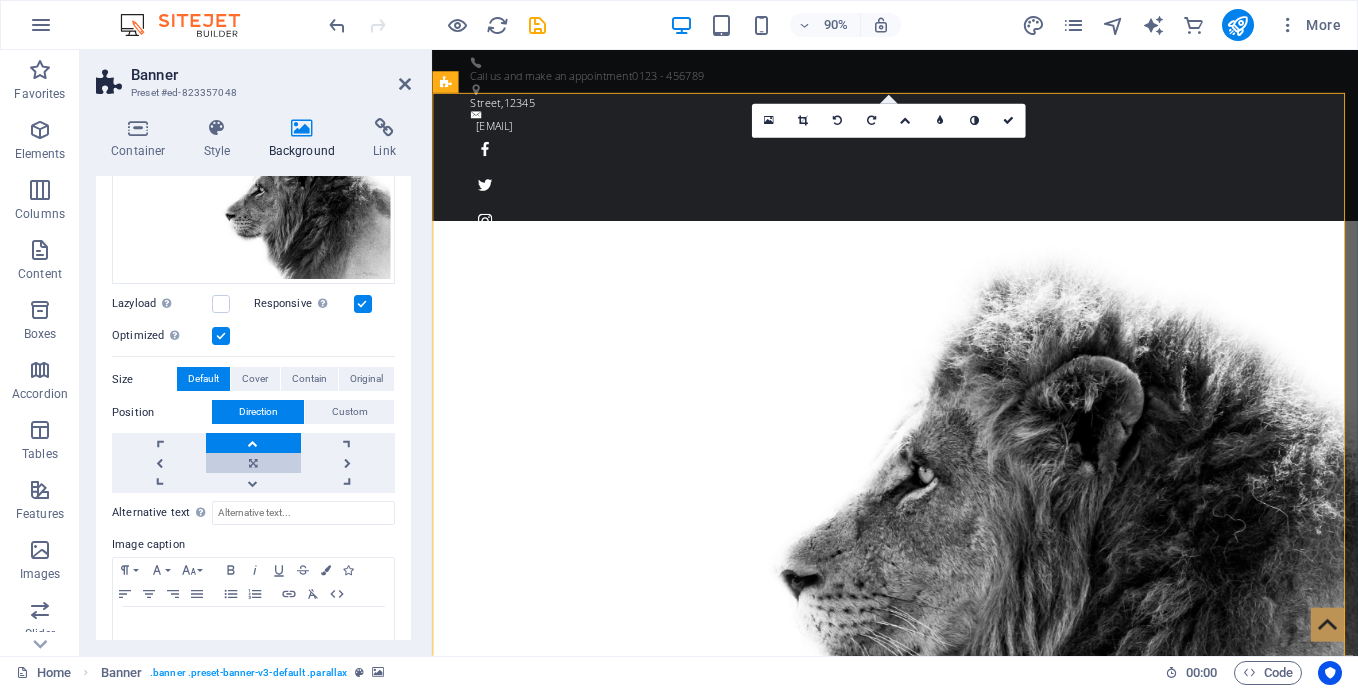 click at bounding box center (253, 463) 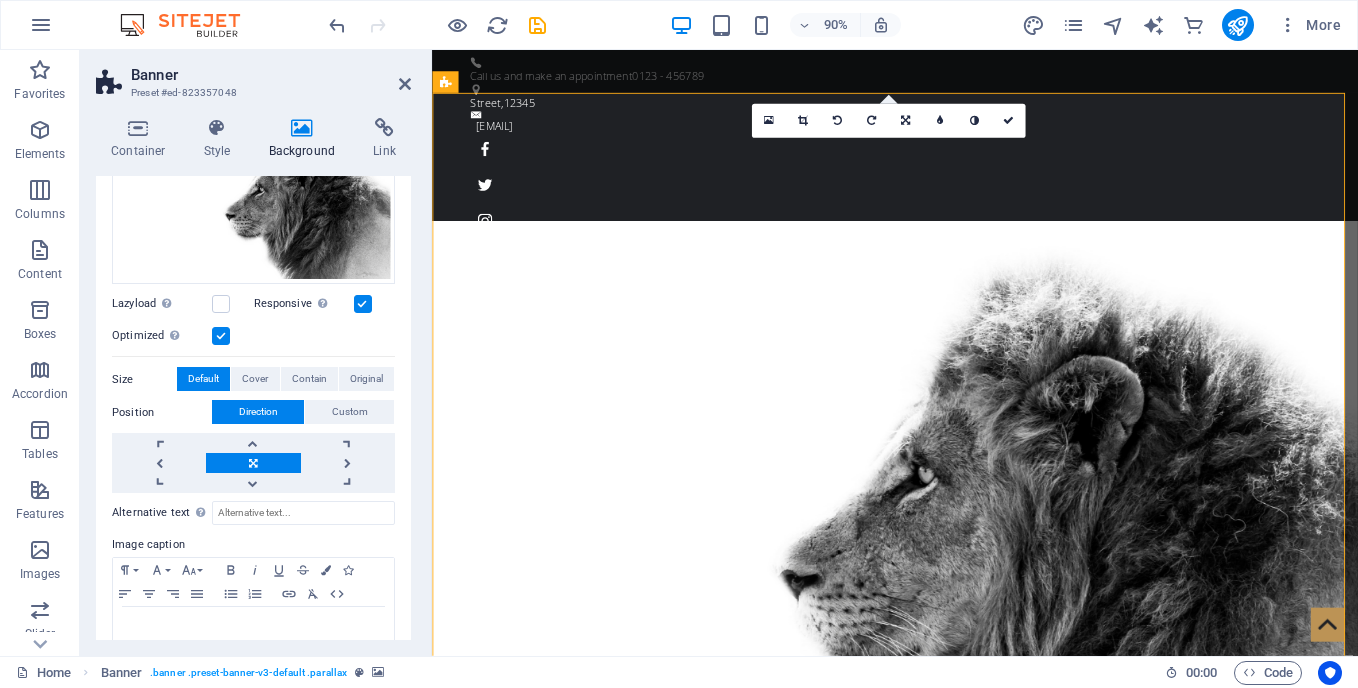 drag, startPoint x: 404, startPoint y: 449, endPoint x: 404, endPoint y: 492, distance: 43 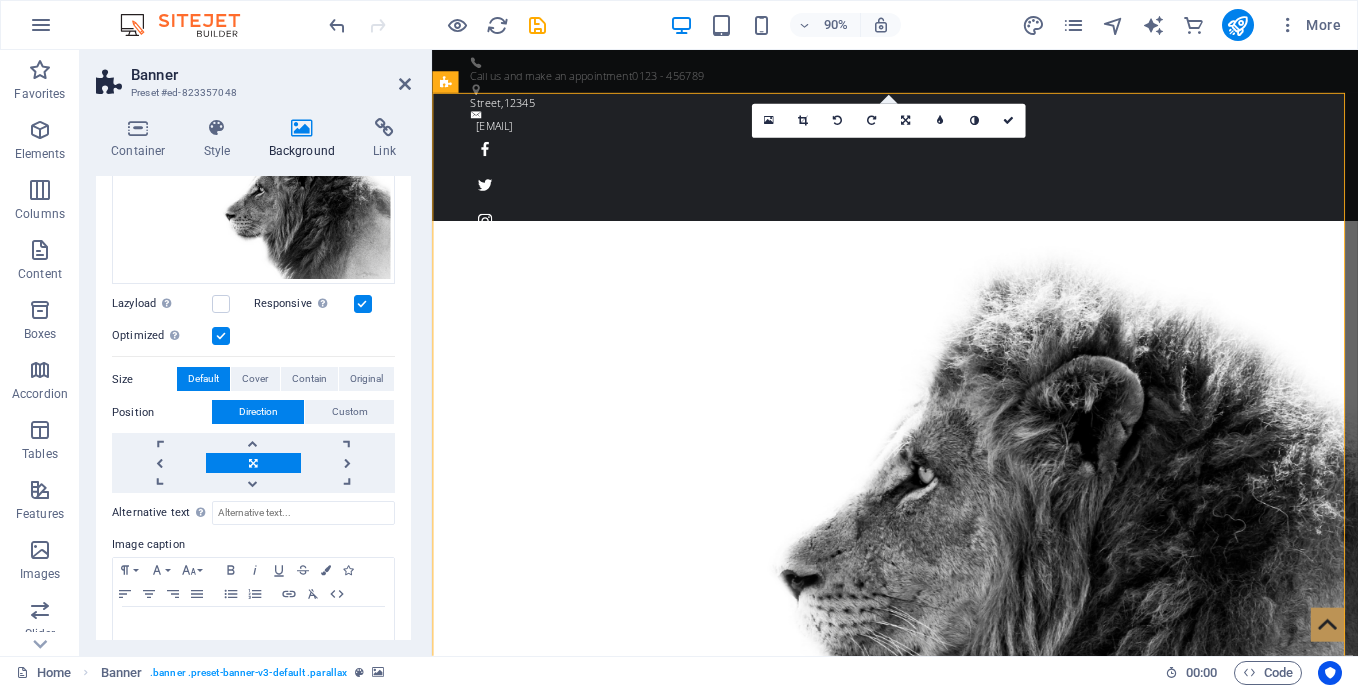 drag, startPoint x: 411, startPoint y: 431, endPoint x: 414, endPoint y: 299, distance: 132.03409 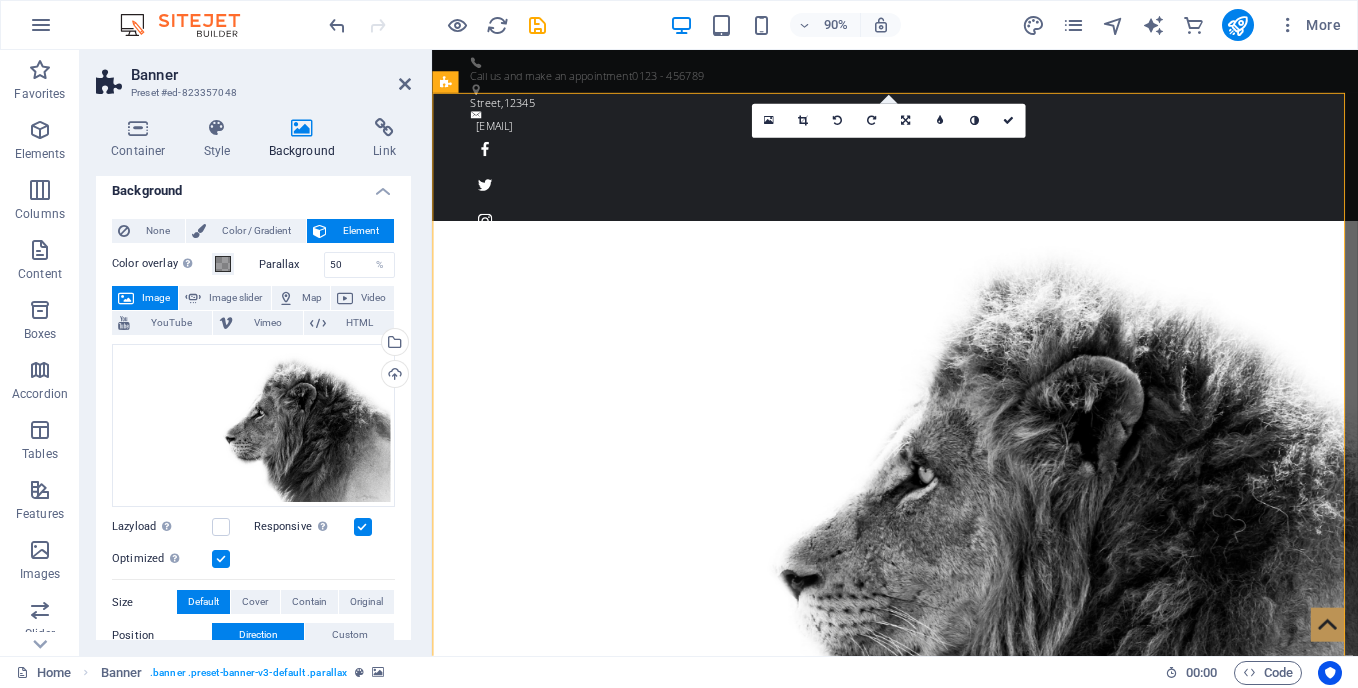 scroll, scrollTop: 0, scrollLeft: 0, axis: both 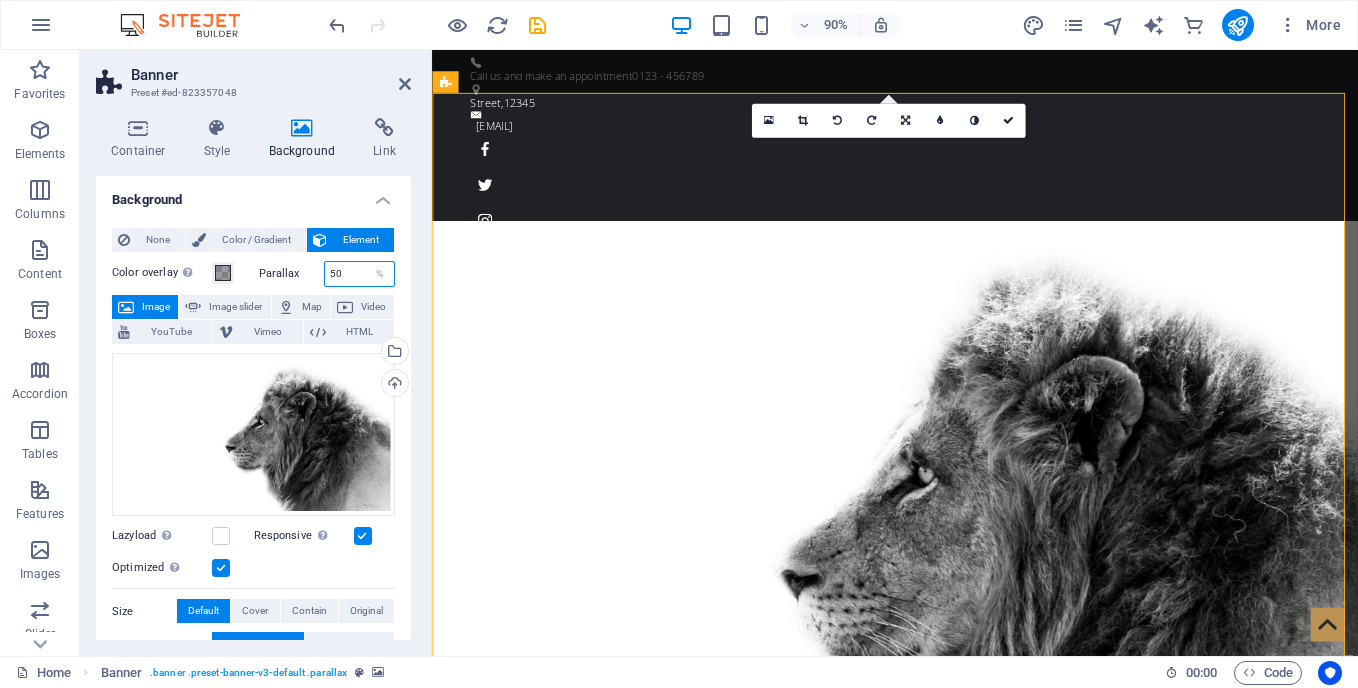 click on "50" at bounding box center (360, 274) 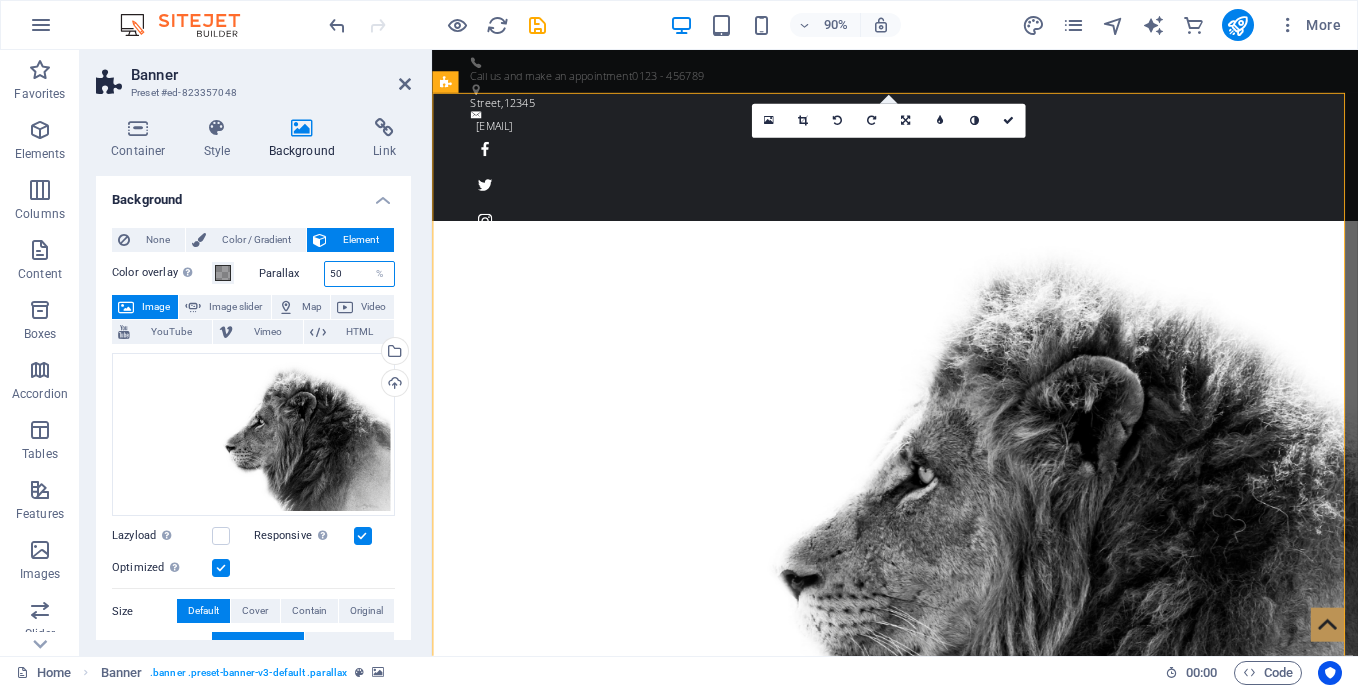 type on "5" 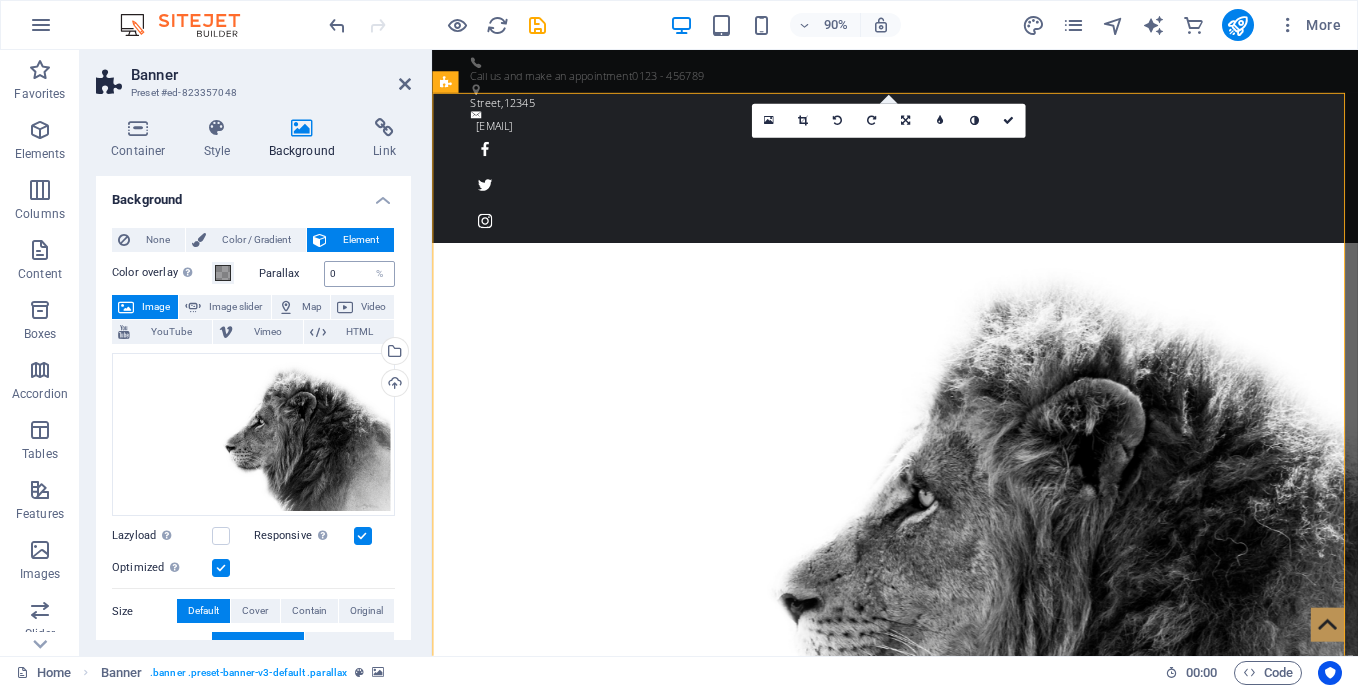 type on "50" 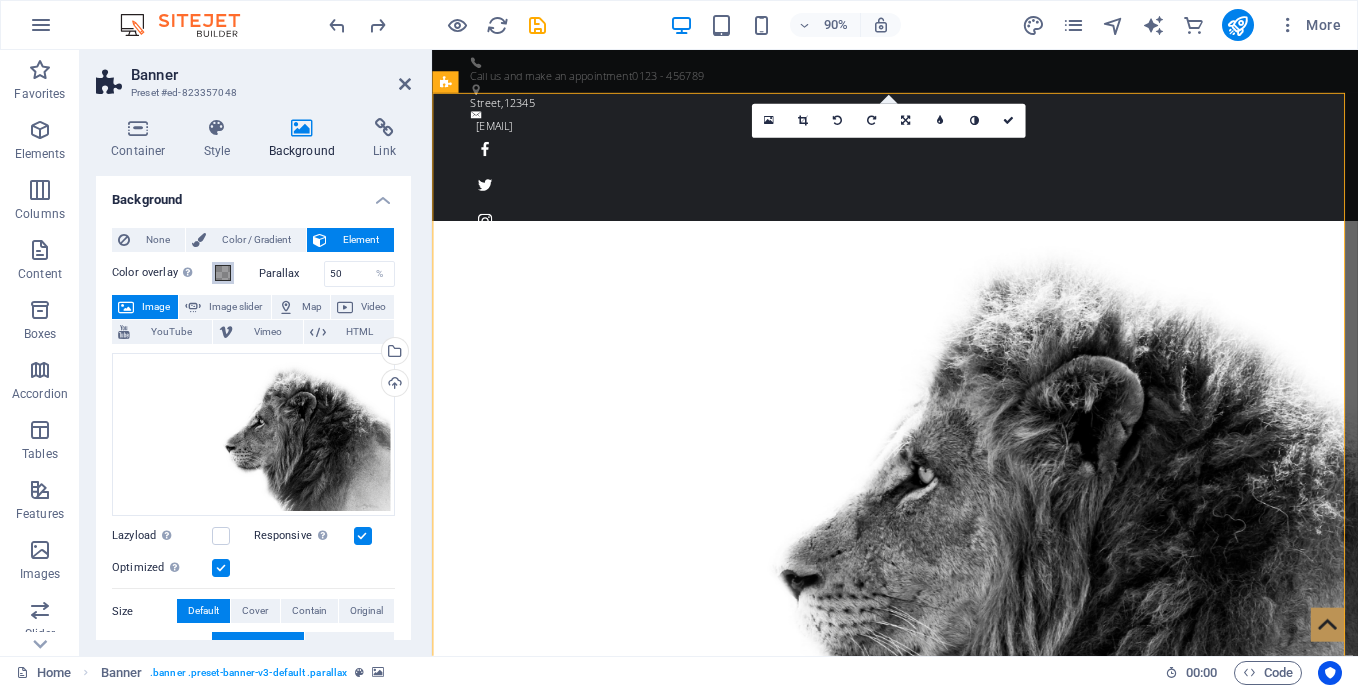 click at bounding box center (223, 273) 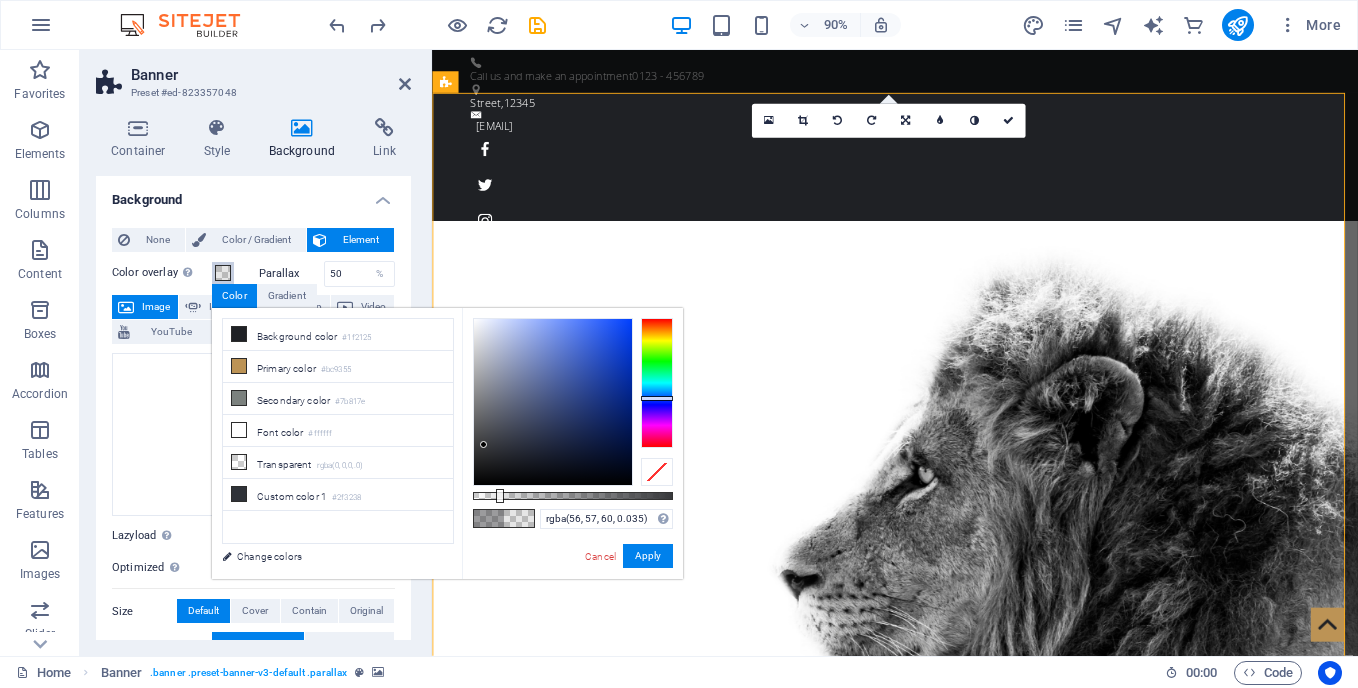 type on "rgba(56, 57, 60, 0)" 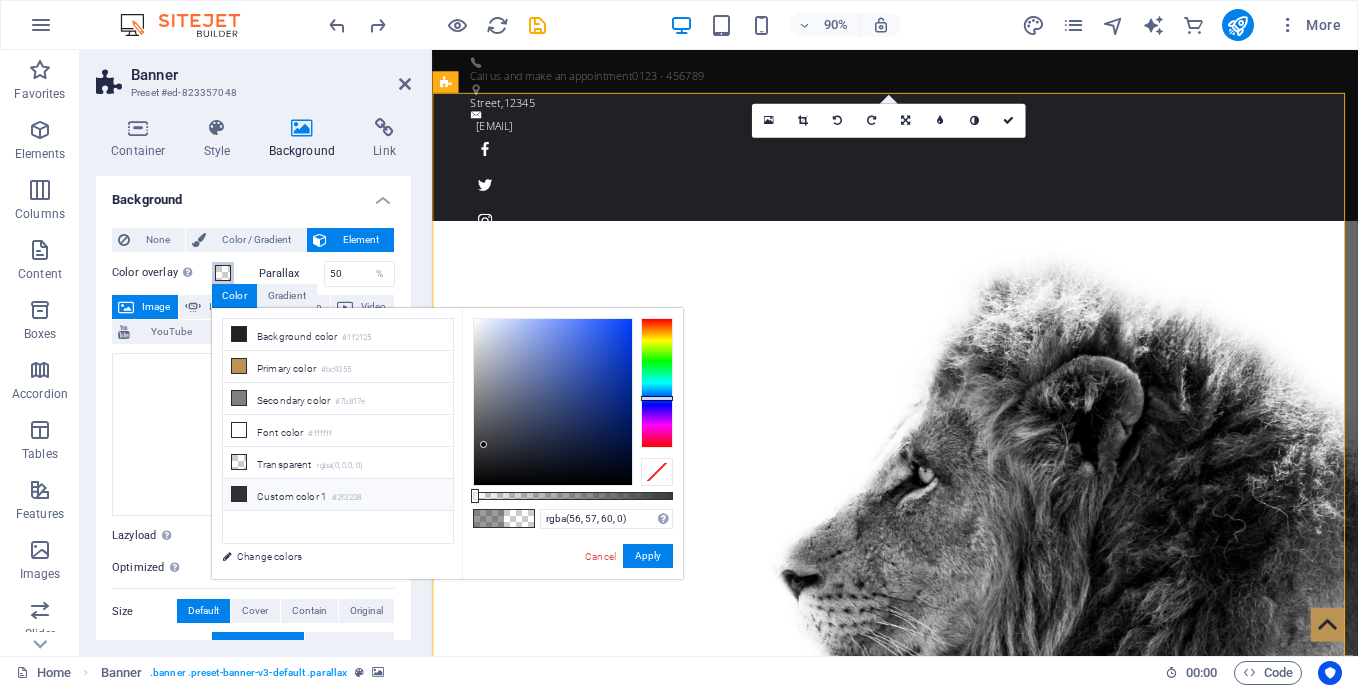 drag, startPoint x: 573, startPoint y: 496, endPoint x: 409, endPoint y: 495, distance: 164.00305 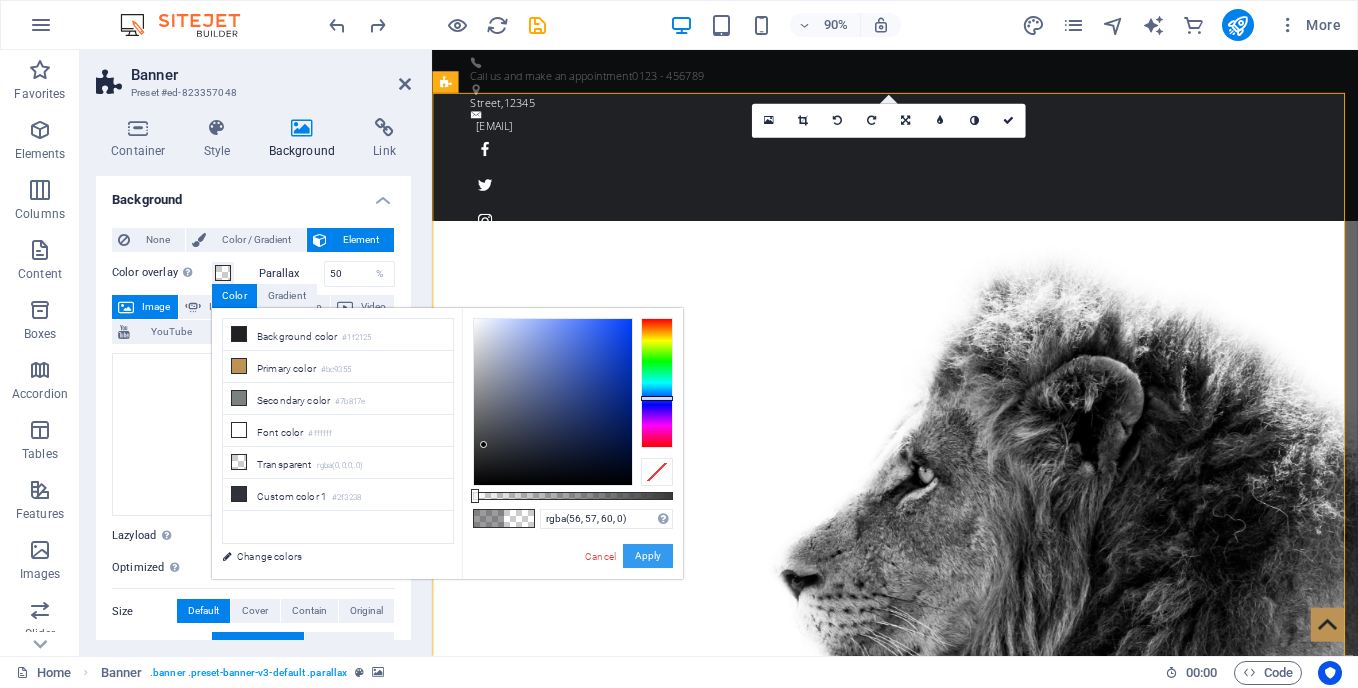 click on "Apply" at bounding box center (648, 556) 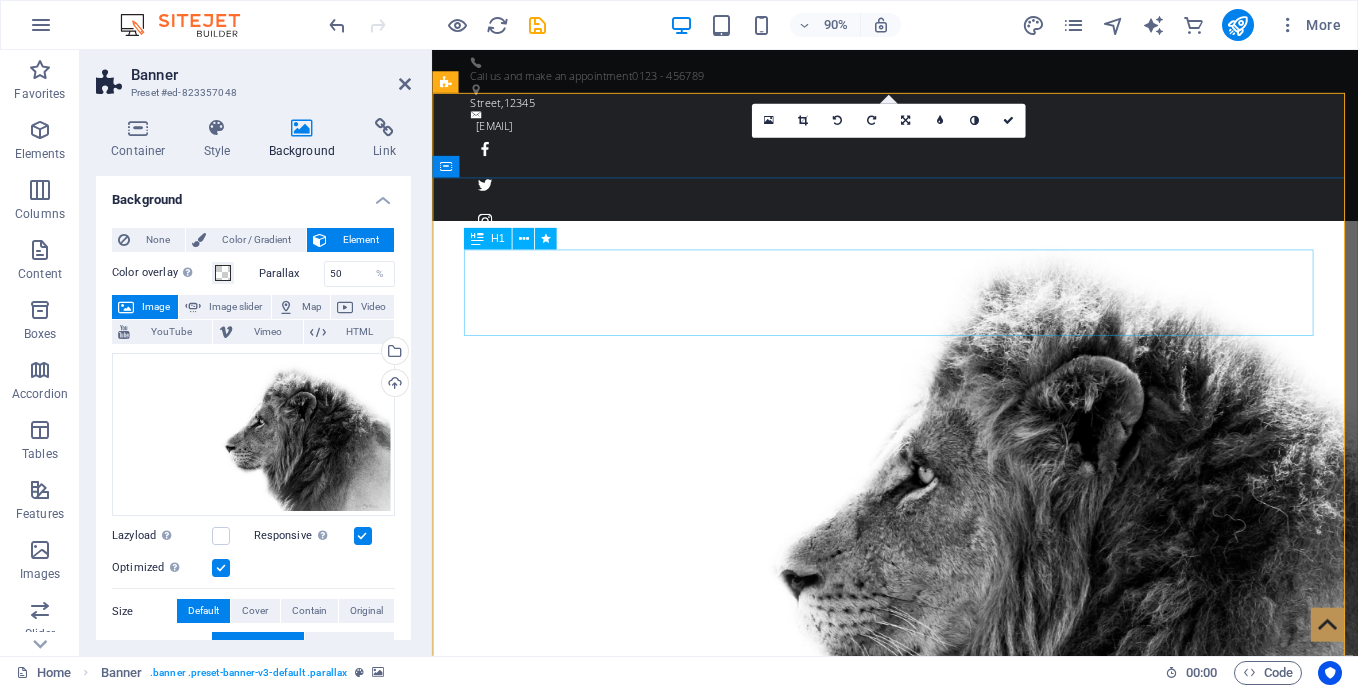 click on "The 1 Million" at bounding box center [947, 1209] 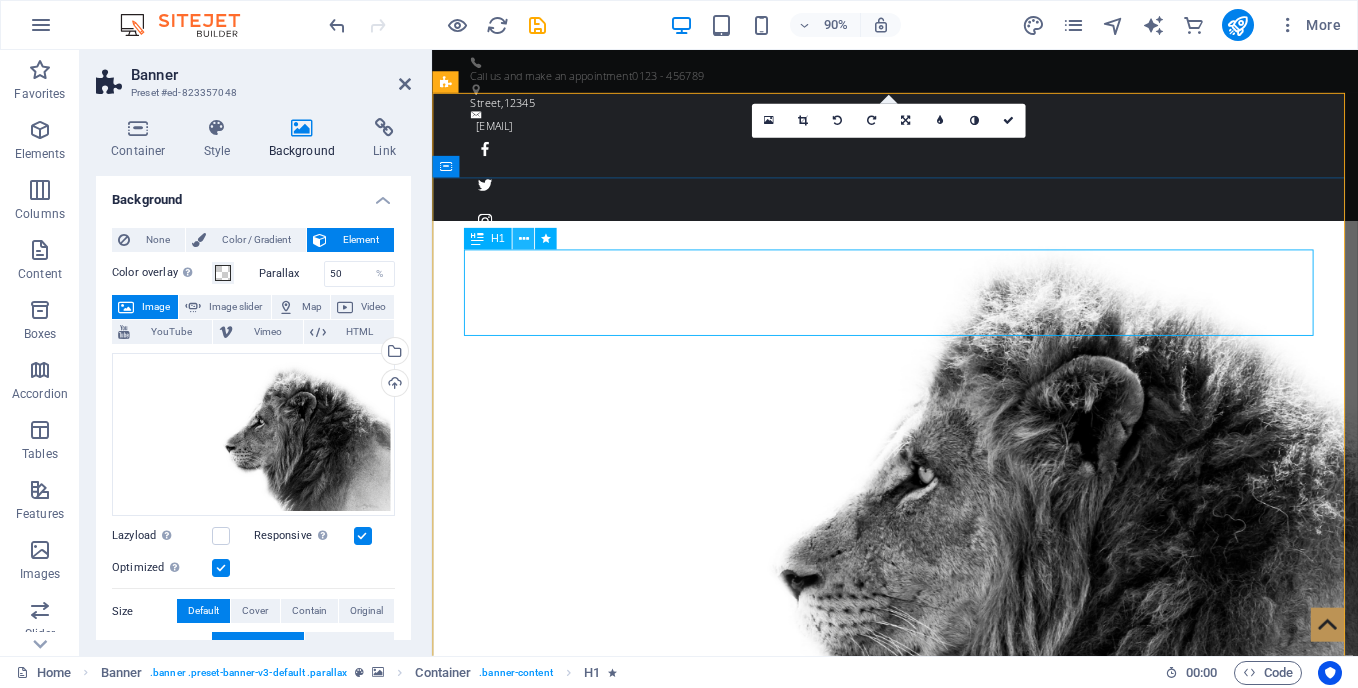 click at bounding box center (523, 239) 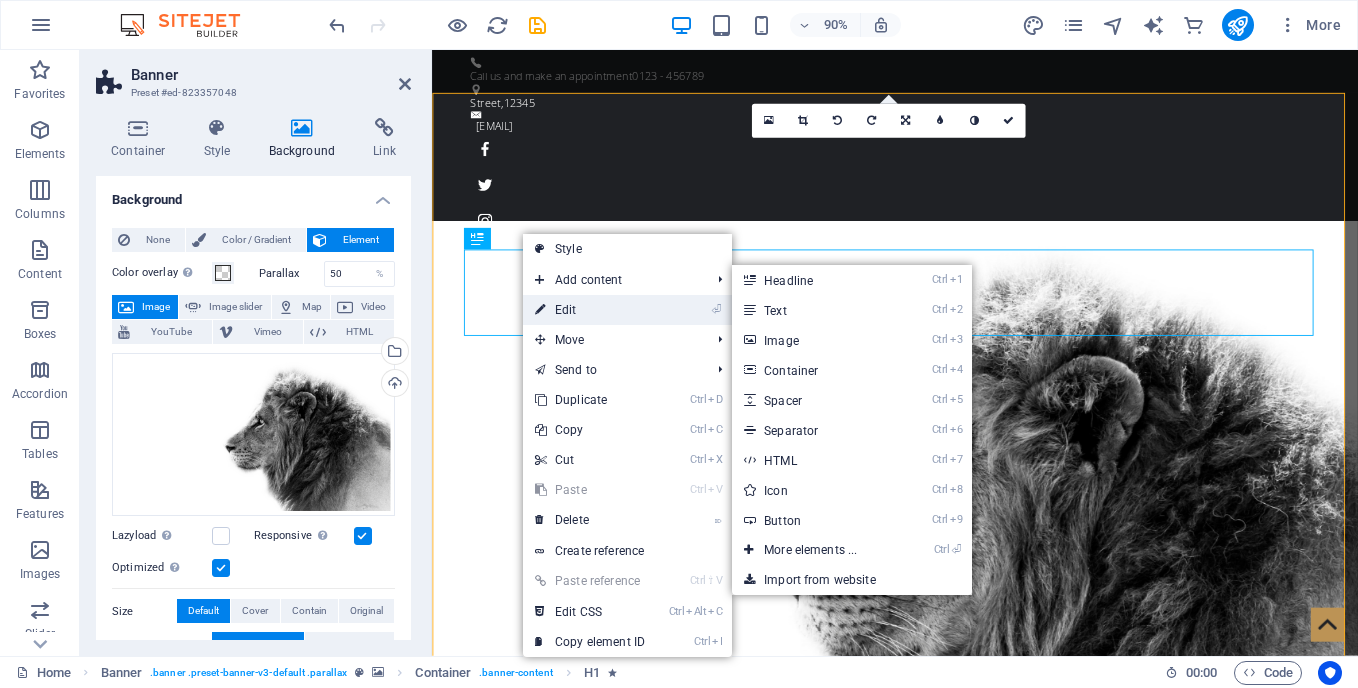click on "⏎  Edit" at bounding box center (590, 310) 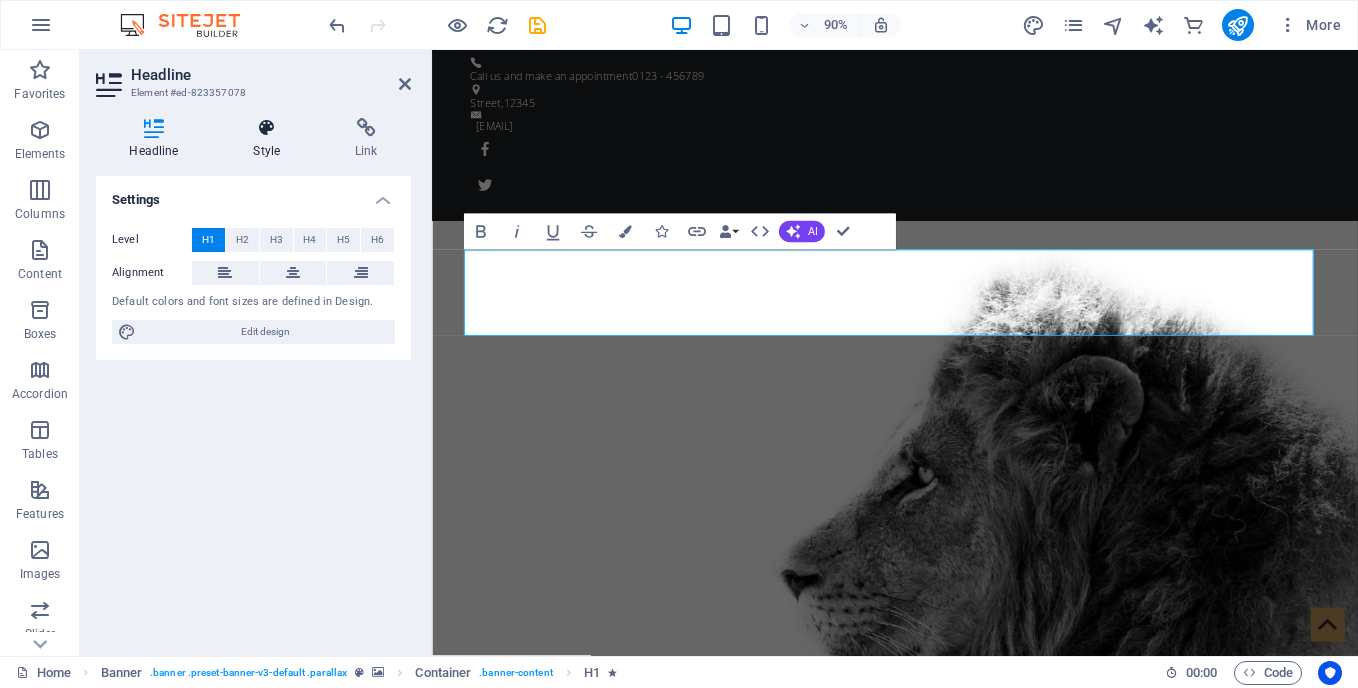 click at bounding box center [267, 128] 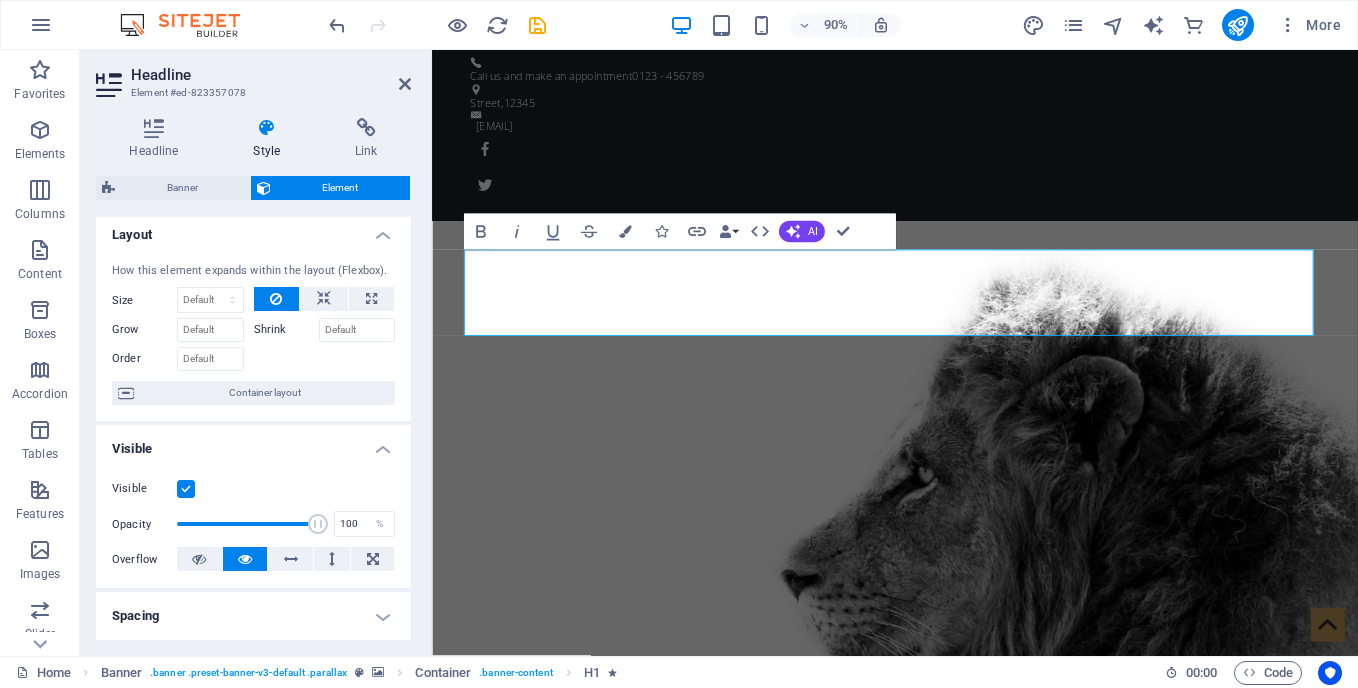 scroll, scrollTop: 0, scrollLeft: 0, axis: both 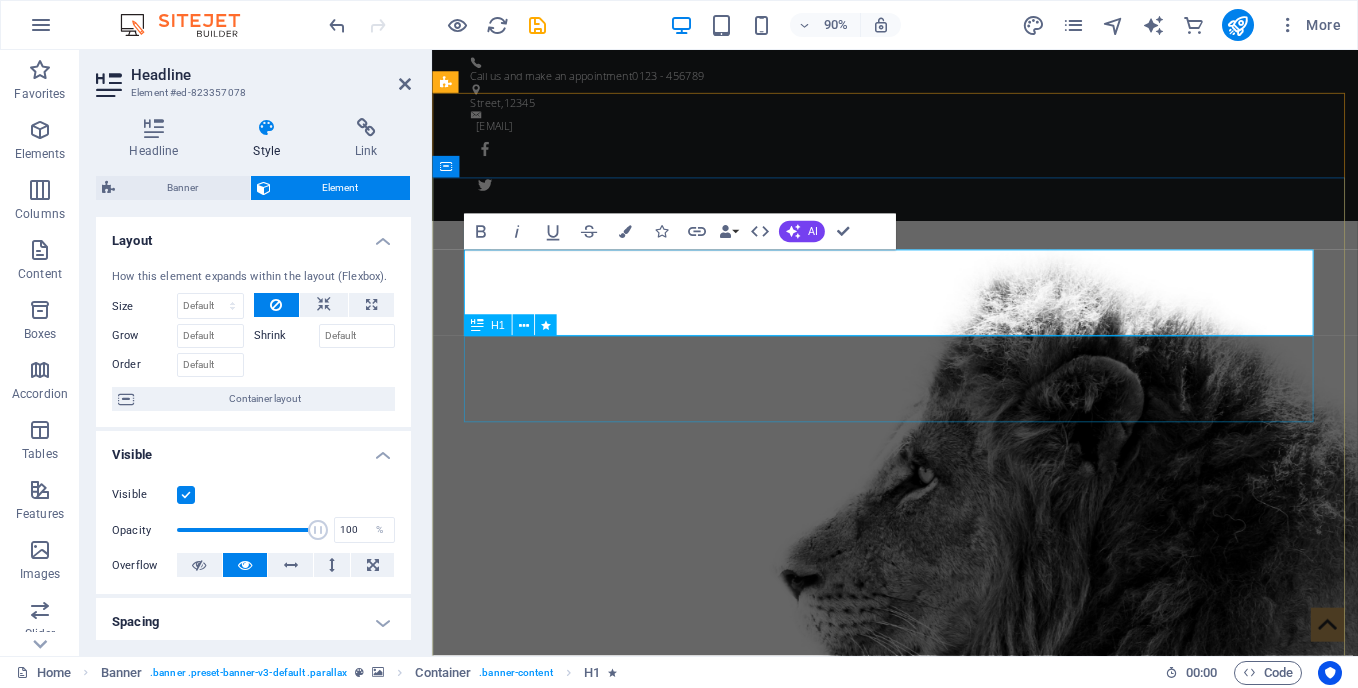 click on "Mission:" at bounding box center [947, 1305] 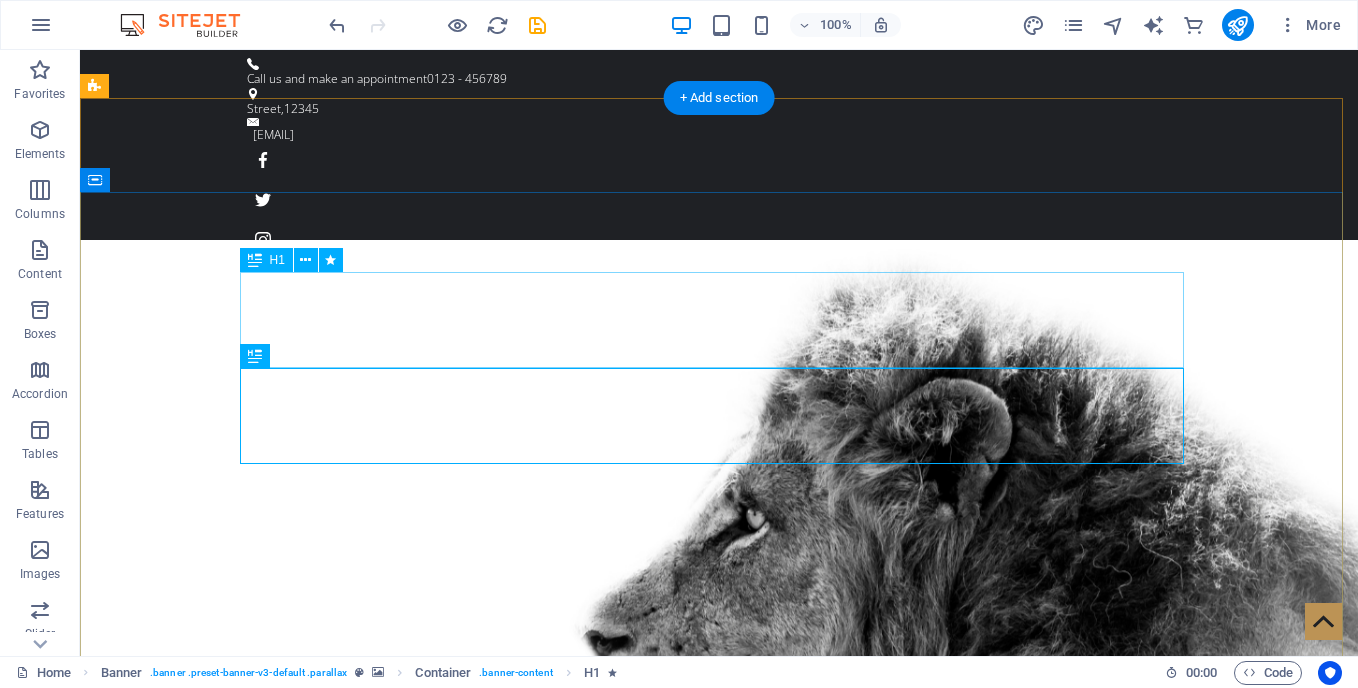 click on "The 1 Million" at bounding box center [719, 1209] 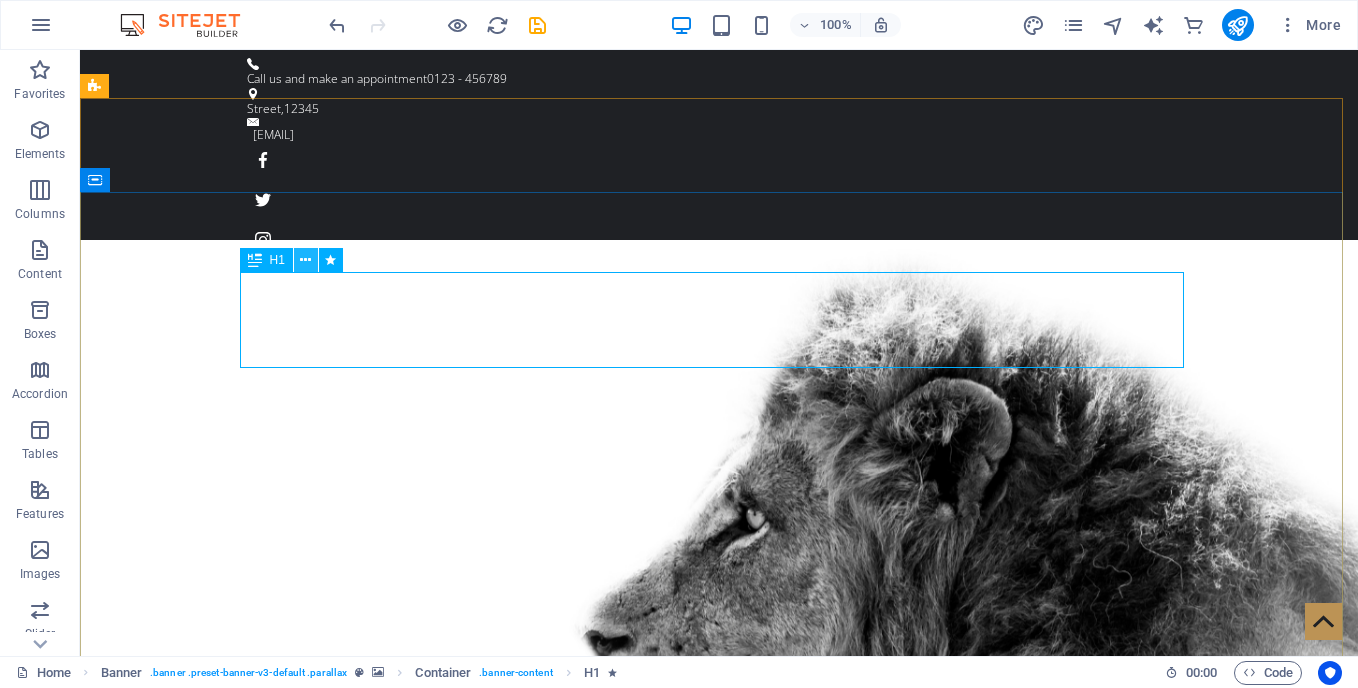 click at bounding box center (305, 260) 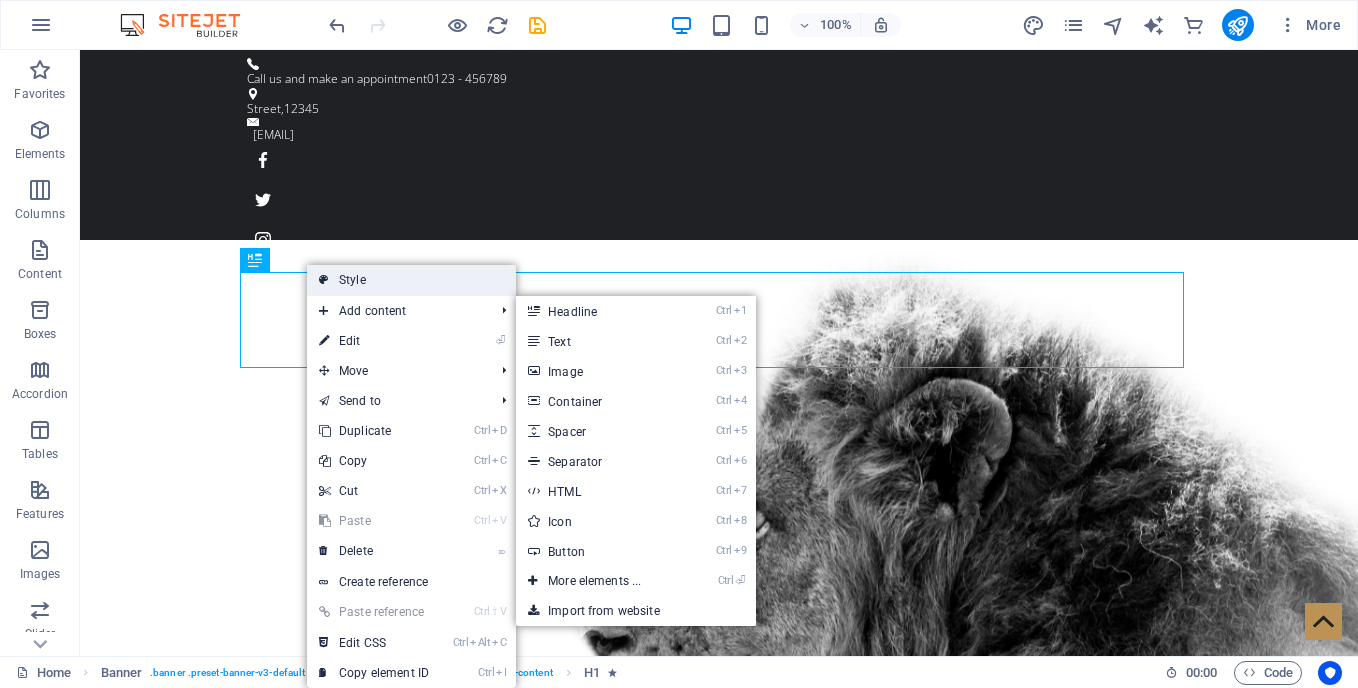 click on "Style" at bounding box center [411, 280] 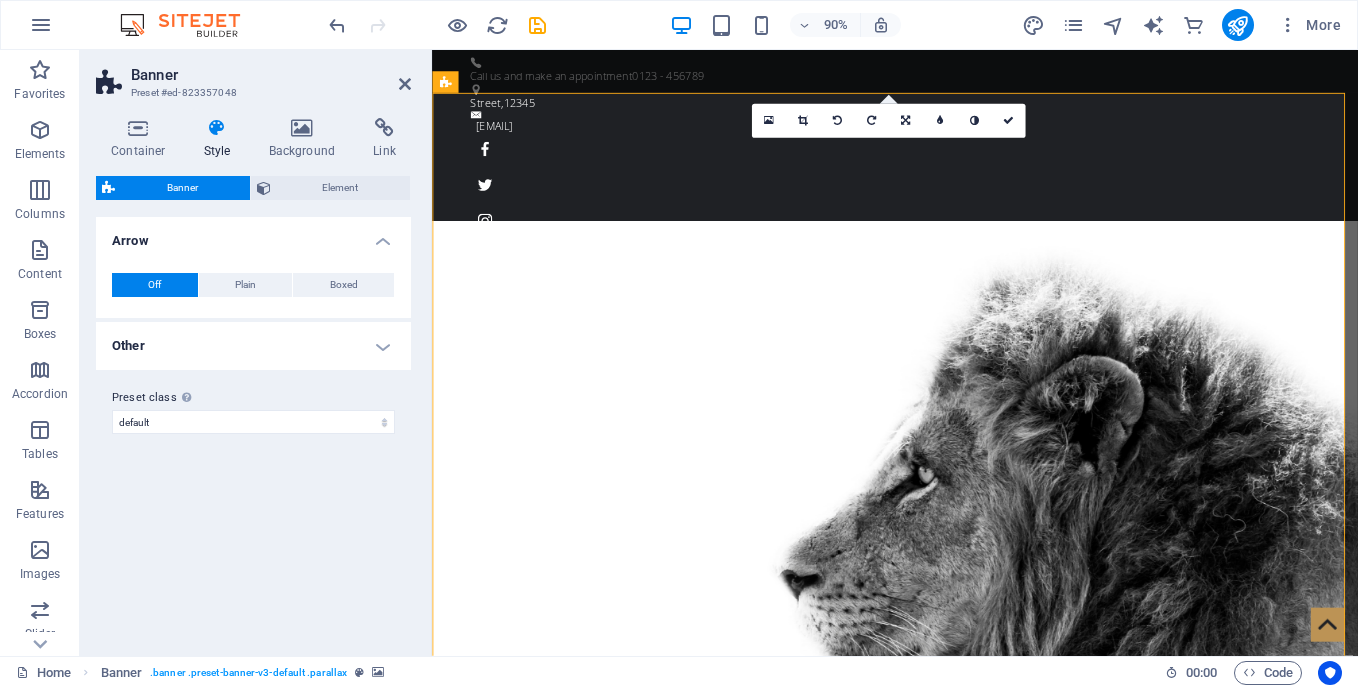 click at bounding box center [217, 128] 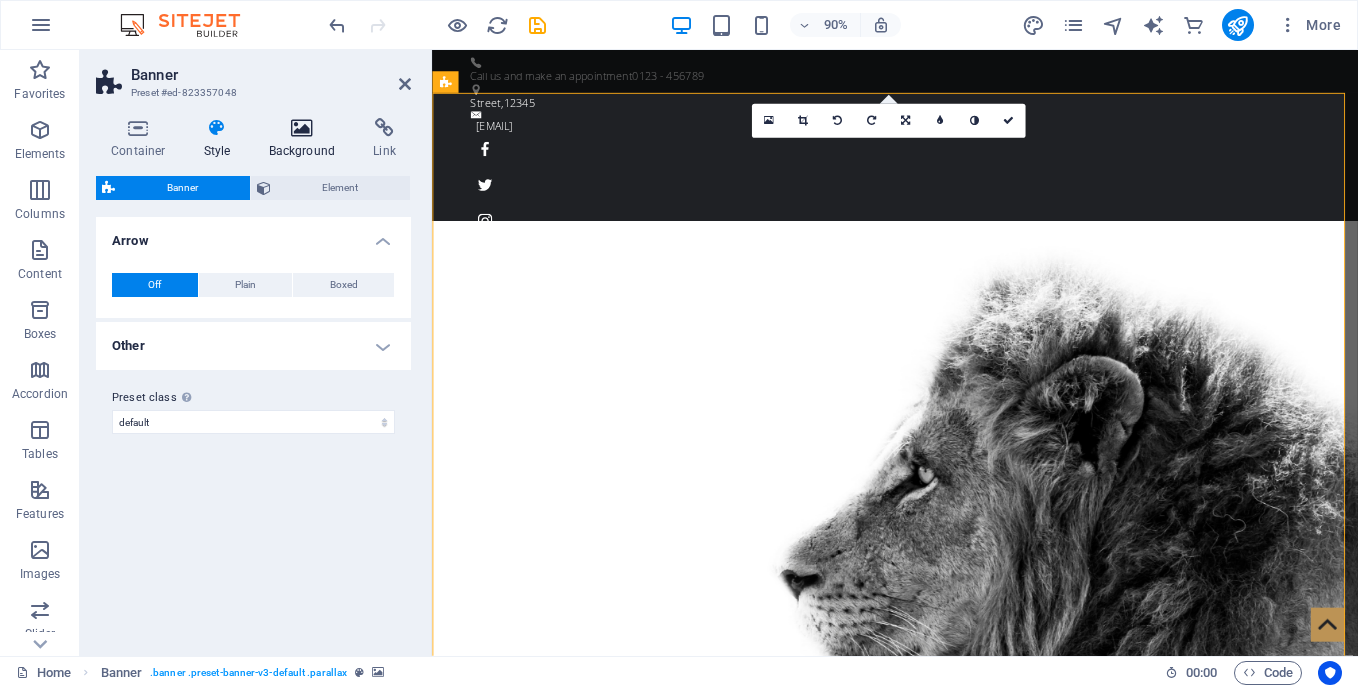 click at bounding box center [302, 128] 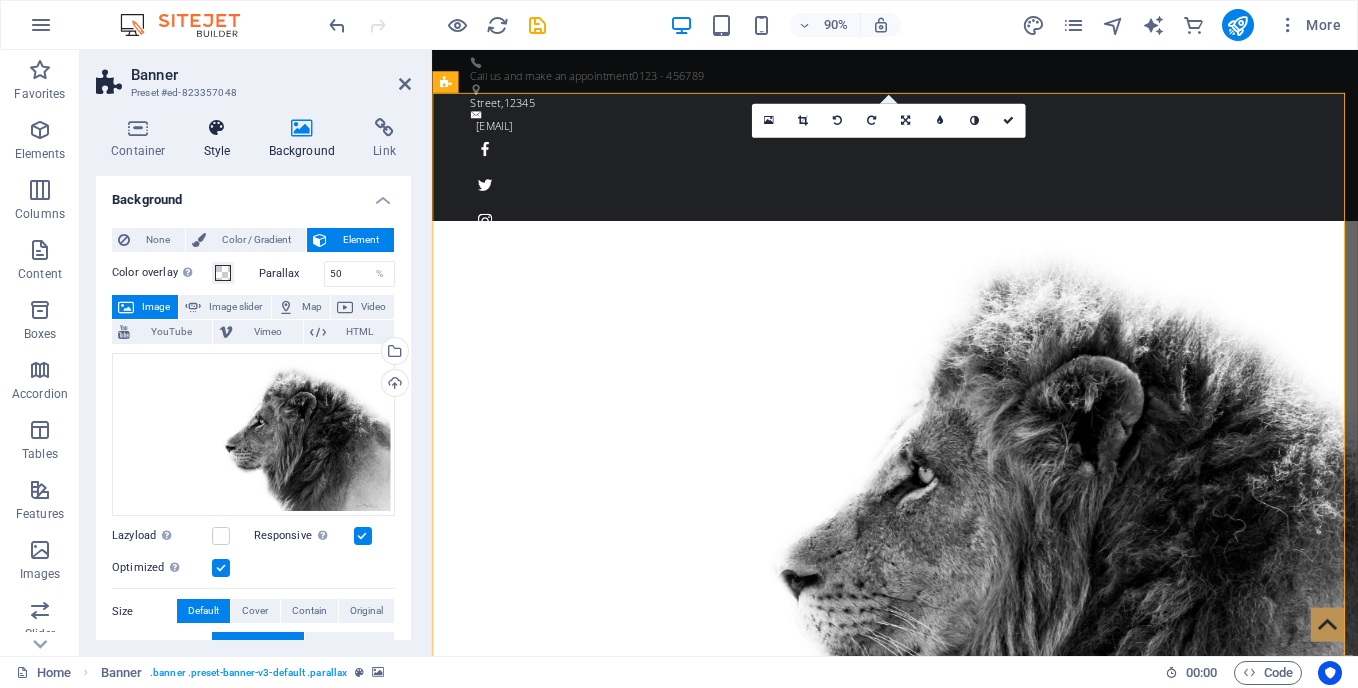click on "Style" at bounding box center (221, 139) 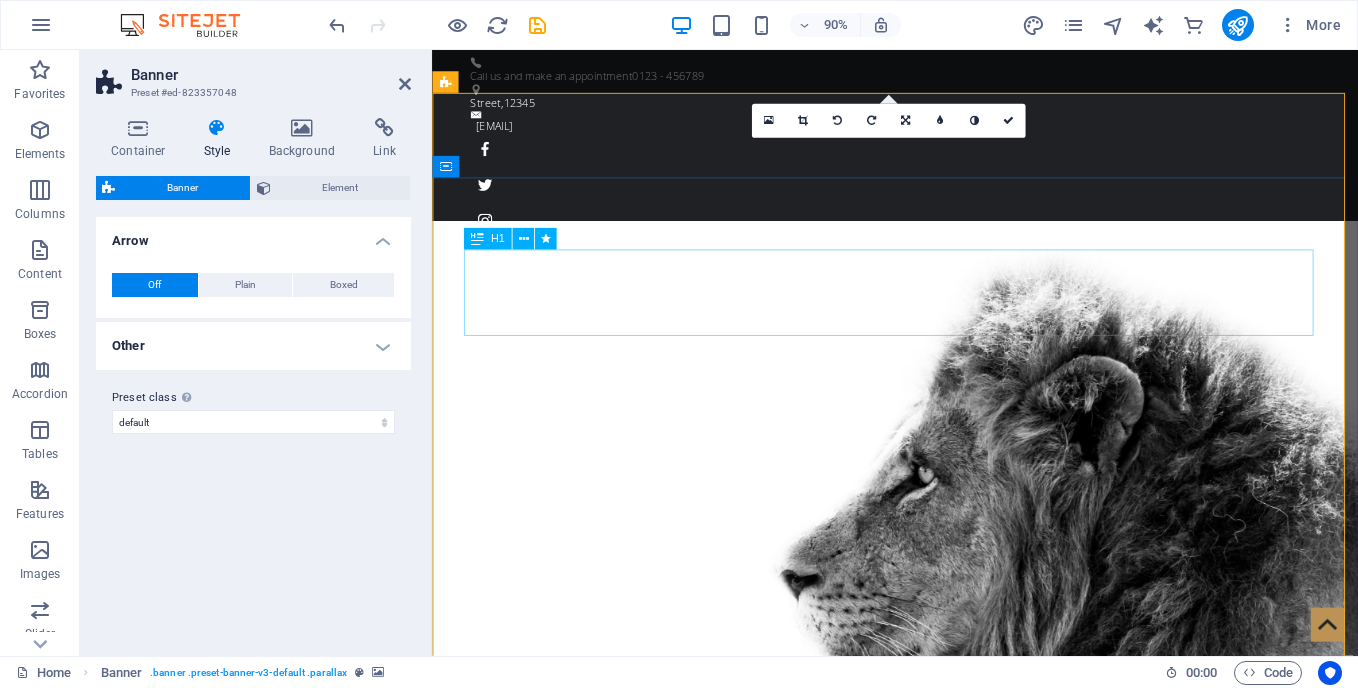 click on "The 1 Million" at bounding box center [947, 1209] 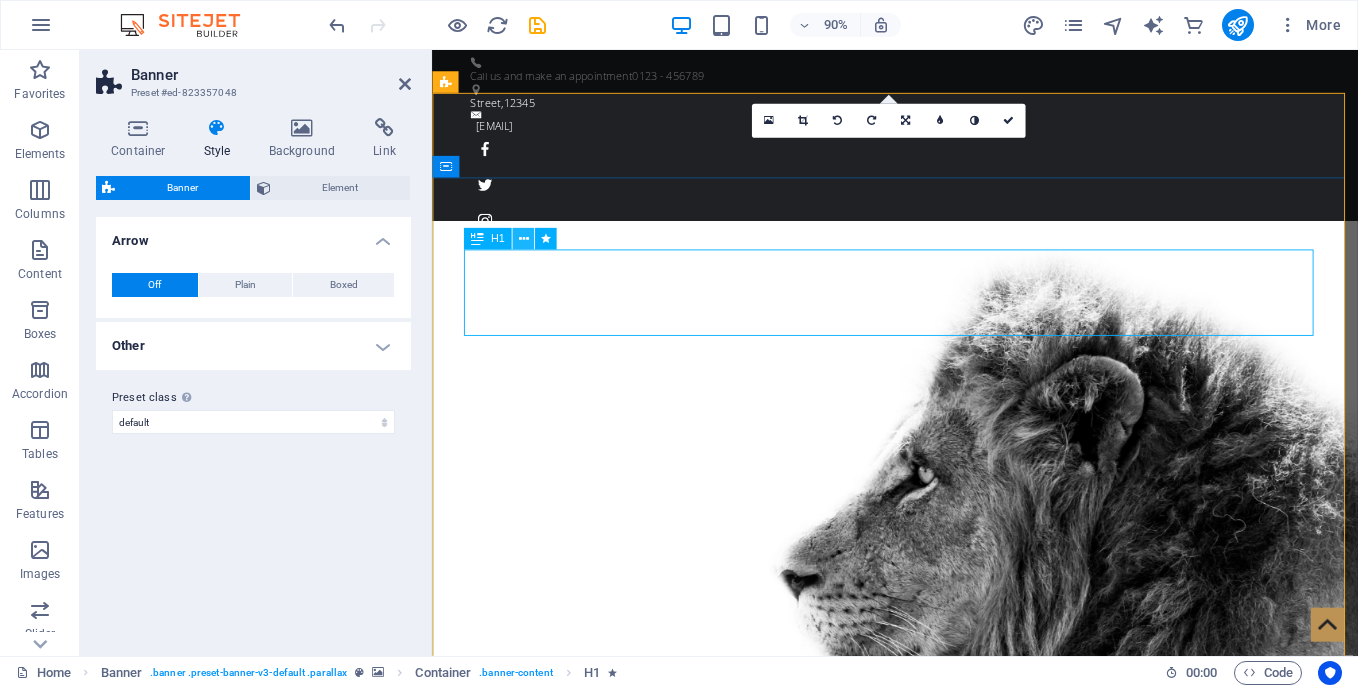 click at bounding box center [523, 239] 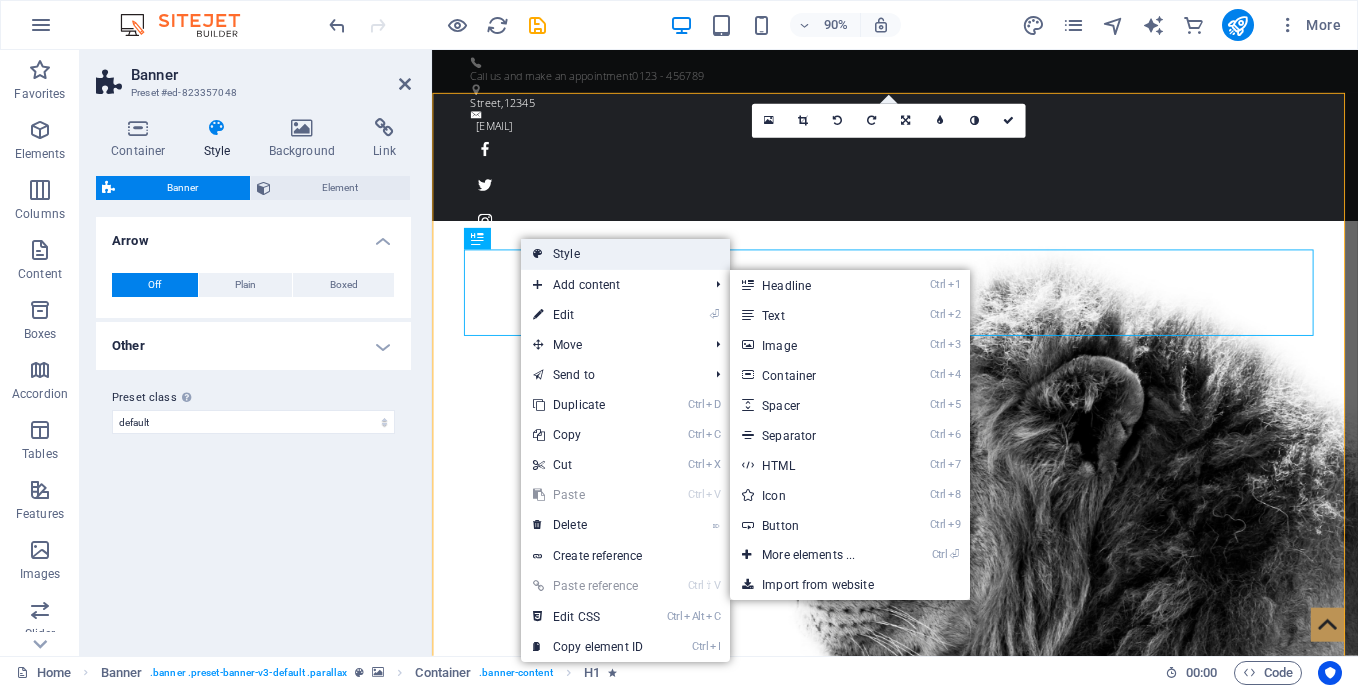 click on "Style" at bounding box center (625, 254) 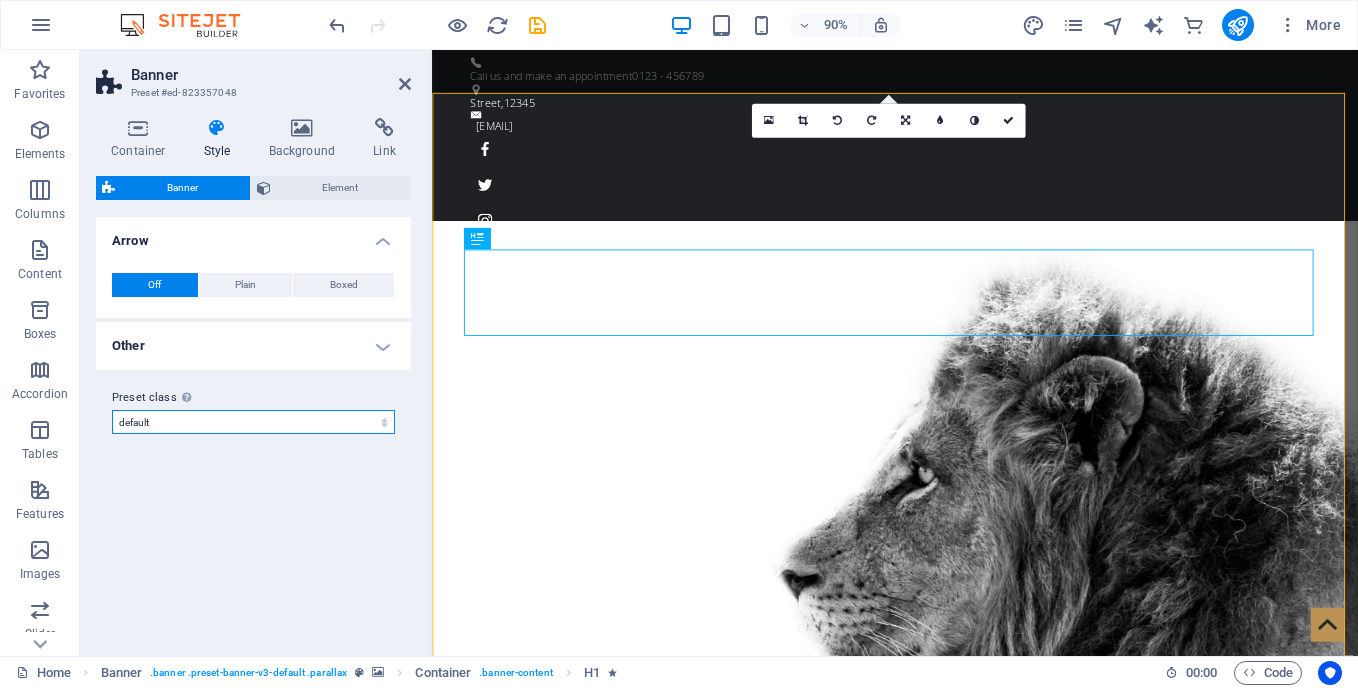 click on "default Add preset class" at bounding box center (253, 422) 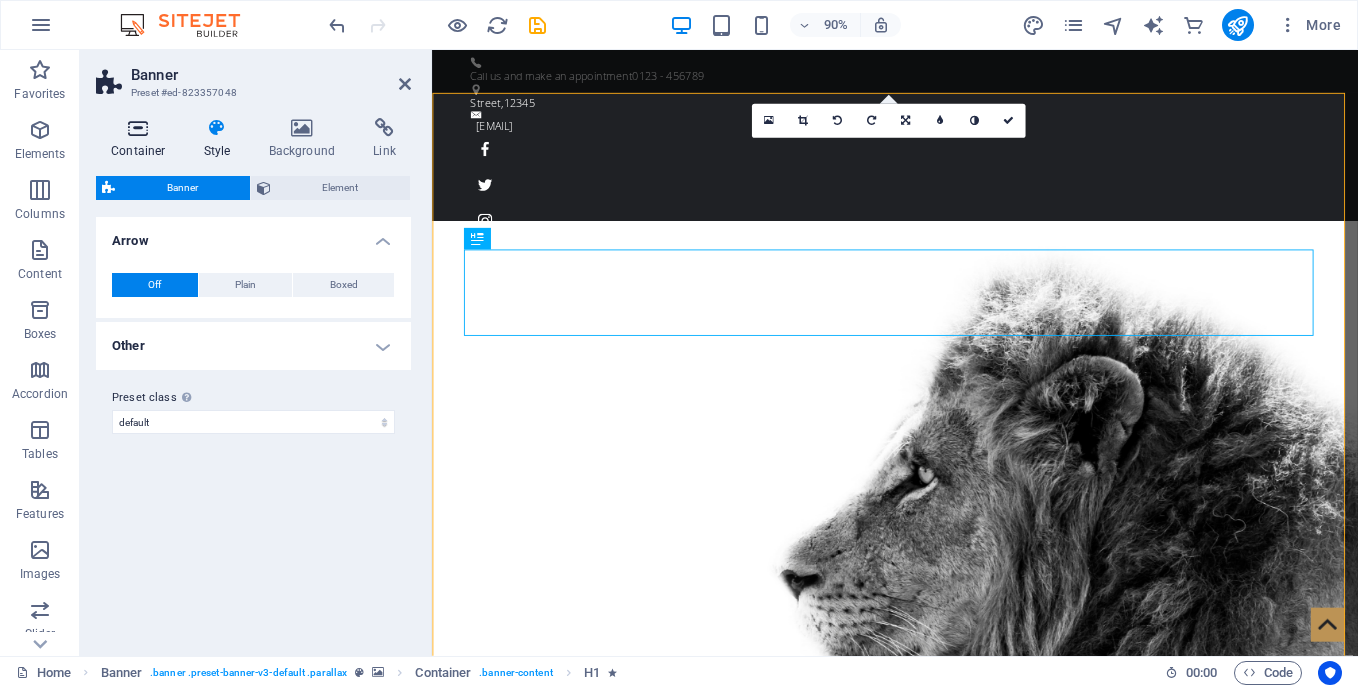 click on "Container" at bounding box center [142, 139] 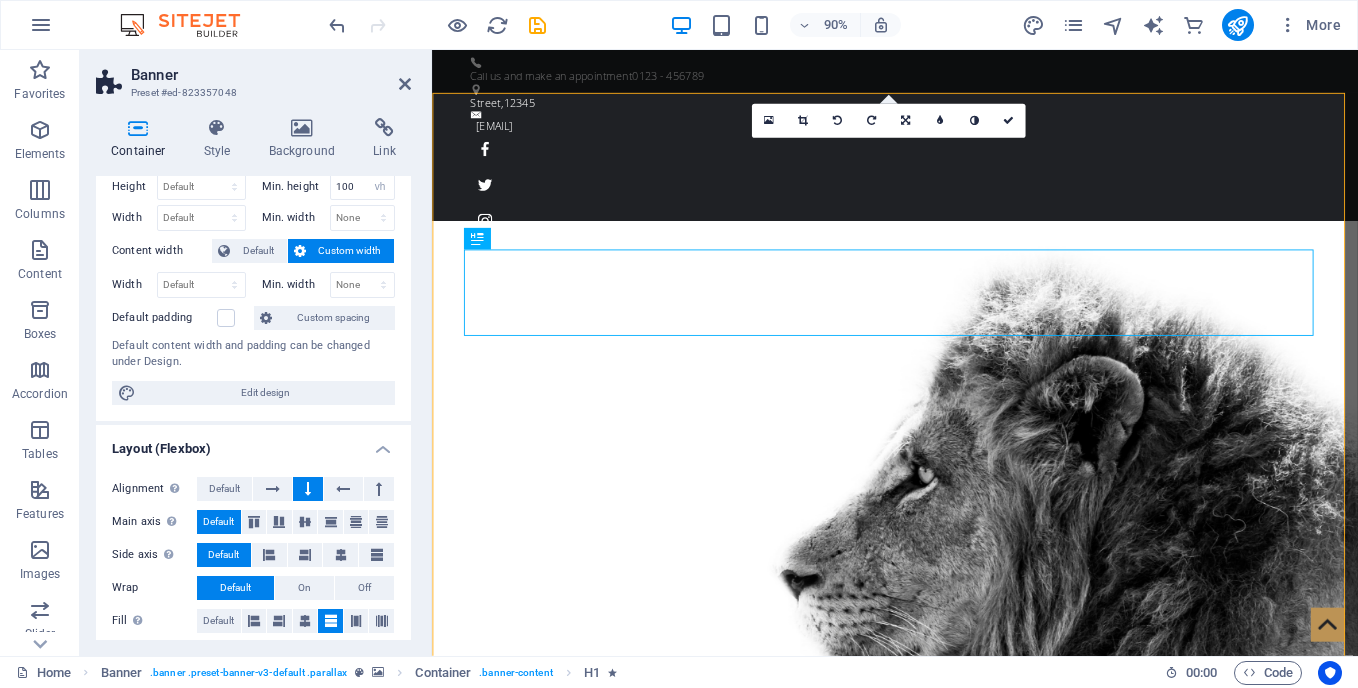 scroll, scrollTop: 0, scrollLeft: 0, axis: both 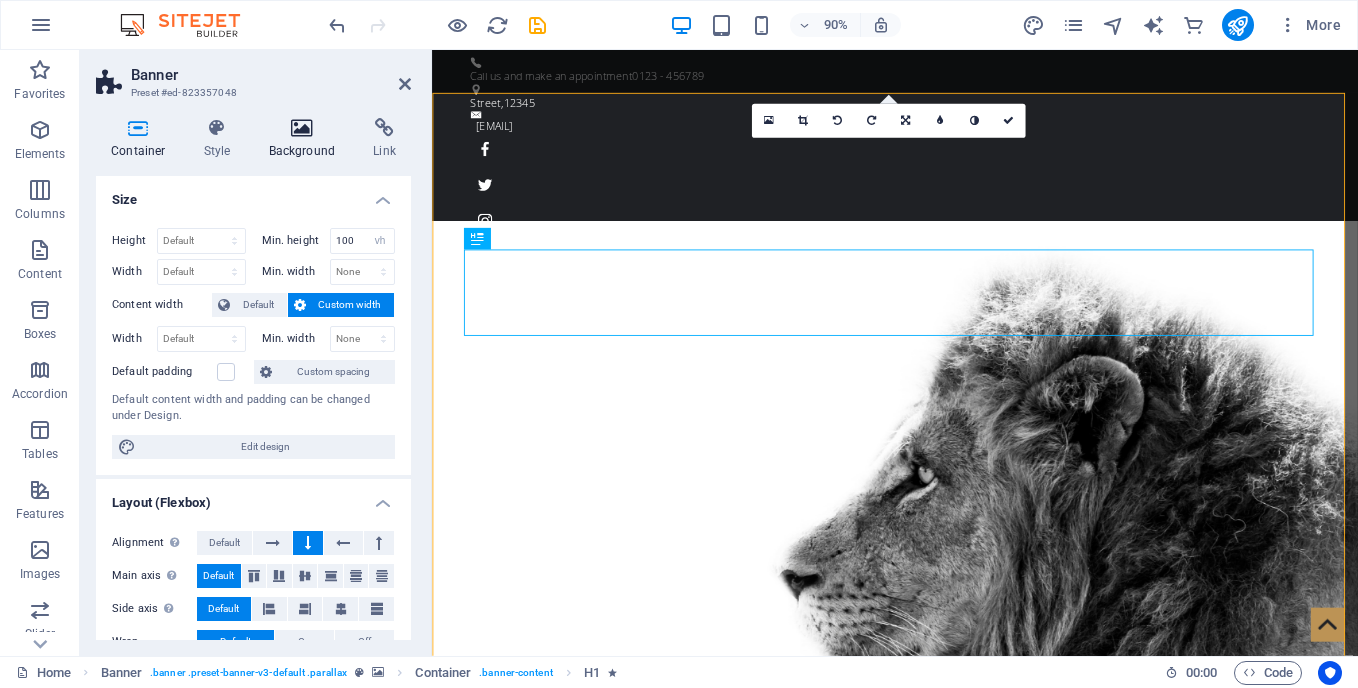 click on "Background" at bounding box center (306, 139) 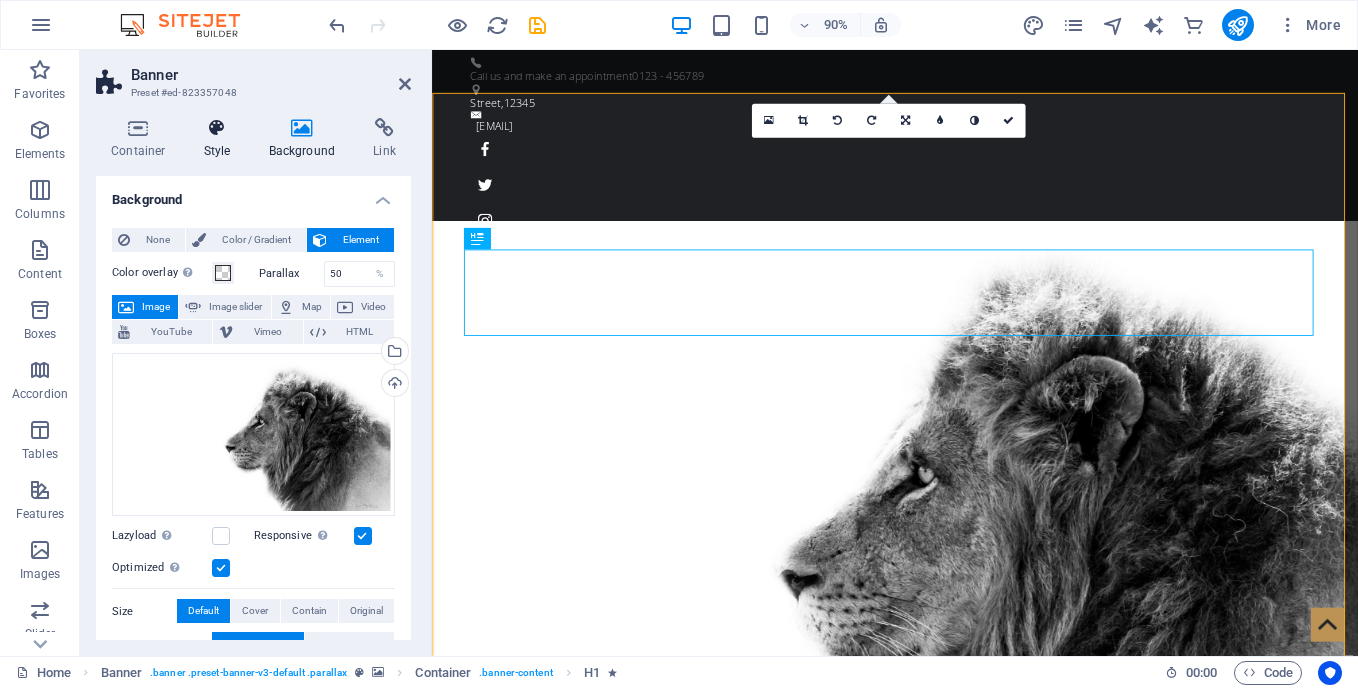 click on "Style" at bounding box center (221, 139) 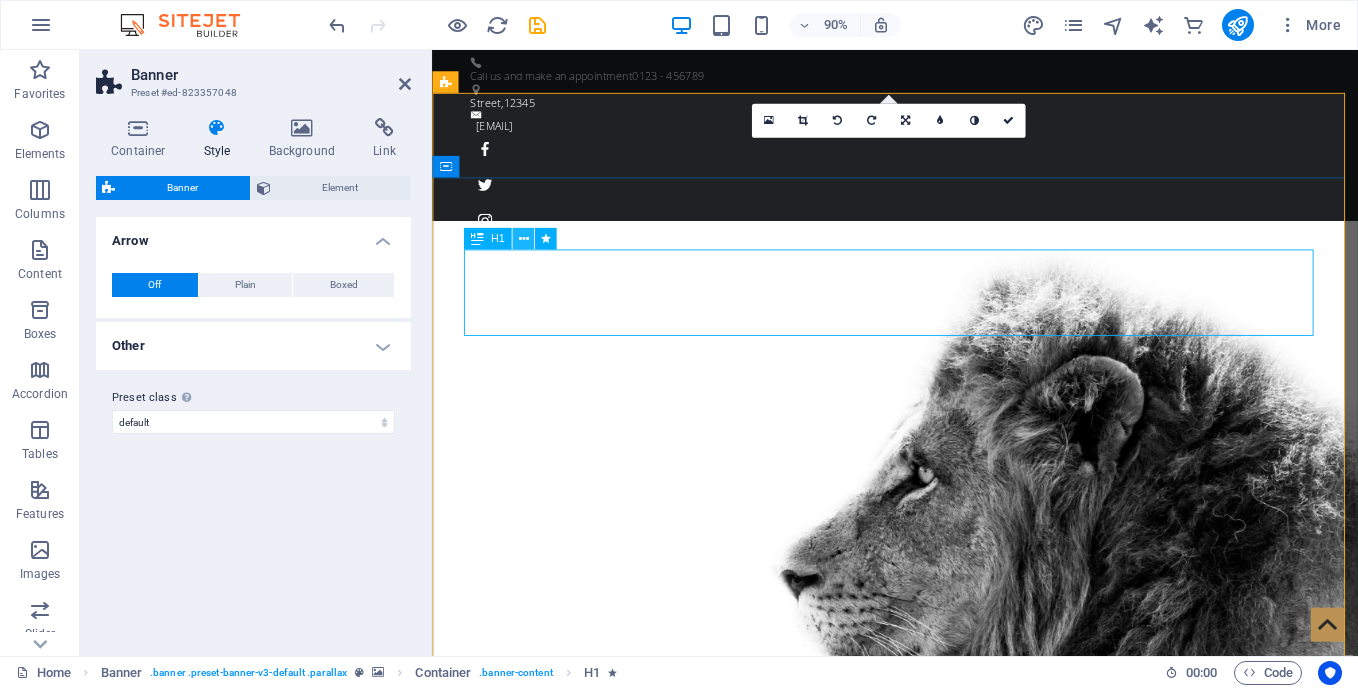 click at bounding box center (523, 239) 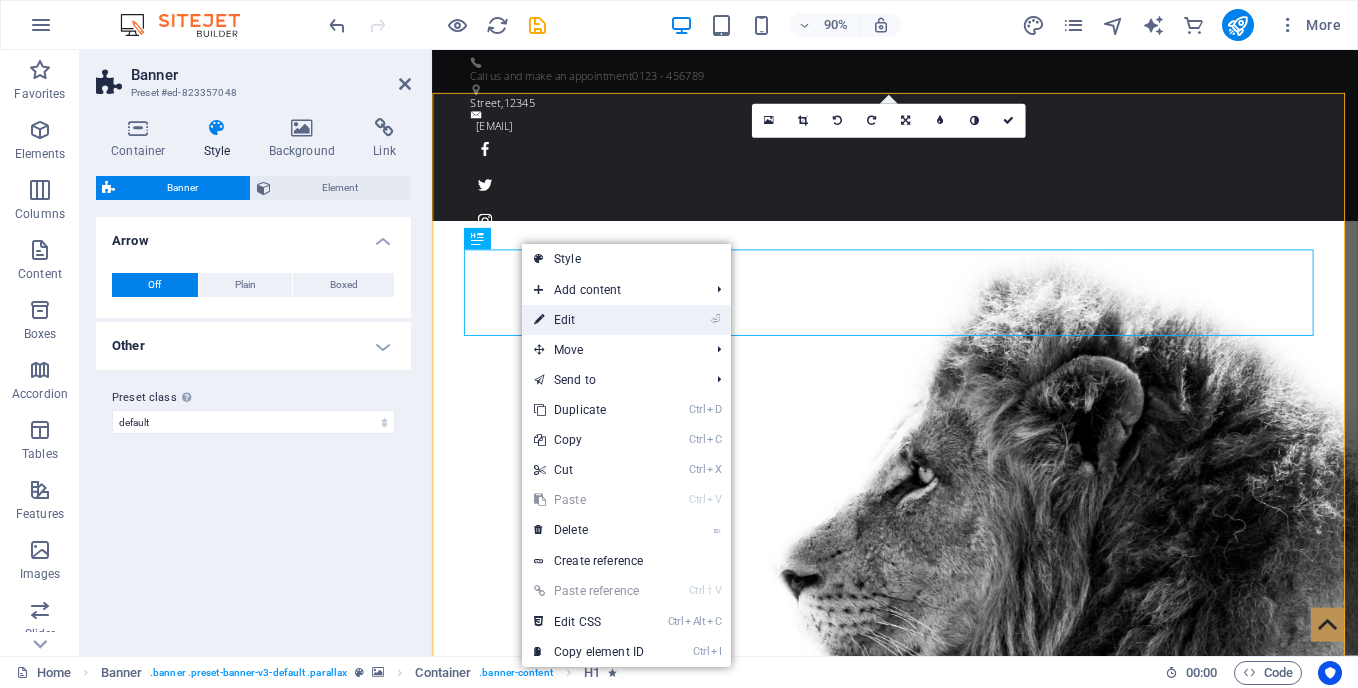 click on "⏎  Edit" at bounding box center [589, 320] 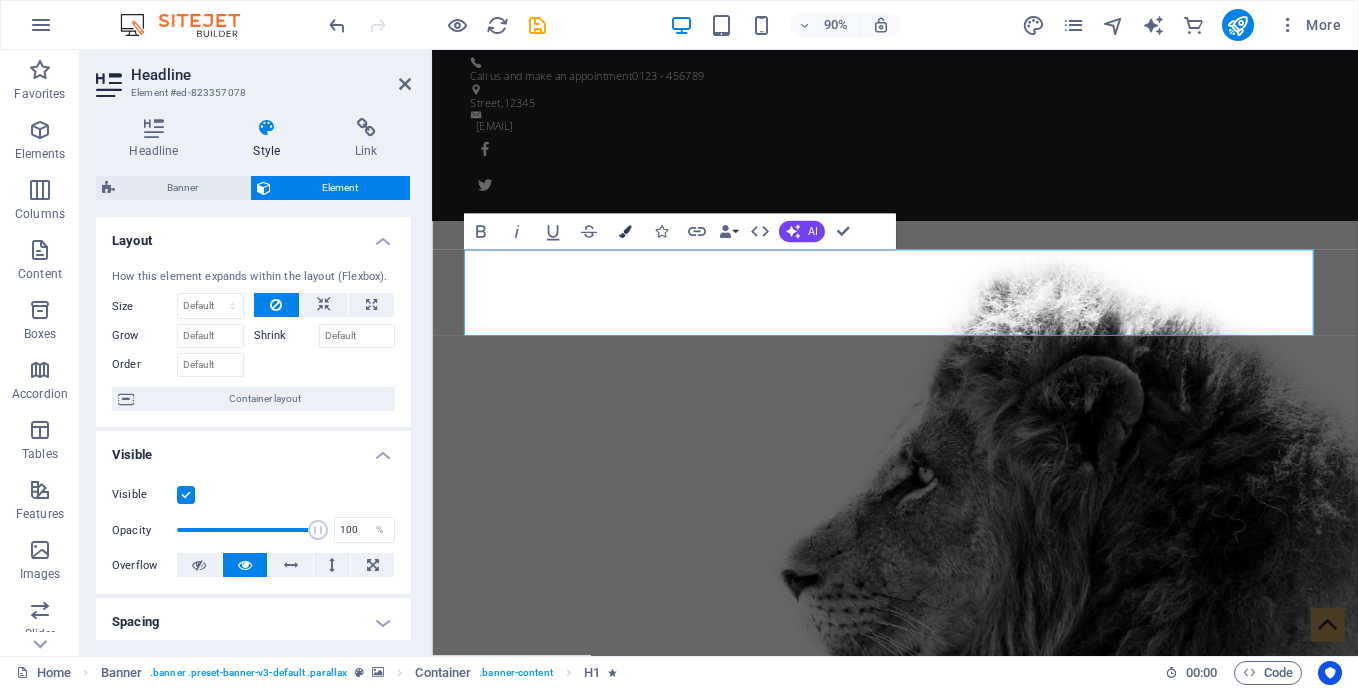 click at bounding box center [624, 232] 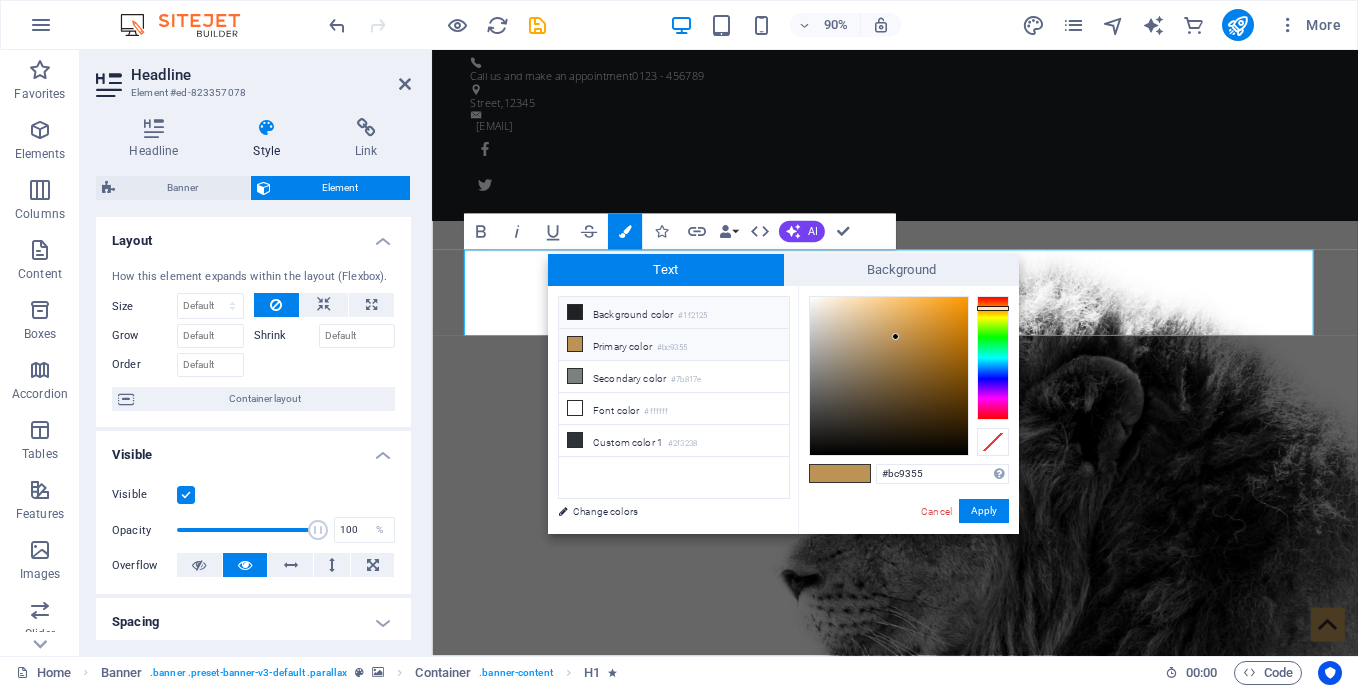 click on "Background color
#1f2125" at bounding box center [674, 313] 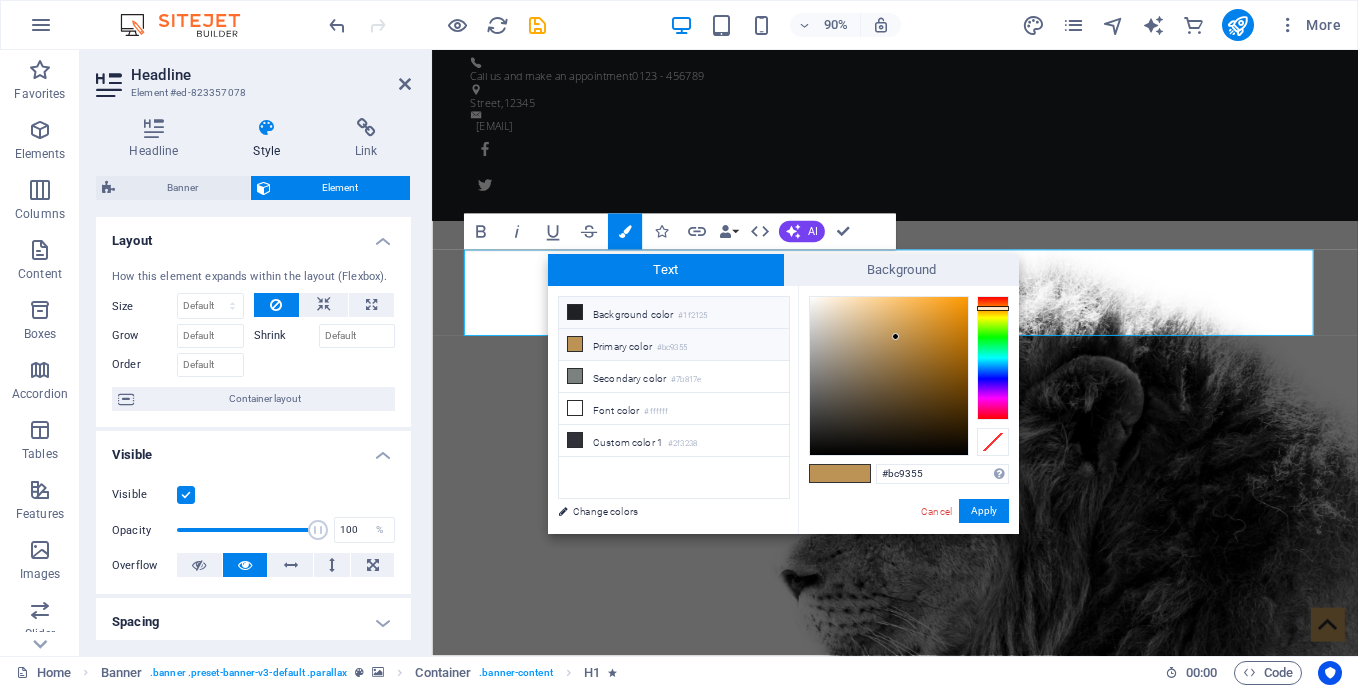 type on "#1f2125" 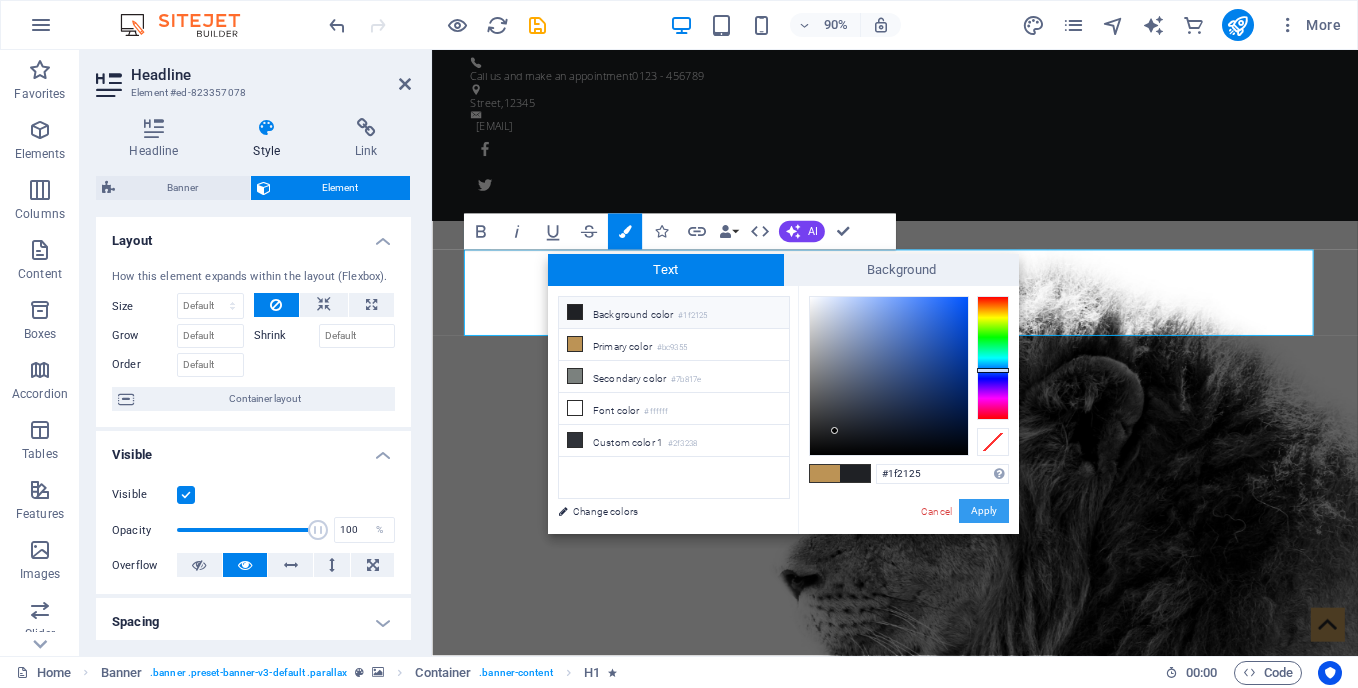 click on "Apply" at bounding box center [984, 511] 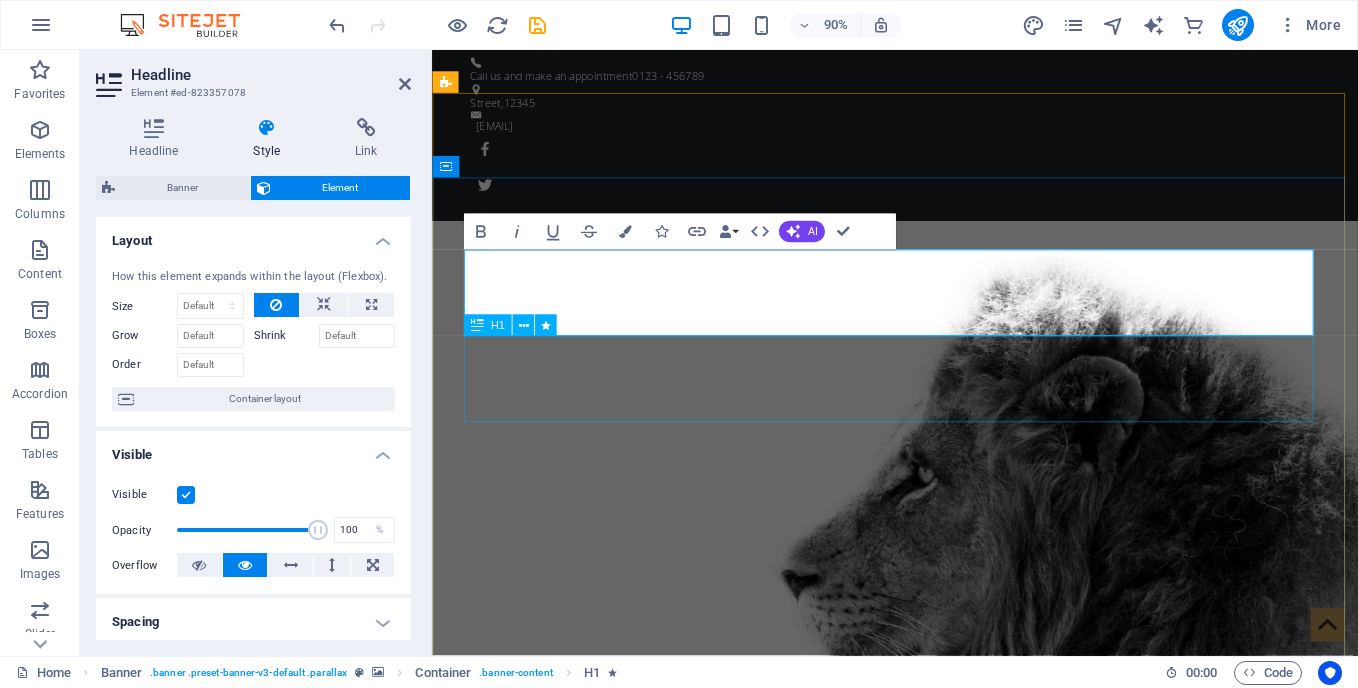 click on "Mission:" at bounding box center [947, 1305] 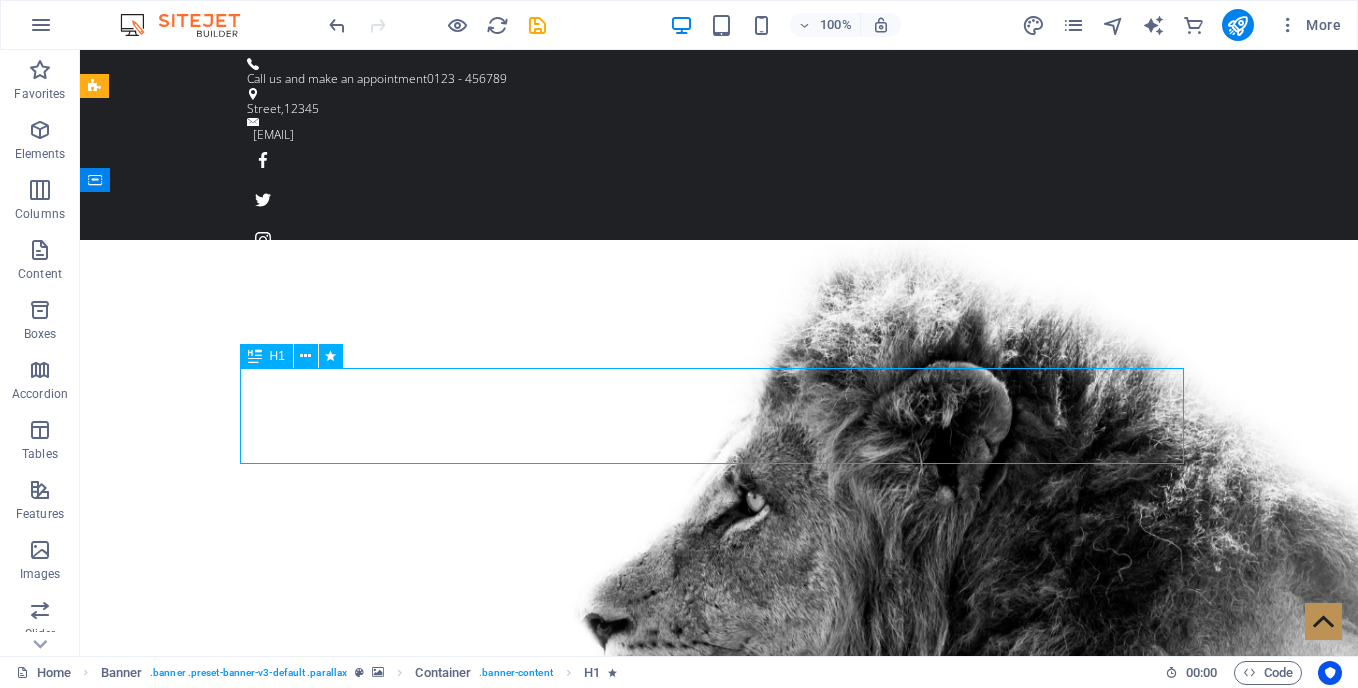 click on "Mission:" at bounding box center [719, 1271] 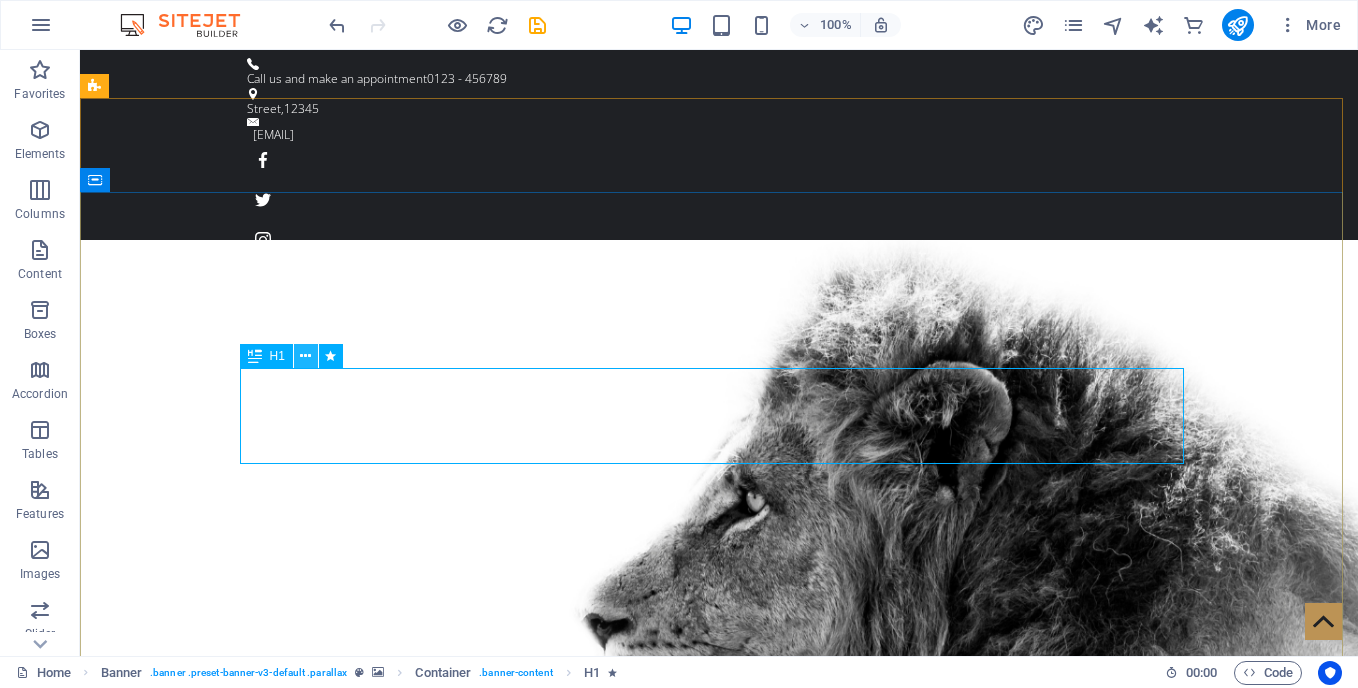 click at bounding box center (305, 356) 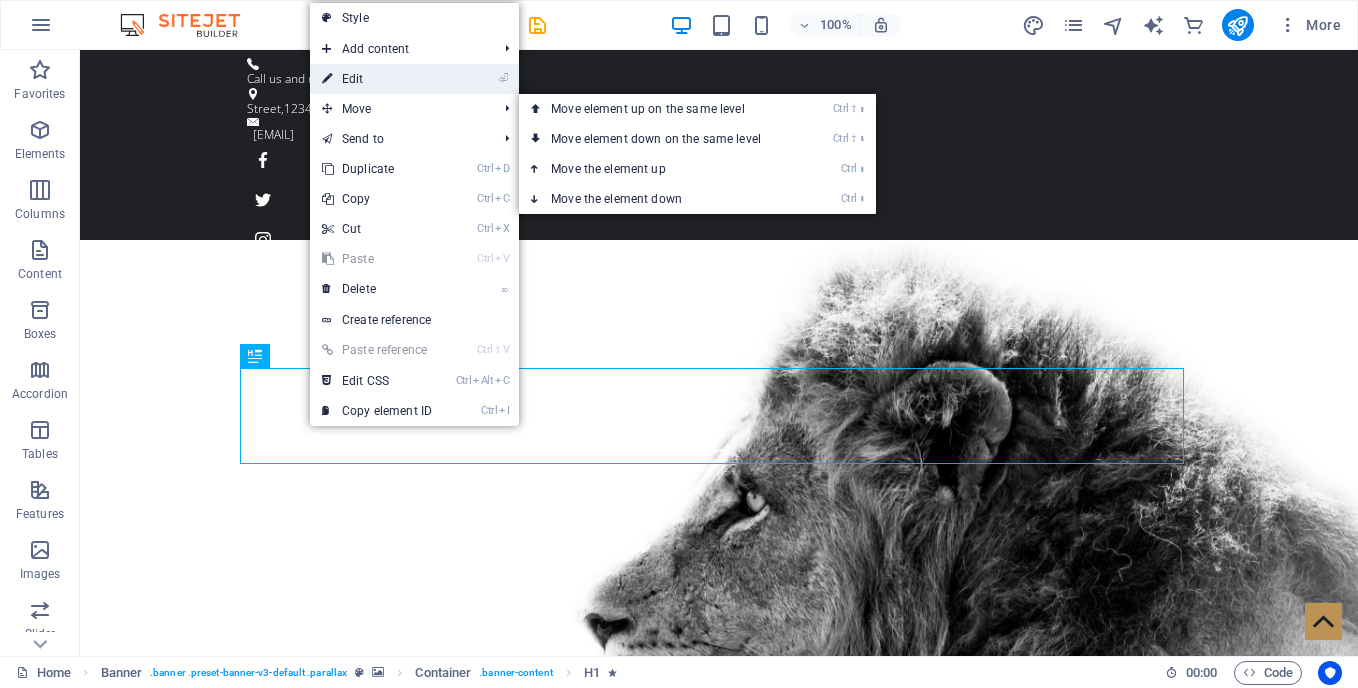 click on "⏎  Edit" at bounding box center (377, 79) 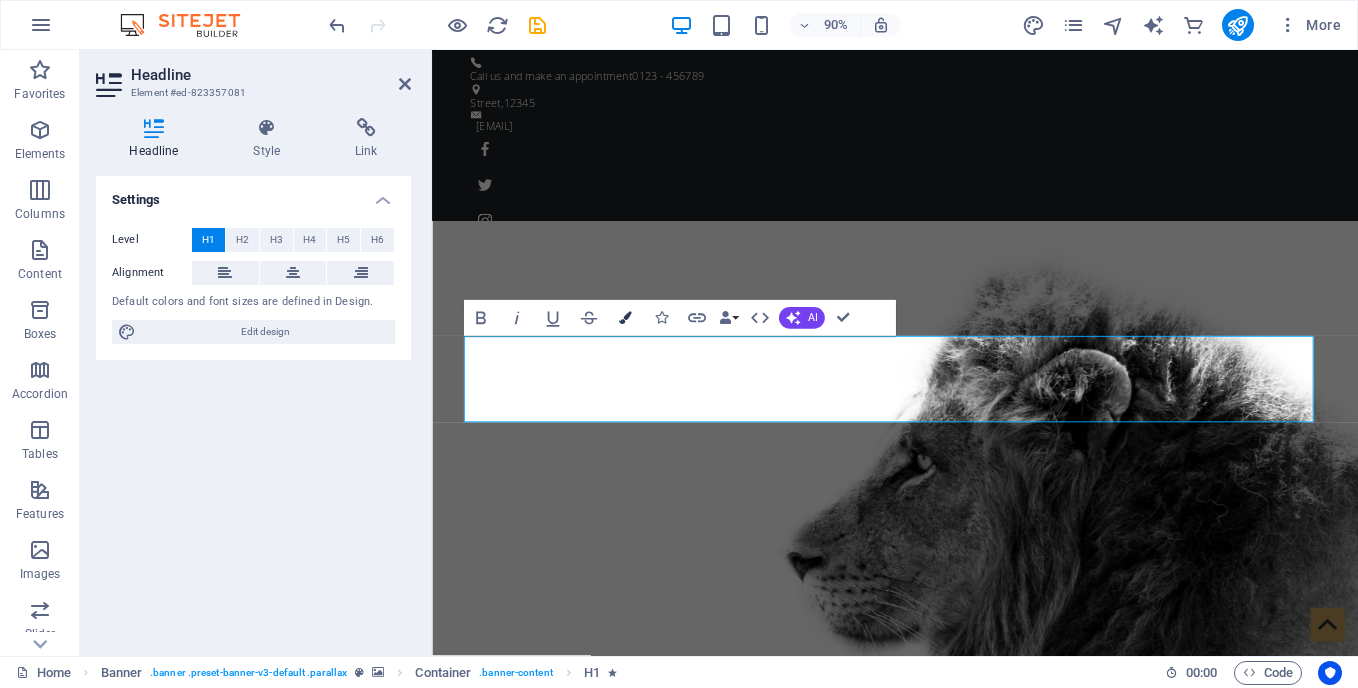 click at bounding box center (624, 318) 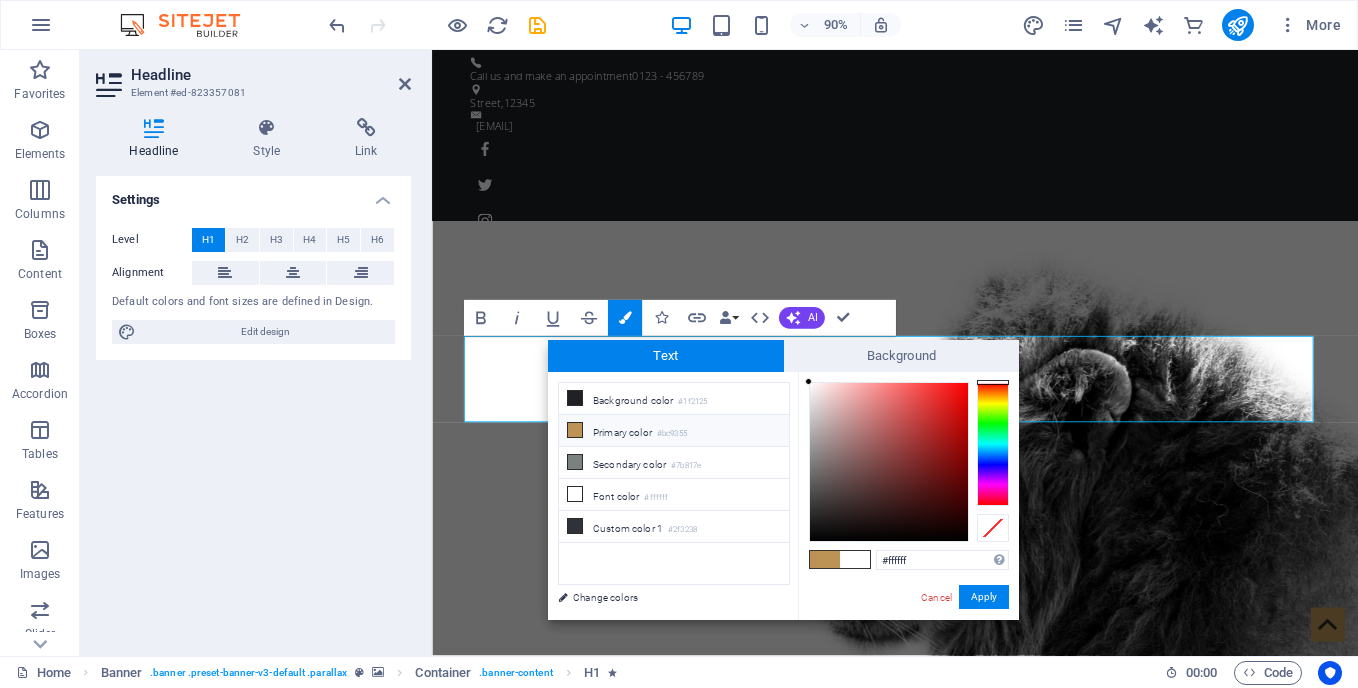 click on "Primary color
#bc9355" at bounding box center [674, 431] 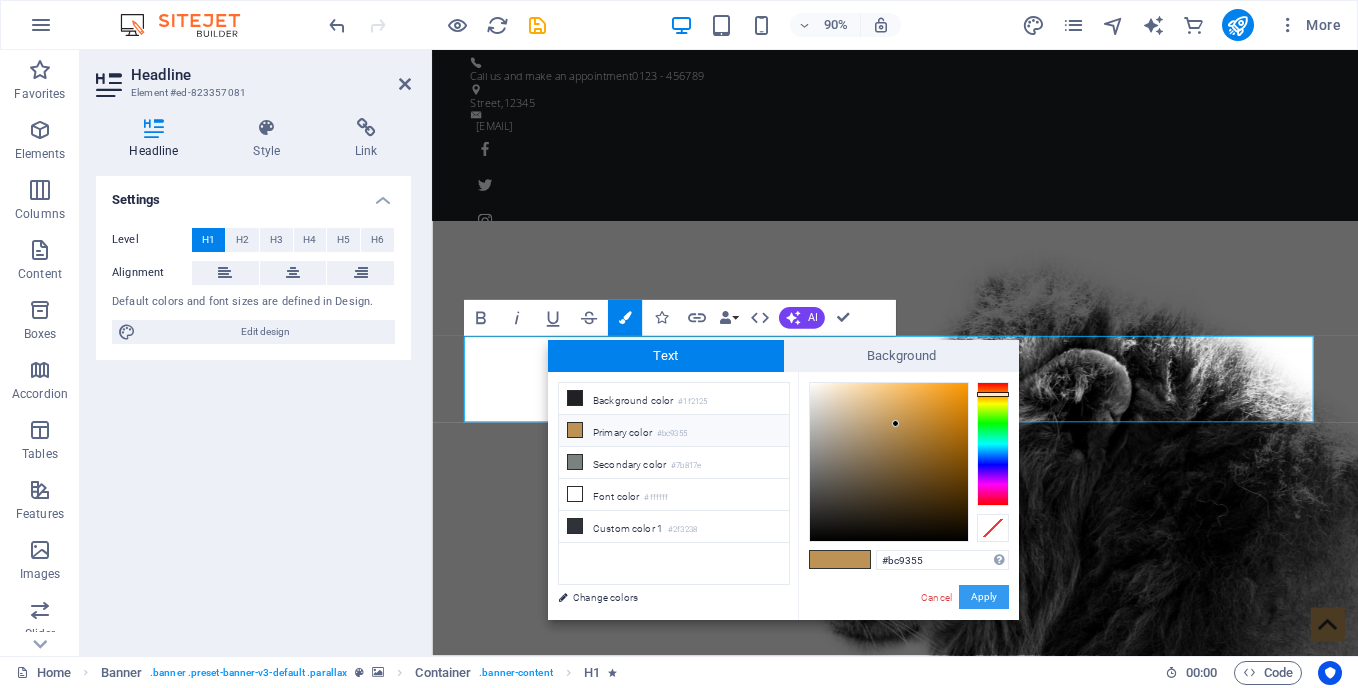 click on "Apply" at bounding box center [984, 597] 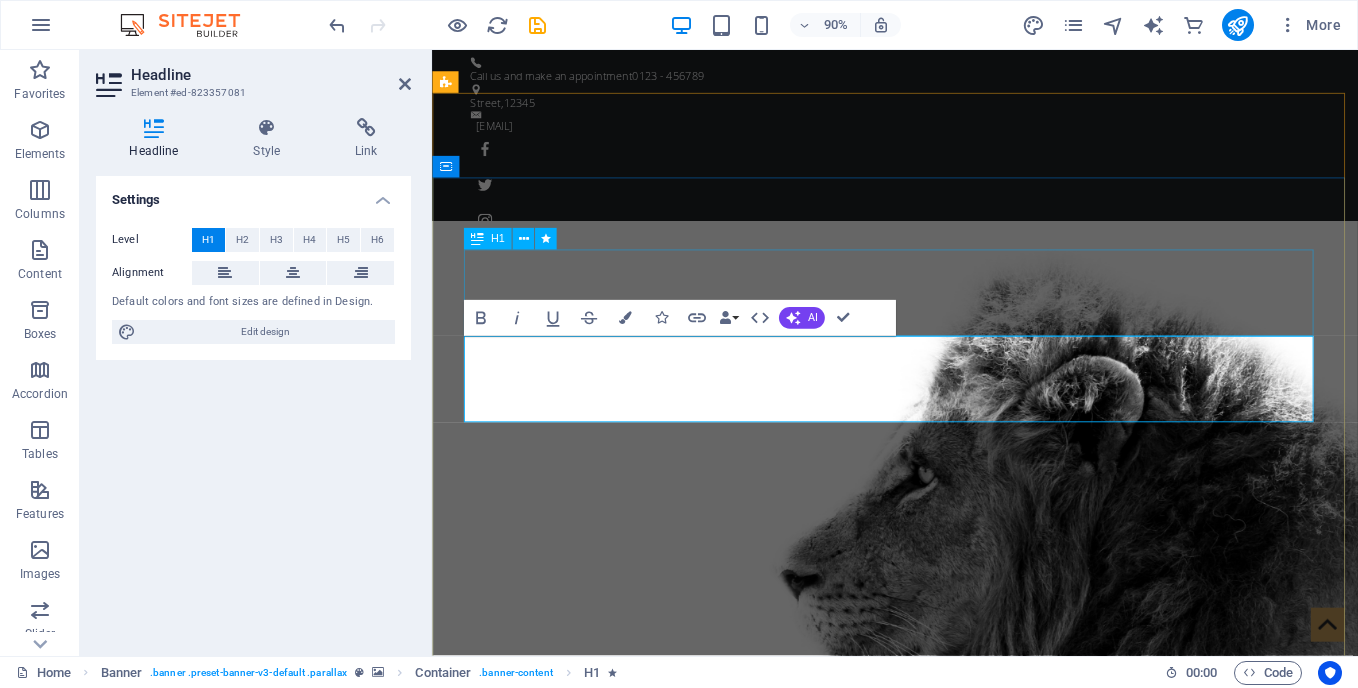 click on "The 1 Million" at bounding box center (947, 1209) 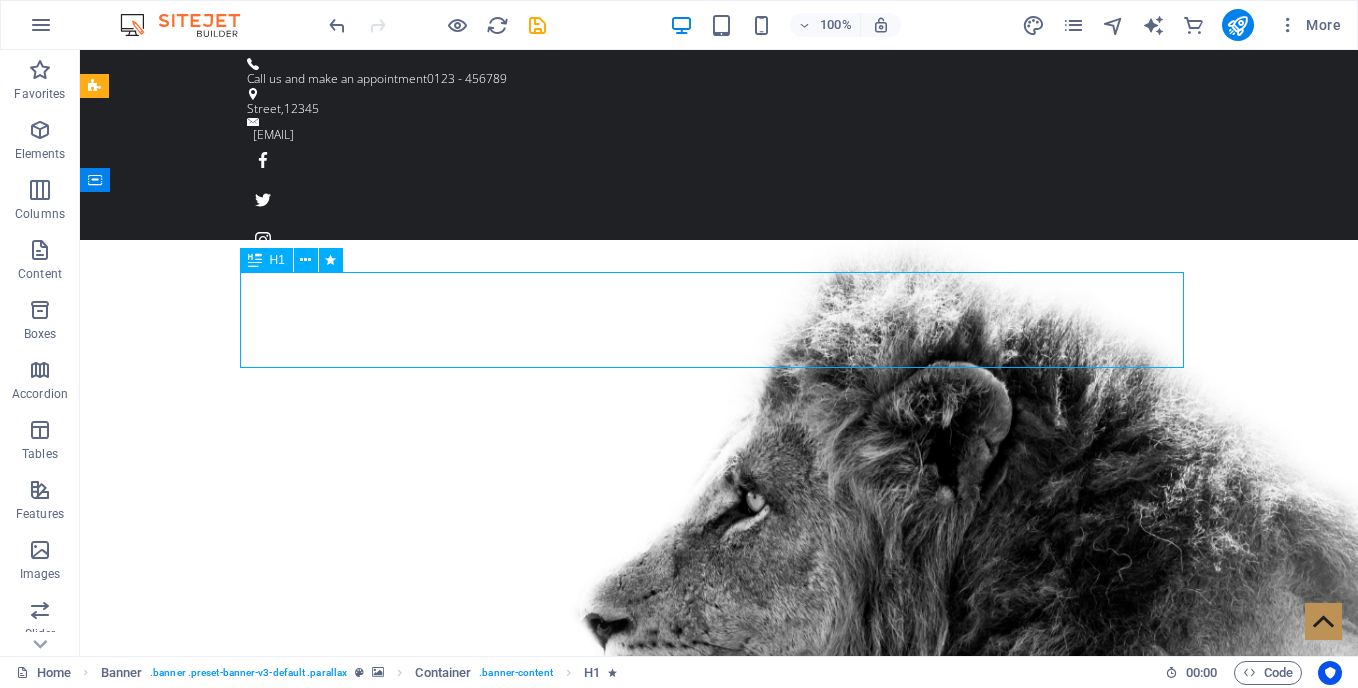 click on "The 1 Million" at bounding box center [719, 1175] 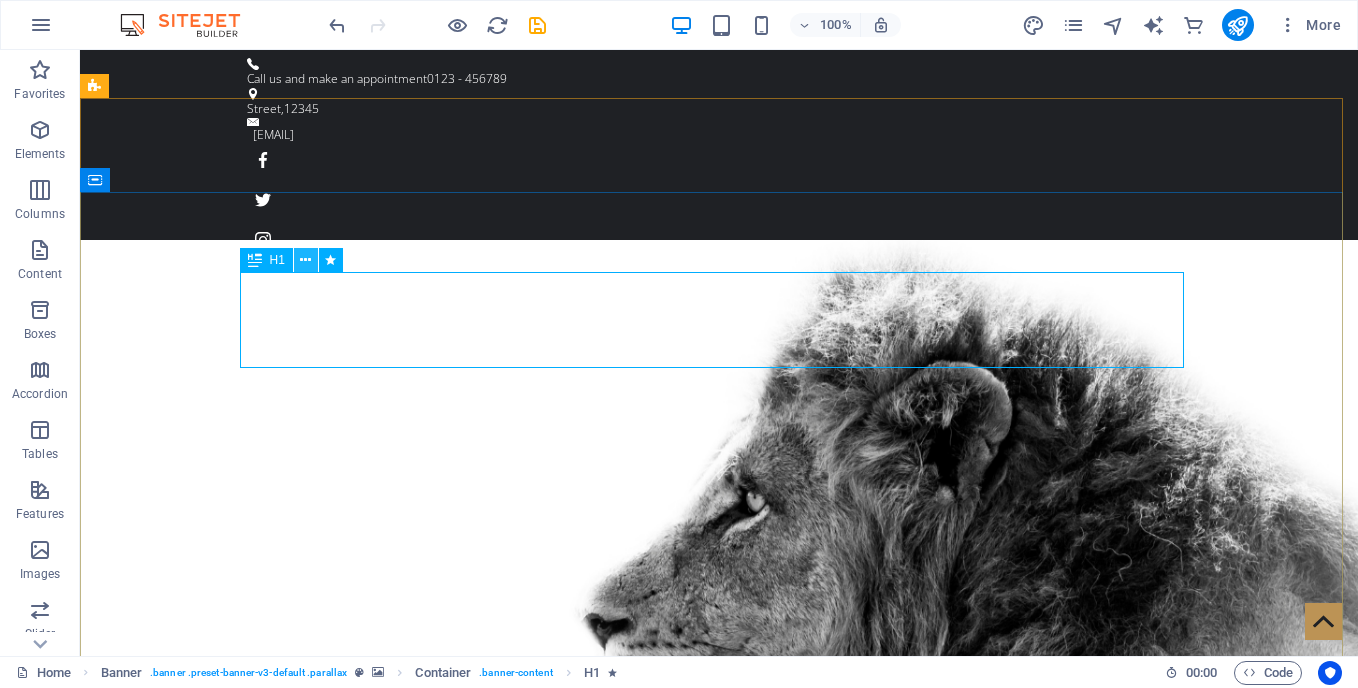 click at bounding box center (305, 260) 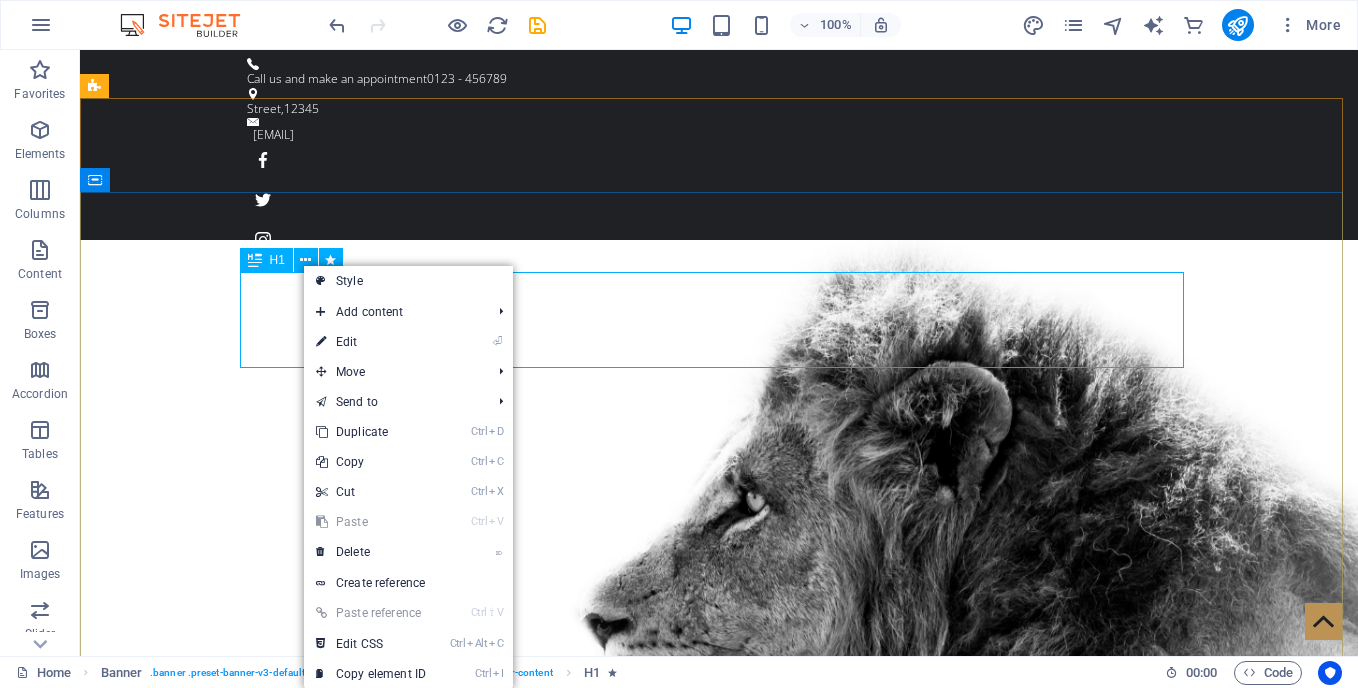 click on "H1" at bounding box center (277, 260) 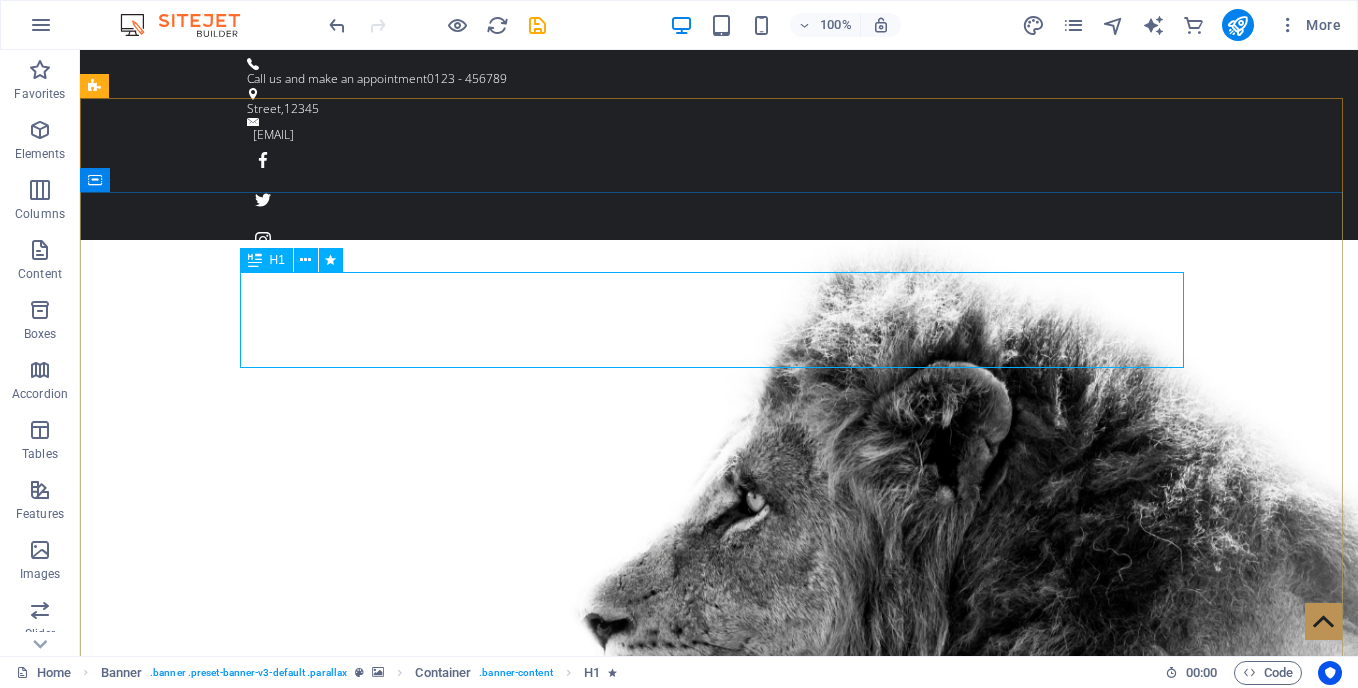 click on "H1" at bounding box center (277, 260) 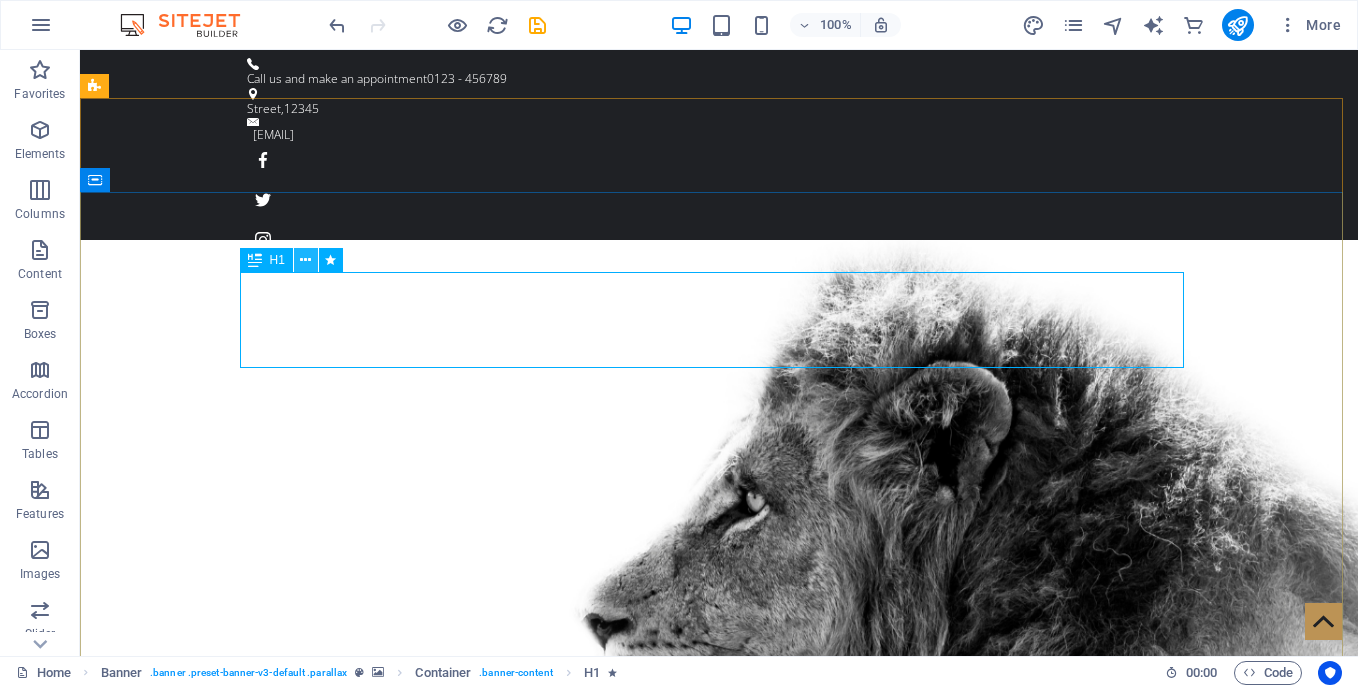 click at bounding box center (306, 260) 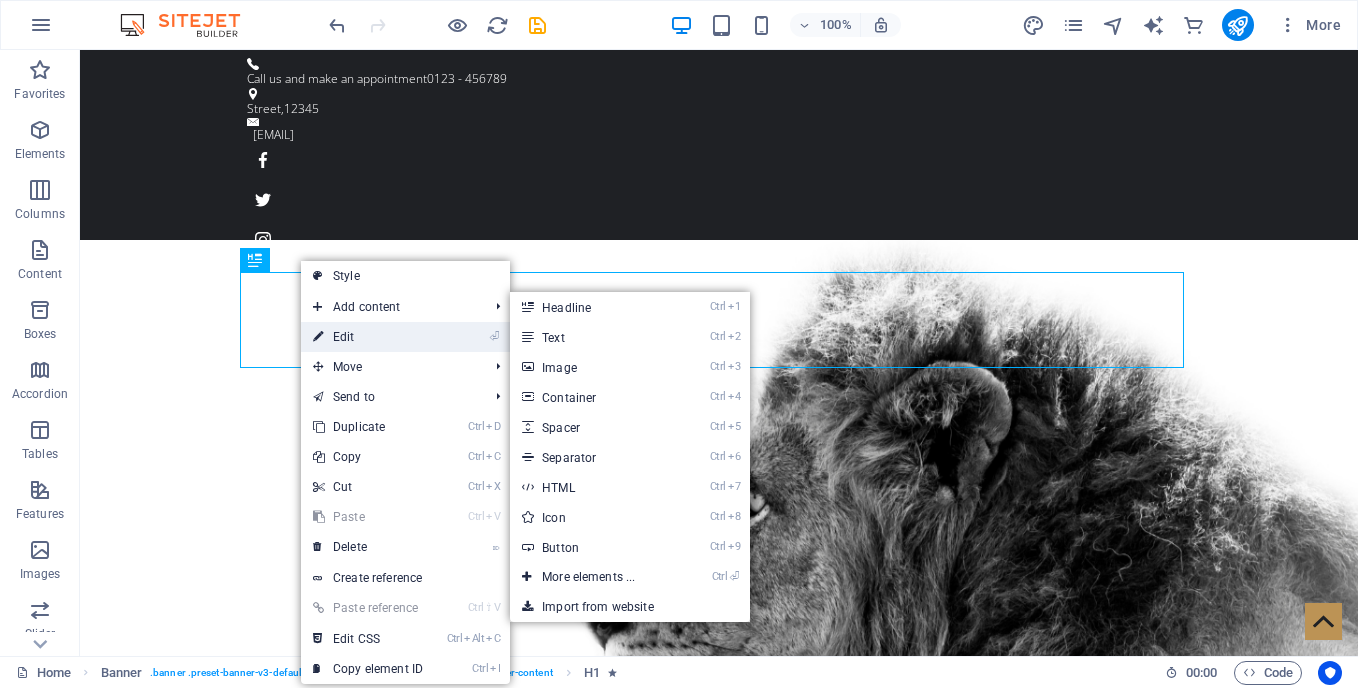 click on "⏎  Edit" at bounding box center [368, 337] 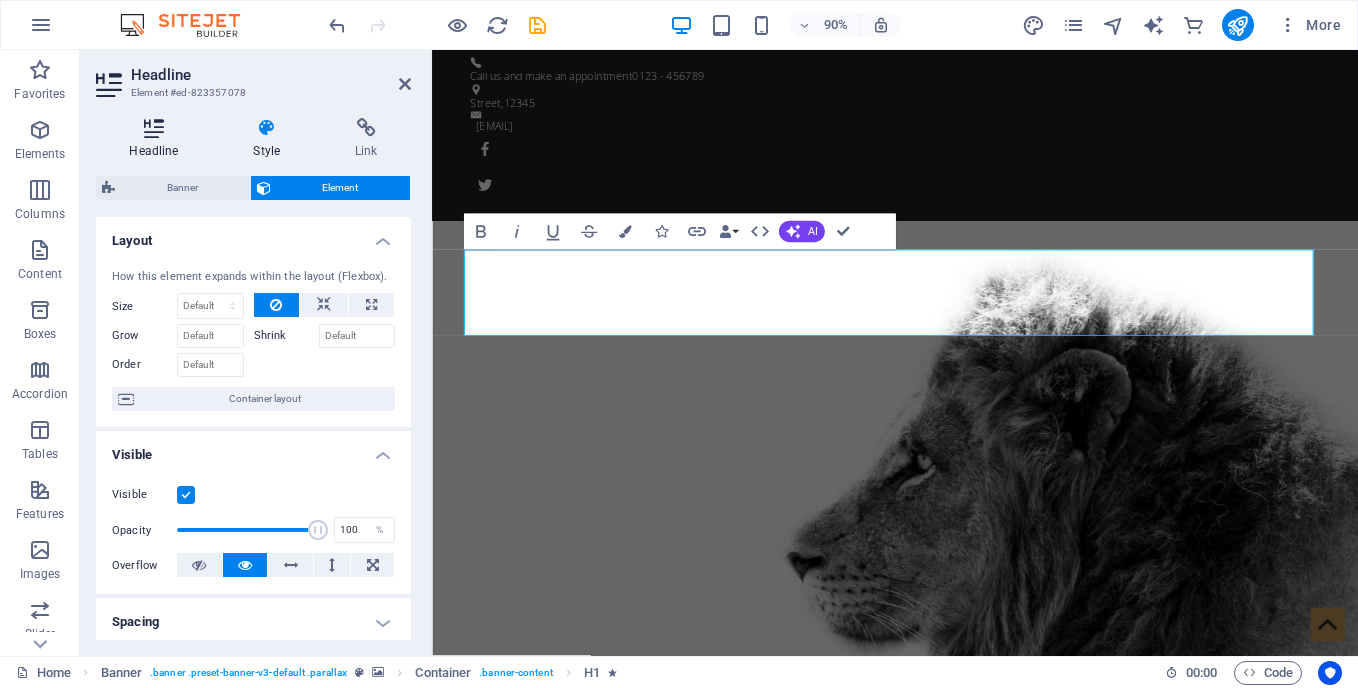 click on "Headline" at bounding box center (158, 139) 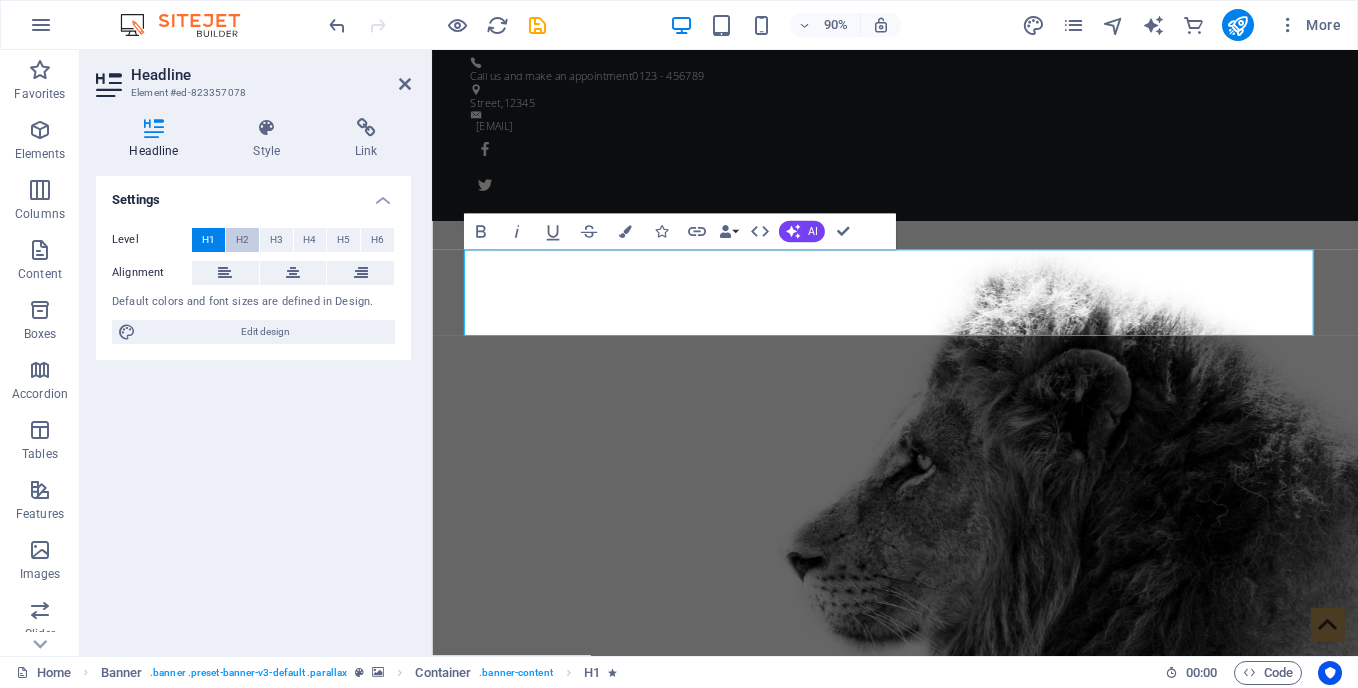 click on "H2" at bounding box center [242, 240] 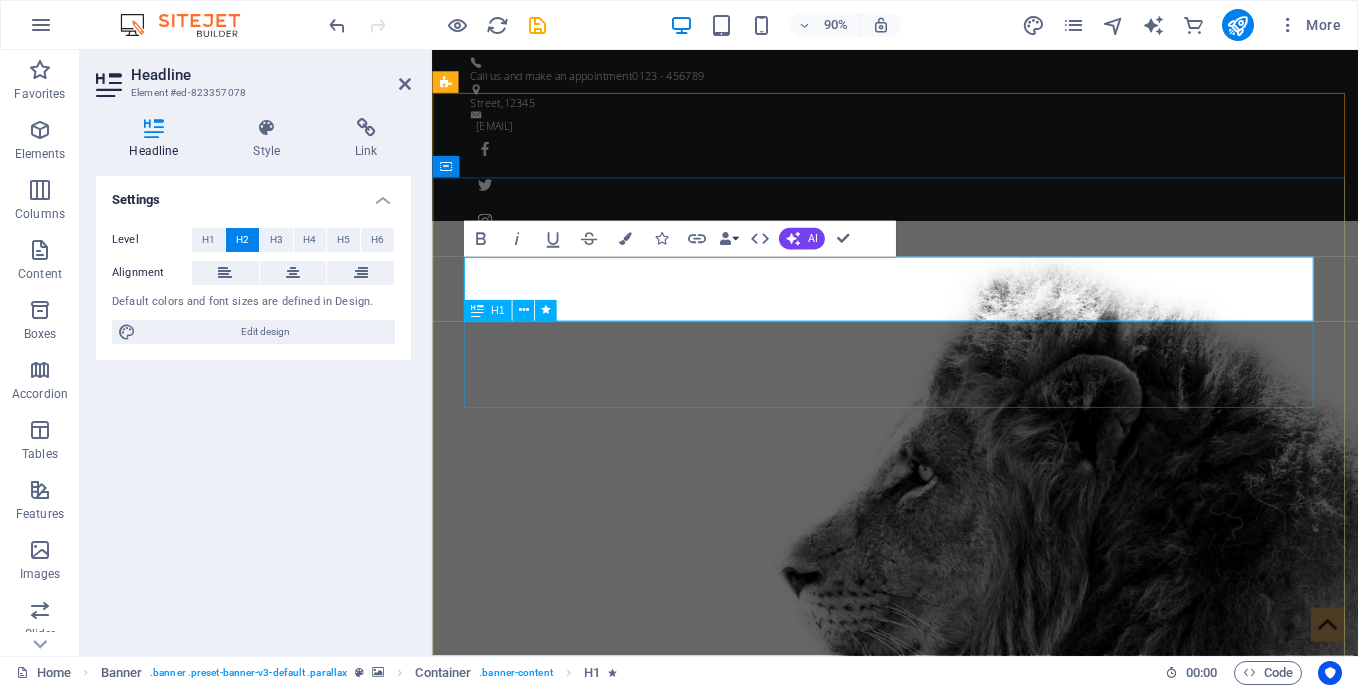 click on "Mission:" at bounding box center (947, 1276) 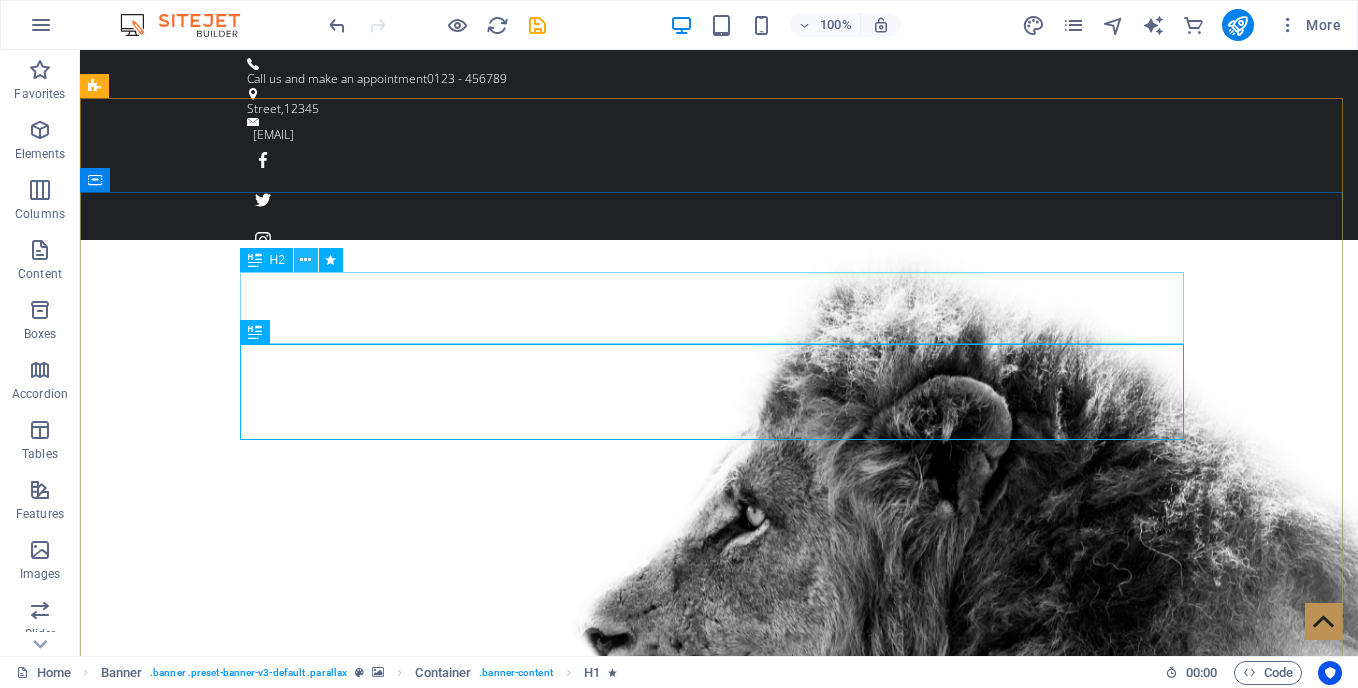 click at bounding box center (305, 260) 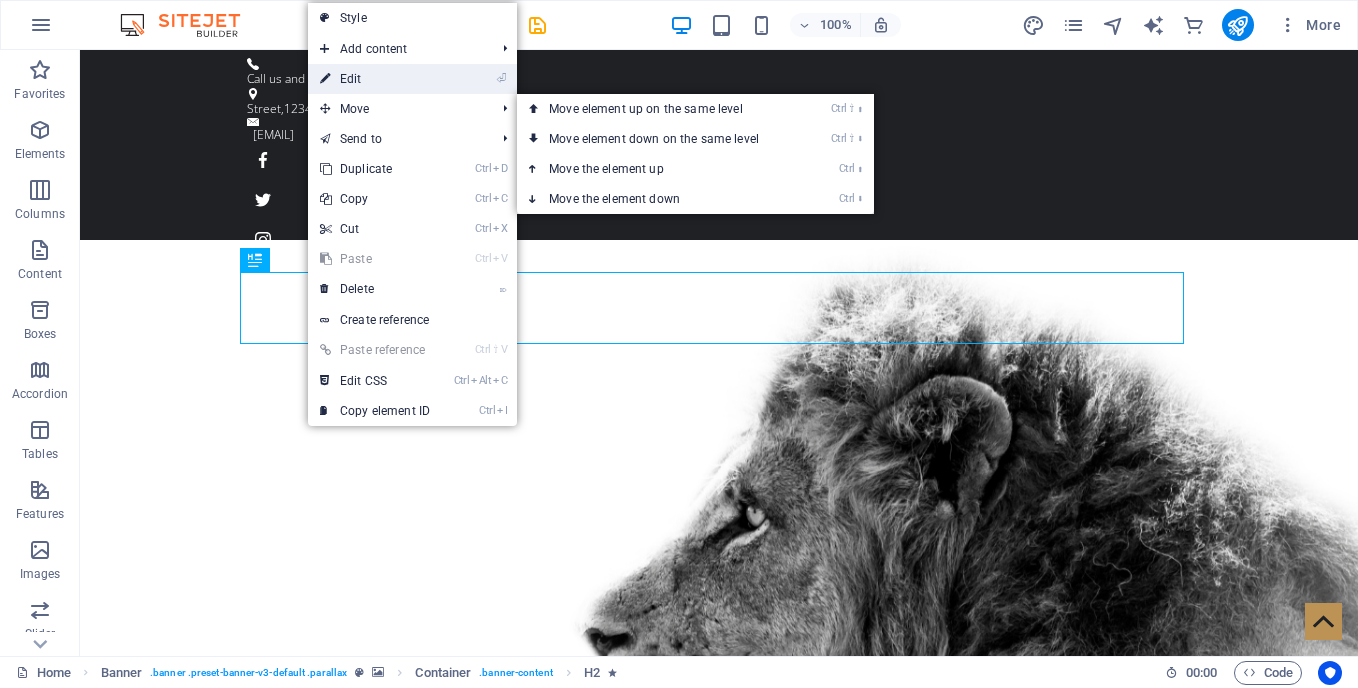 click on "⏎  Edit" at bounding box center [375, 79] 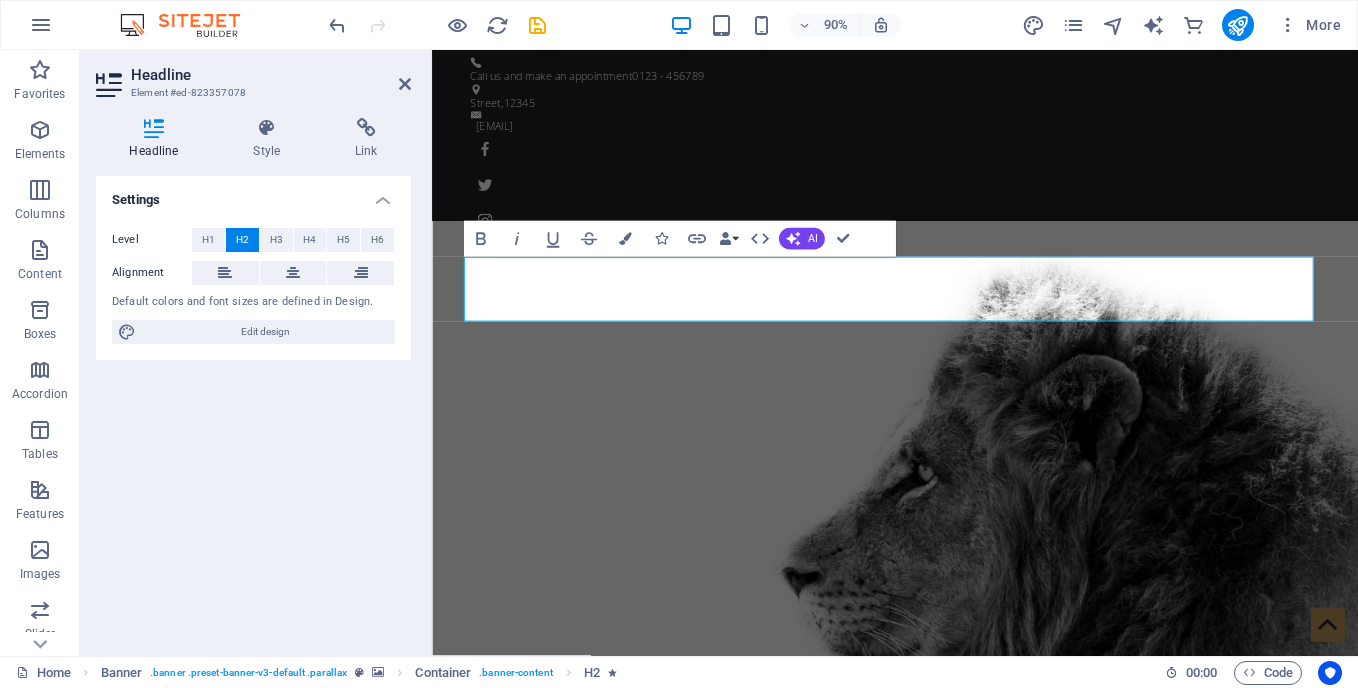click on "H2" at bounding box center [242, 240] 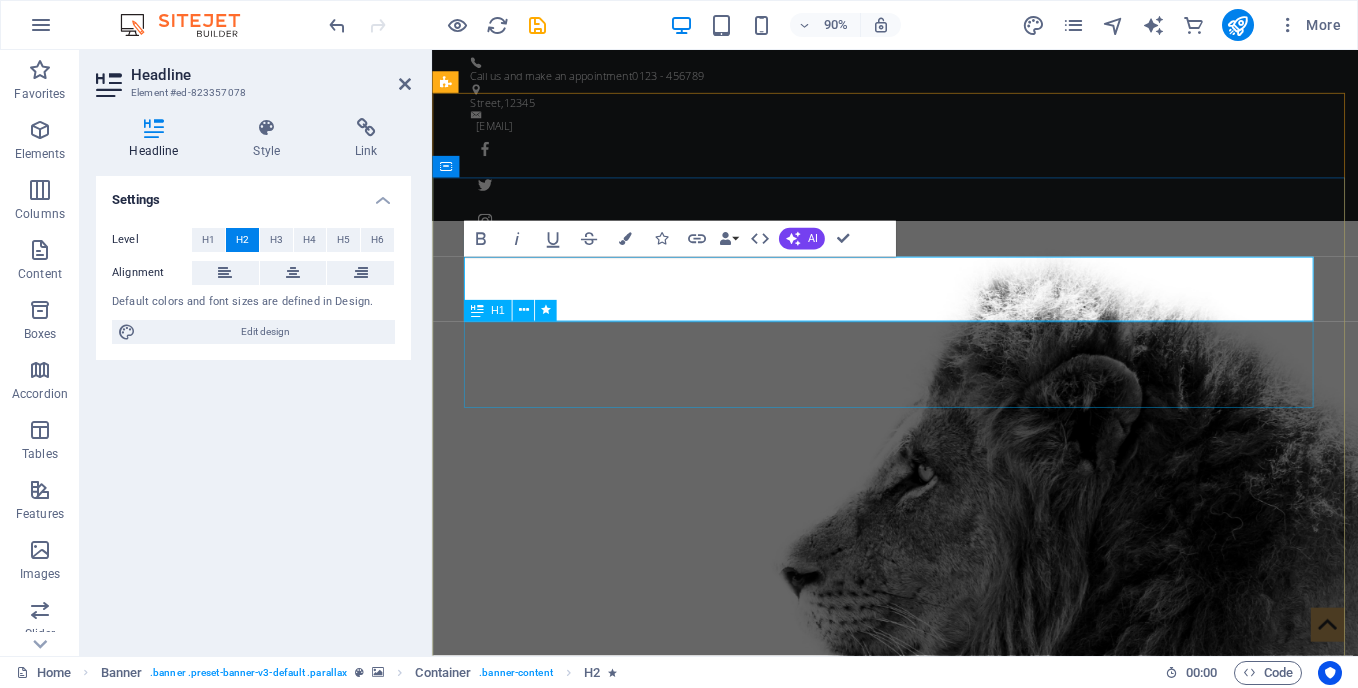 click on "Mission:" at bounding box center (947, 1276) 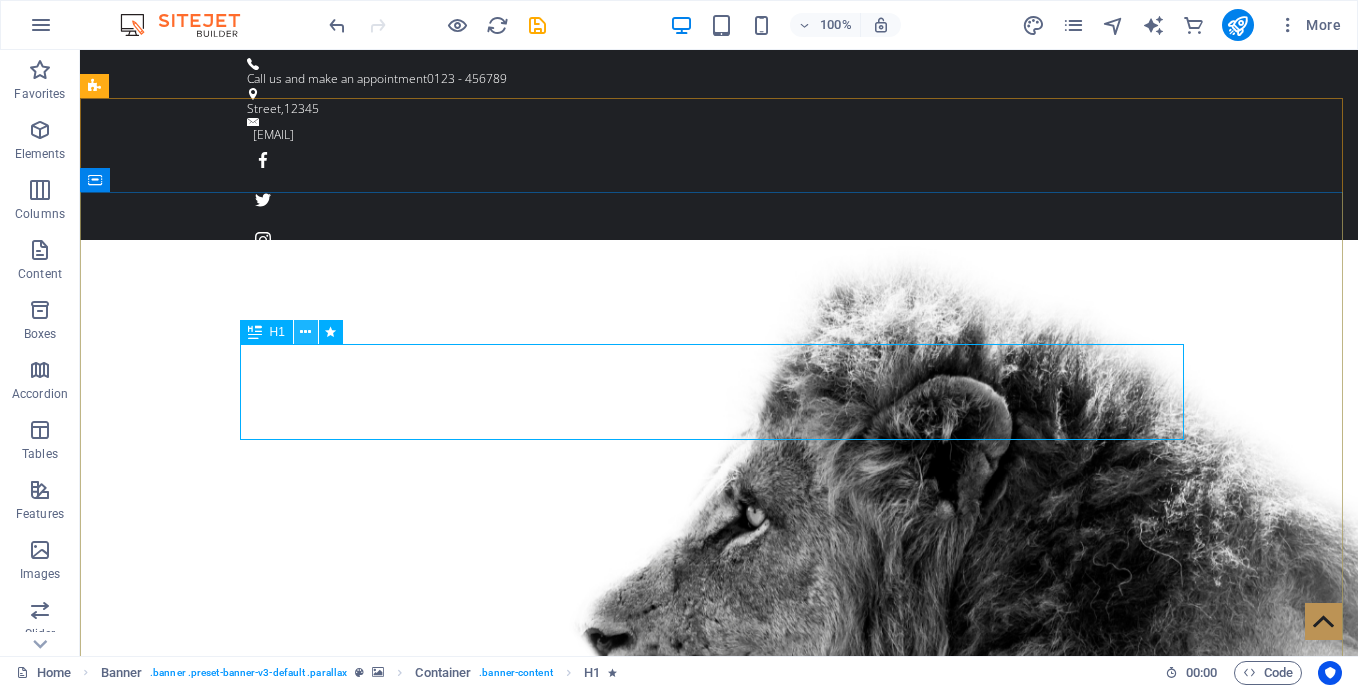 click at bounding box center (305, 332) 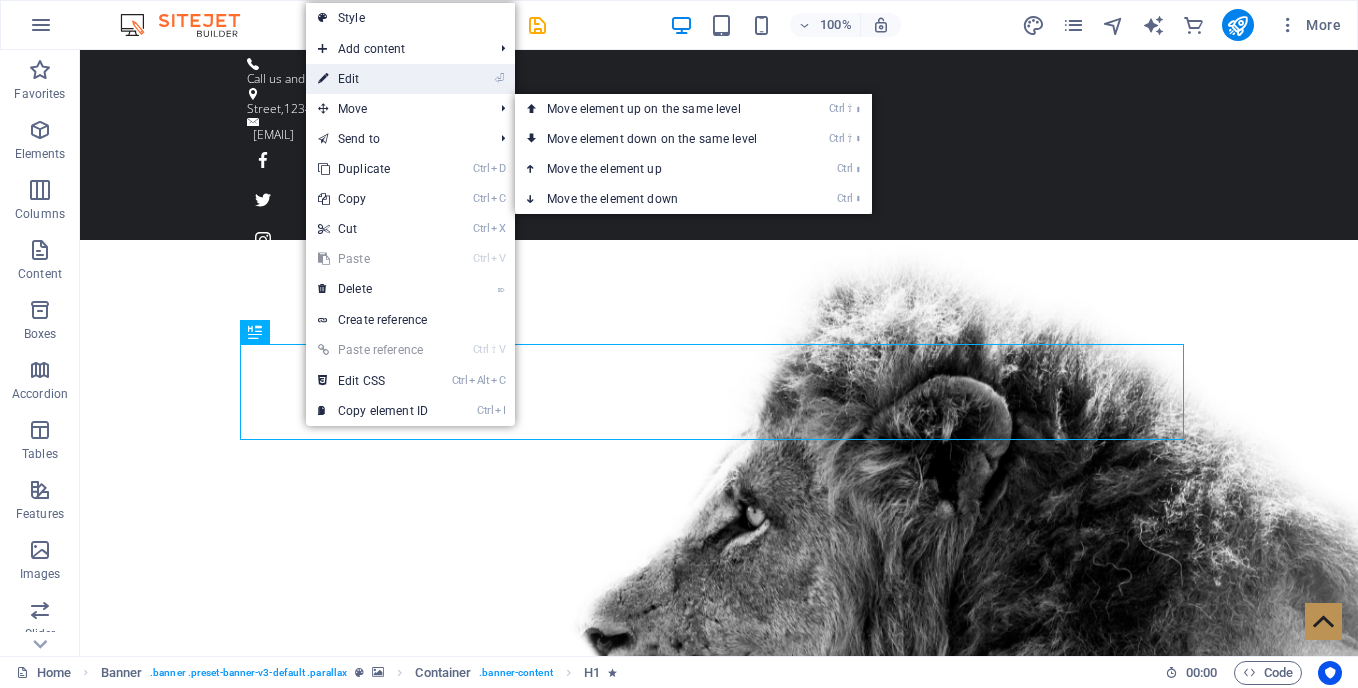 click on "⏎  Edit" at bounding box center (373, 79) 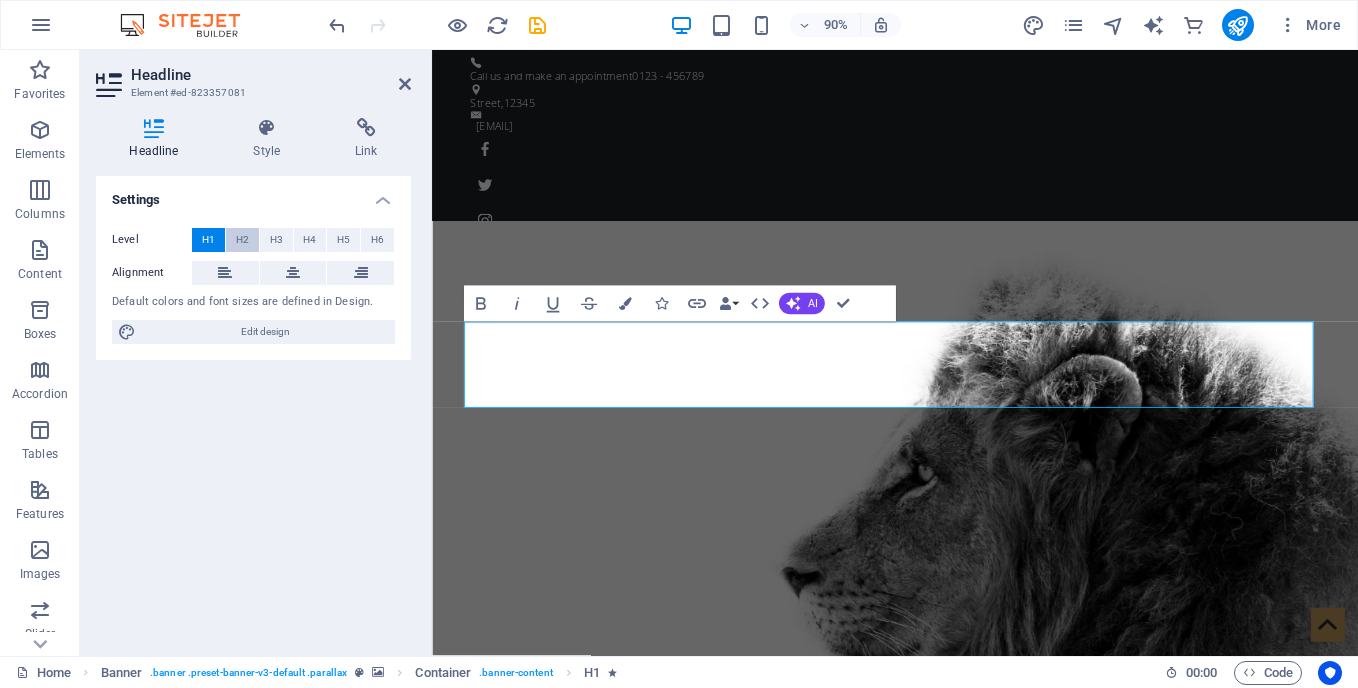 click on "H2" at bounding box center (242, 240) 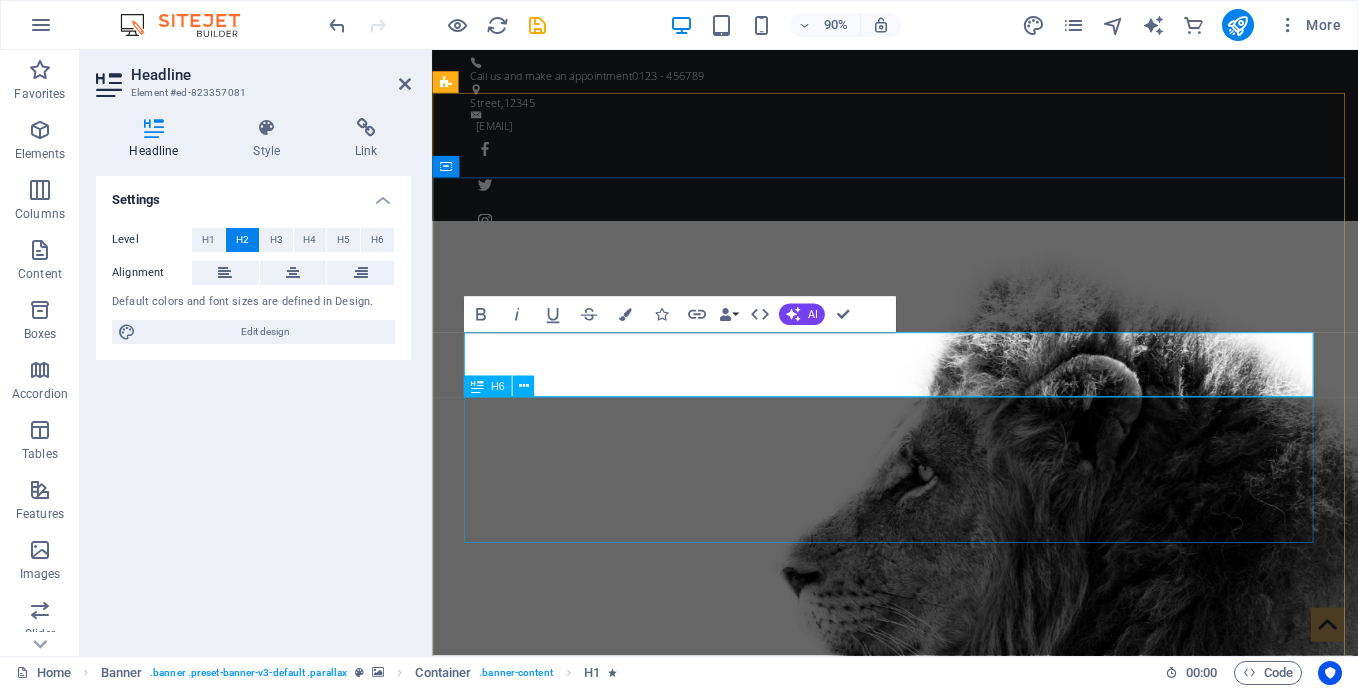 click on "Join us on our big and audacious mission of helping, supporting, and servicing 1 million entrepreneurs (businesses) to become stable, productive, and competitive entrepreneurs to create 5 new jobs - the industry would be redefined." at bounding box center [947, 1381] 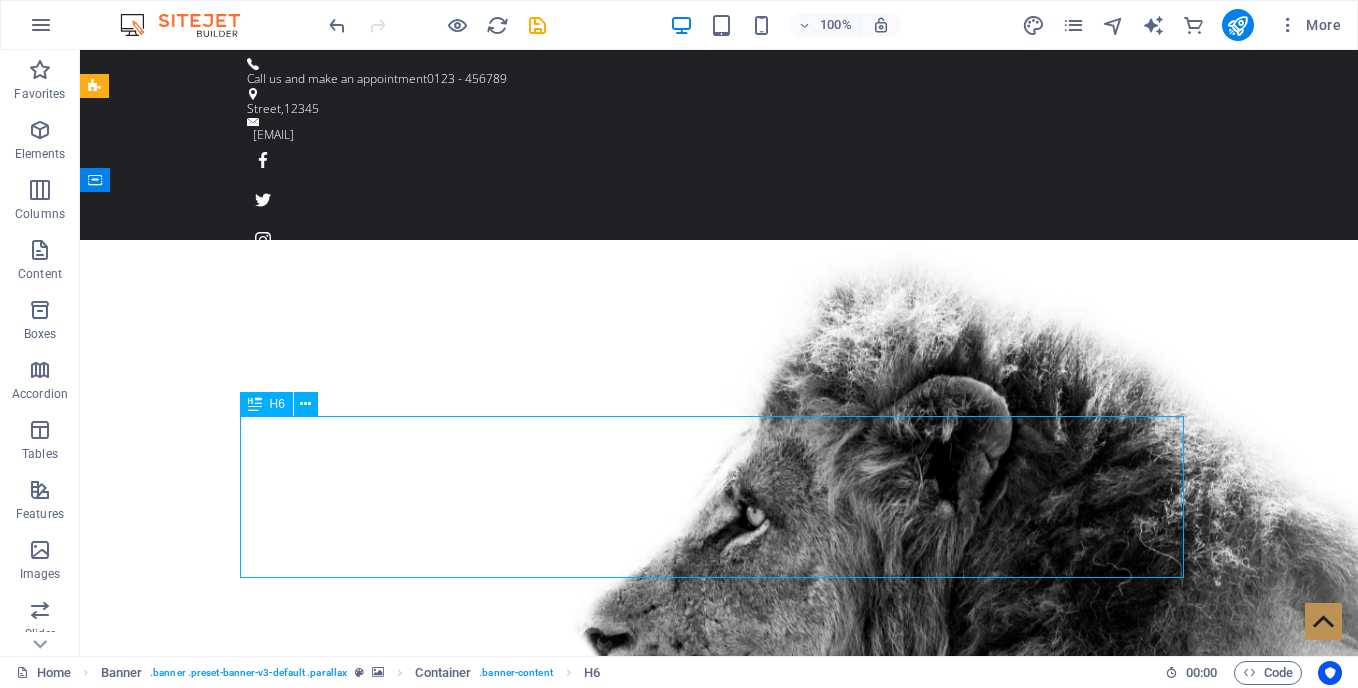 click on "Join us on our big and audacious mission of helping, supporting, and servicing 1 million entrepreneurs (businesses) to become stable, productive, and competitive entrepreneurs to create 5 new jobs - the industry would be redefined." at bounding box center (719, 1381) 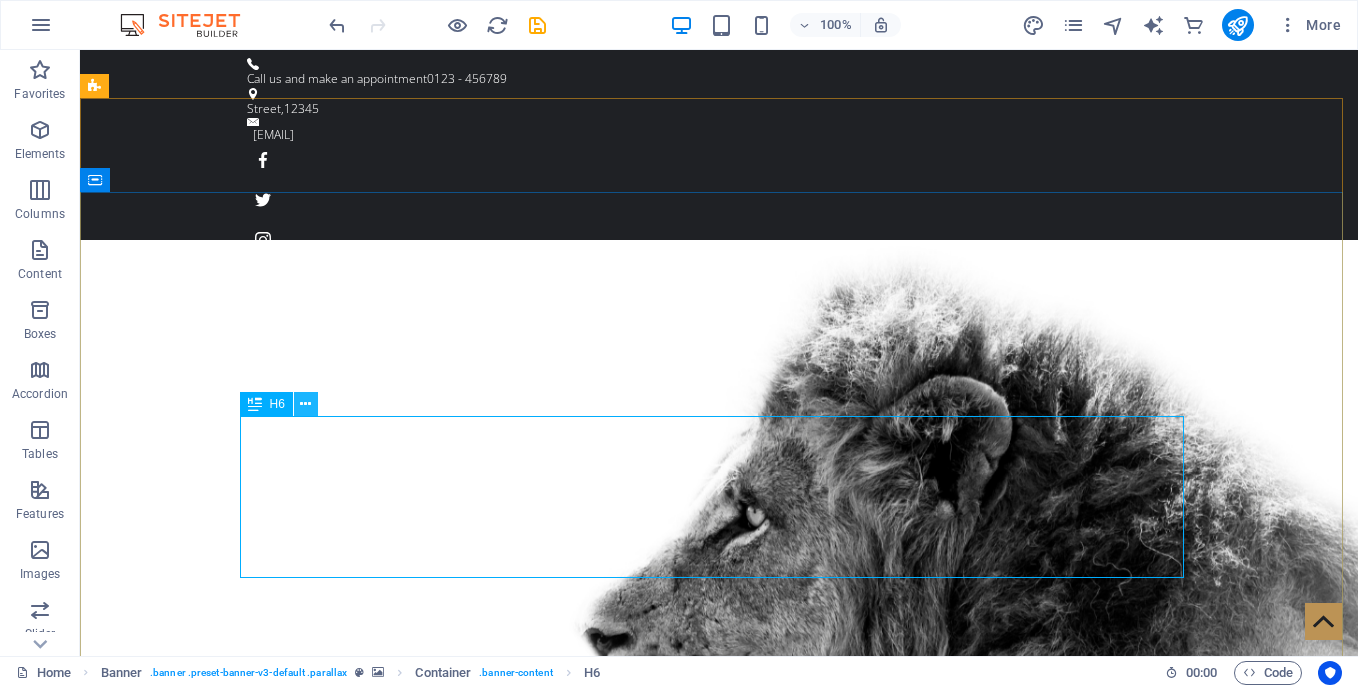 click at bounding box center [305, 404] 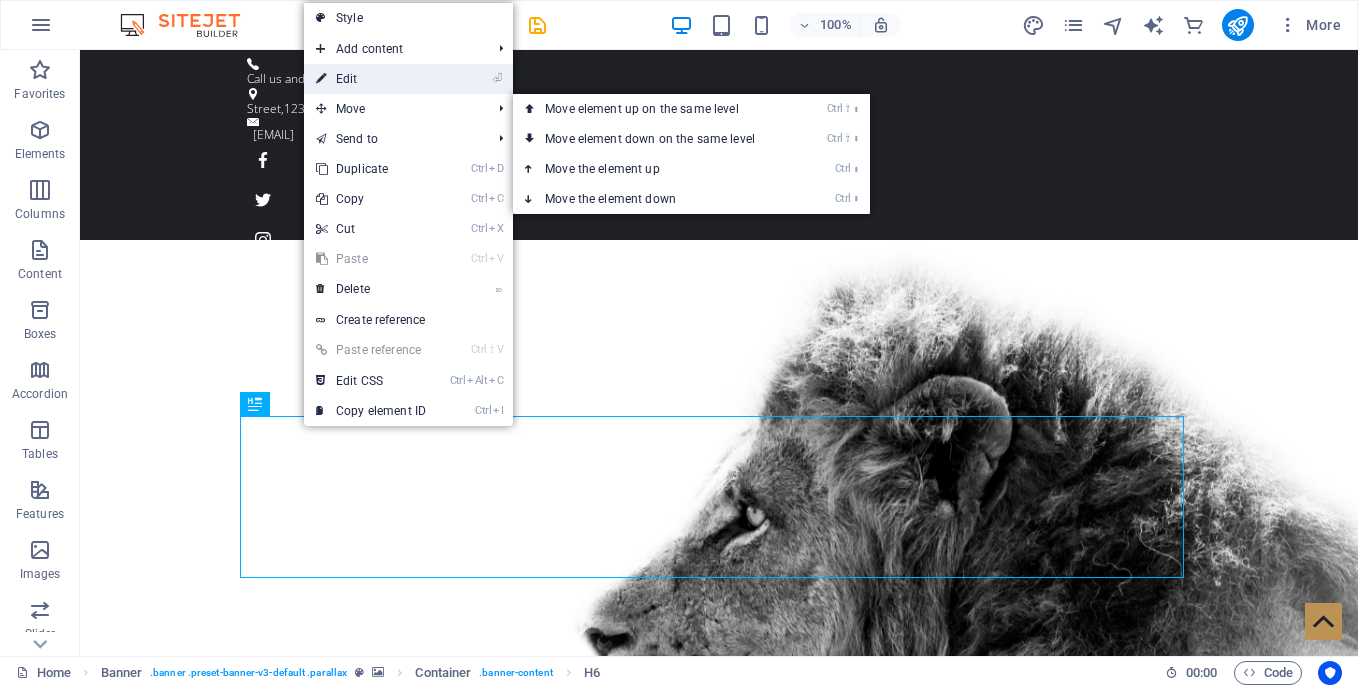 click on "⏎  Edit" at bounding box center (371, 79) 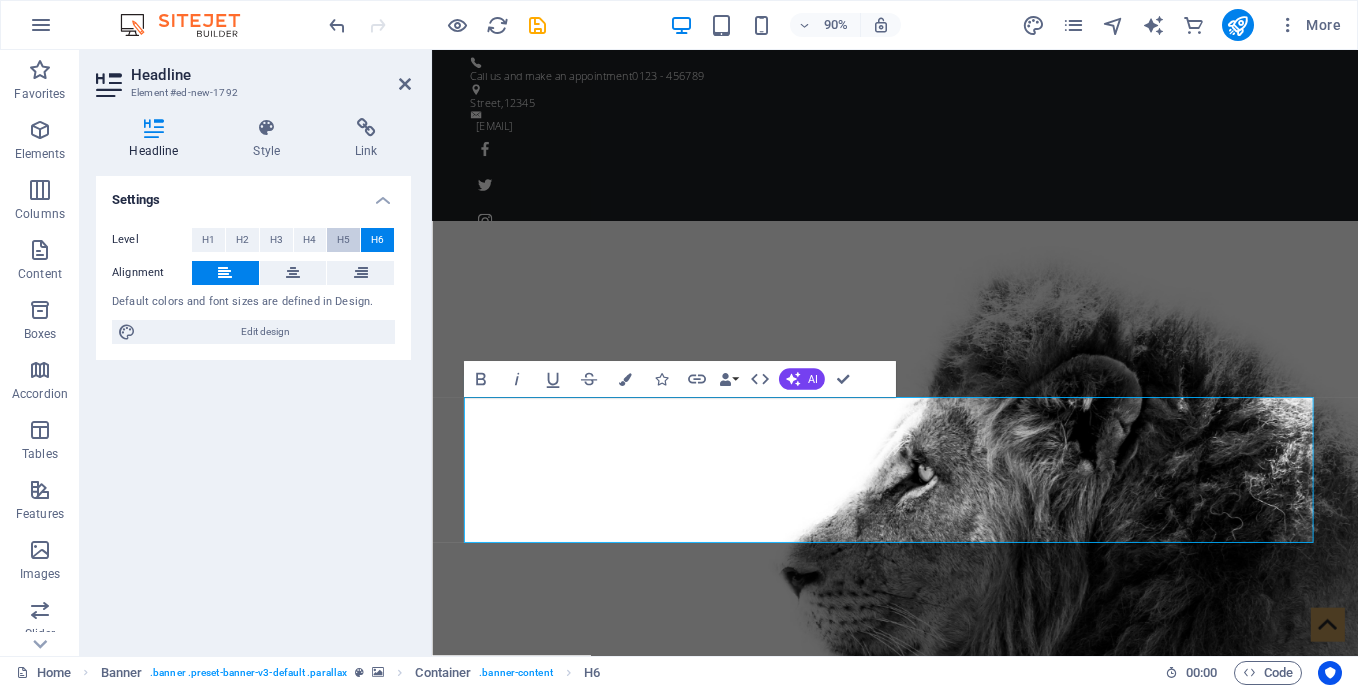 click on "H5" at bounding box center [343, 240] 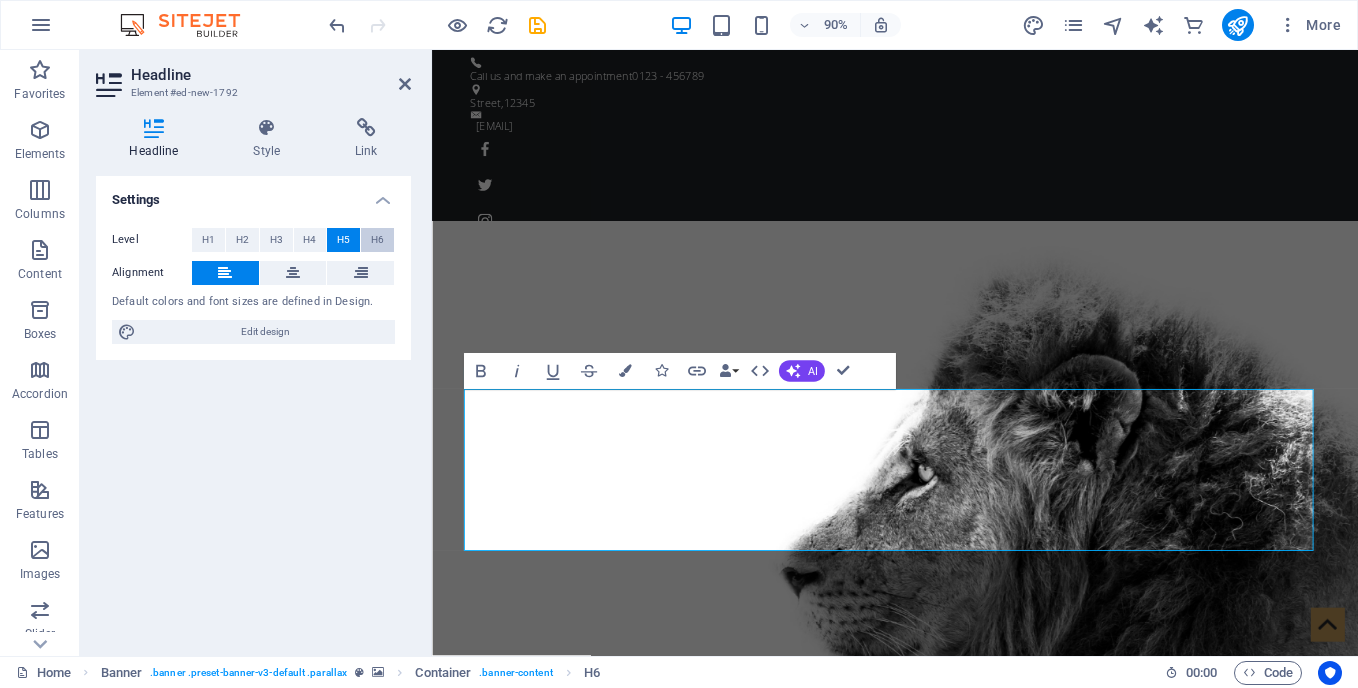 click on "H6" at bounding box center [377, 240] 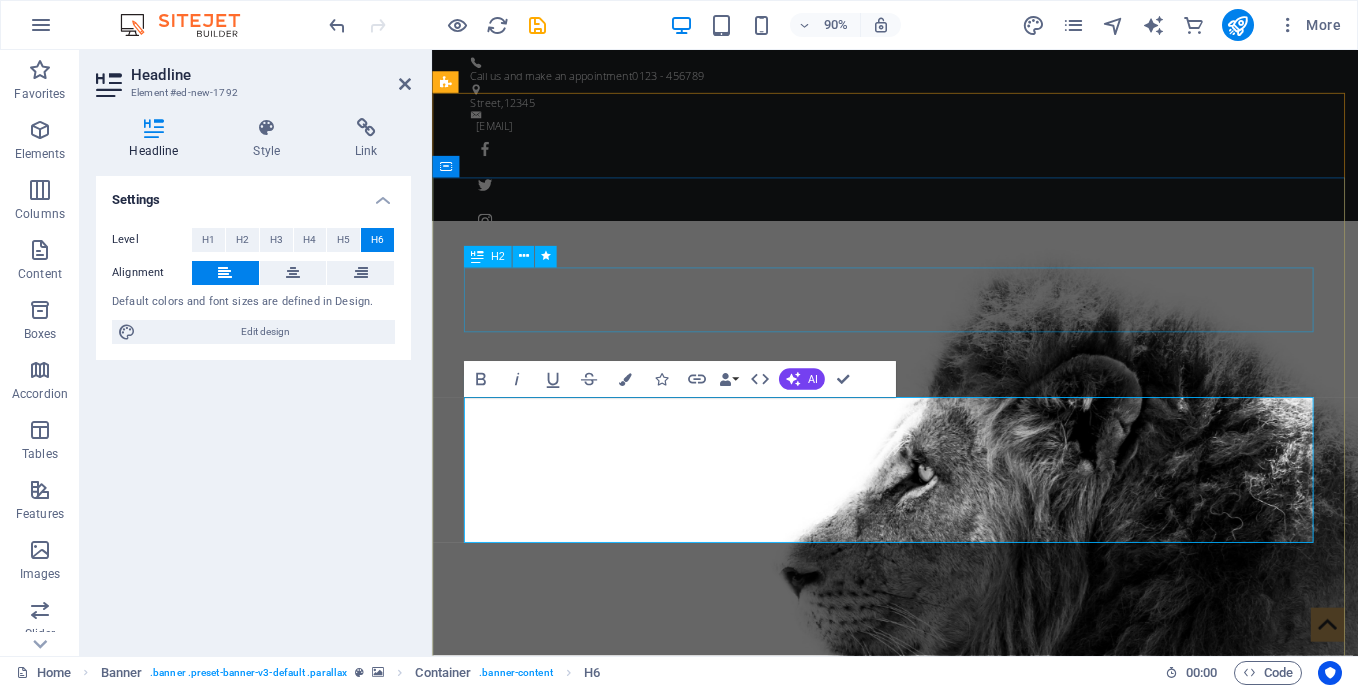 click on "The 1 Million" at bounding box center [947, 1192] 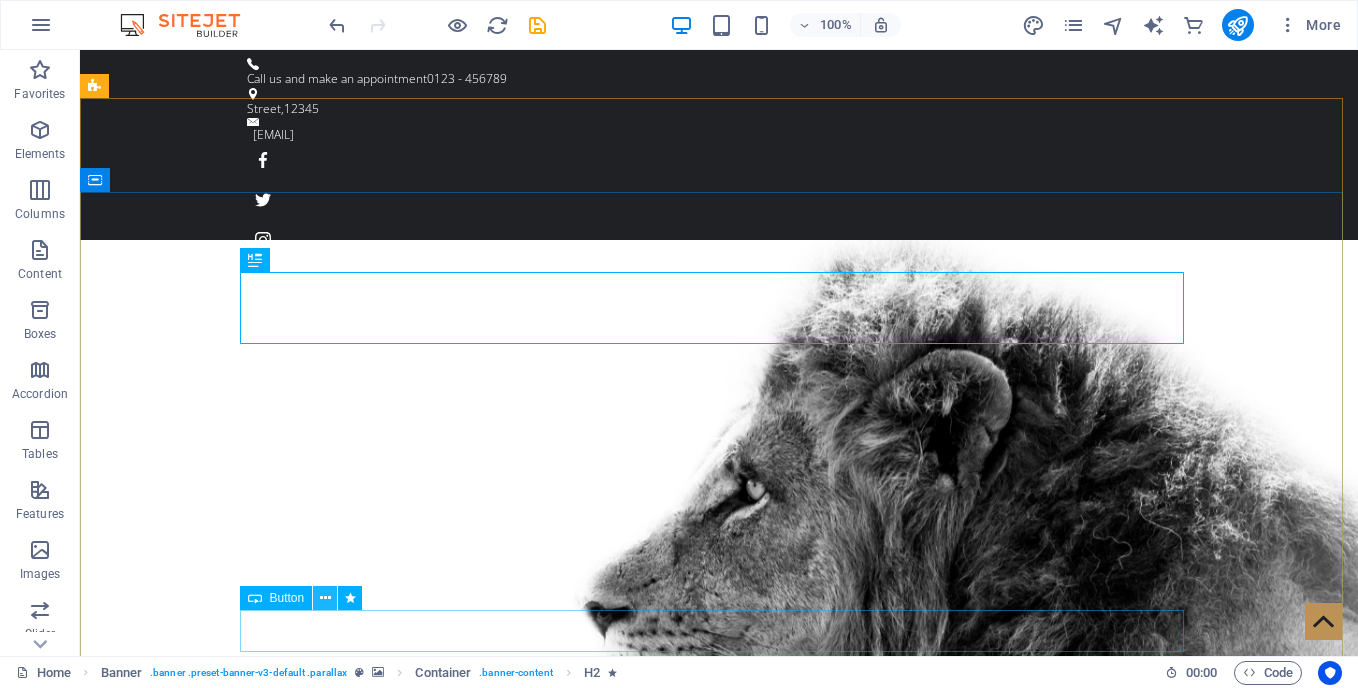 click at bounding box center [325, 598] 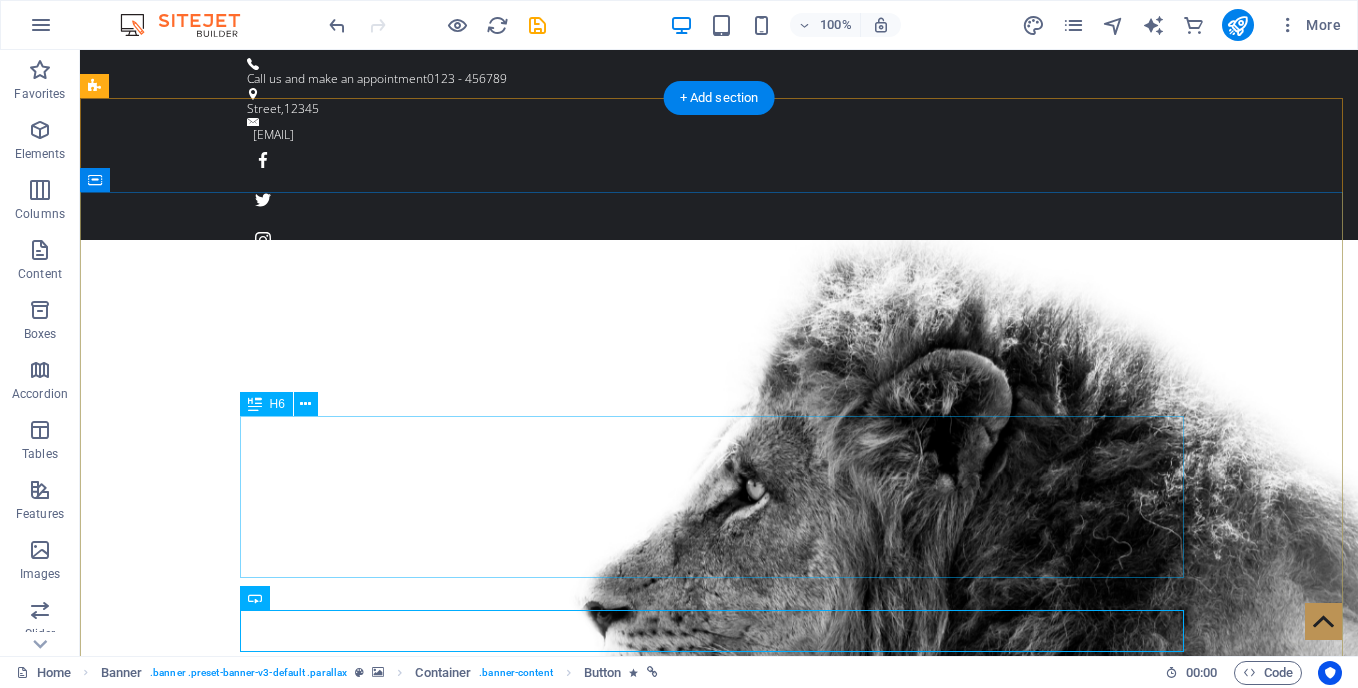 click on "Join us on our big and audacious mission of helping, supporting, and servicing 1 million entrepreneurs (businesses) to become stable, productive, and competitive entrepreneurs to create 5 new jobs - the industry would be redefined." at bounding box center [719, 1328] 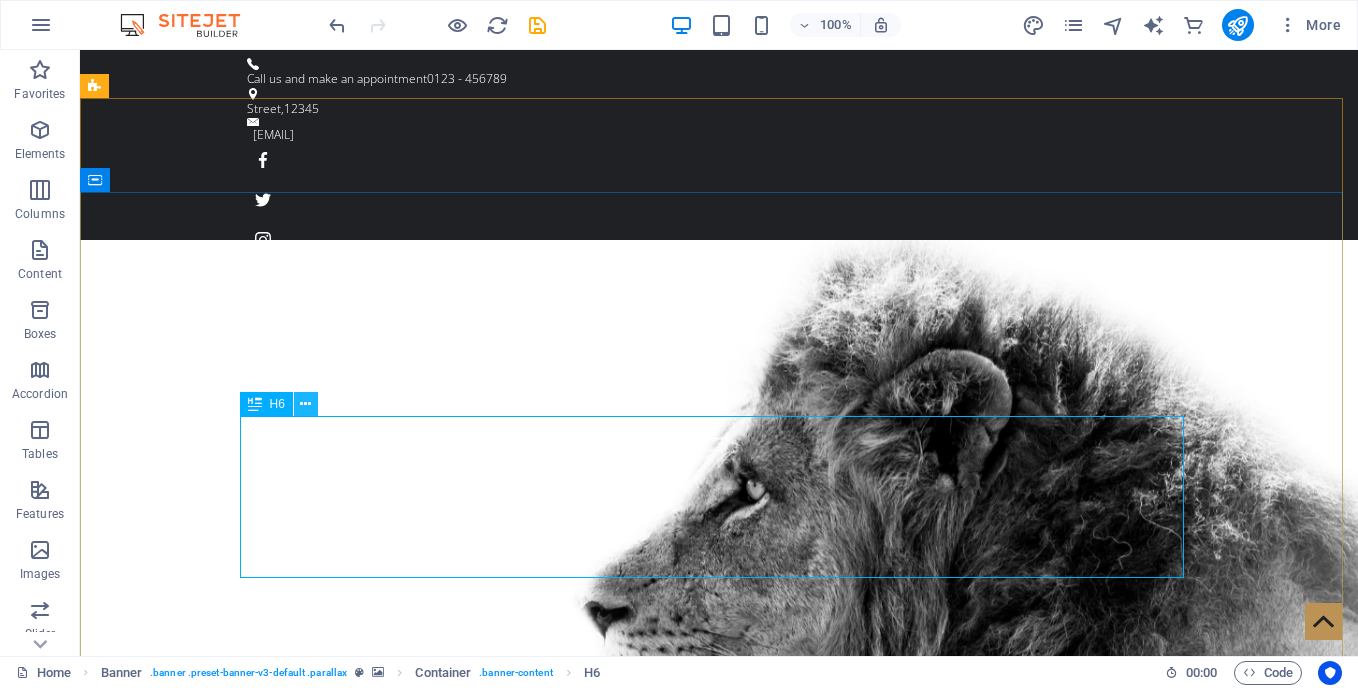 click at bounding box center [306, 404] 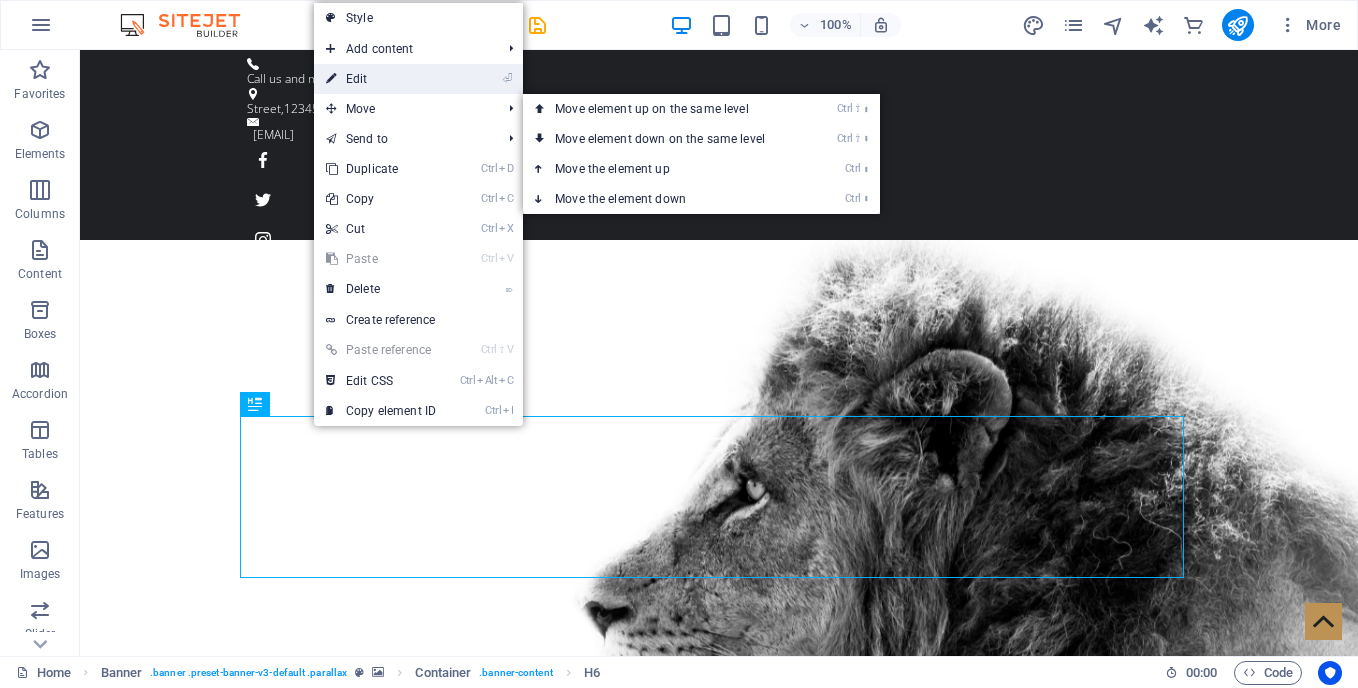 click on "⏎  Edit" at bounding box center [381, 79] 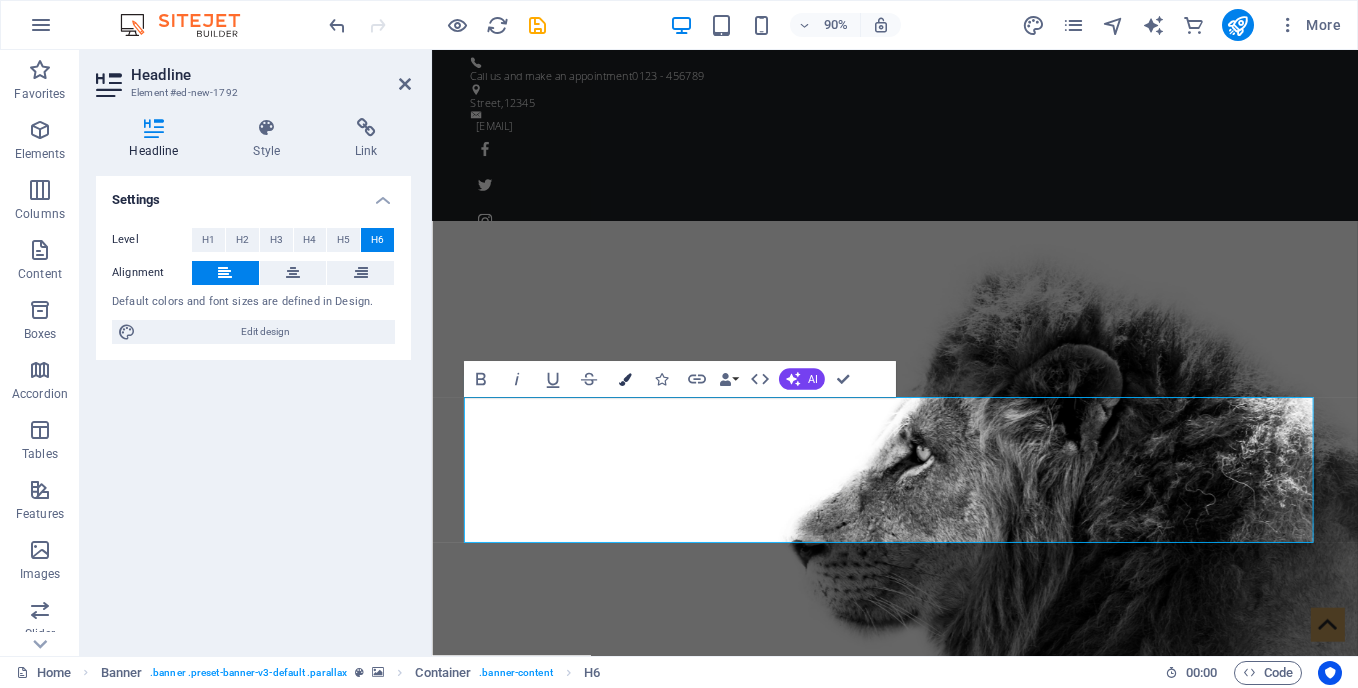 click at bounding box center (624, 379) 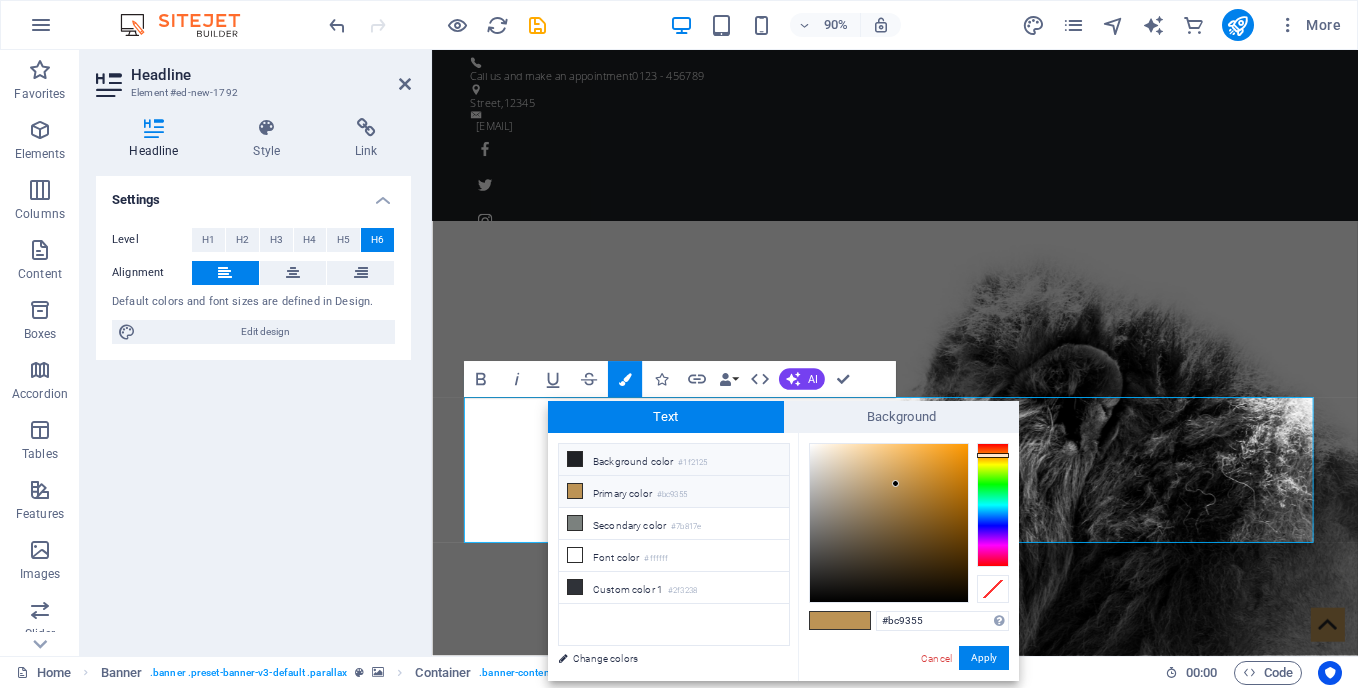 click at bounding box center (575, 459) 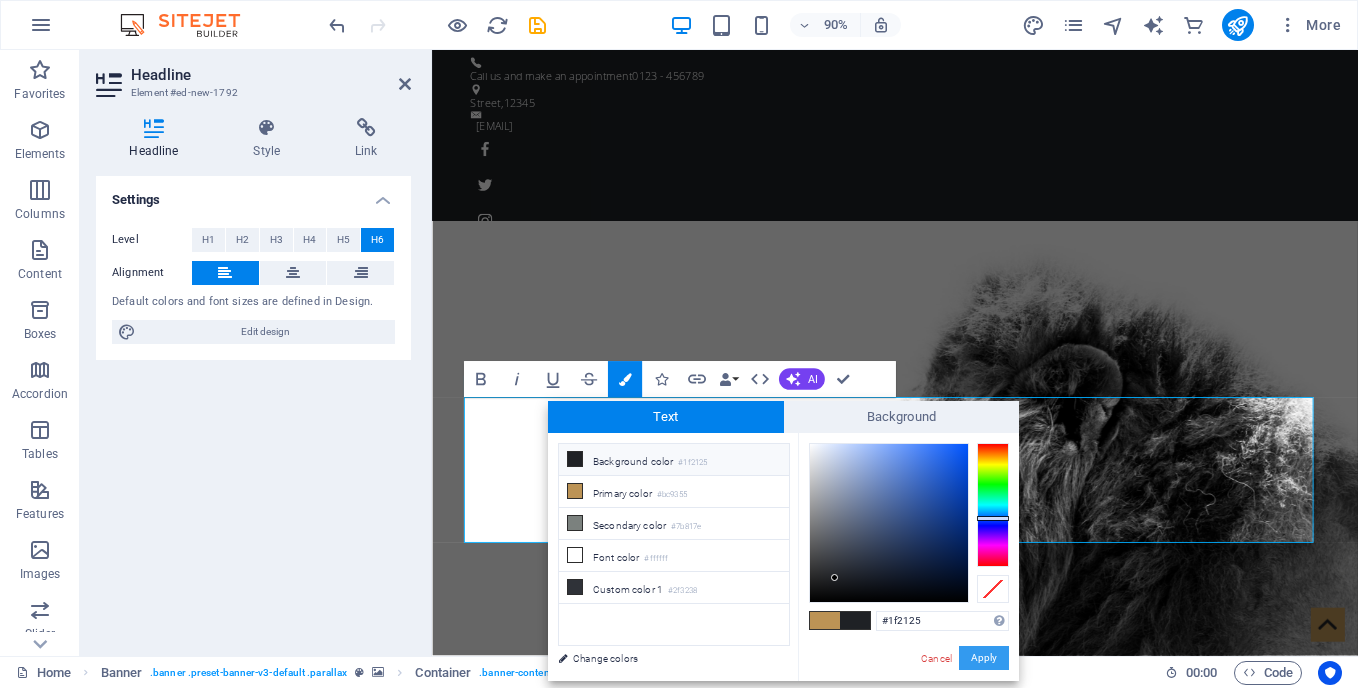click on "Apply" at bounding box center (984, 658) 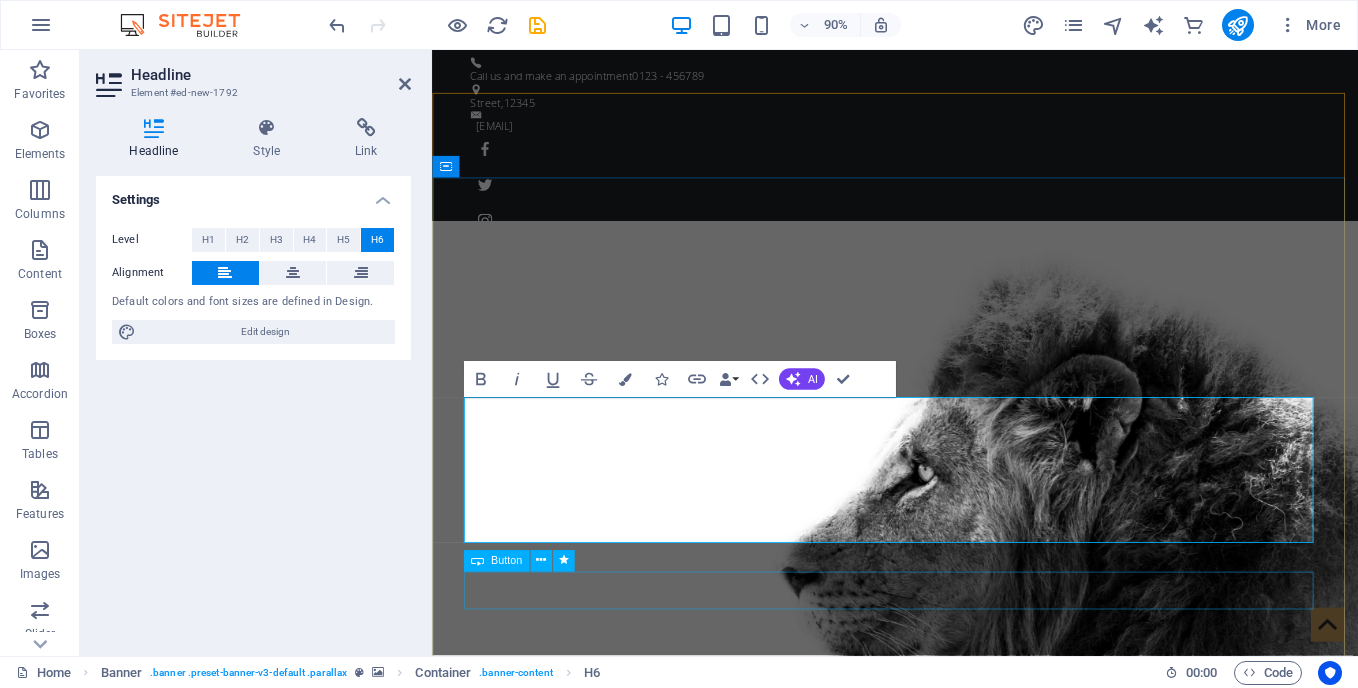 click on "Learn more" at bounding box center [947, 1515] 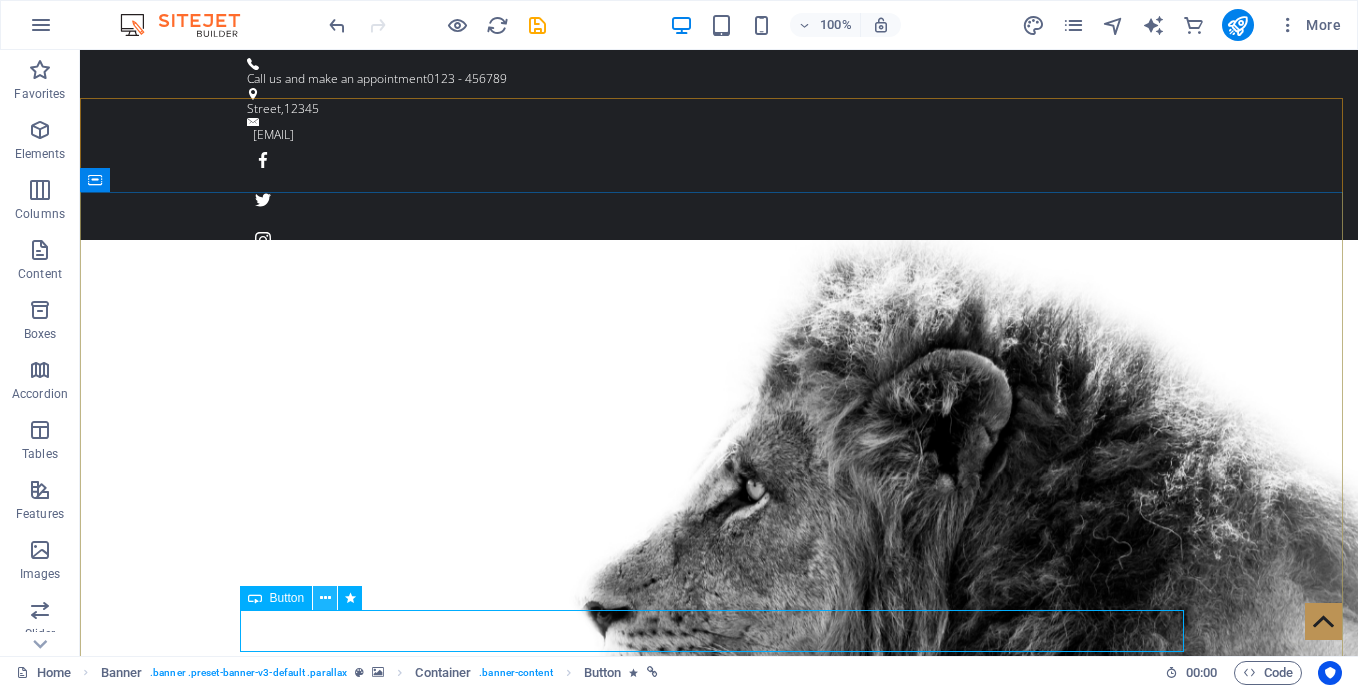 click at bounding box center (325, 598) 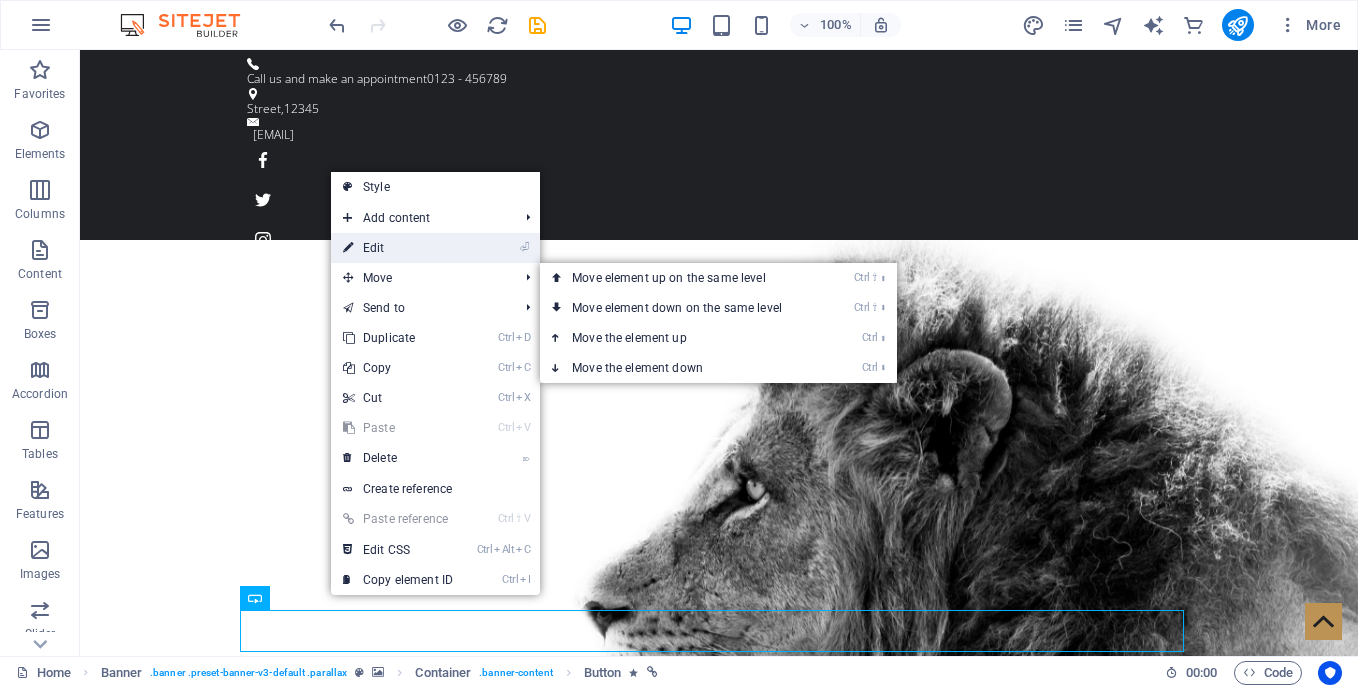 click on "⏎  Edit" at bounding box center (398, 248) 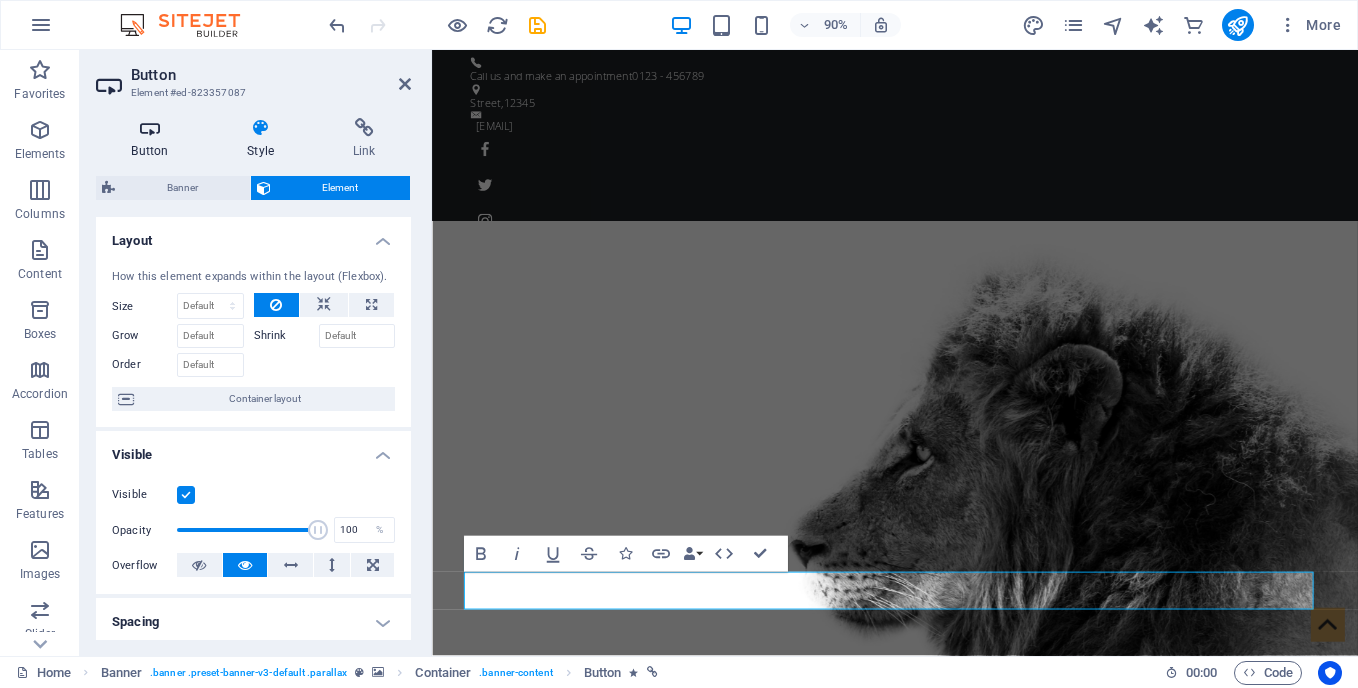 click on "Button" at bounding box center (154, 139) 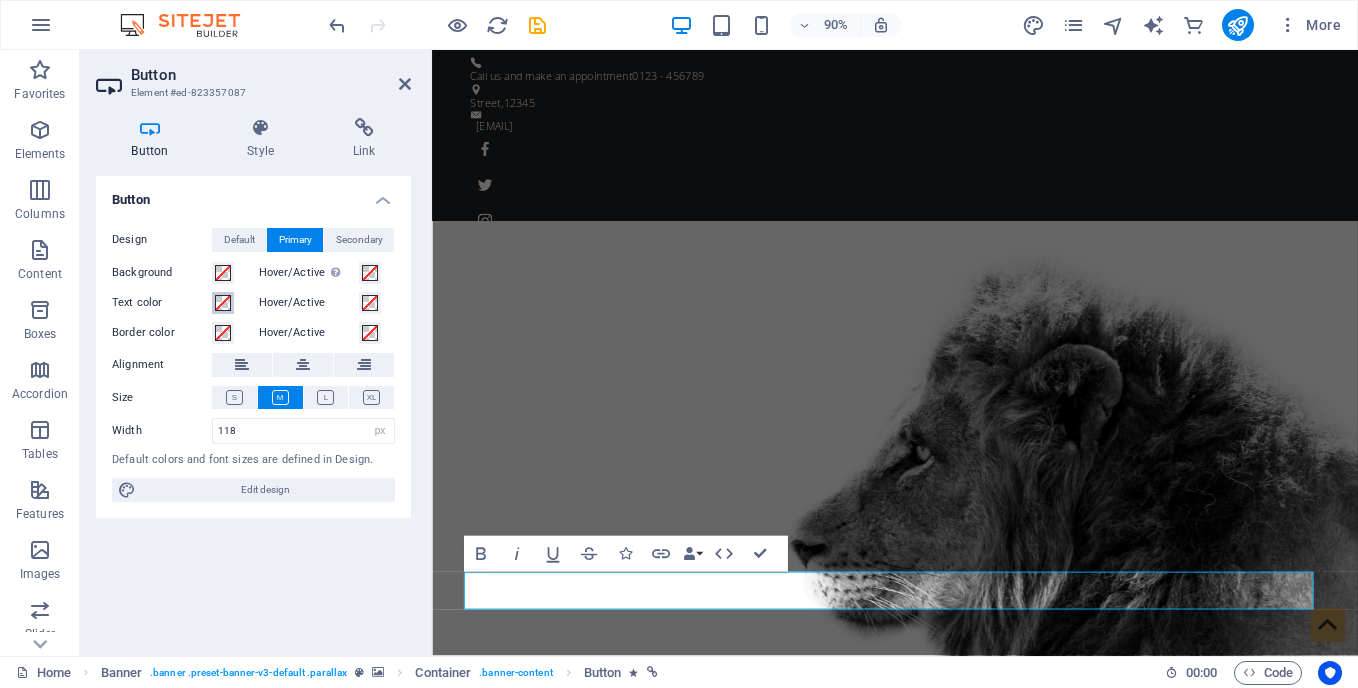 click at bounding box center [223, 303] 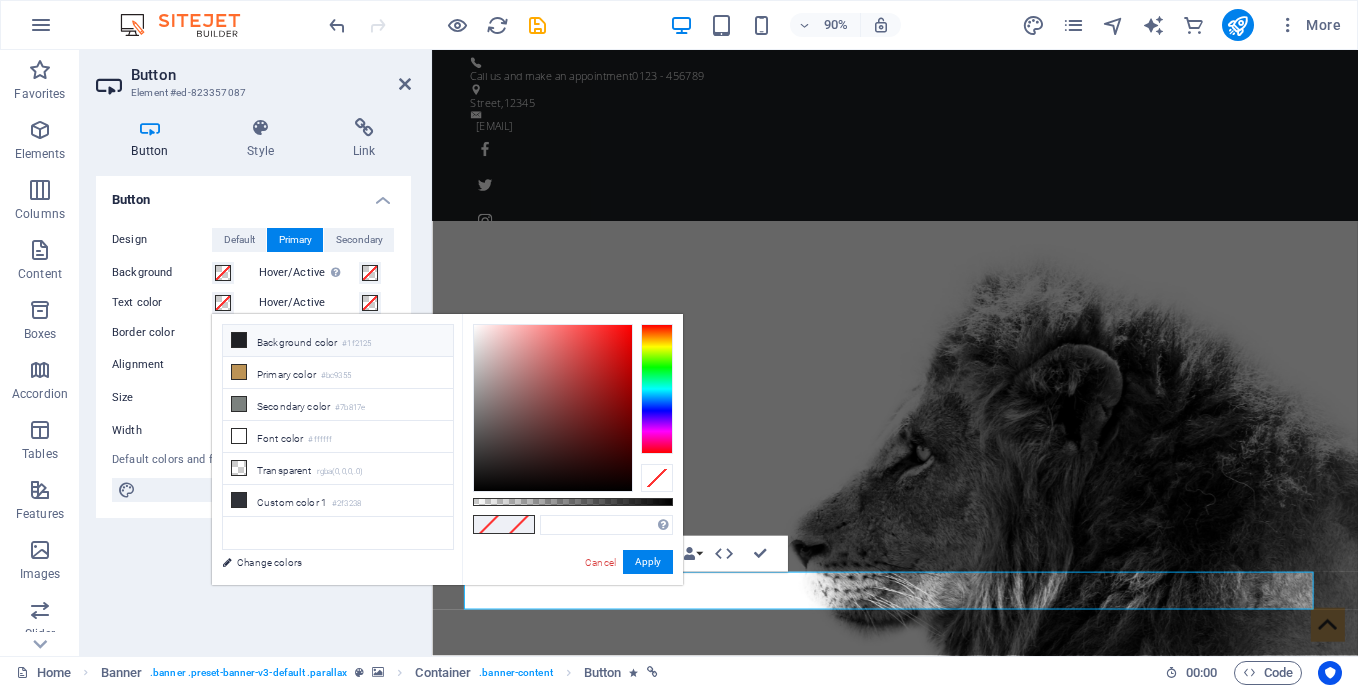 click on "Background color
#1f2125" at bounding box center [338, 341] 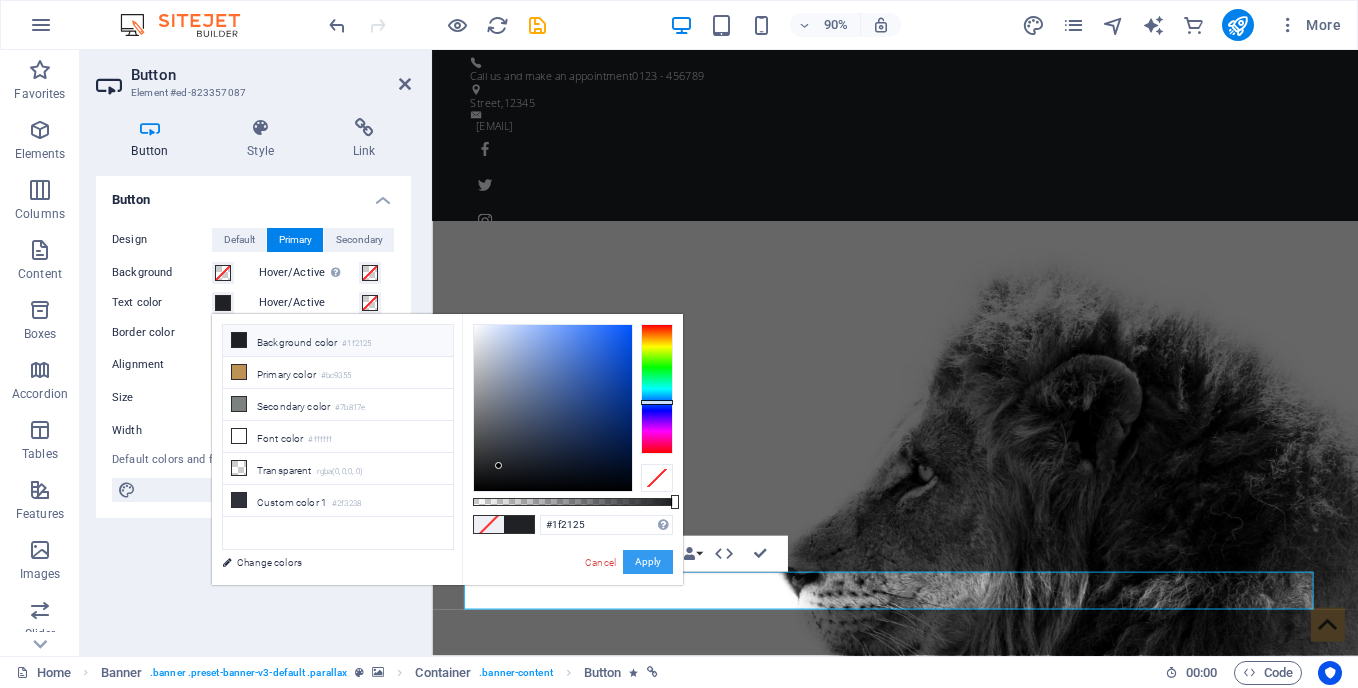 click on "Apply" at bounding box center (648, 562) 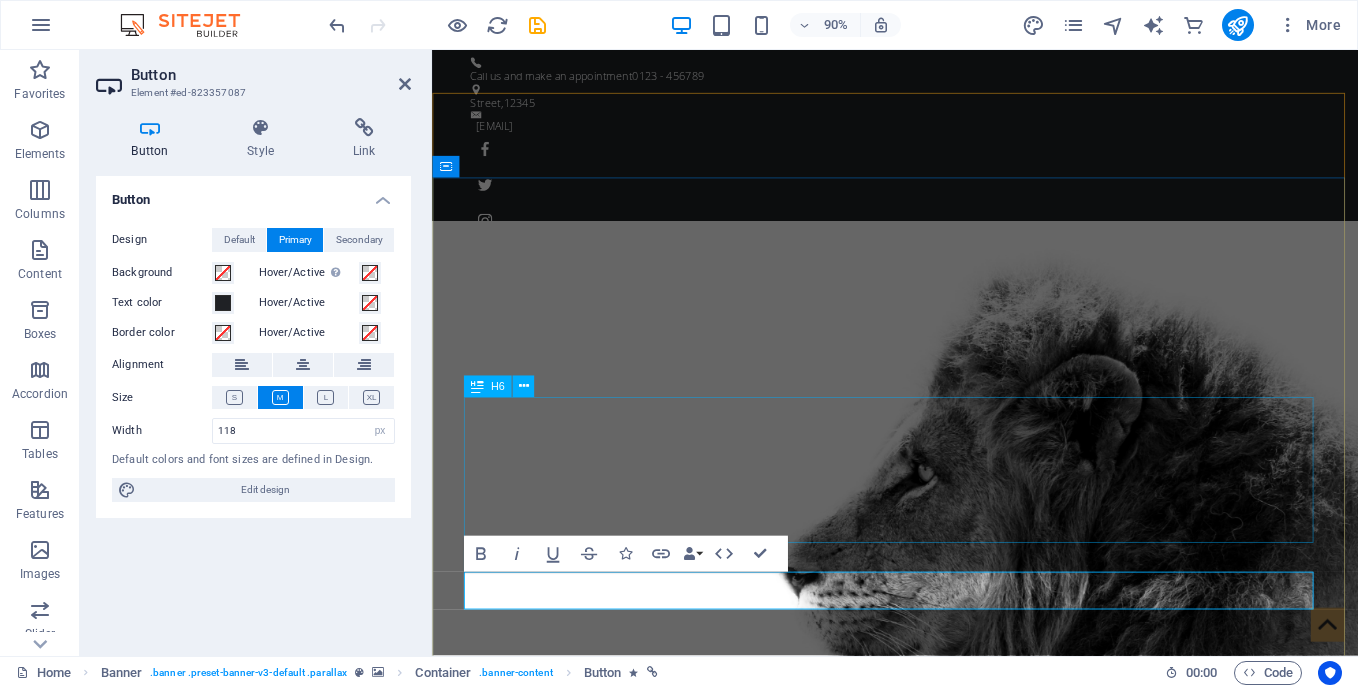 click on "Join us on our big and audacious mission of helping, supporting, and servicing 1 million entrepreneurs (businesses) to become stable, productive, and competitive entrepreneurs to create 5 new jobs - the industry would be redefined." at bounding box center (947, 1381) 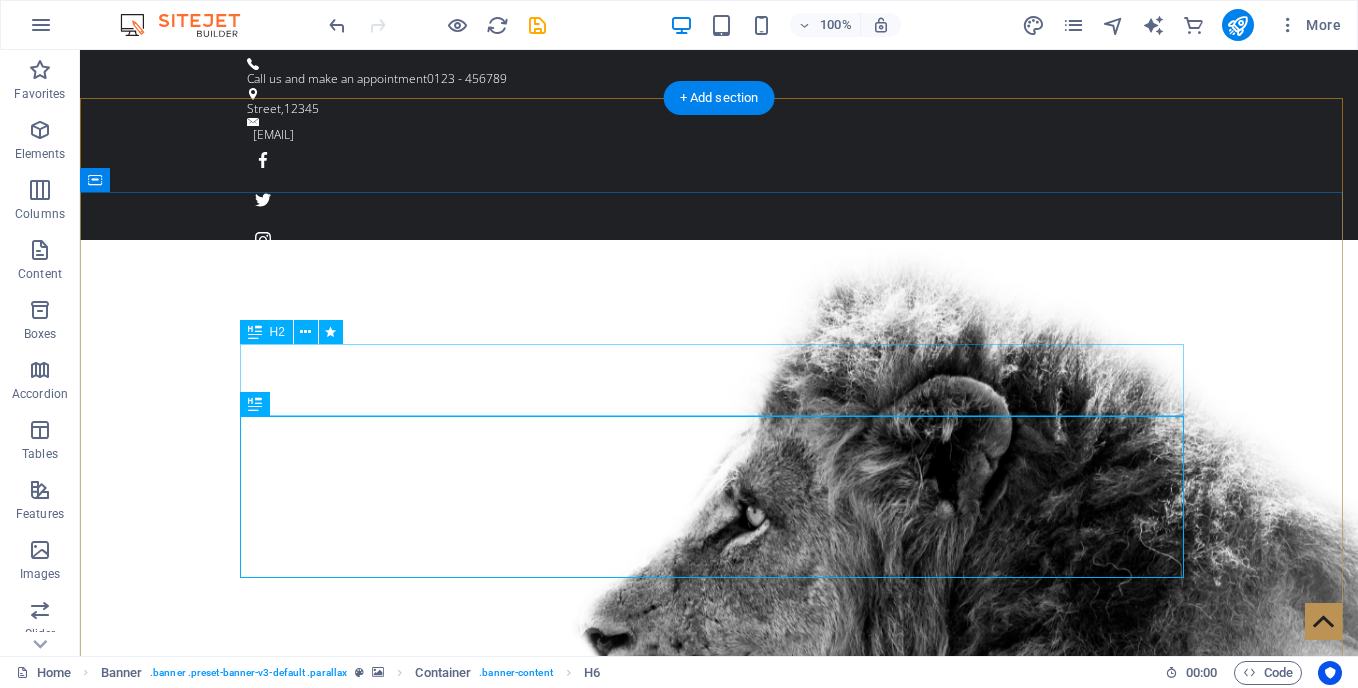 click on "Mission:" at bounding box center [719, 1264] 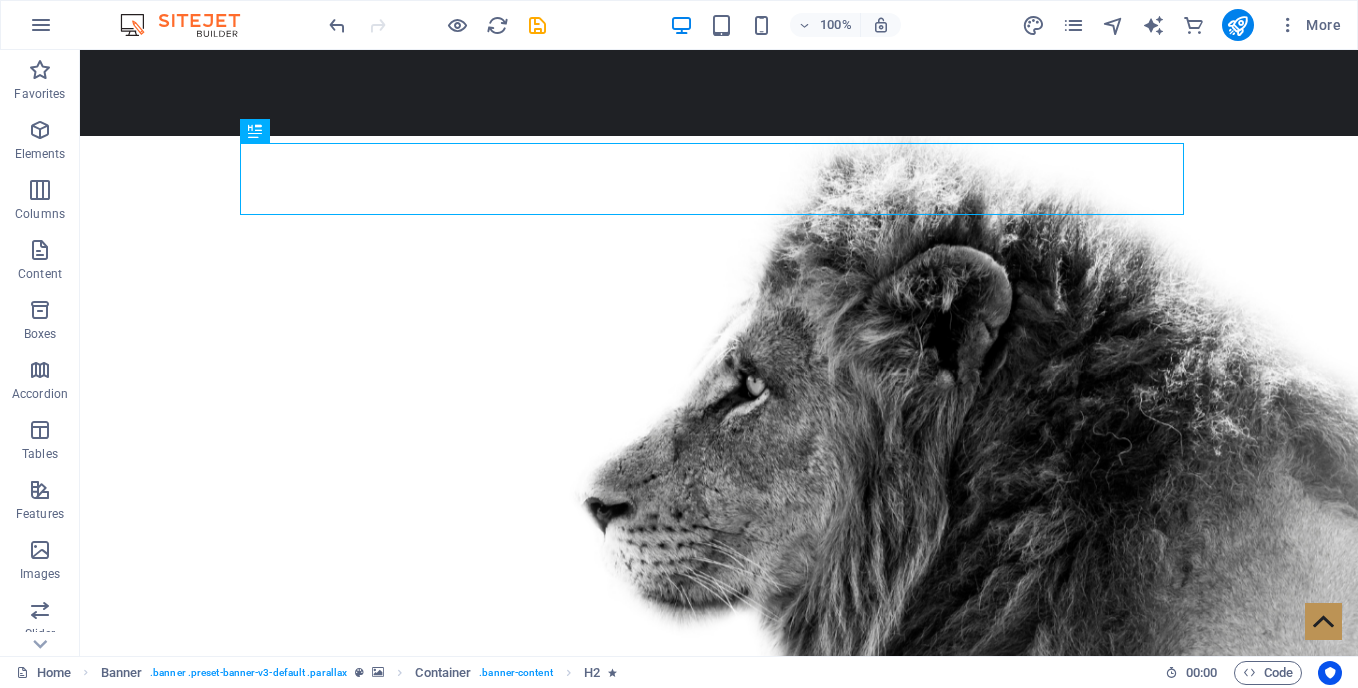 scroll, scrollTop: 210, scrollLeft: 0, axis: vertical 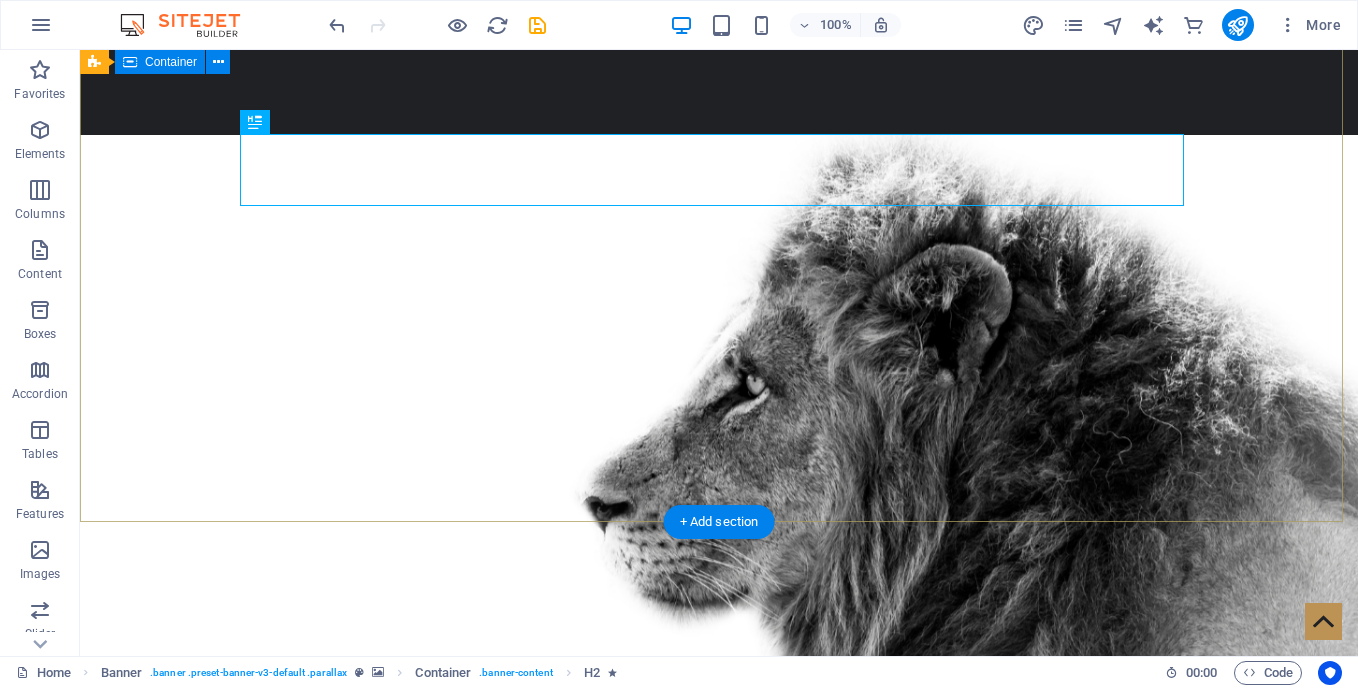 click on "The 1 Million Mission: Join us on our big and audacious mission of helping, supporting, and servicing 1 million entrepreneurs (businesses) to become stable, productive, and competitive entrepreneurs to create 5 new jobs - the industry would be redefined. Learn more" at bounding box center (719, 1083) 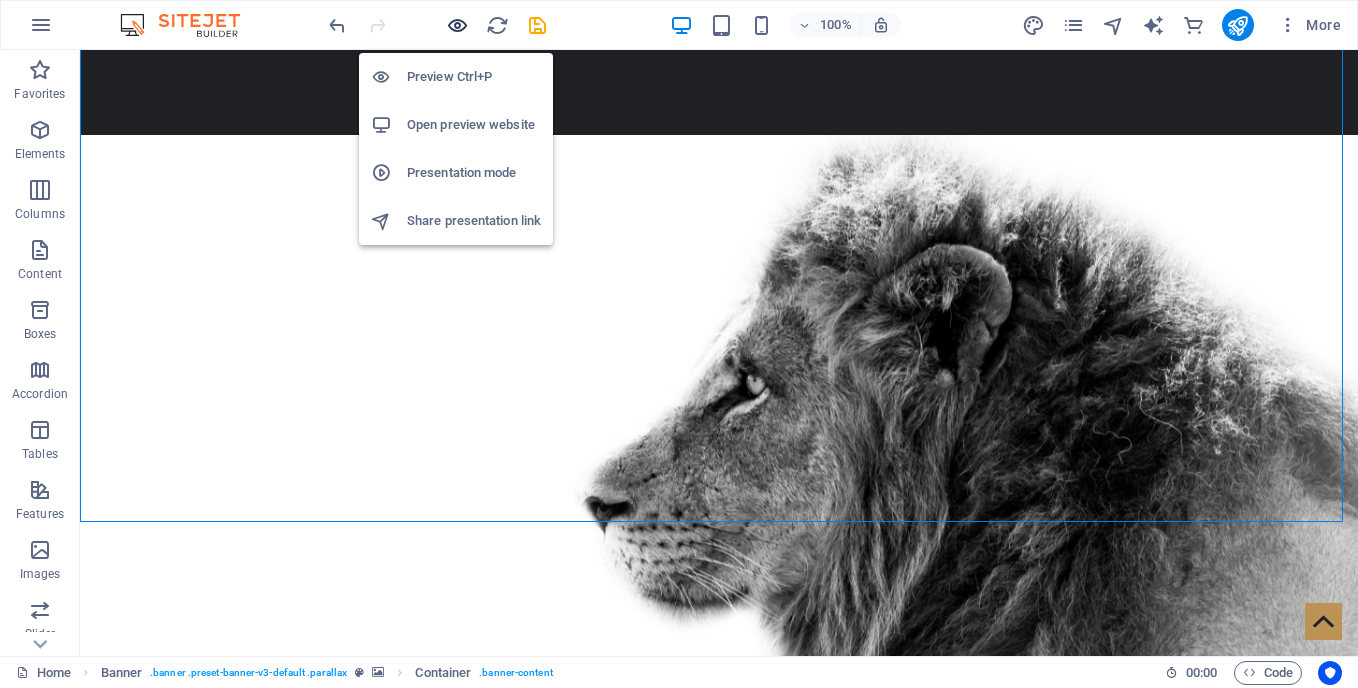 click at bounding box center [457, 25] 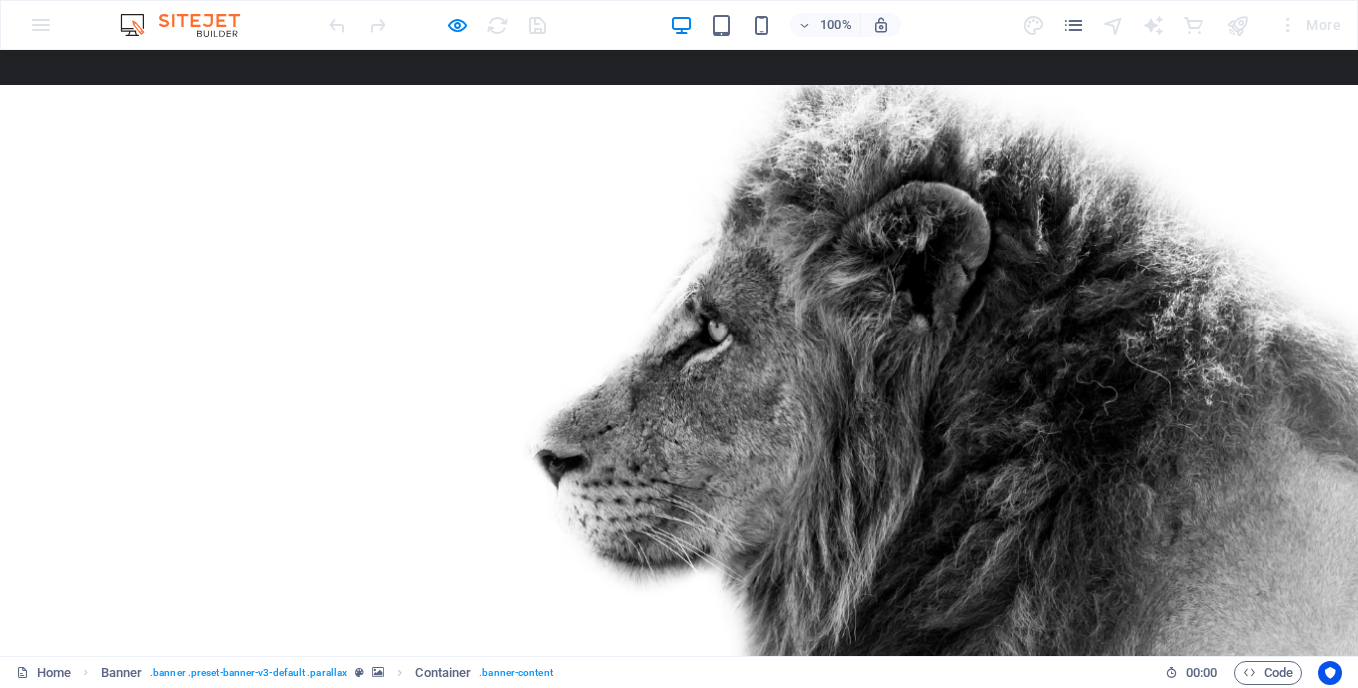 scroll, scrollTop: 0, scrollLeft: 0, axis: both 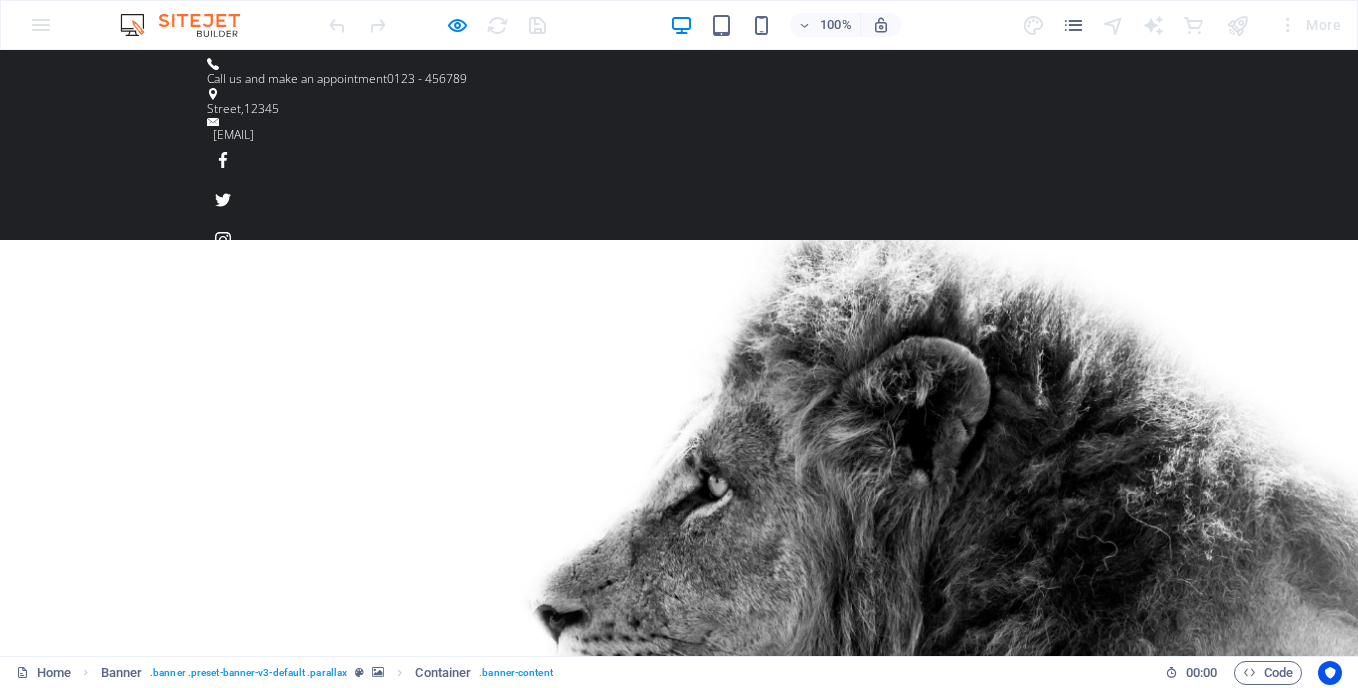 type 